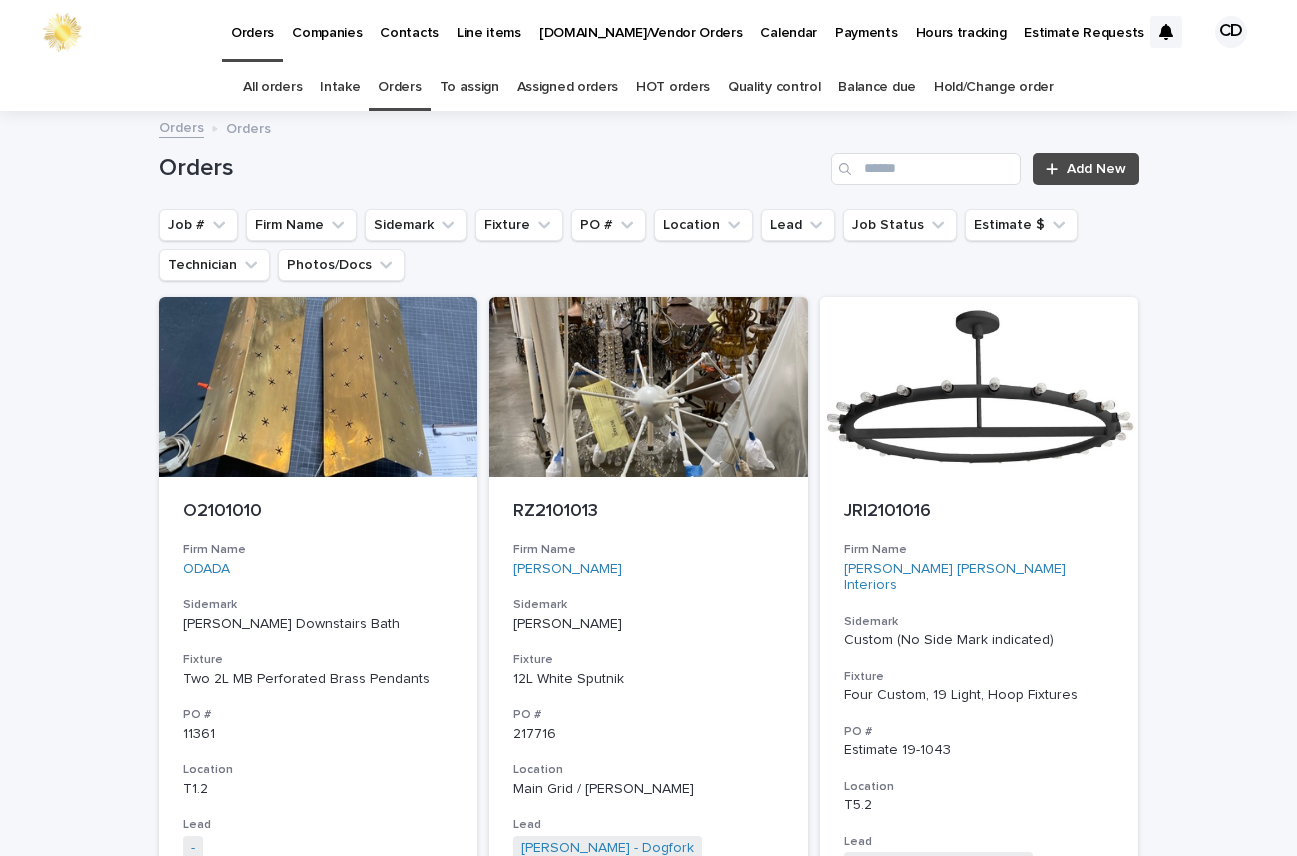 scroll, scrollTop: 0, scrollLeft: 0, axis: both 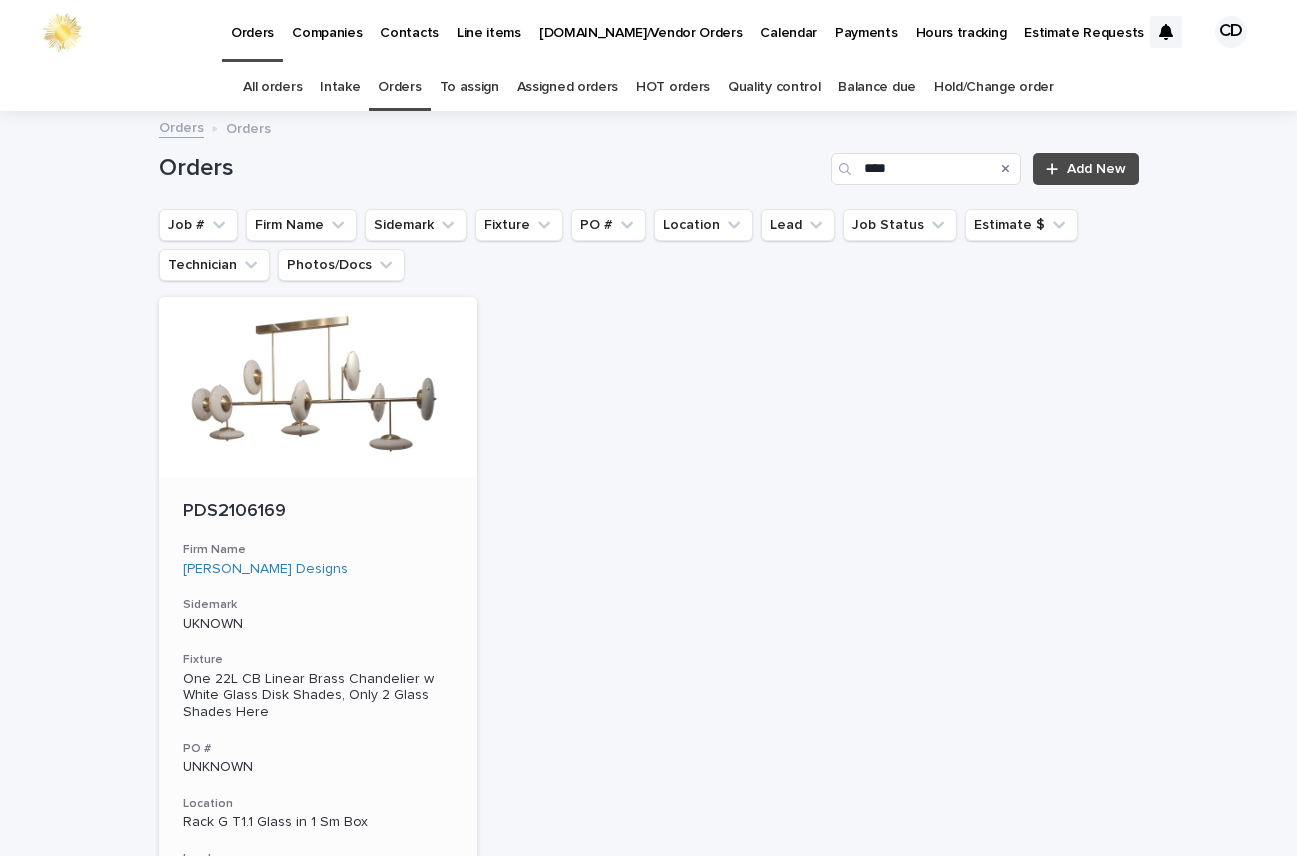type on "****" 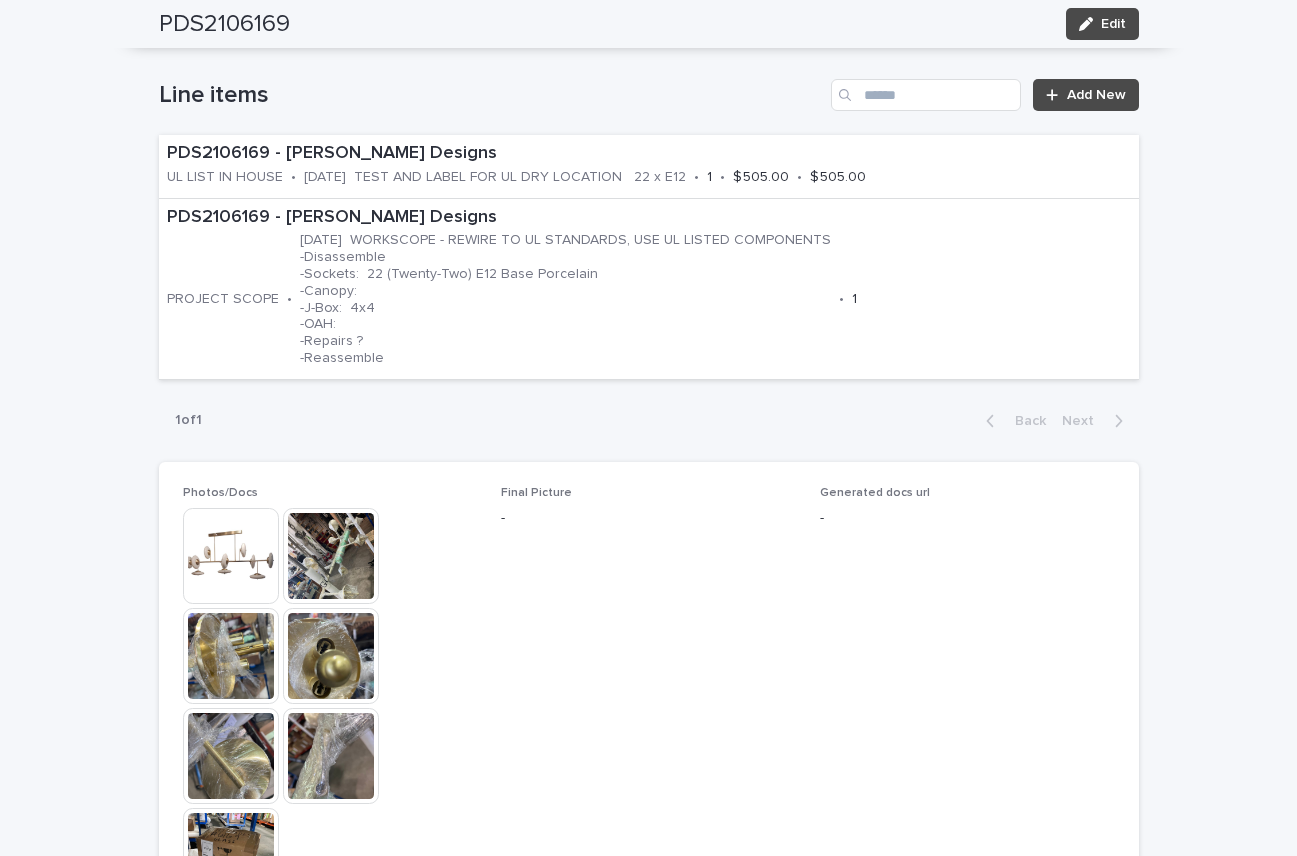 scroll, scrollTop: 1229, scrollLeft: 0, axis: vertical 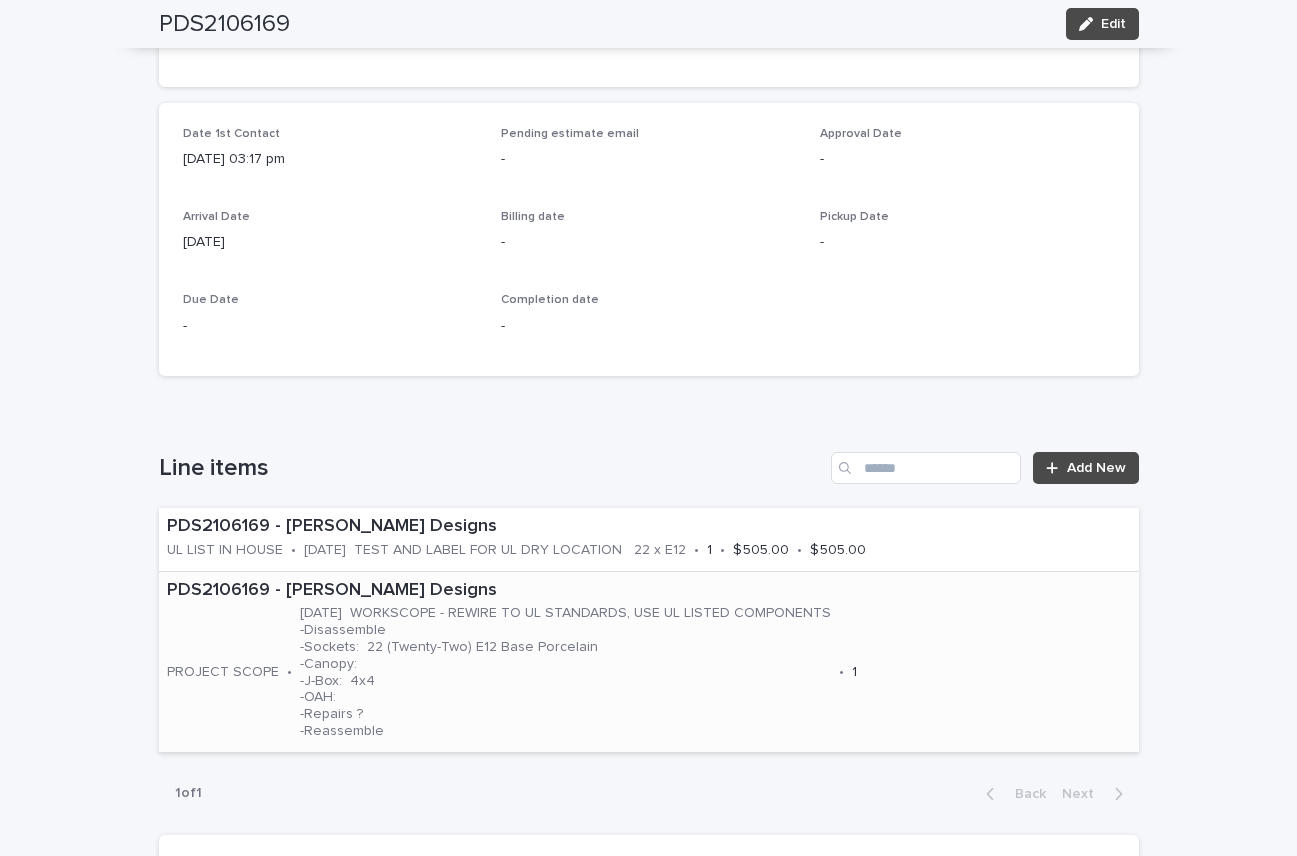 click on "07.08.25  WORKSCOPE - REWIRE TO UL STANDARDS, USE UL LISTED COMPONENTS
-Disassemble
-Sockets:  22 (Twenty-Two) E12 Base Porcelain
-Canopy:
-J-Box:  4x4
-OAH:
-Repairs ?
-Reassemble" at bounding box center (565, 672) 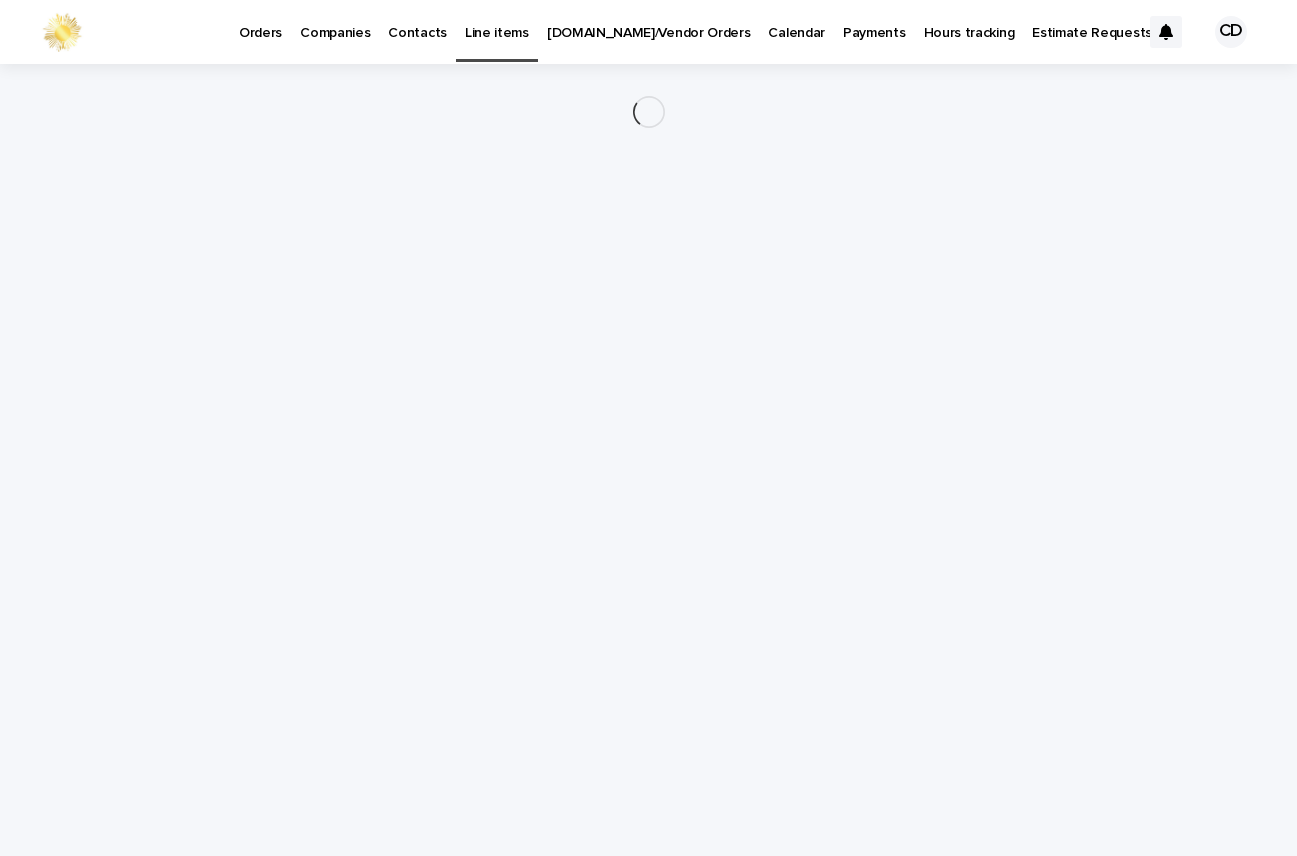 scroll, scrollTop: 0, scrollLeft: 0, axis: both 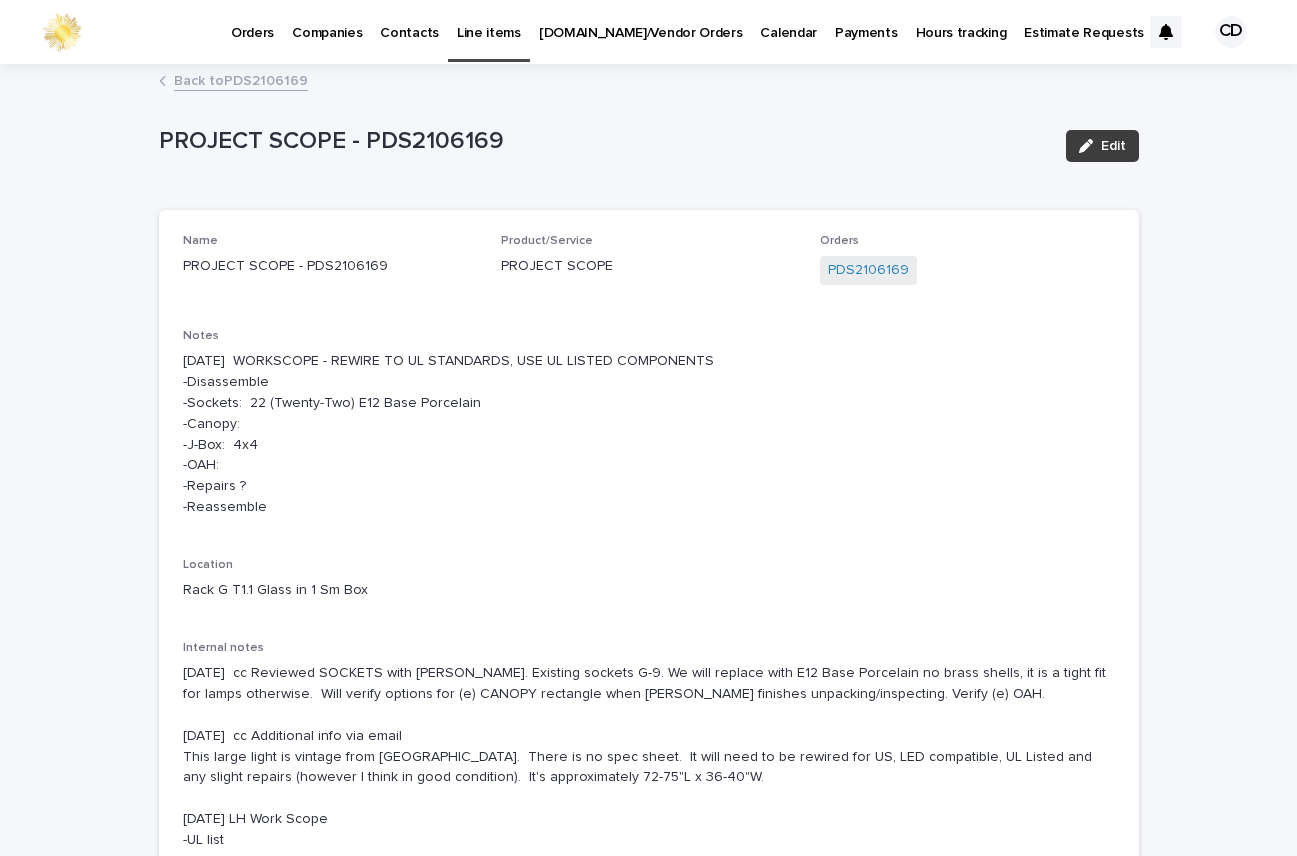 click on "Edit" at bounding box center (1113, 146) 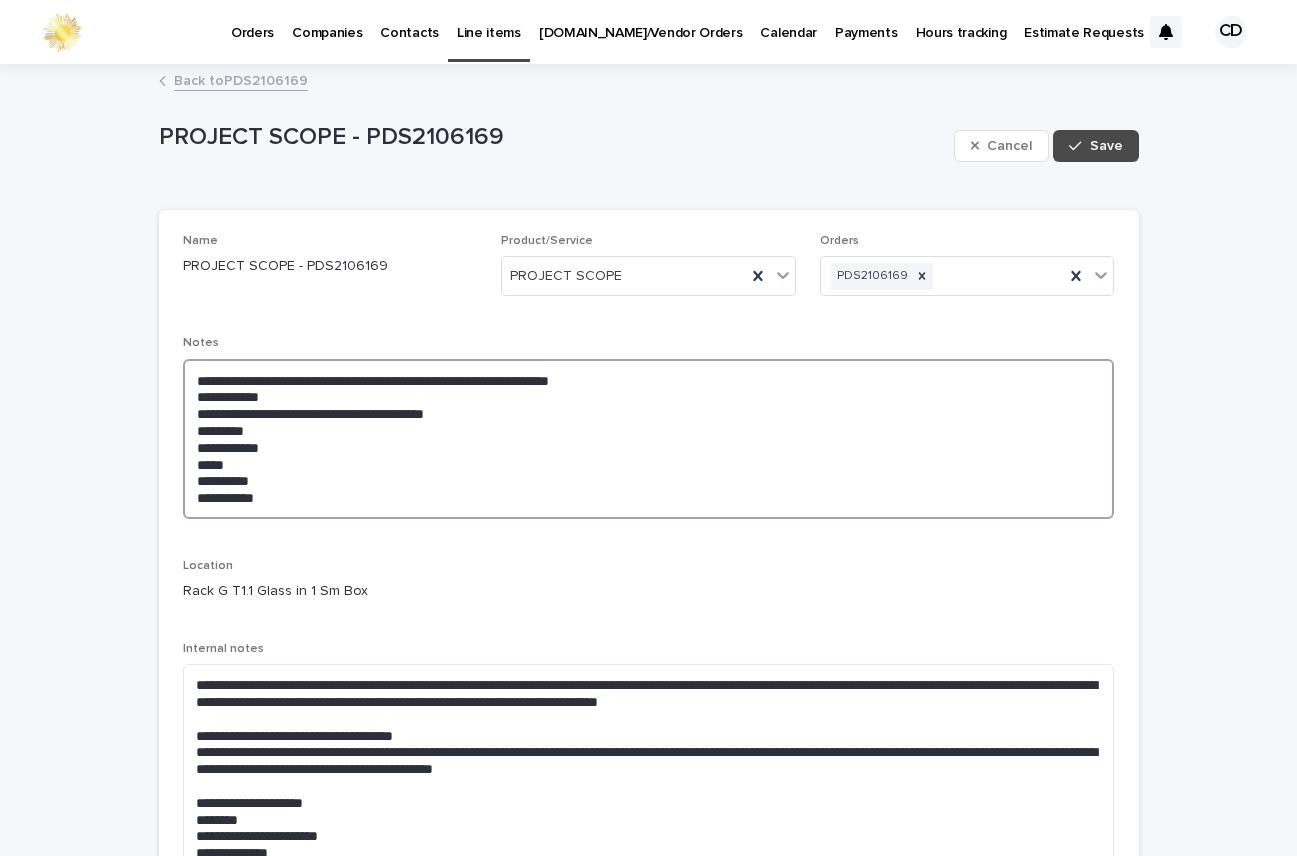 drag, startPoint x: 247, startPoint y: 430, endPoint x: 173, endPoint y: 429, distance: 74.00676 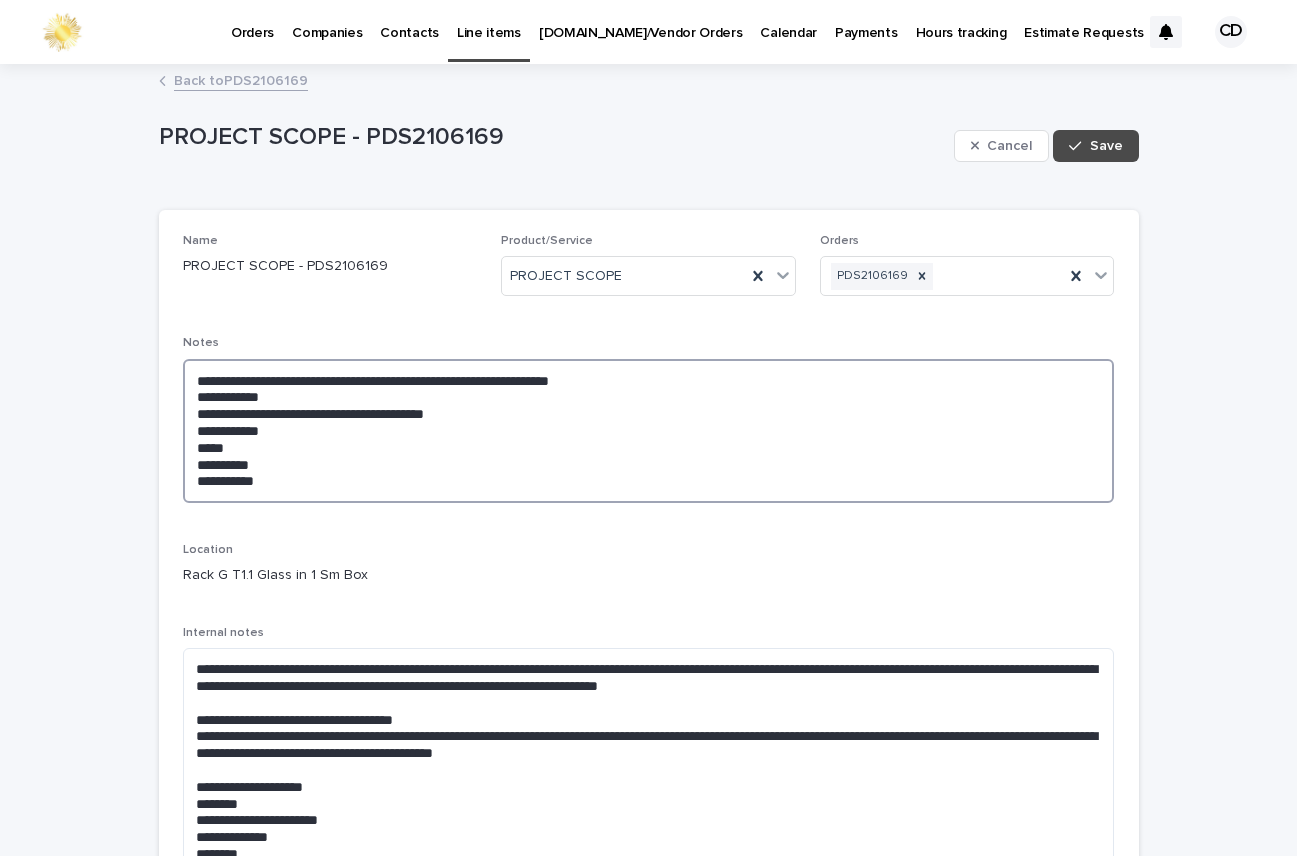 click on "**********" at bounding box center [649, 431] 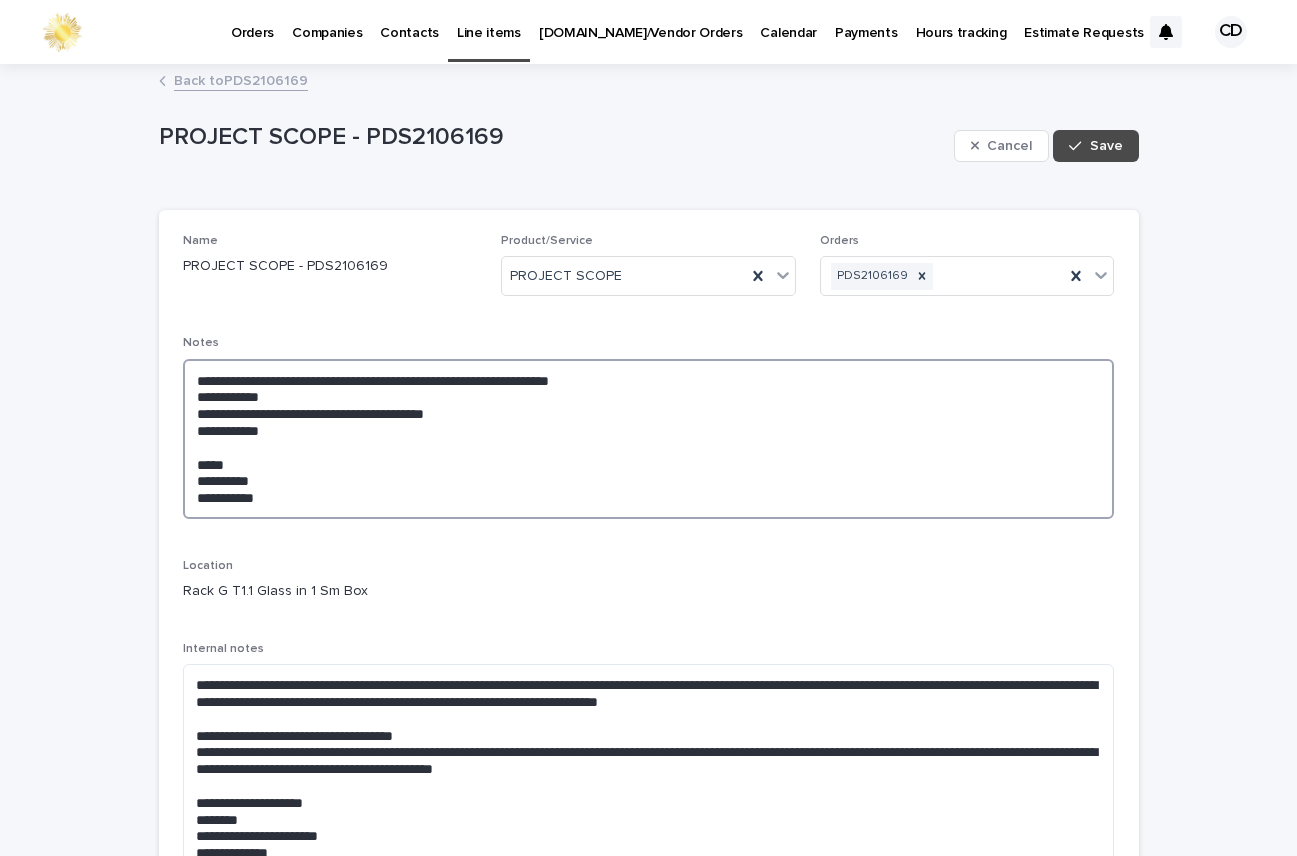 paste on "*********" 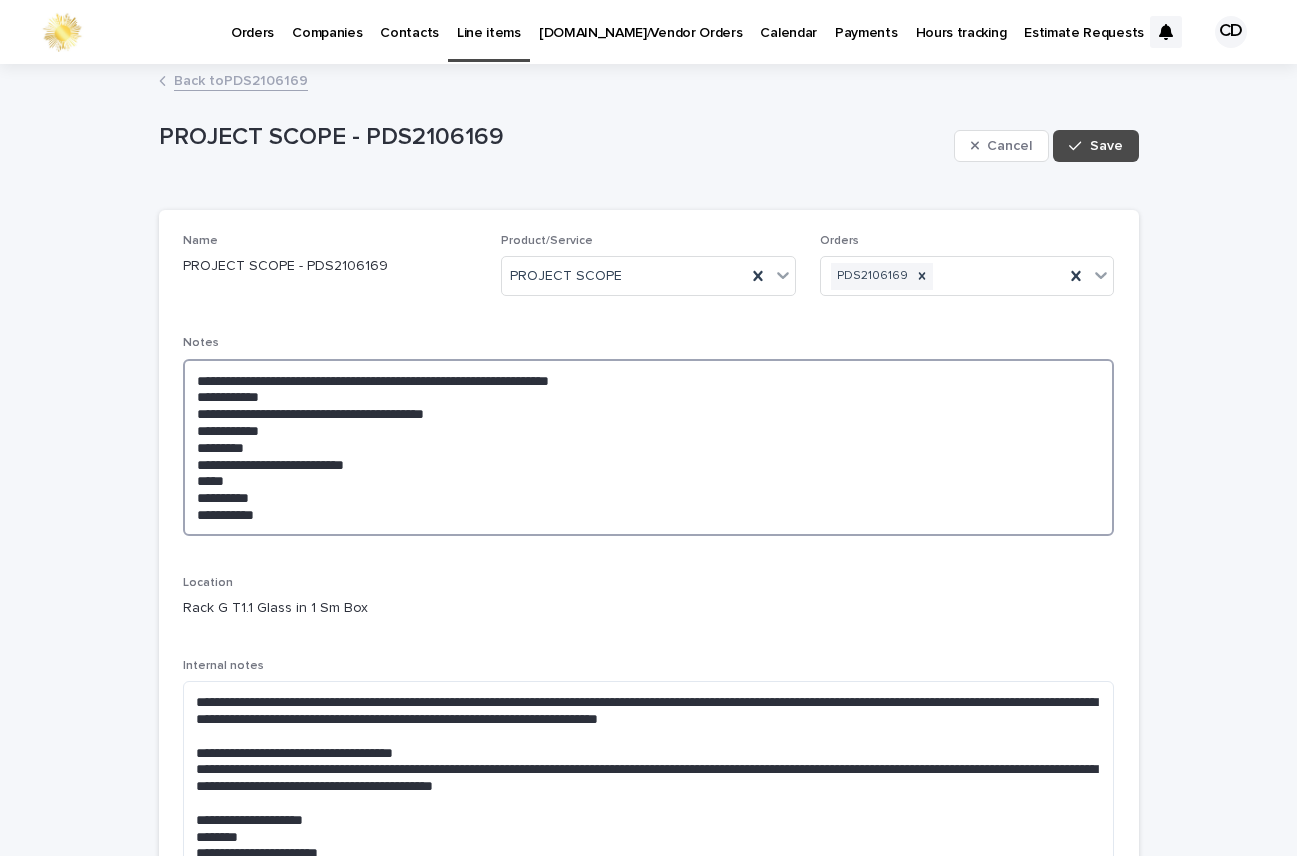 click on "**********" at bounding box center [649, 447] 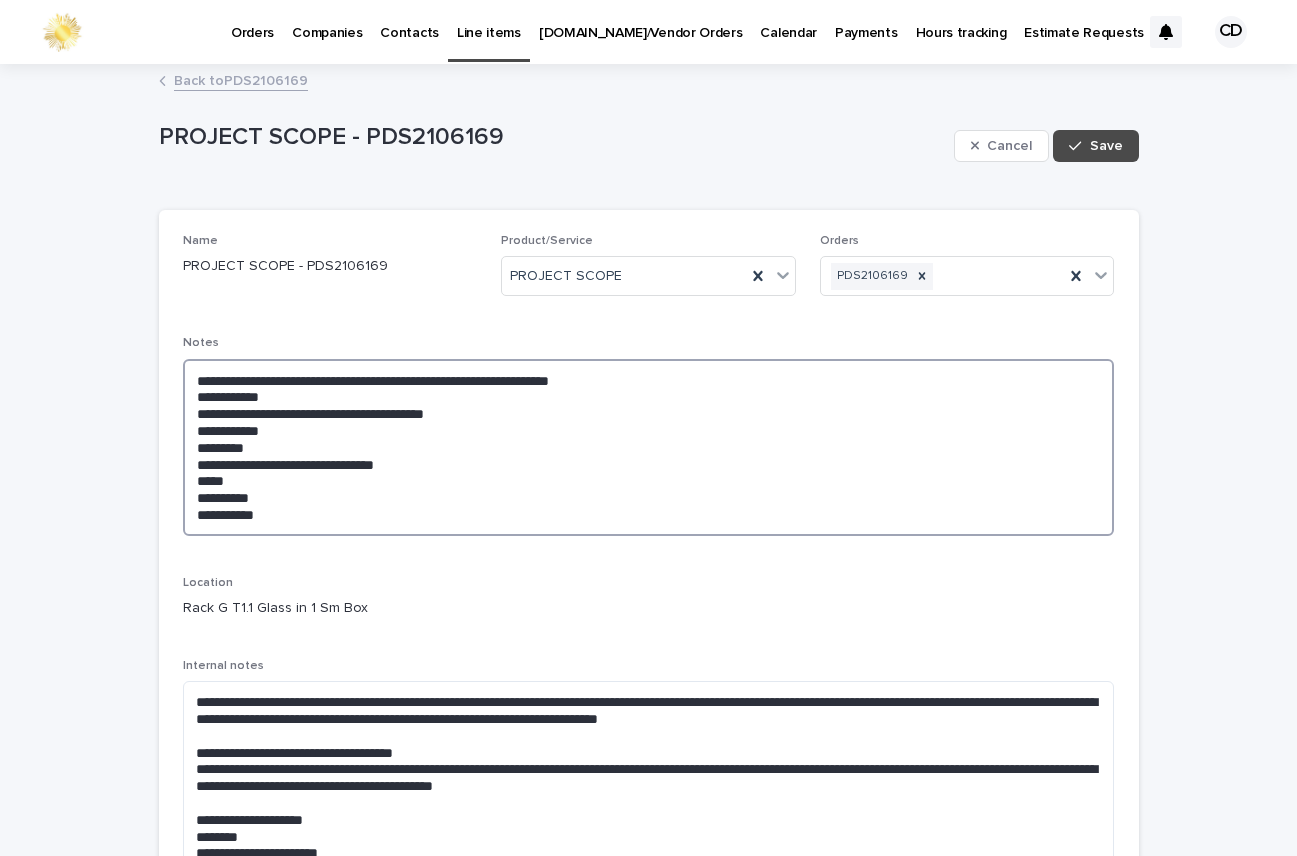 drag, startPoint x: 399, startPoint y: 459, endPoint x: 450, endPoint y: 466, distance: 51.47815 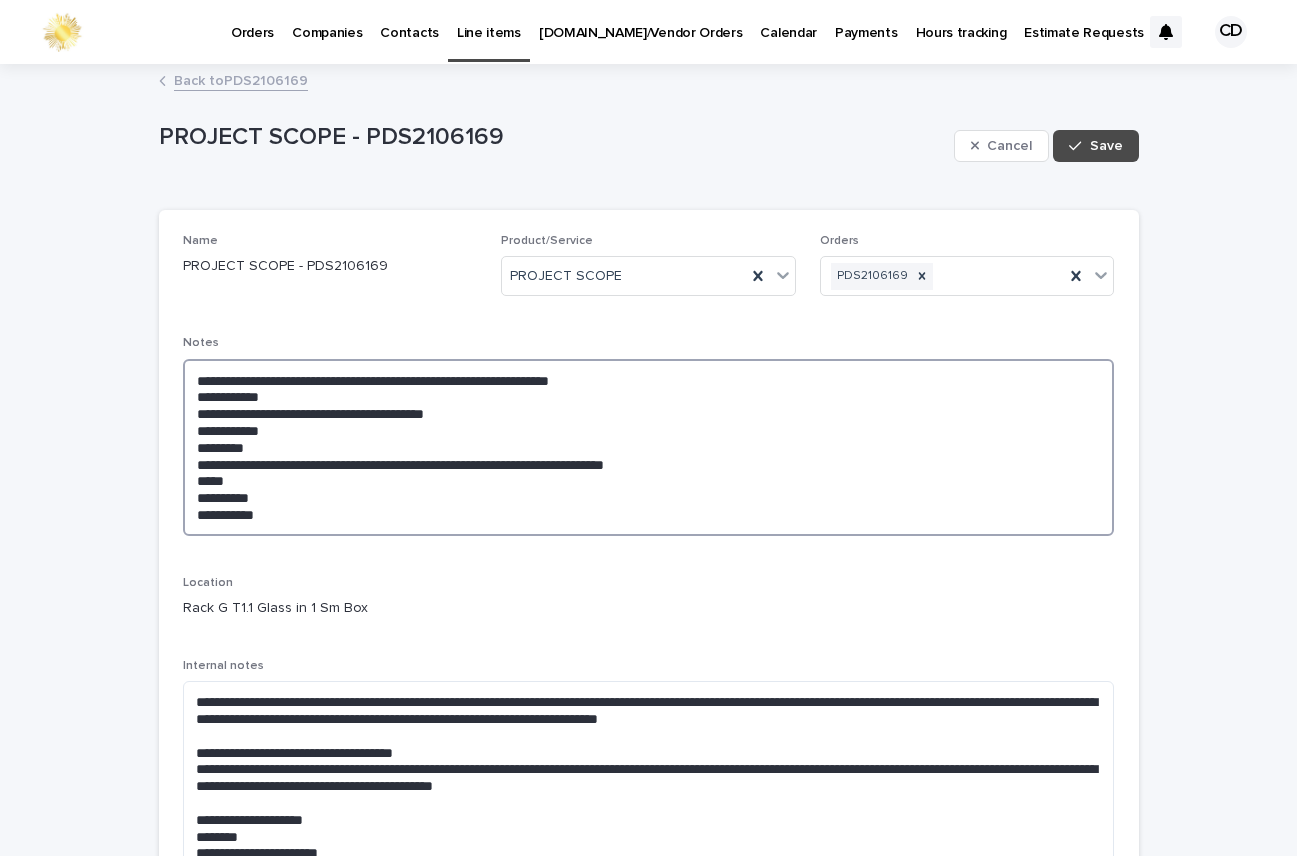 click on "**********" at bounding box center (649, 447) 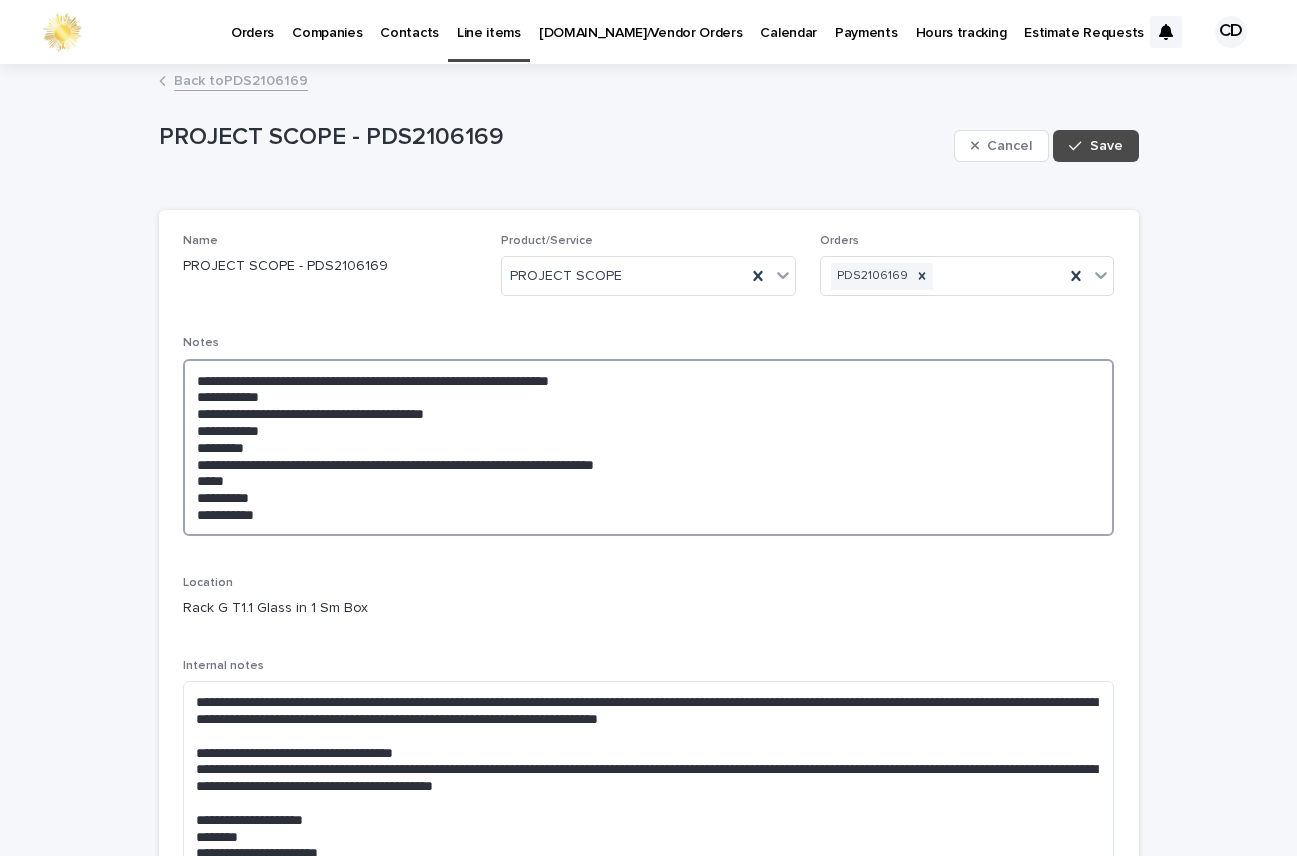 click on "**********" at bounding box center (649, 447) 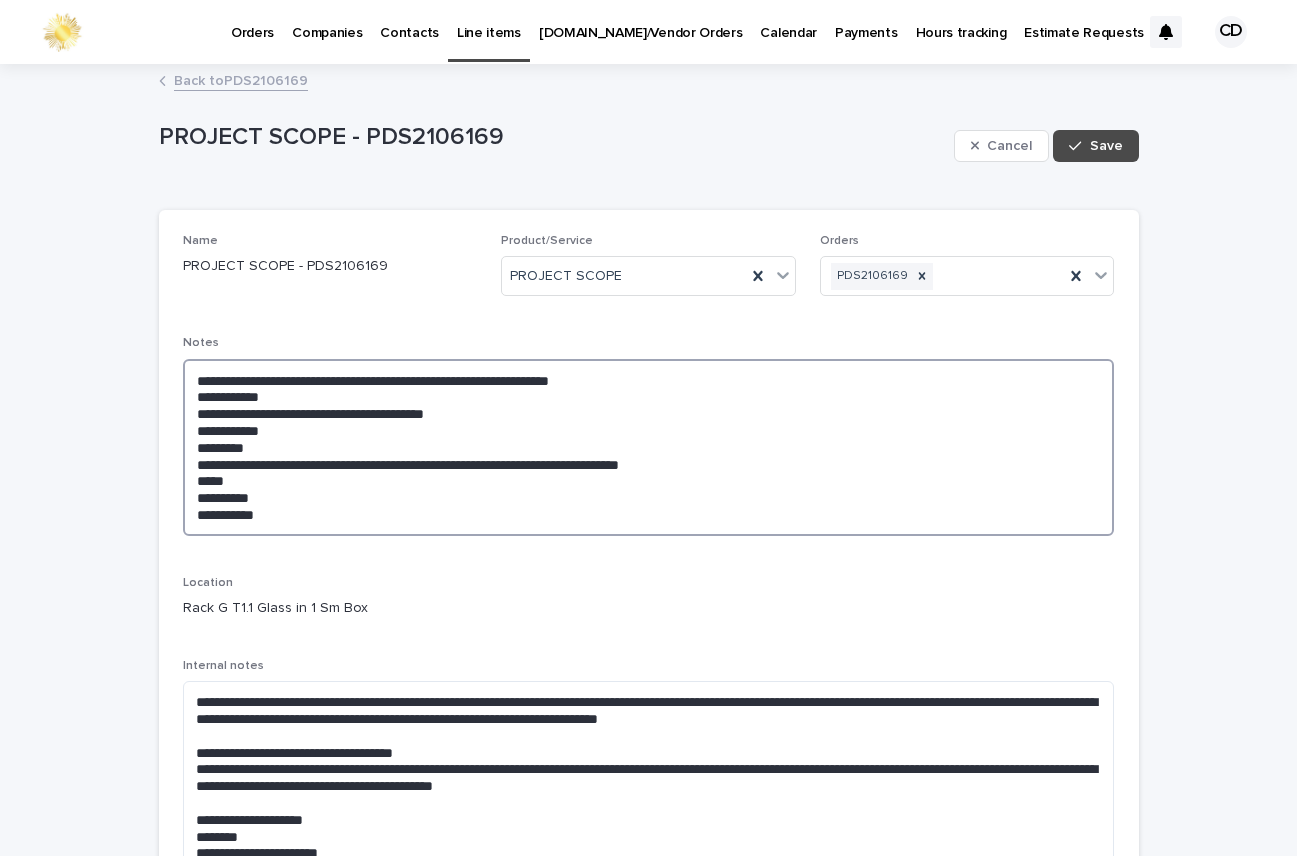 click on "**********" at bounding box center [649, 447] 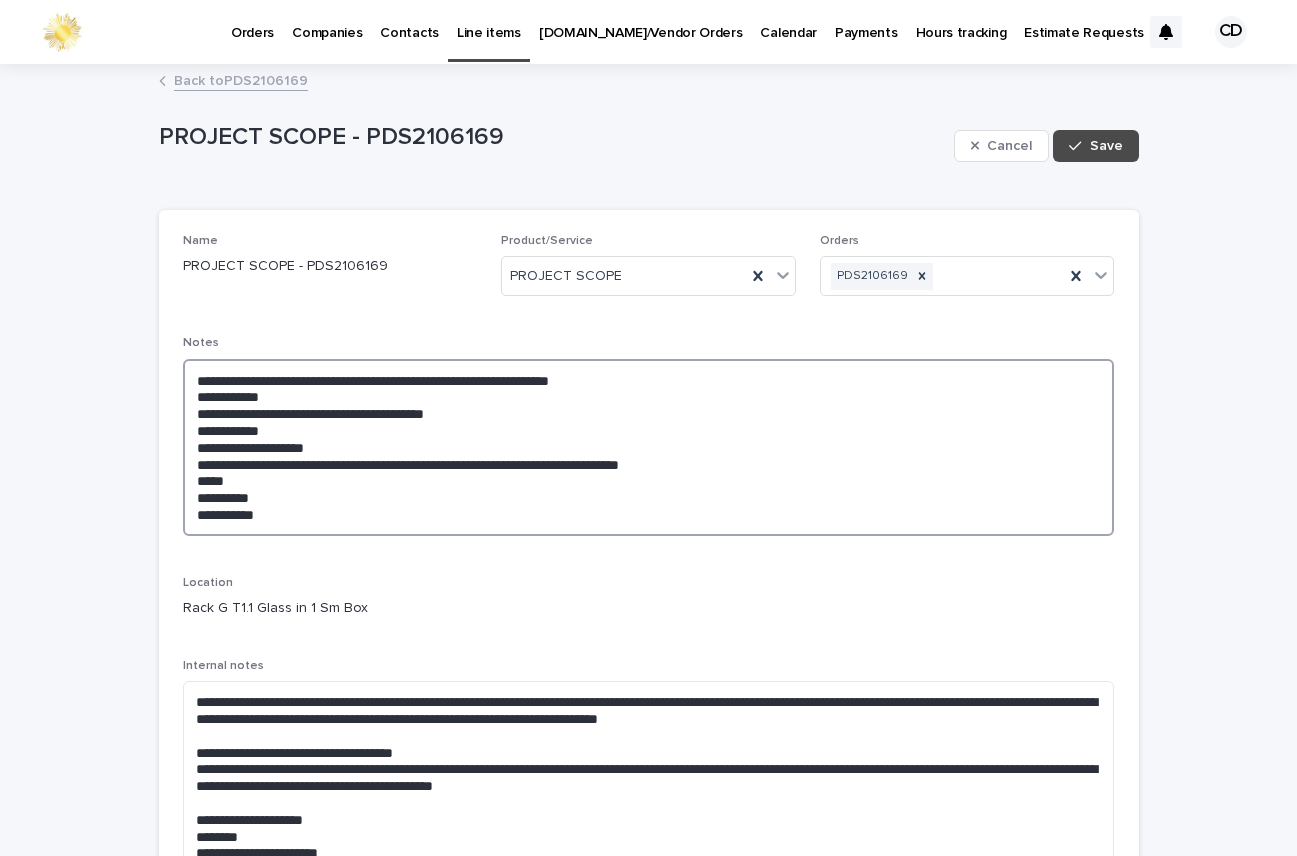 drag, startPoint x: 311, startPoint y: 446, endPoint x: 322, endPoint y: 446, distance: 11 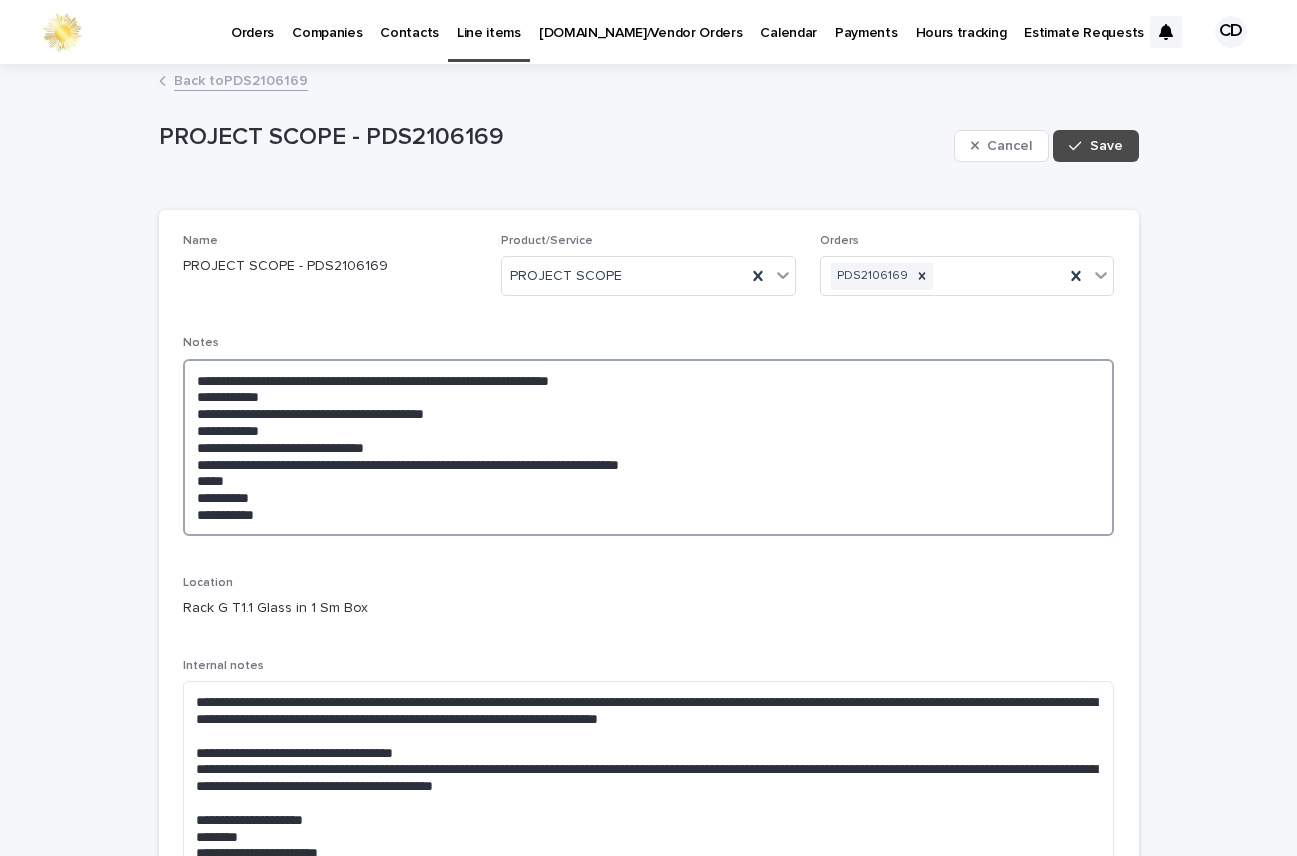 click on "**********" at bounding box center (649, 447) 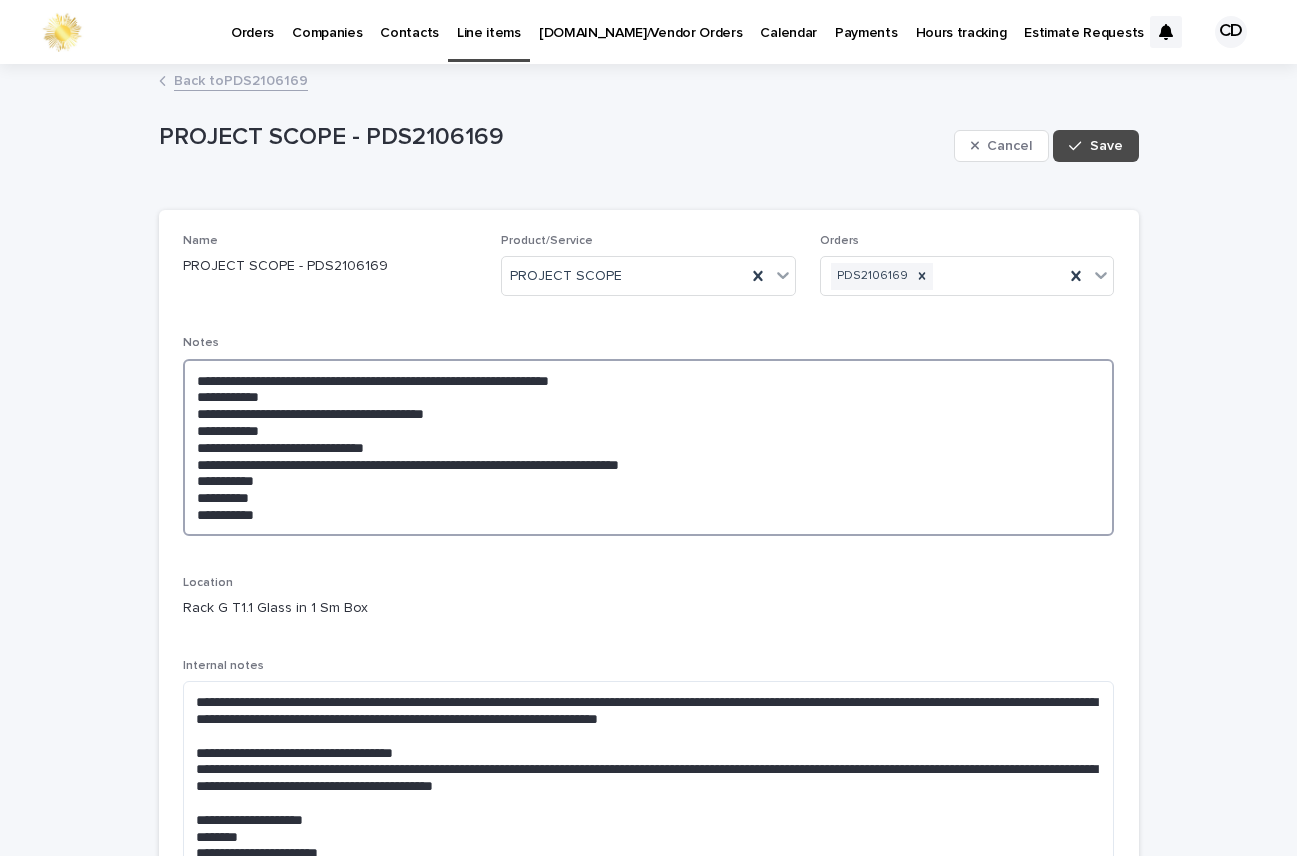 click on "**********" at bounding box center [649, 447] 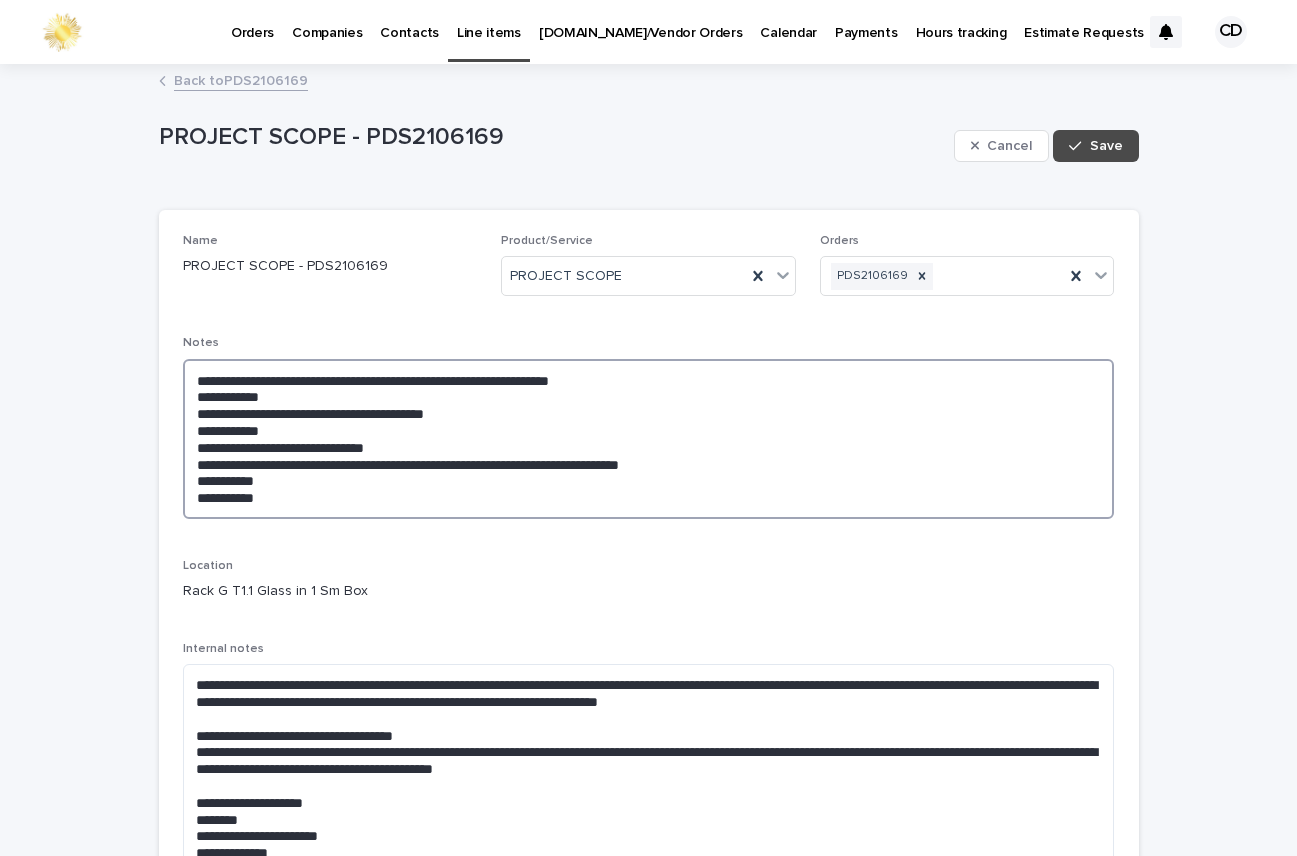click on "**********" at bounding box center [649, 439] 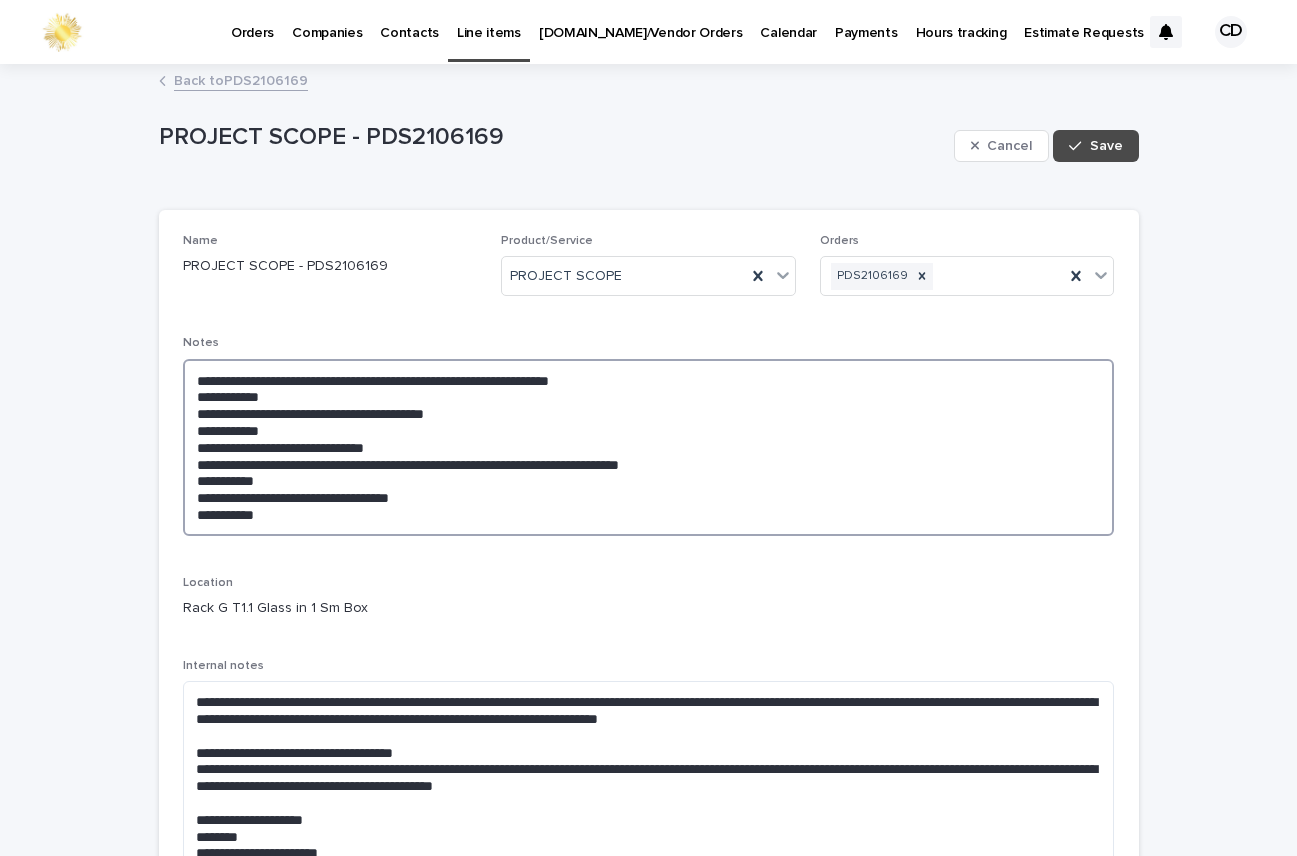 click on "**********" at bounding box center [649, 447] 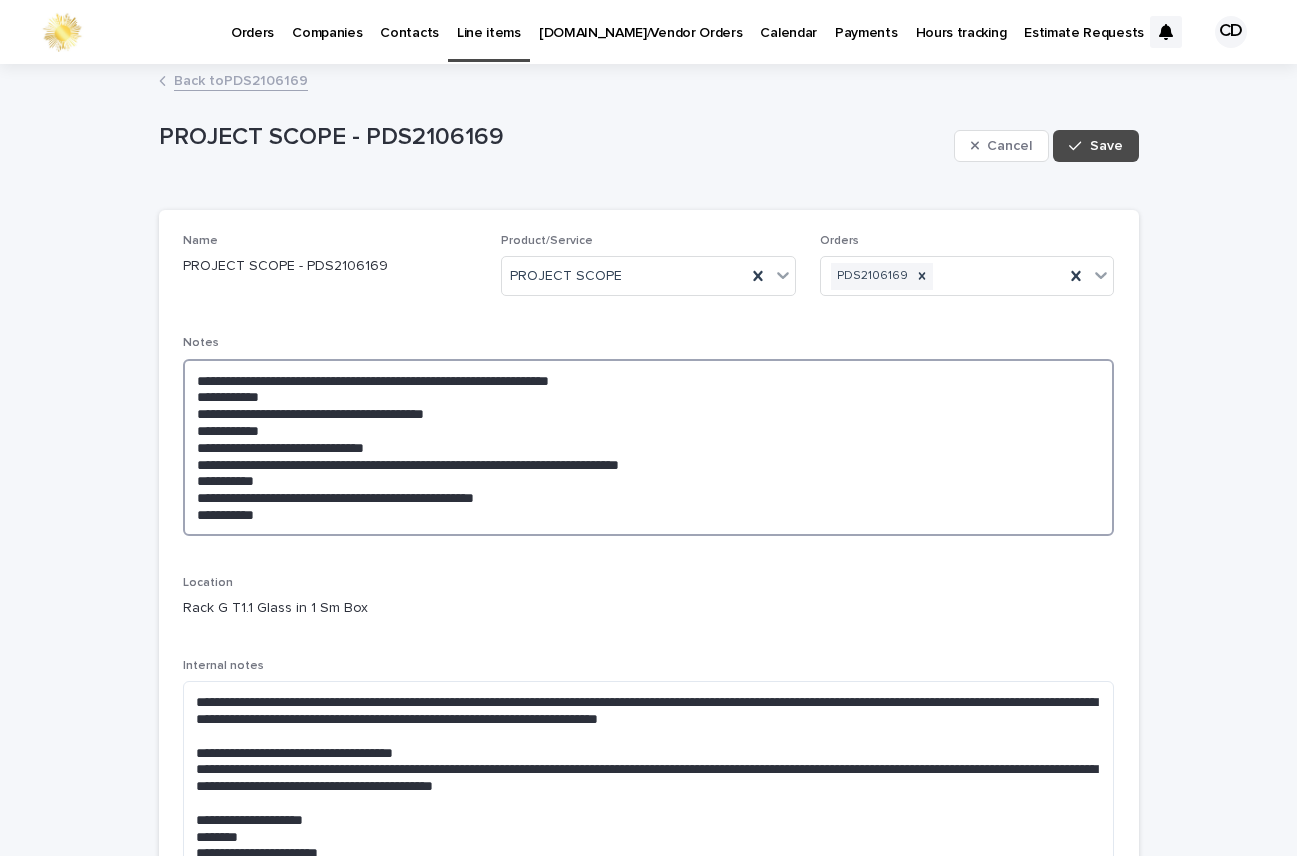 click on "**********" at bounding box center [649, 447] 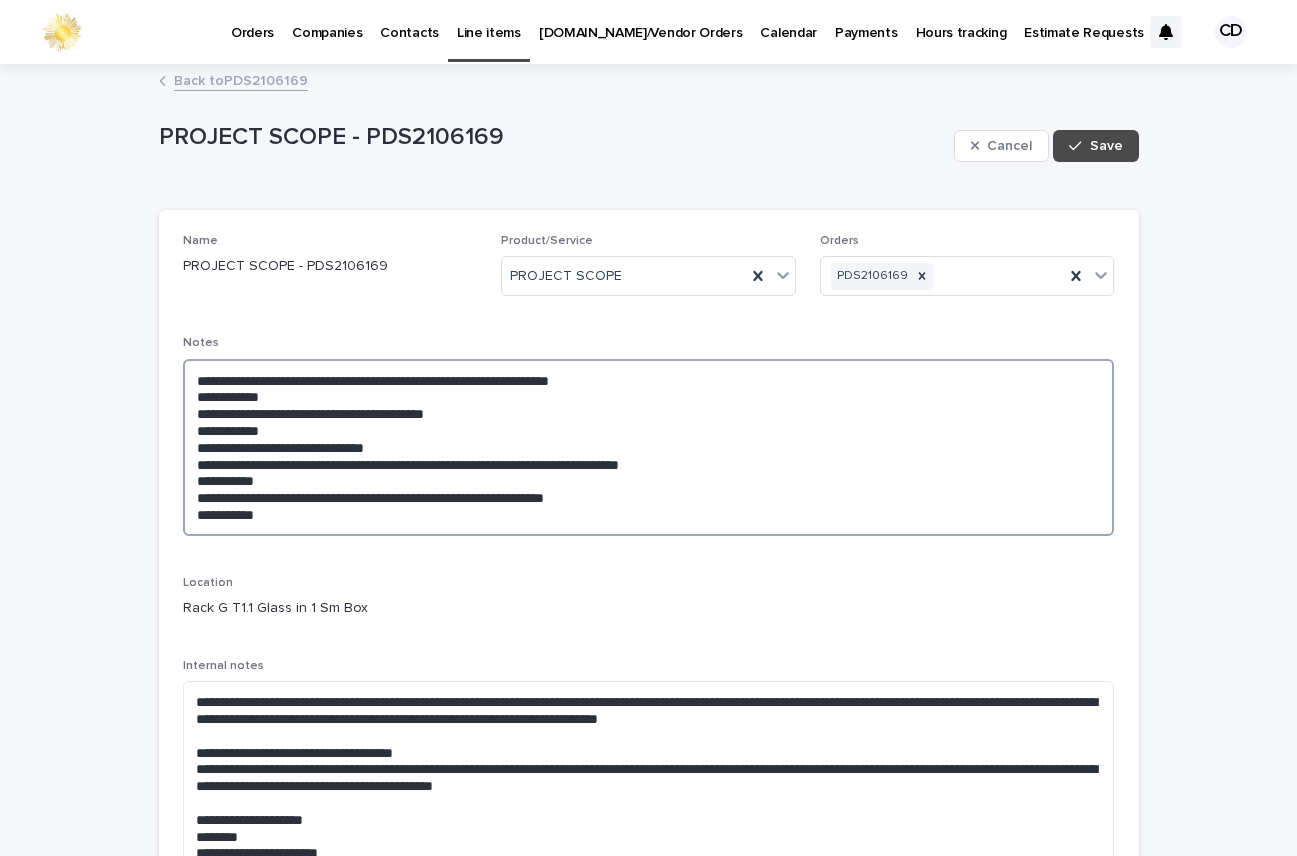 drag, startPoint x: 638, startPoint y: 502, endPoint x: 664, endPoint y: 514, distance: 28.635643 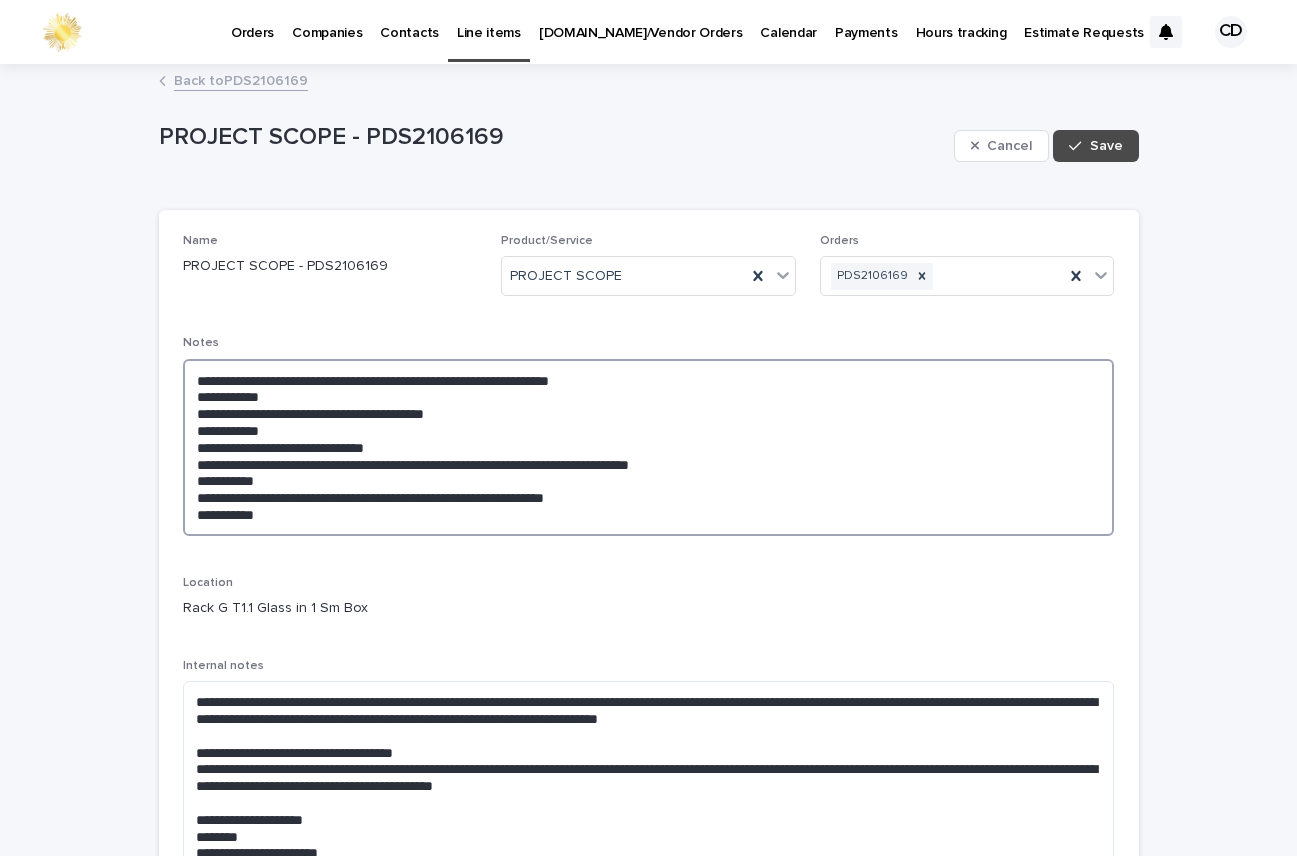 click on "**********" at bounding box center [649, 447] 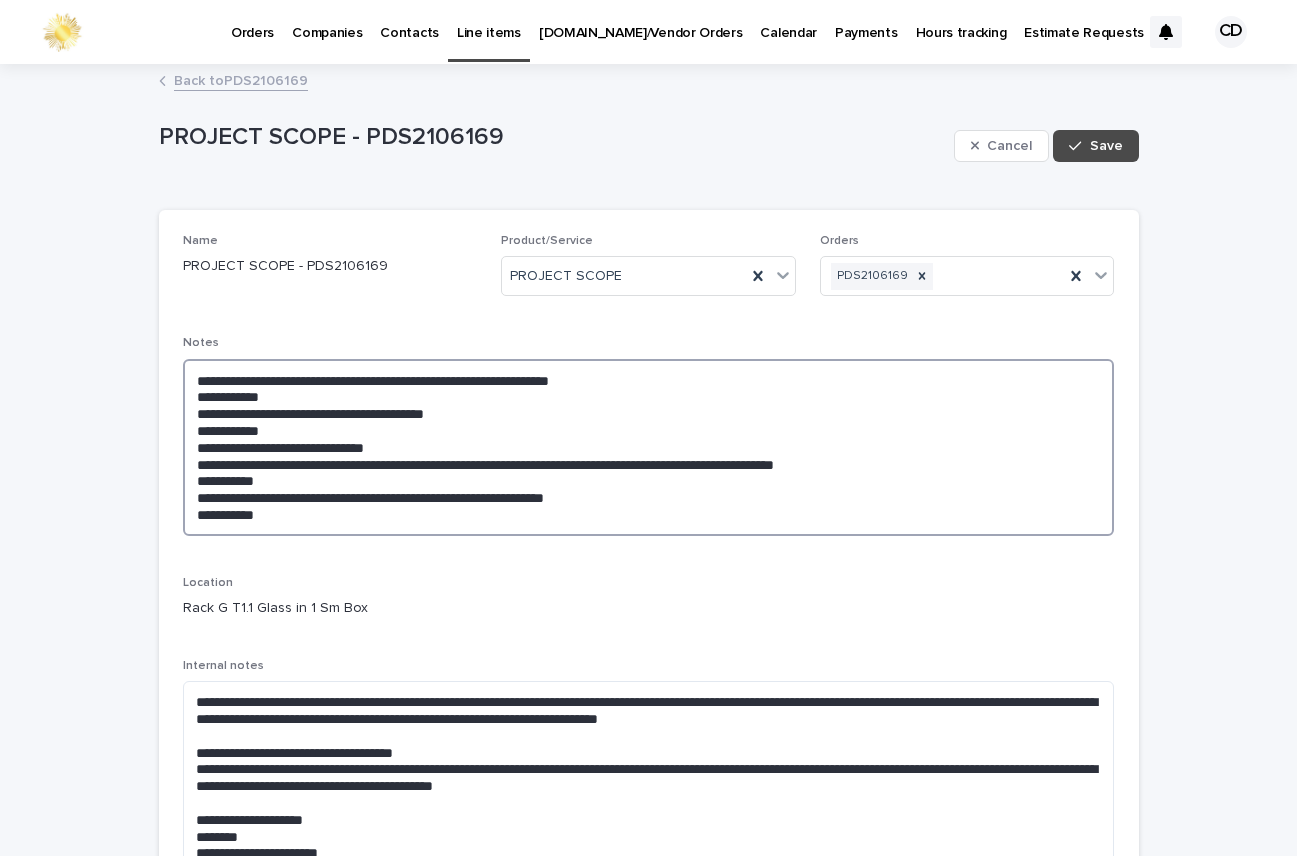 drag, startPoint x: 496, startPoint y: 463, endPoint x: 517, endPoint y: 466, distance: 21.213203 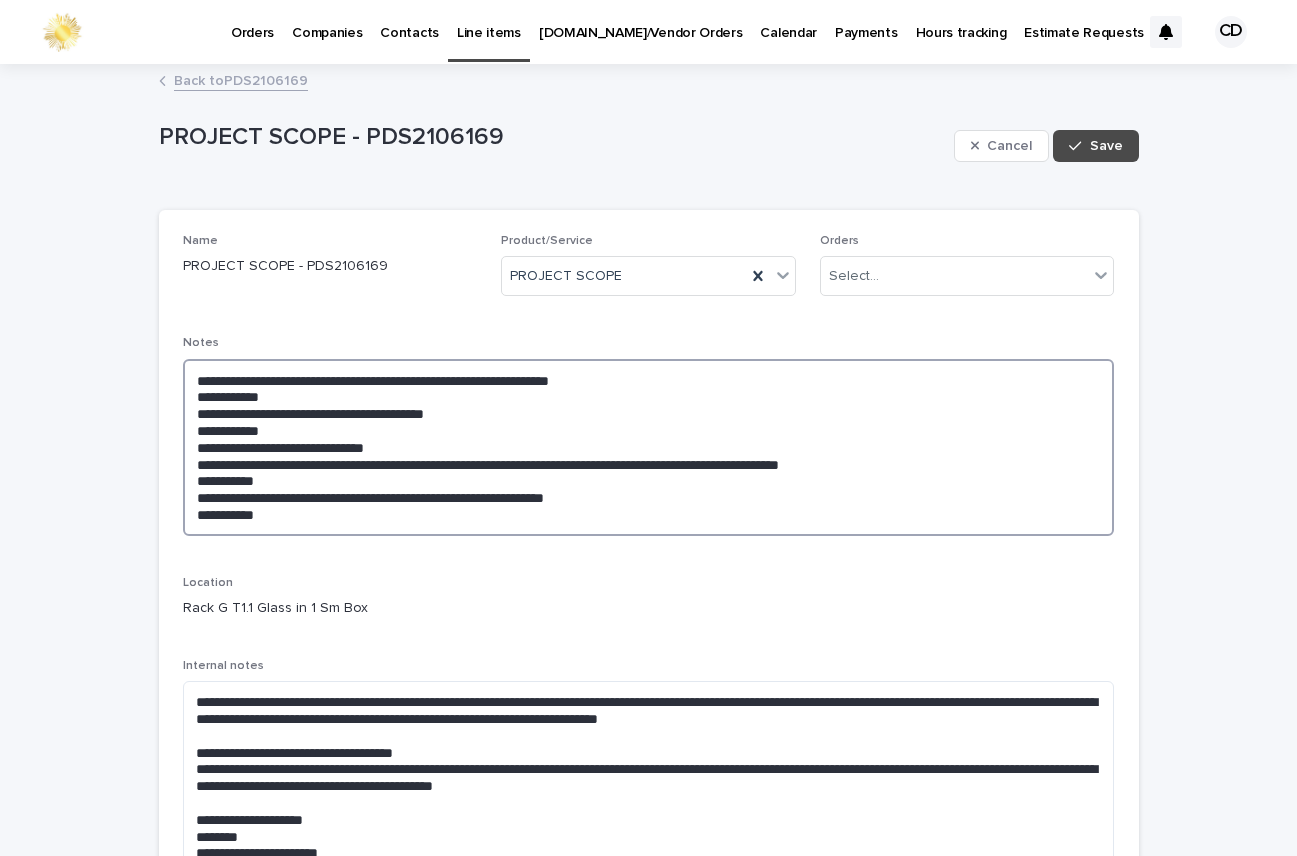 click on "**********" at bounding box center (649, 447) 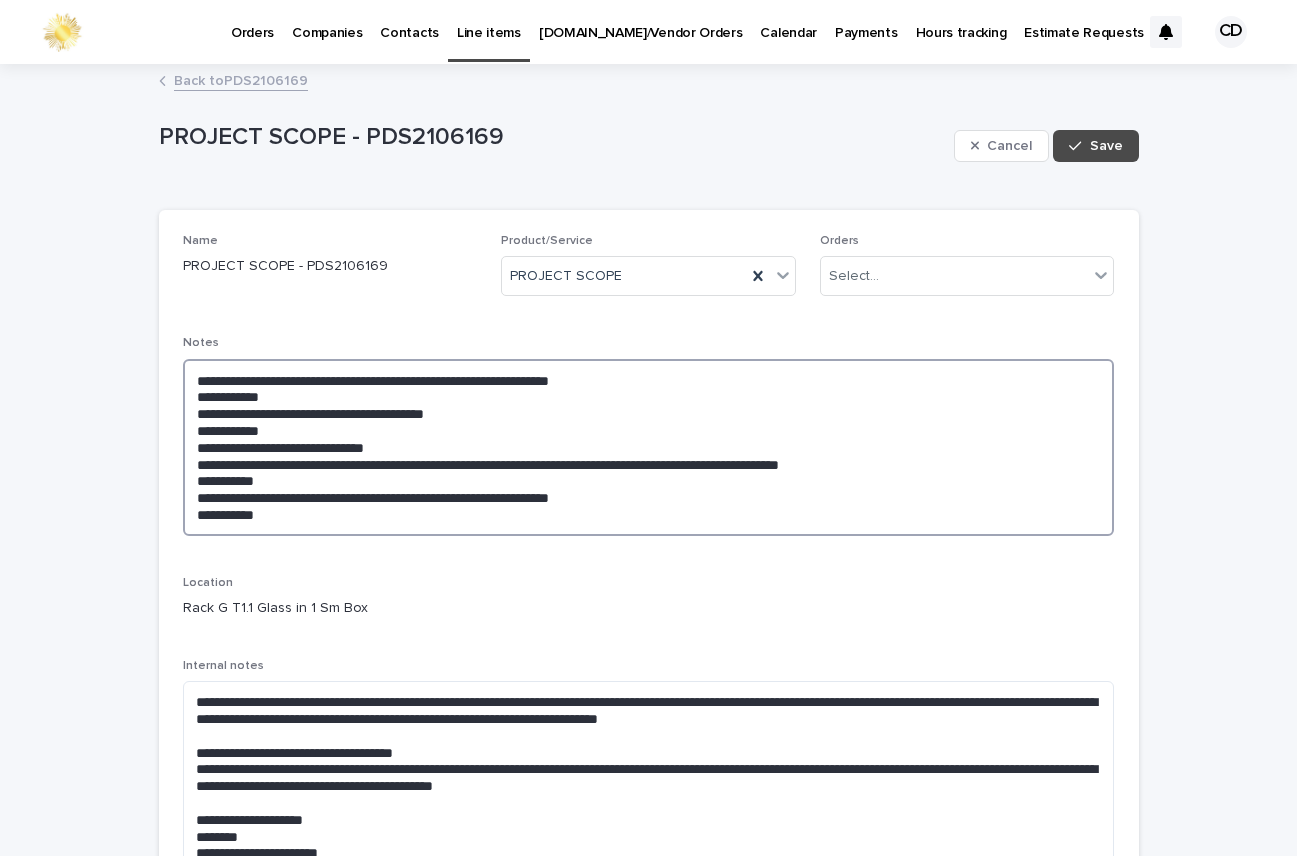 click on "**********" at bounding box center (649, 447) 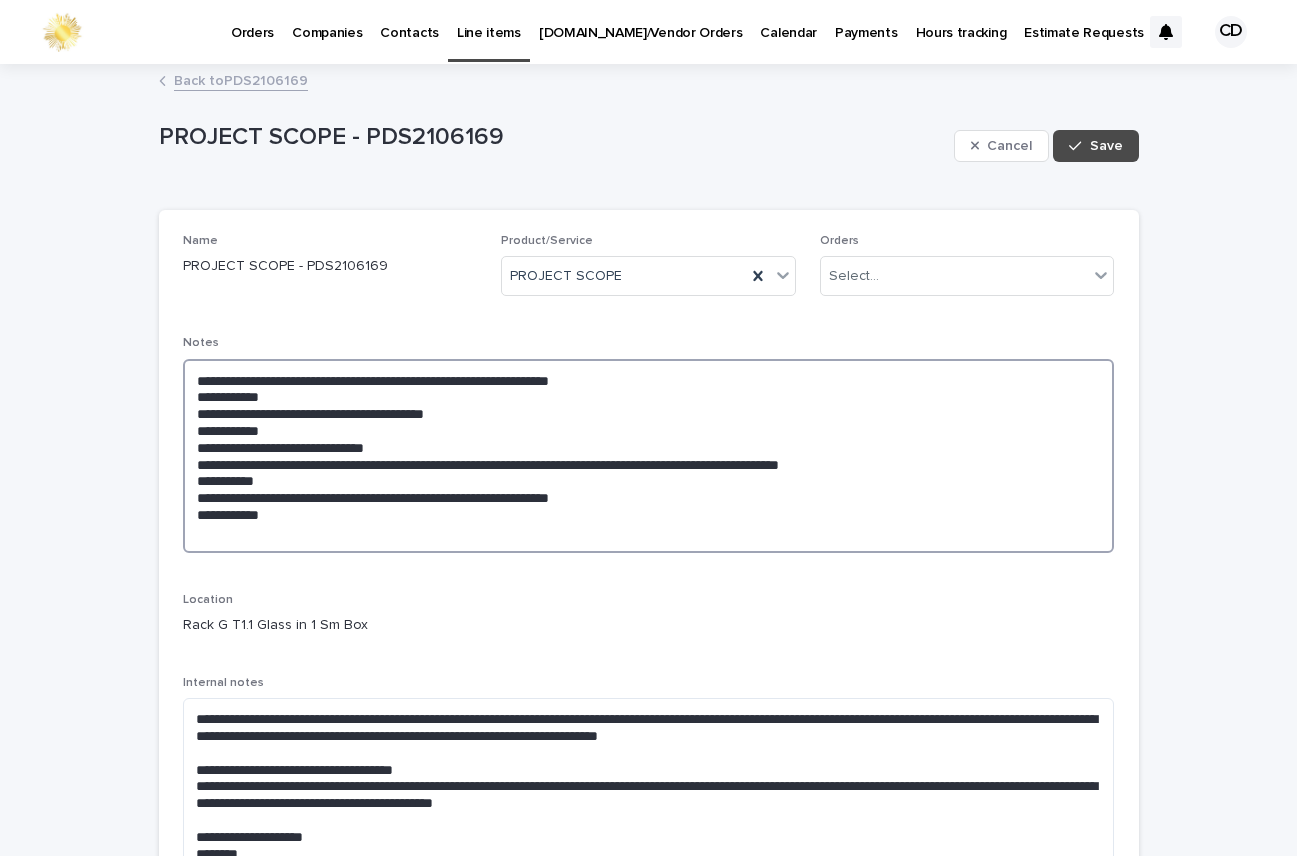 paste on "**********" 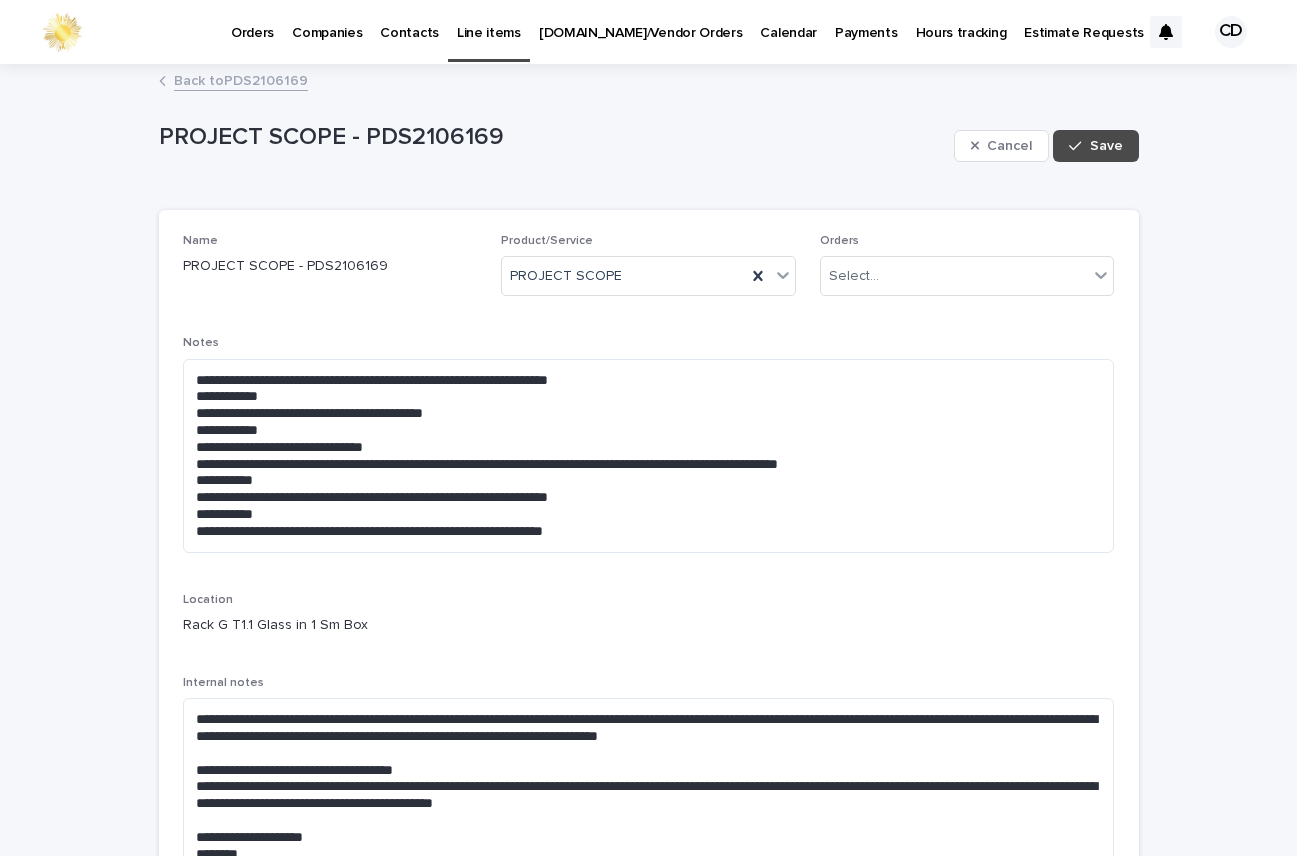 click on "**********" at bounding box center [649, 596] 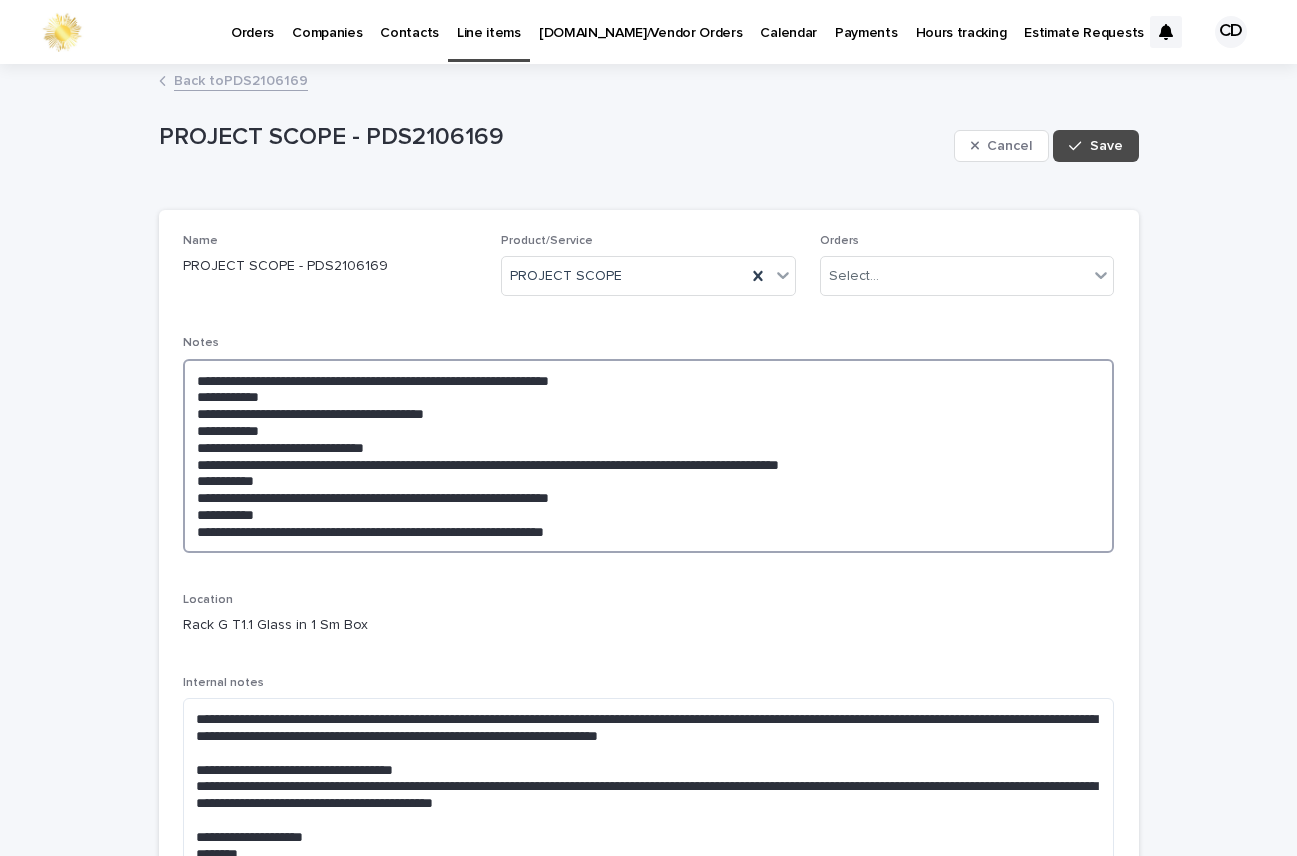 click on "**********" at bounding box center (649, 456) 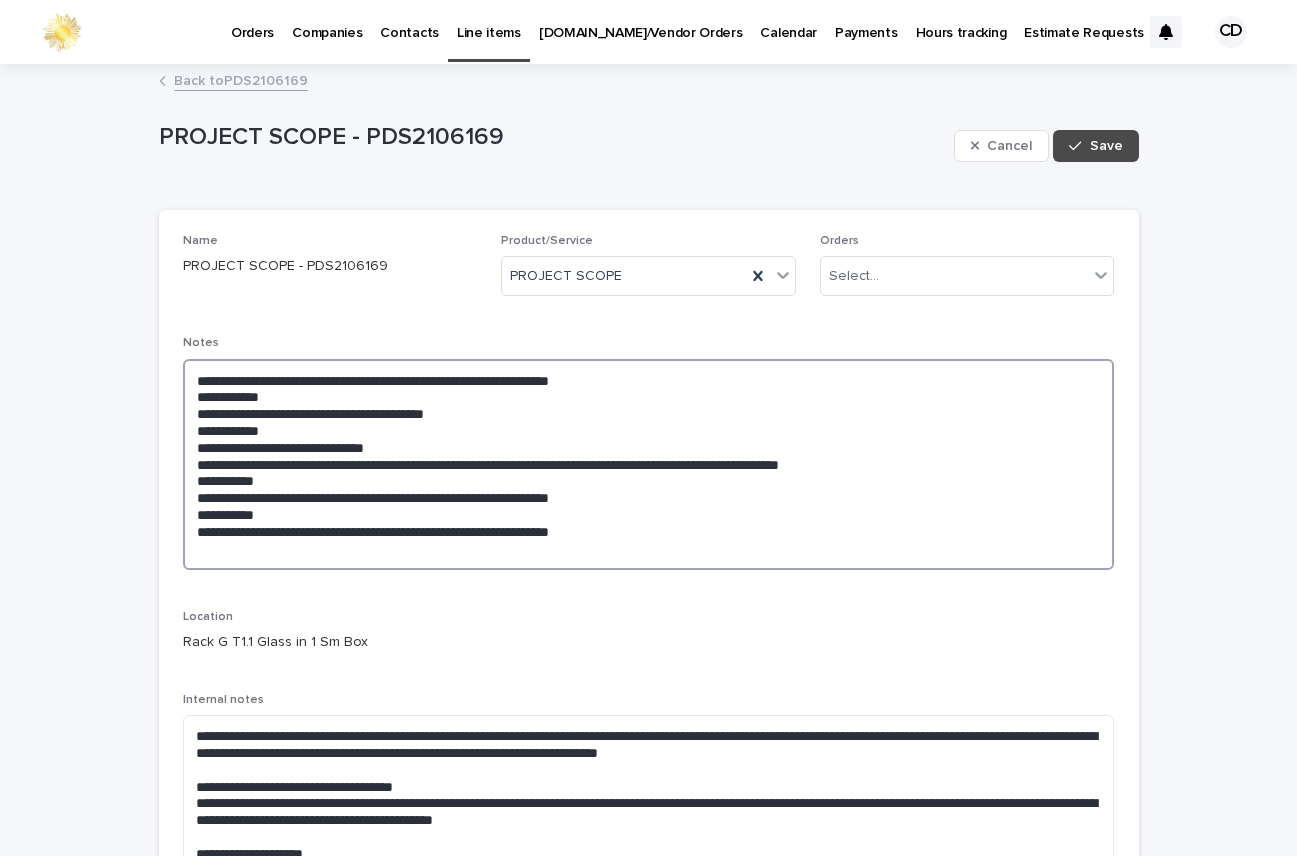 paste on "**********" 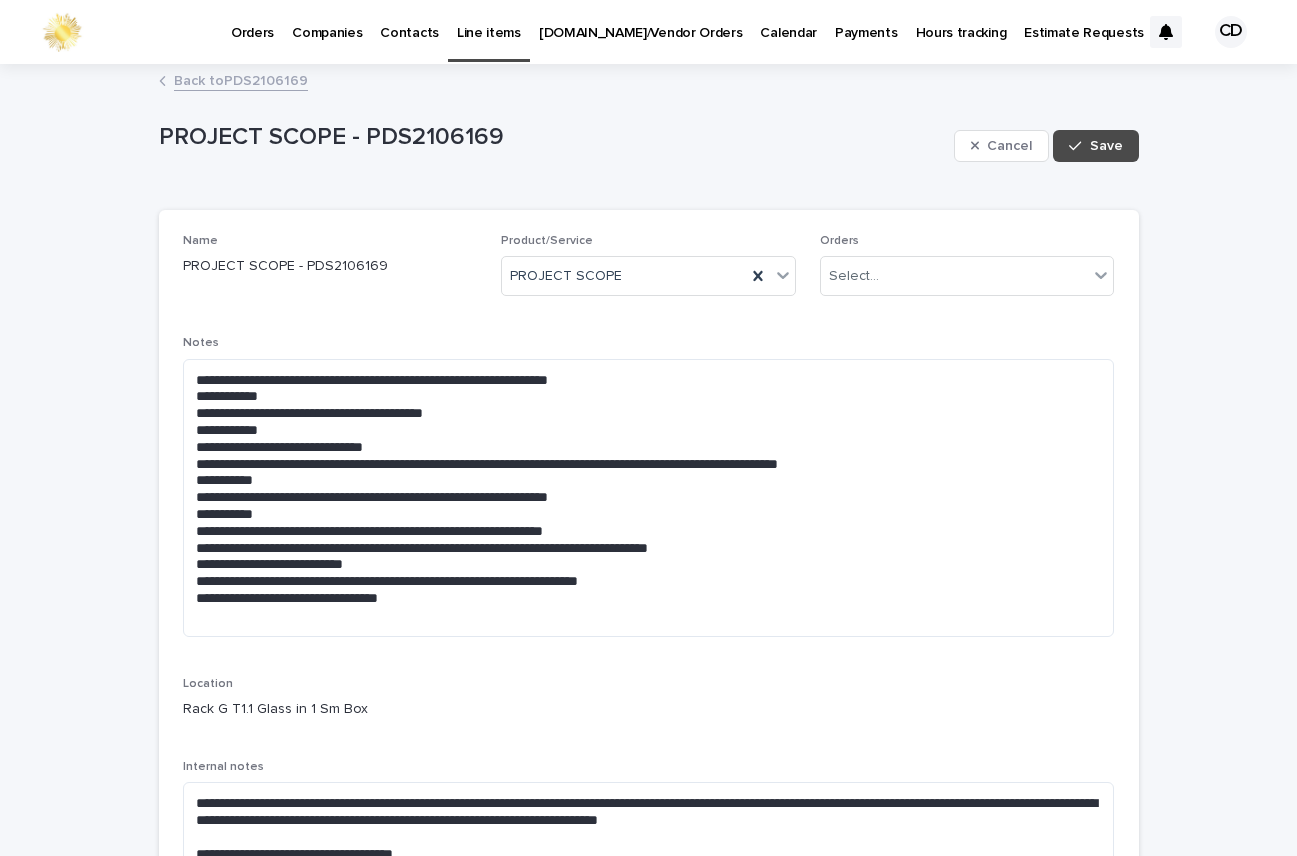 click on "**********" at bounding box center (649, 494) 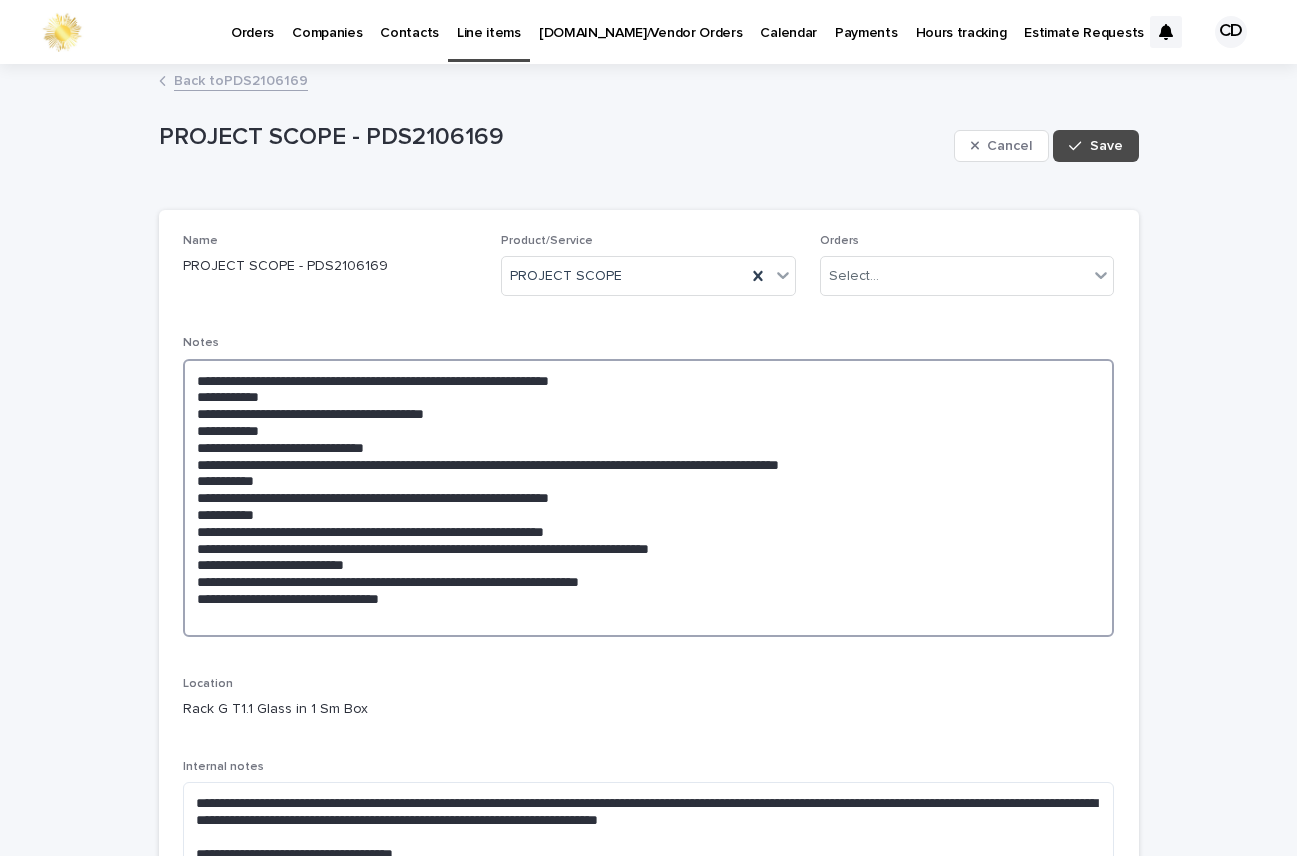 click on "**********" at bounding box center [649, 498] 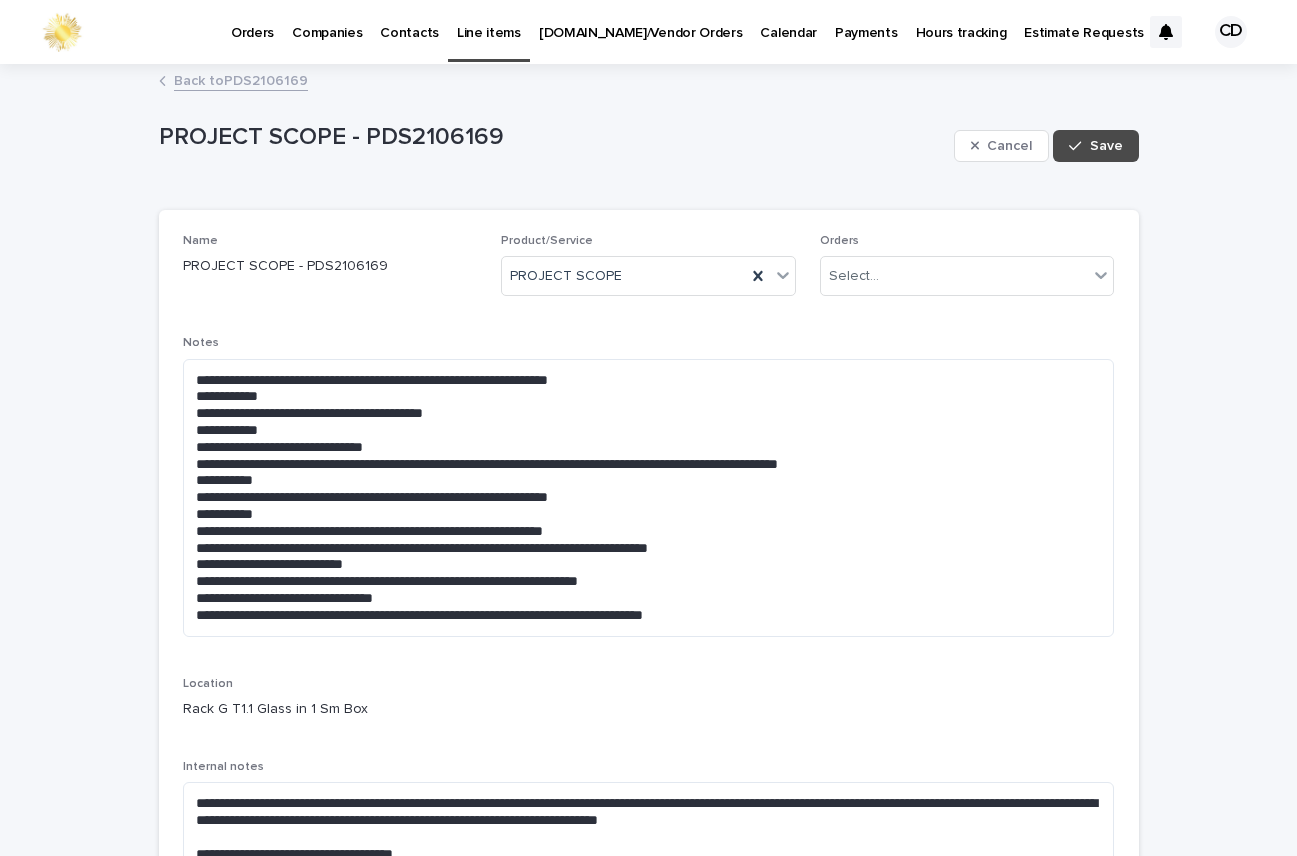 click on "**********" at bounding box center (649, 638) 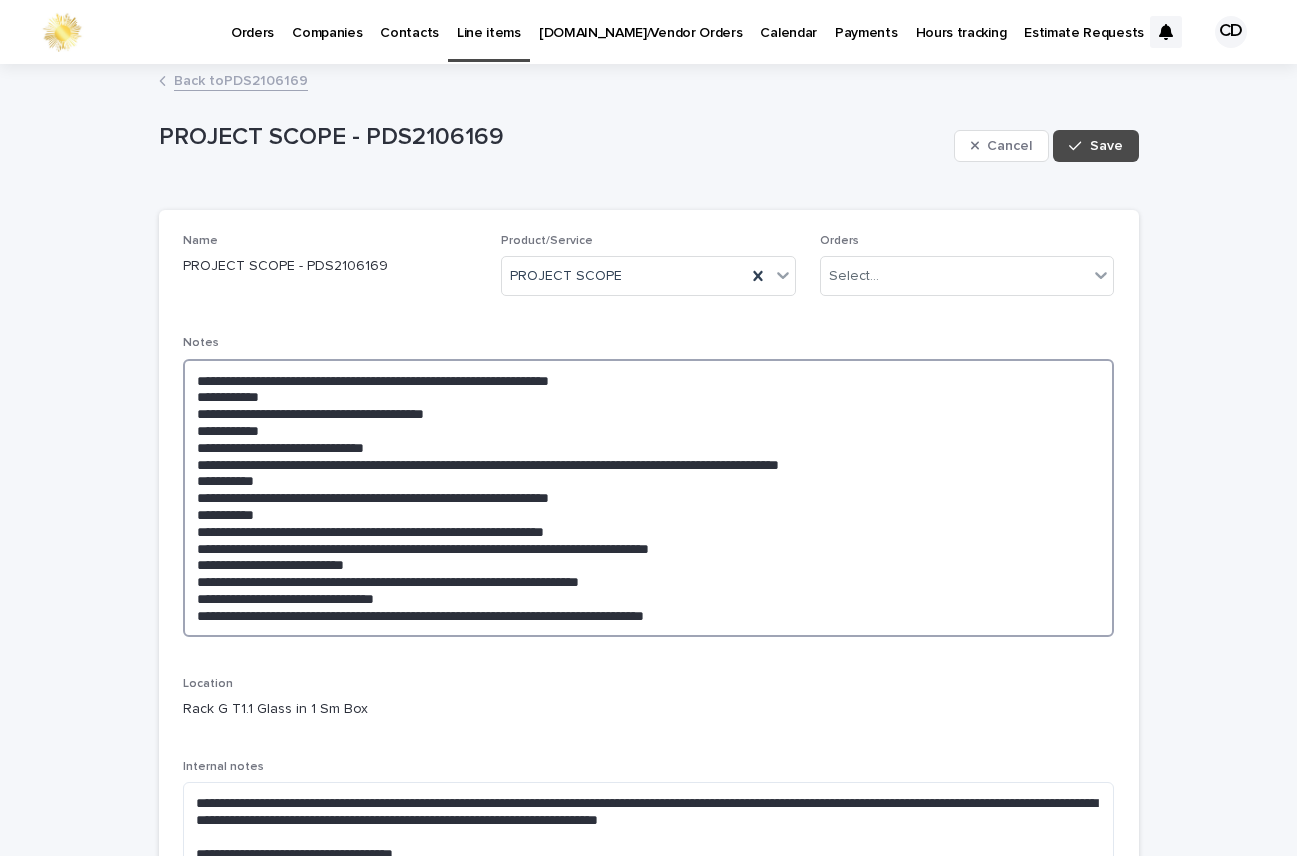 click on "**********" at bounding box center (649, 498) 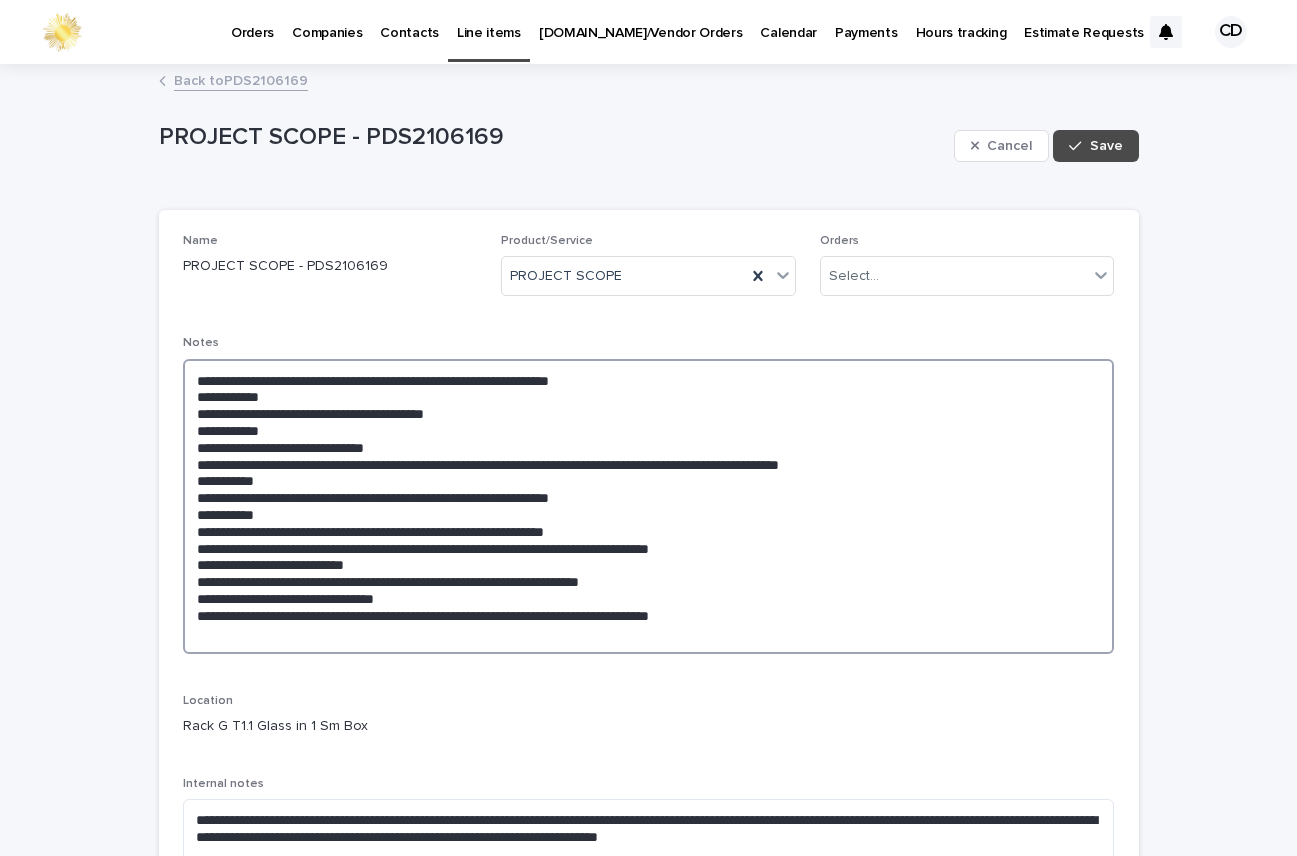 paste on "**********" 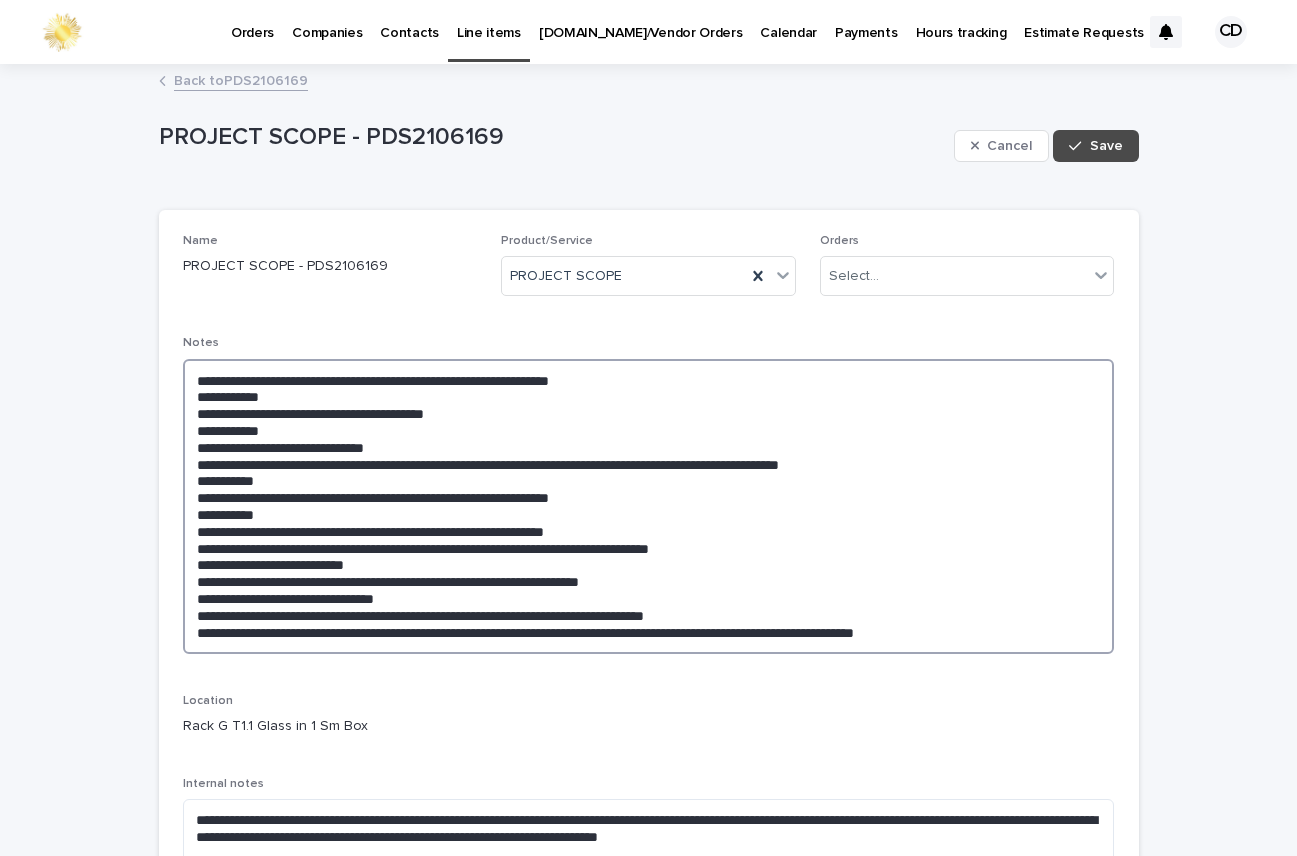 click on "**********" at bounding box center (649, 506) 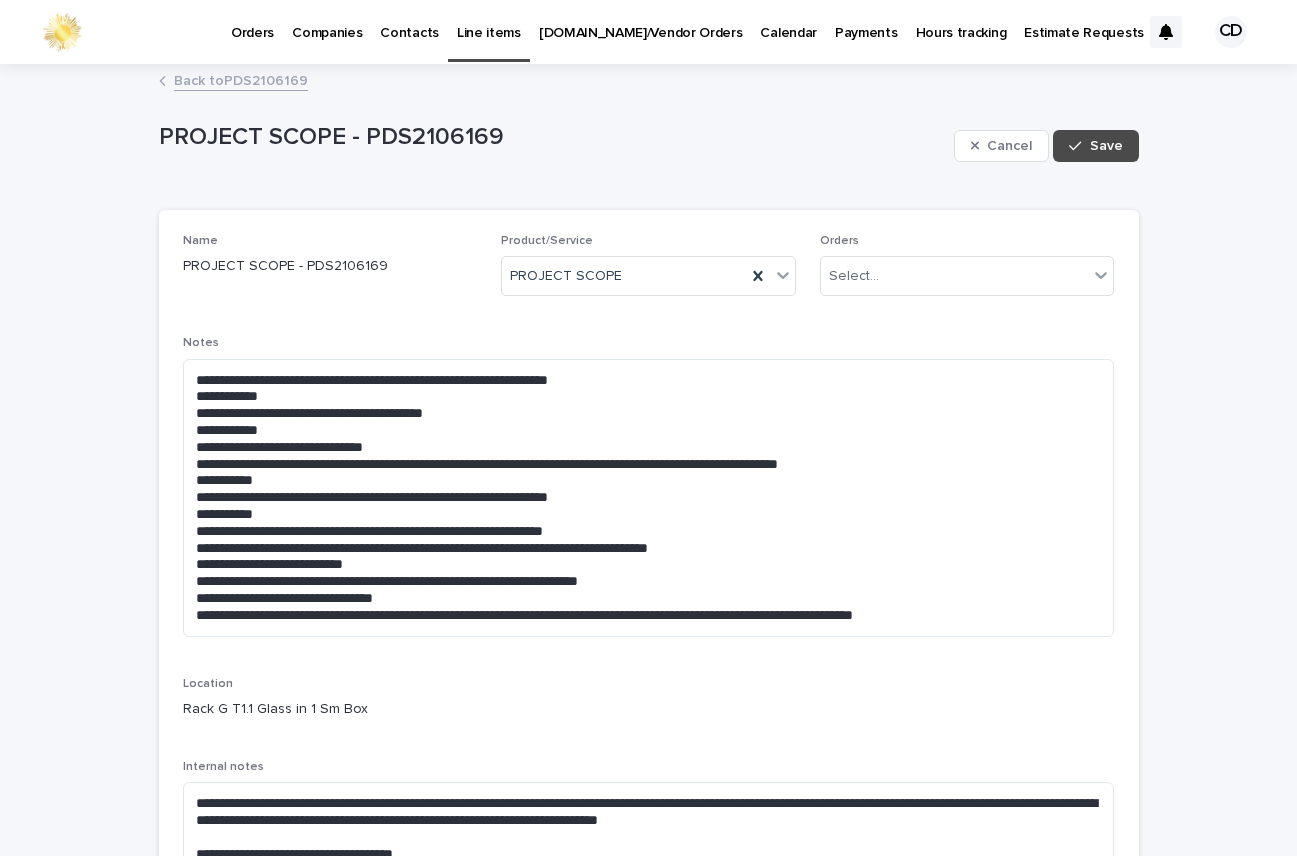 click on "**********" at bounding box center [649, 638] 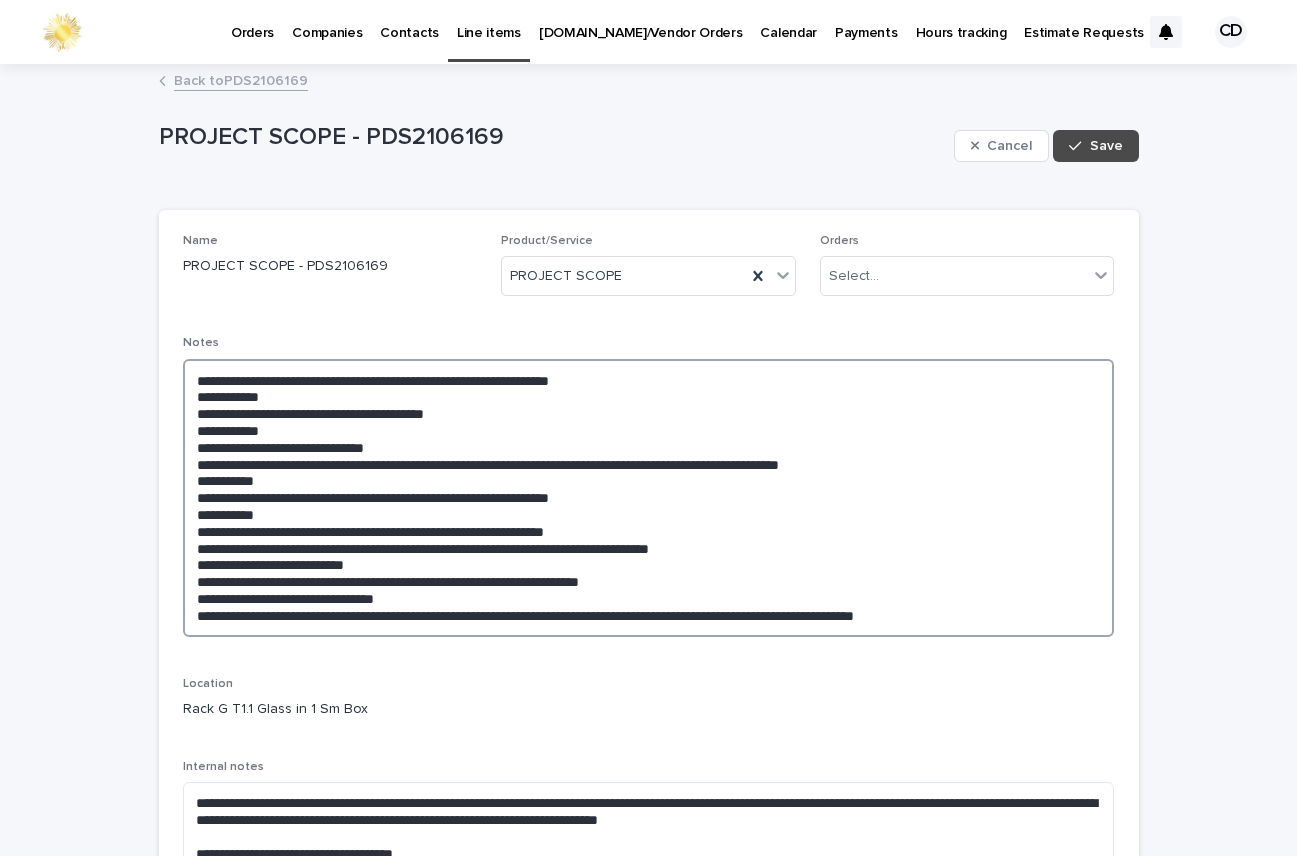 click on "**********" at bounding box center [649, 498] 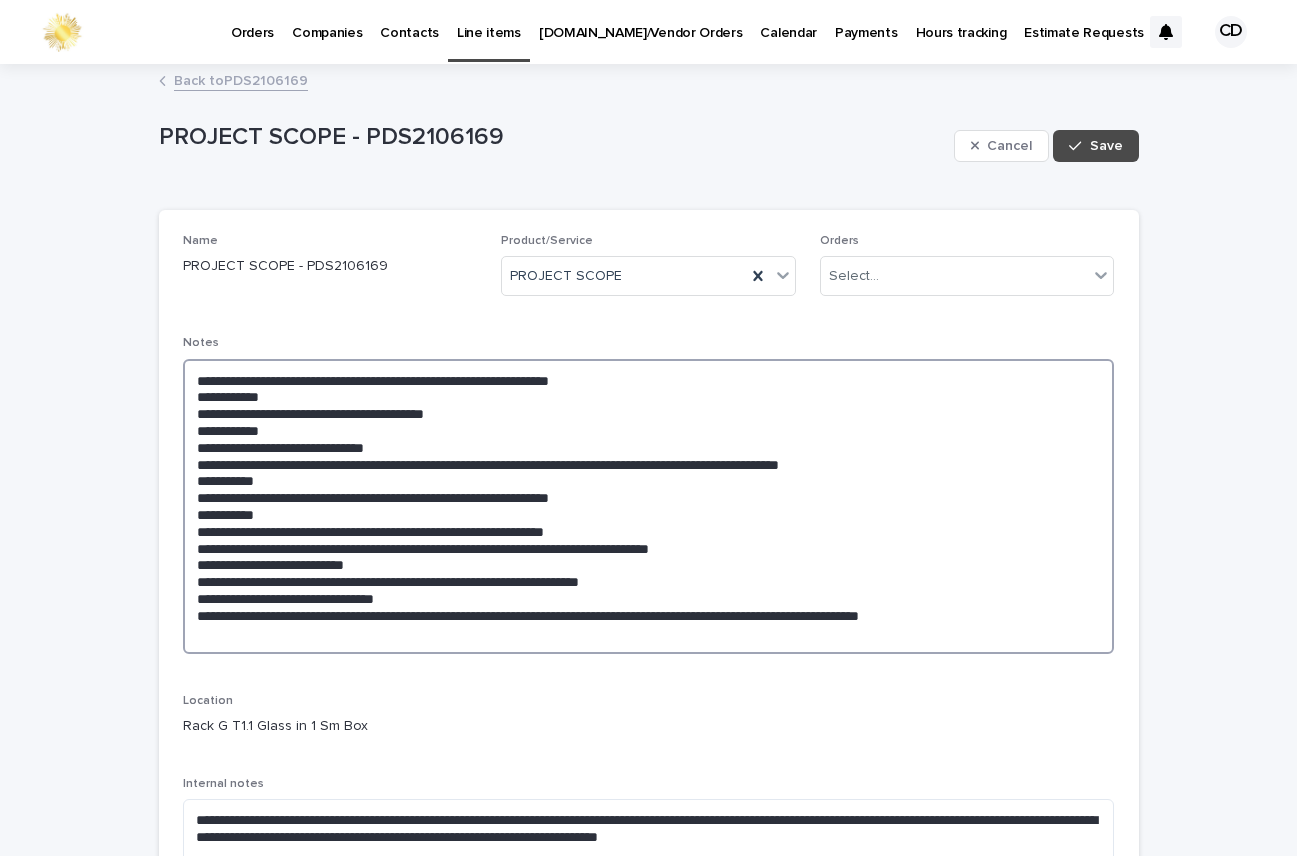 paste on "**********" 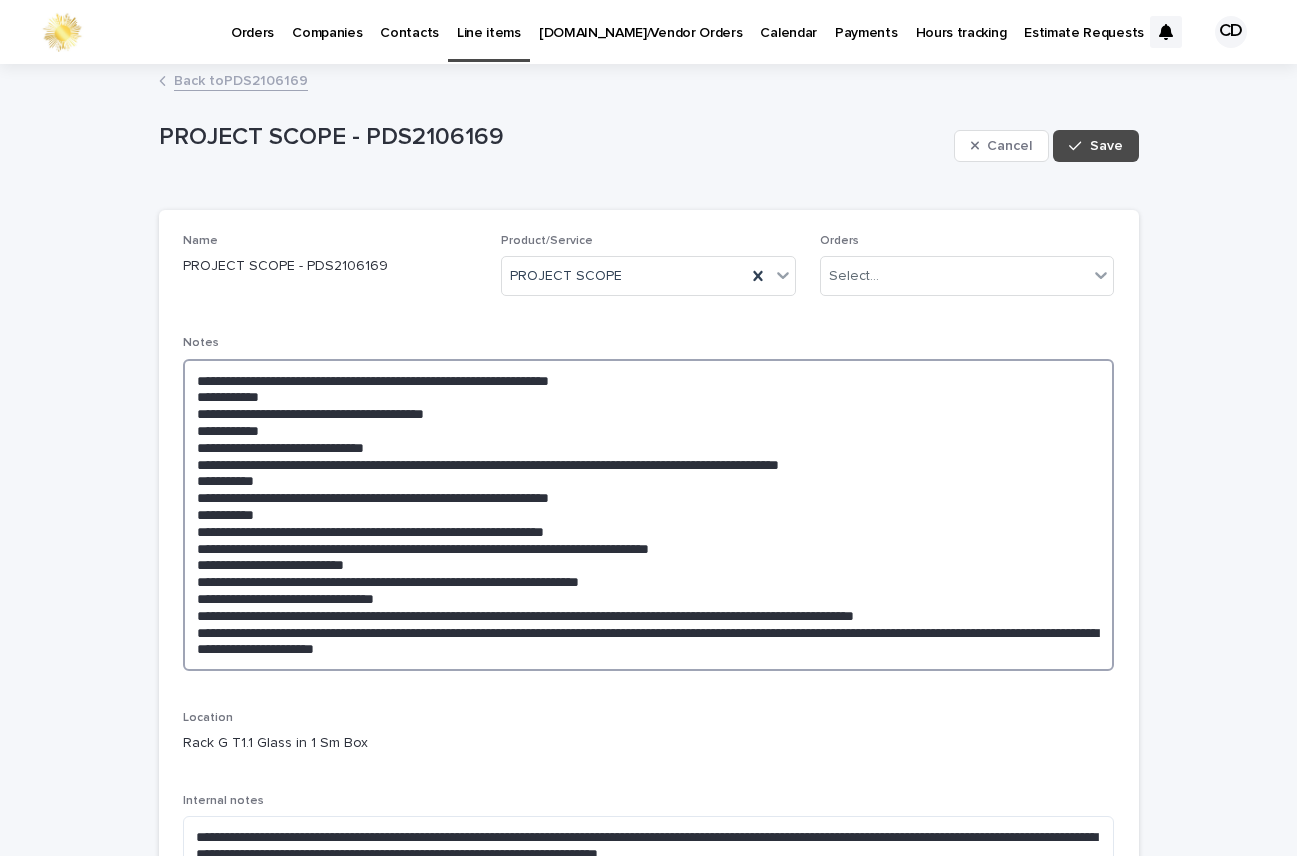 click at bounding box center [649, 515] 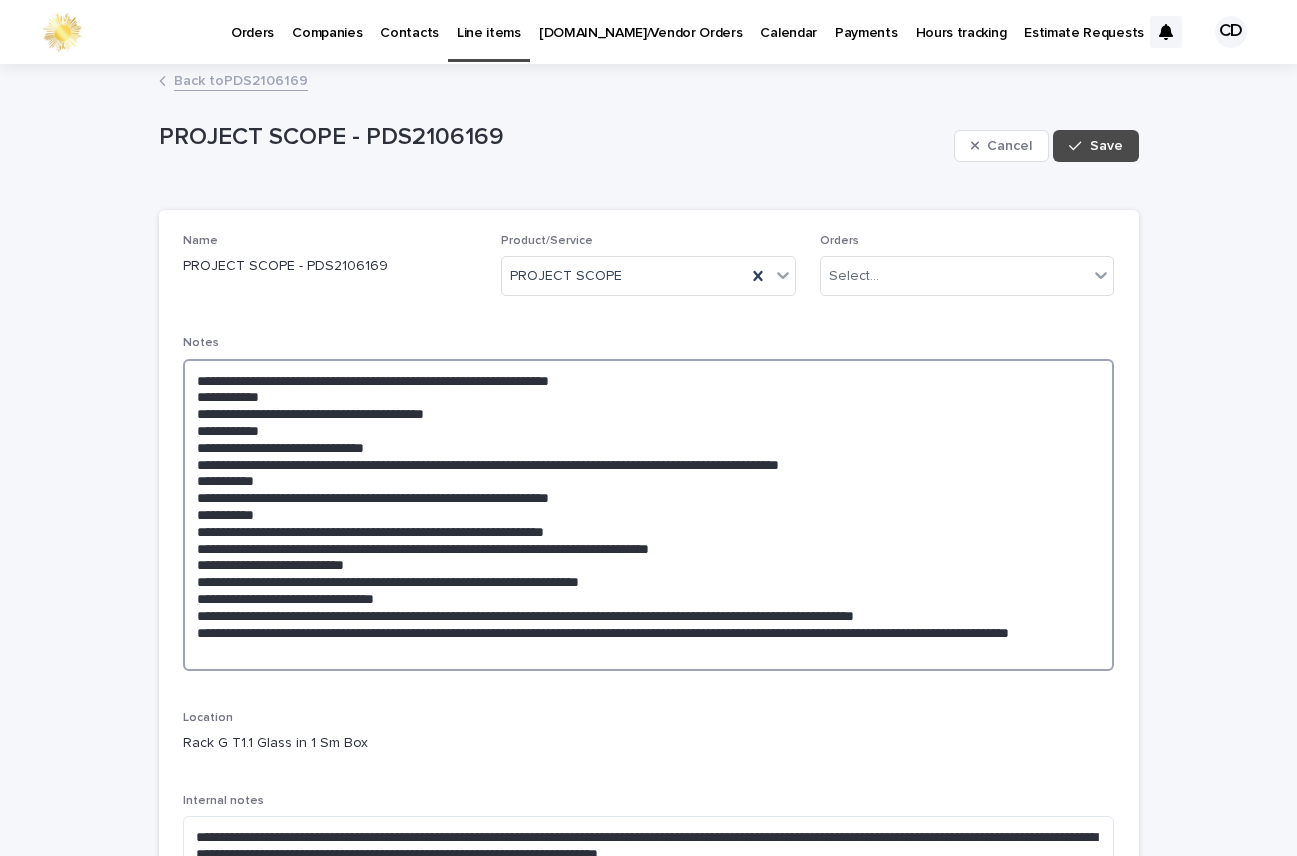 click on "**********" at bounding box center [649, 515] 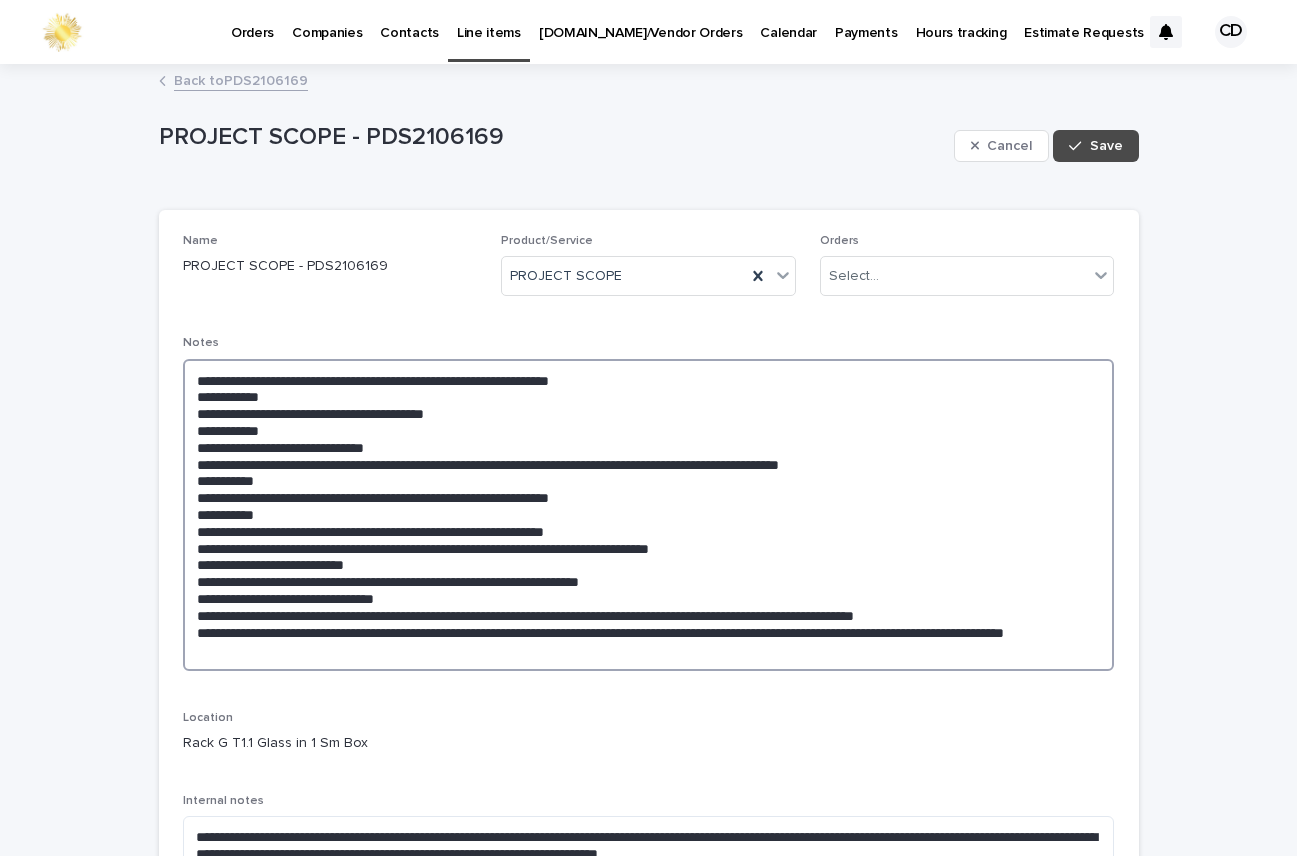 click on "**********" at bounding box center [649, 515] 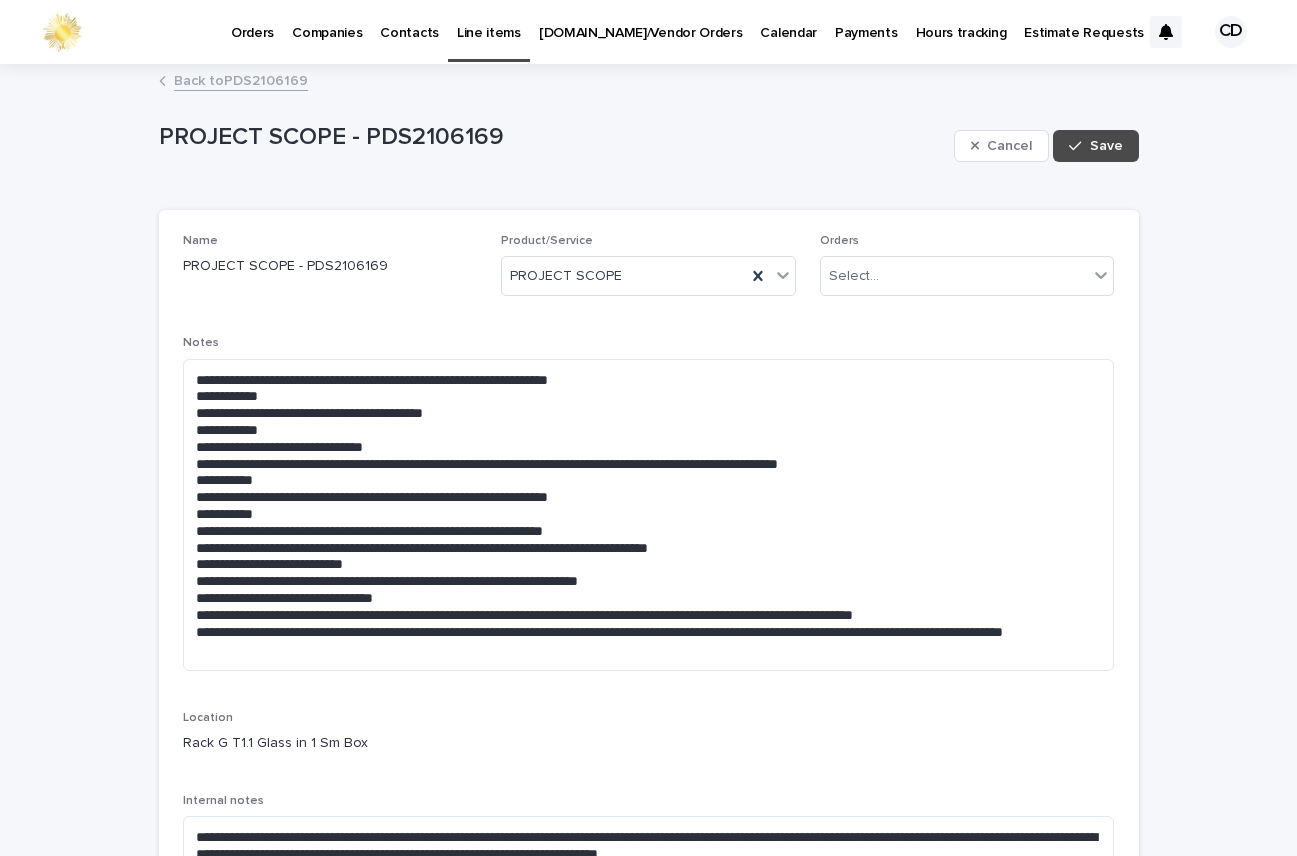 click on "**********" at bounding box center [649, 655] 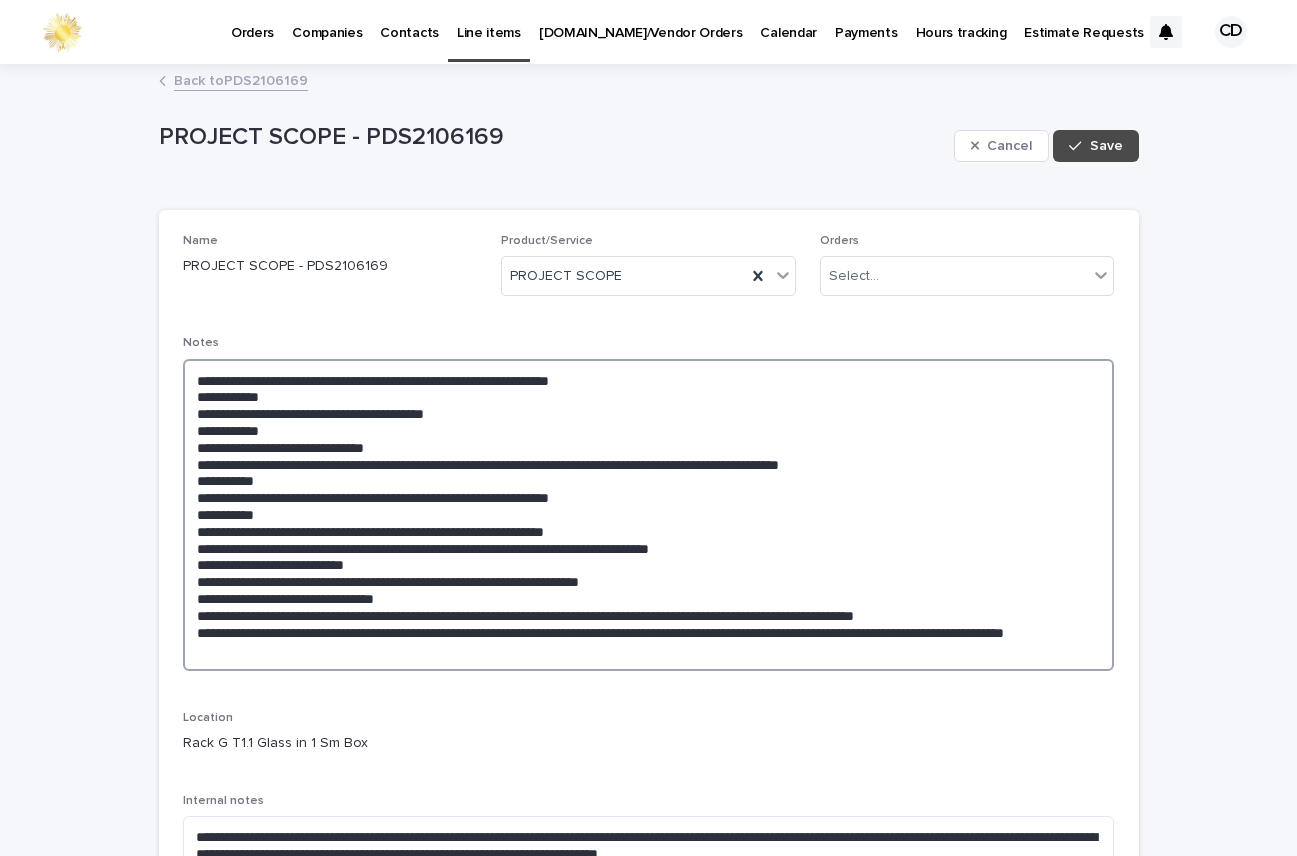 drag, startPoint x: 186, startPoint y: 615, endPoint x: 1061, endPoint y: 610, distance: 875.0143 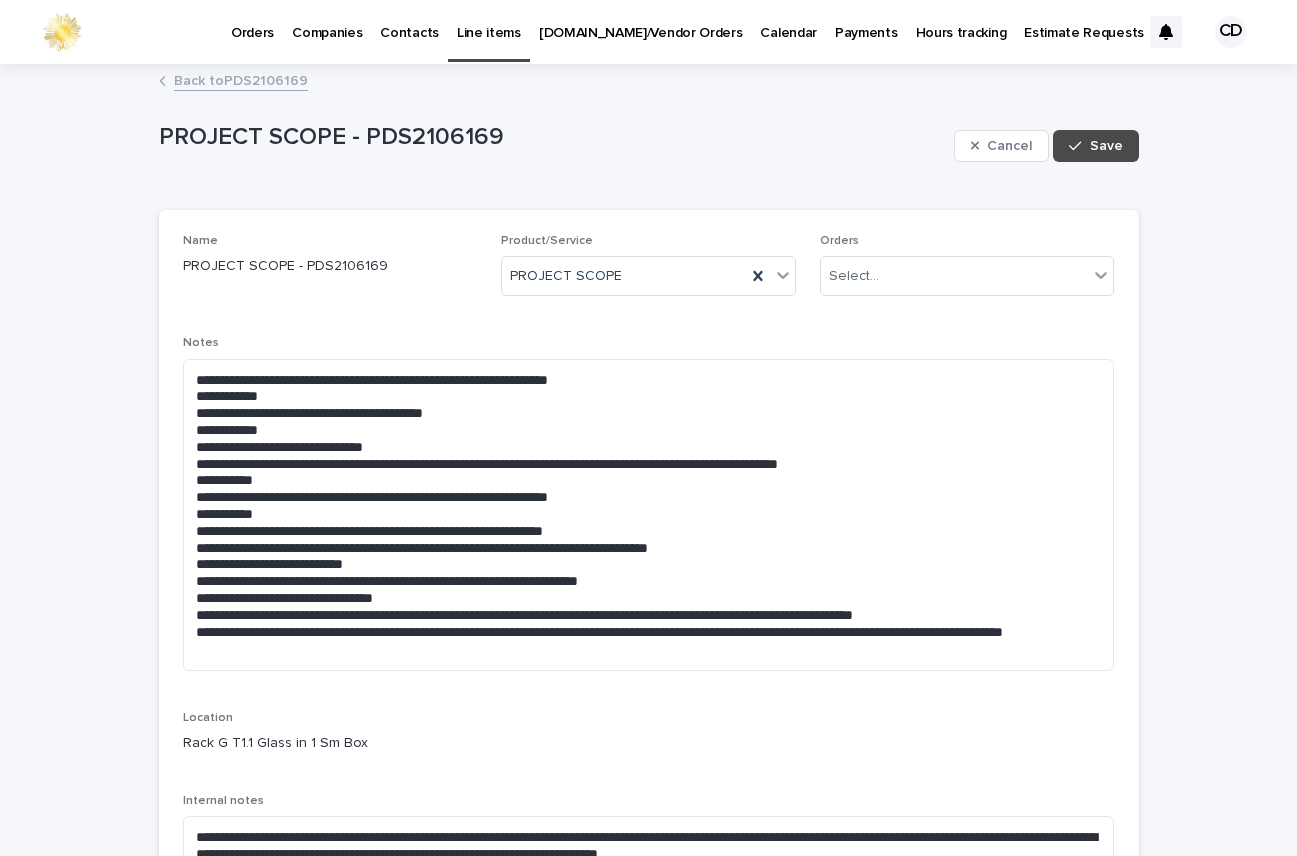 click on "**********" at bounding box center [649, 655] 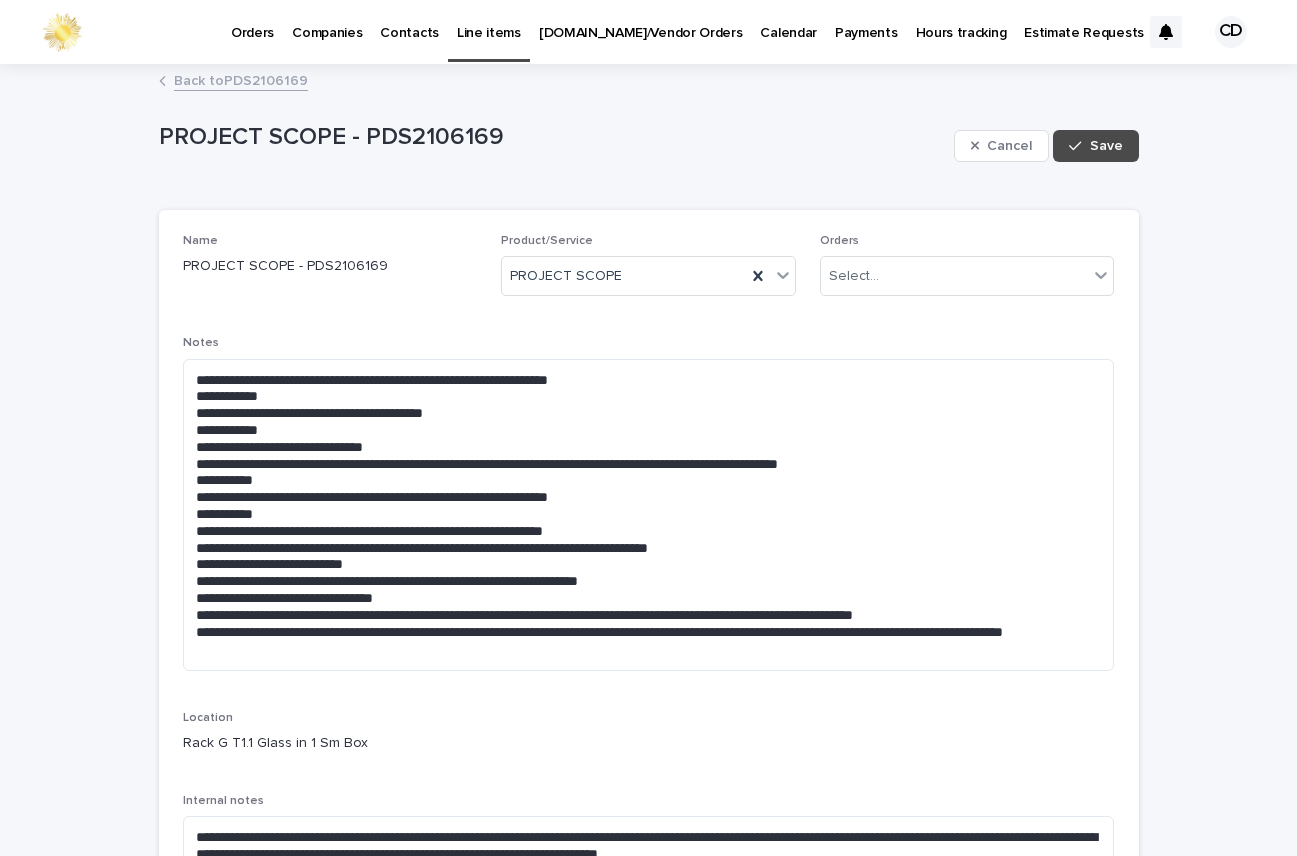click on "**********" at bounding box center [649, 655] 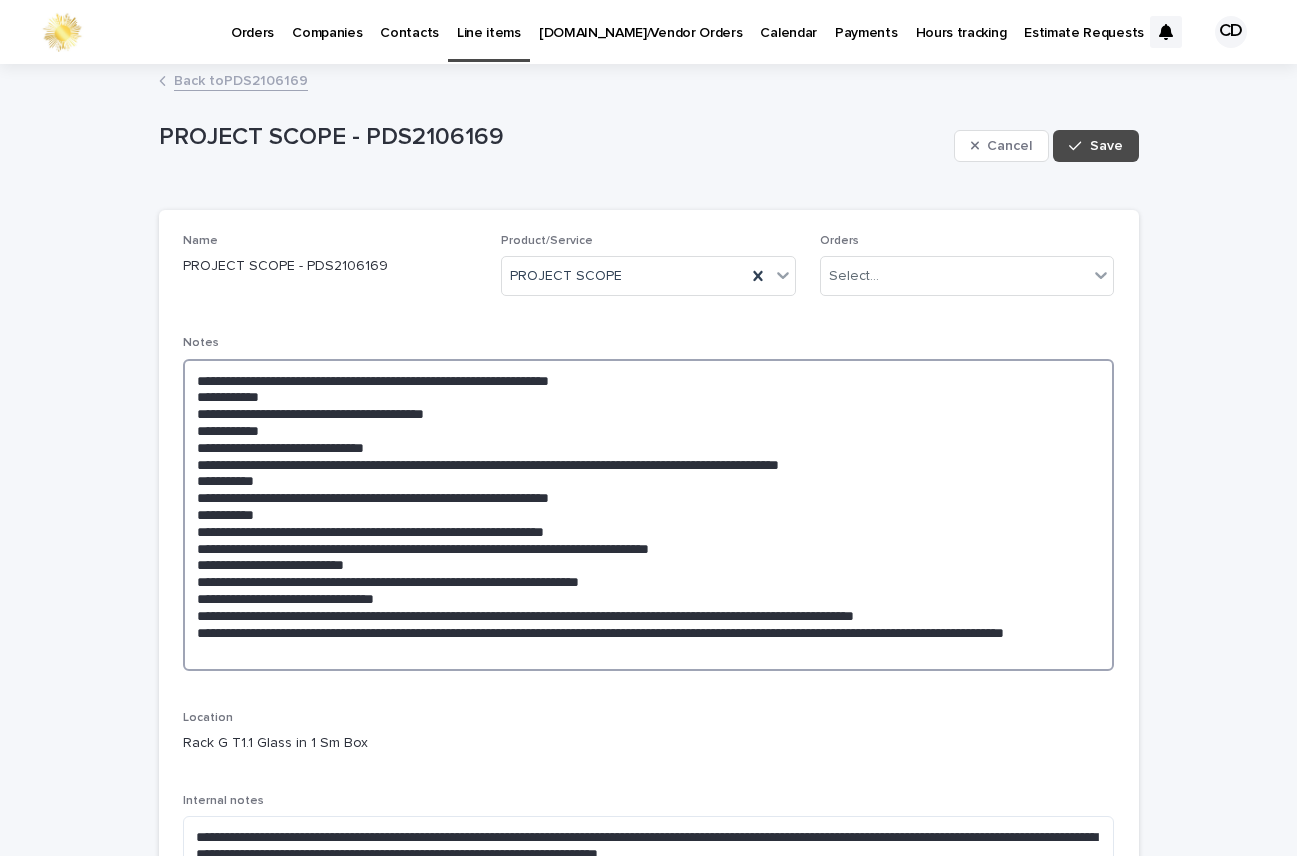 click on "**********" at bounding box center (649, 515) 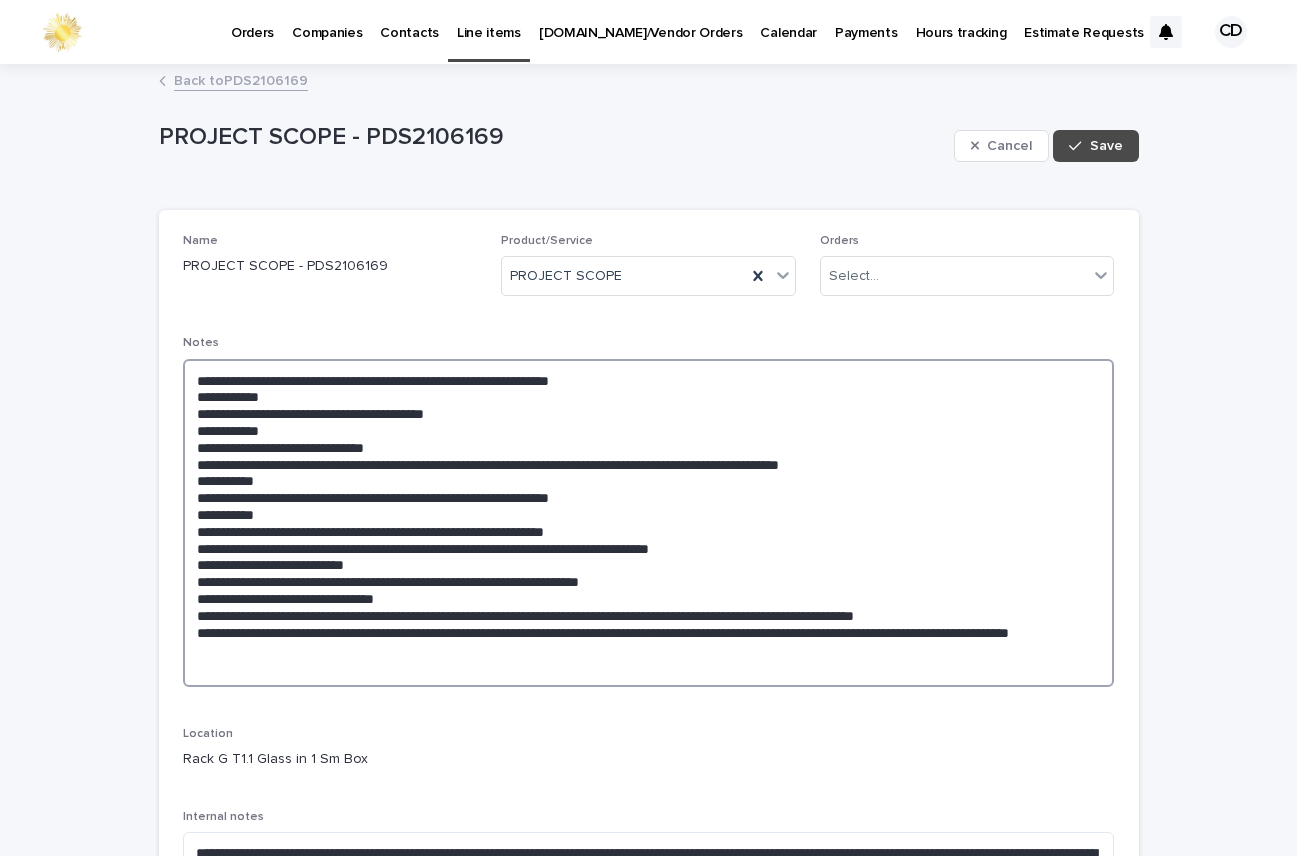 paste on "**********" 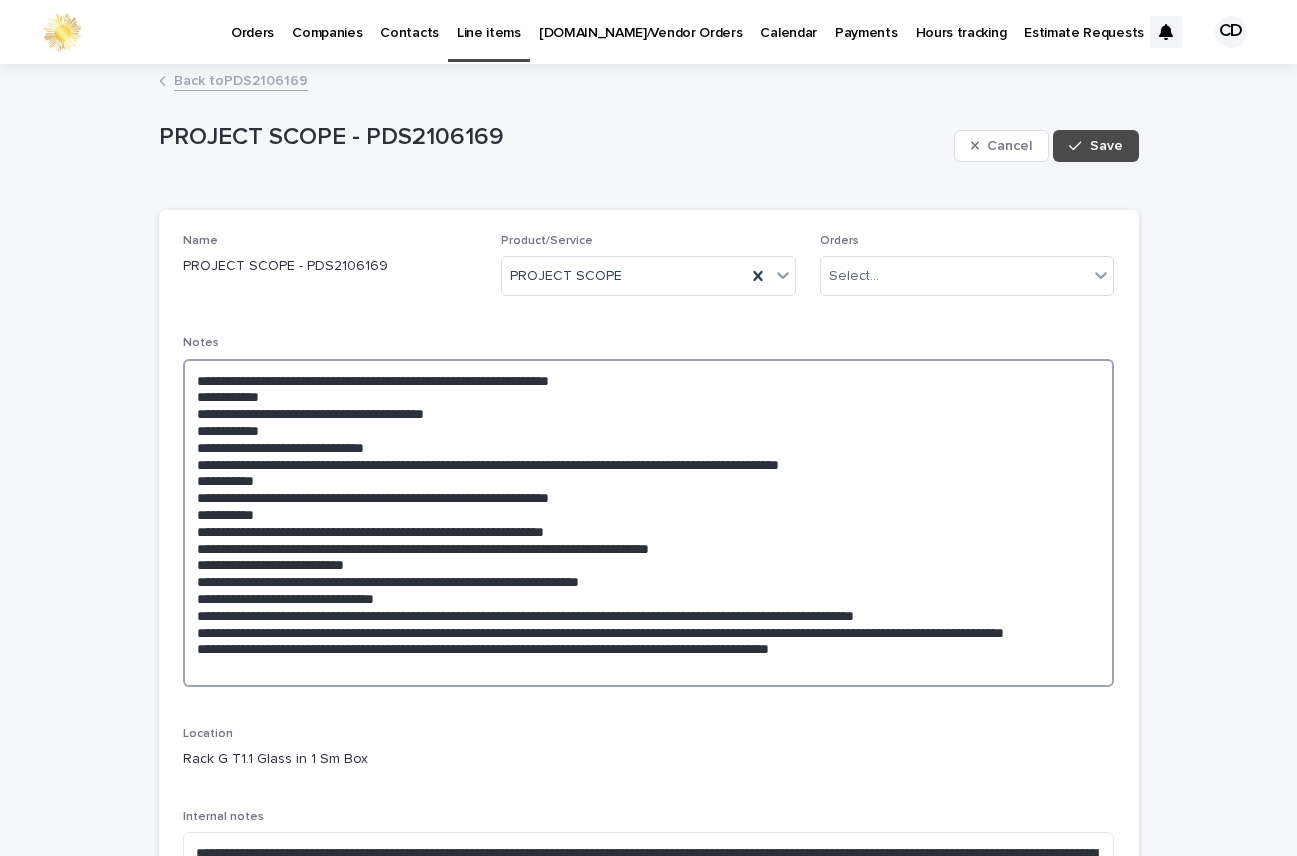 click at bounding box center (649, 523) 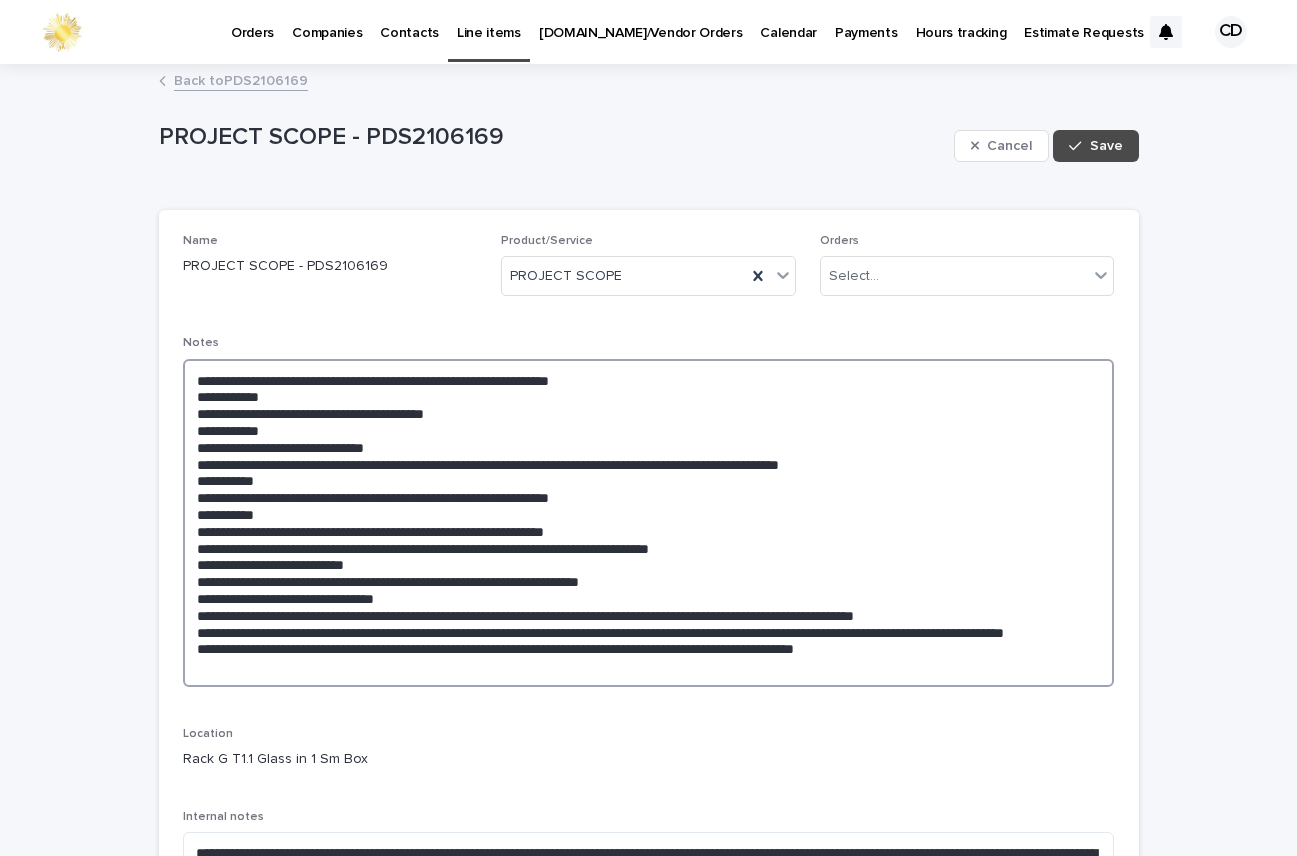 click at bounding box center (649, 523) 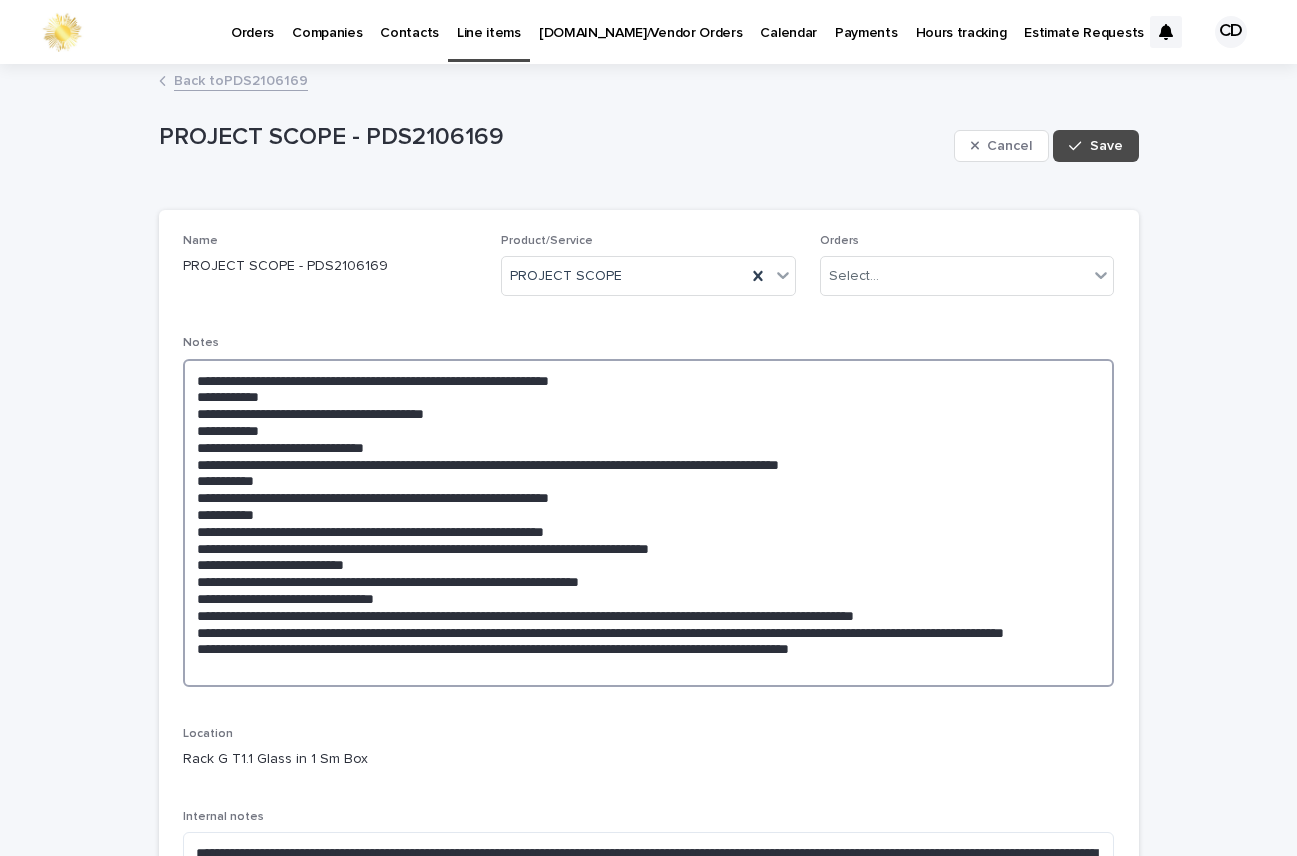 click at bounding box center [649, 523] 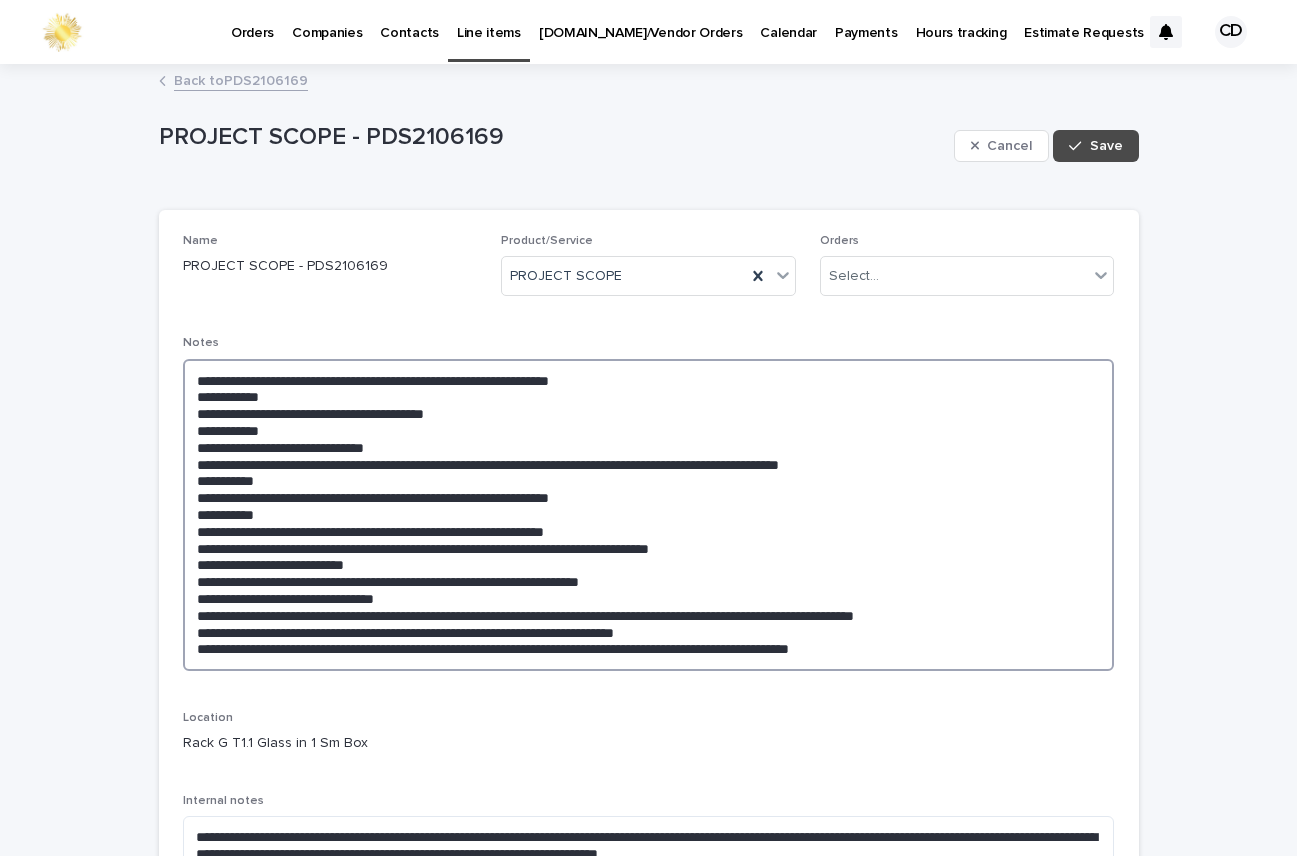 drag, startPoint x: 184, startPoint y: 653, endPoint x: 996, endPoint y: 648, distance: 812.0154 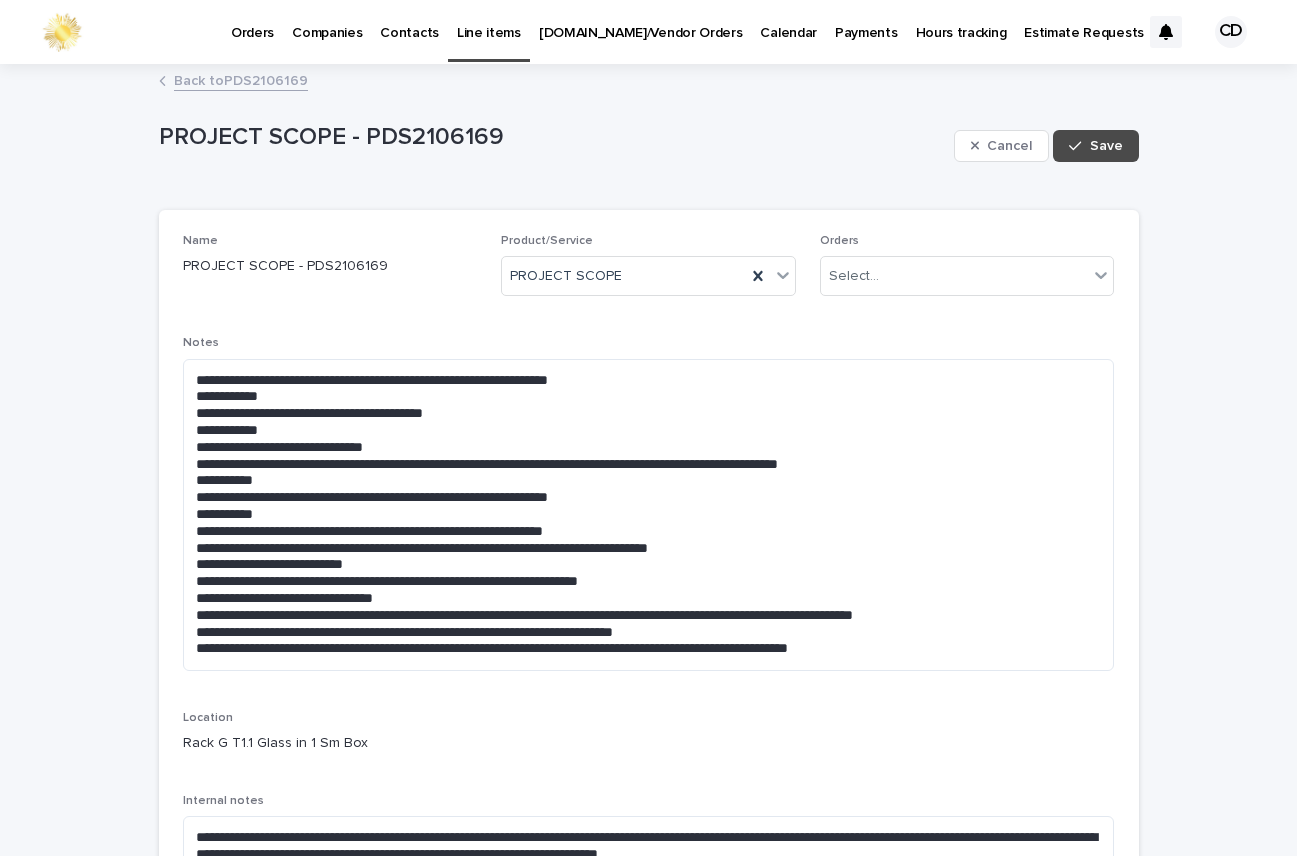 click on "**********" at bounding box center (649, 655) 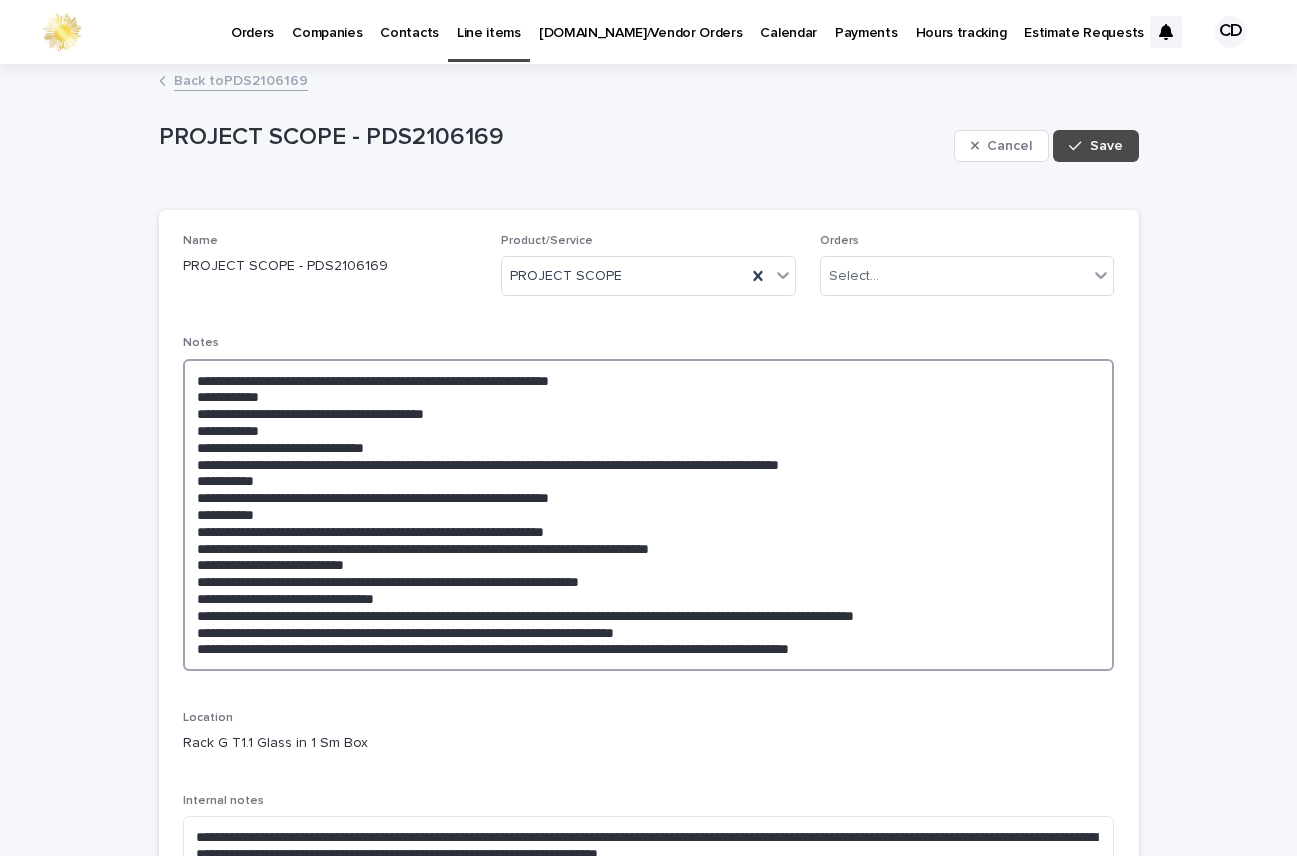 click at bounding box center [649, 515] 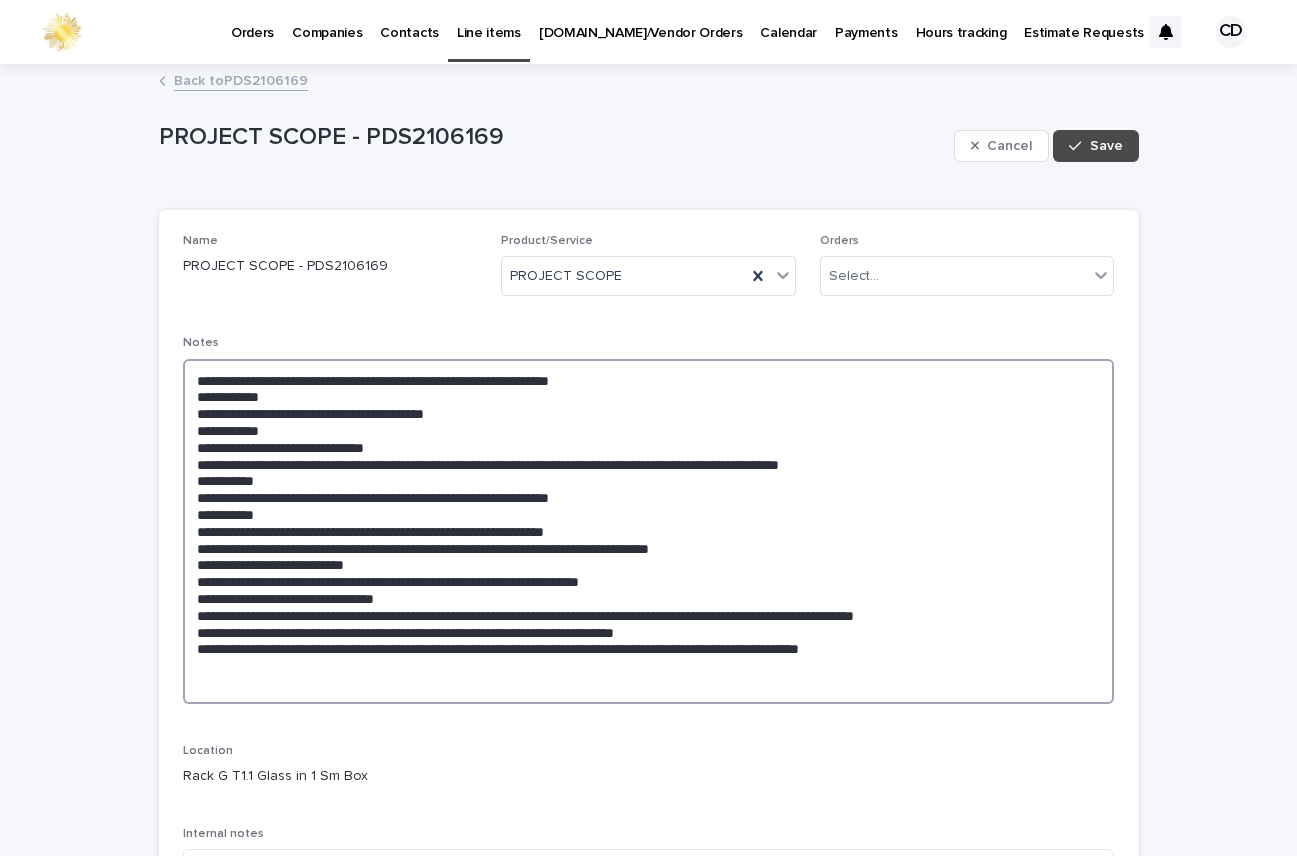 click at bounding box center [649, 531] 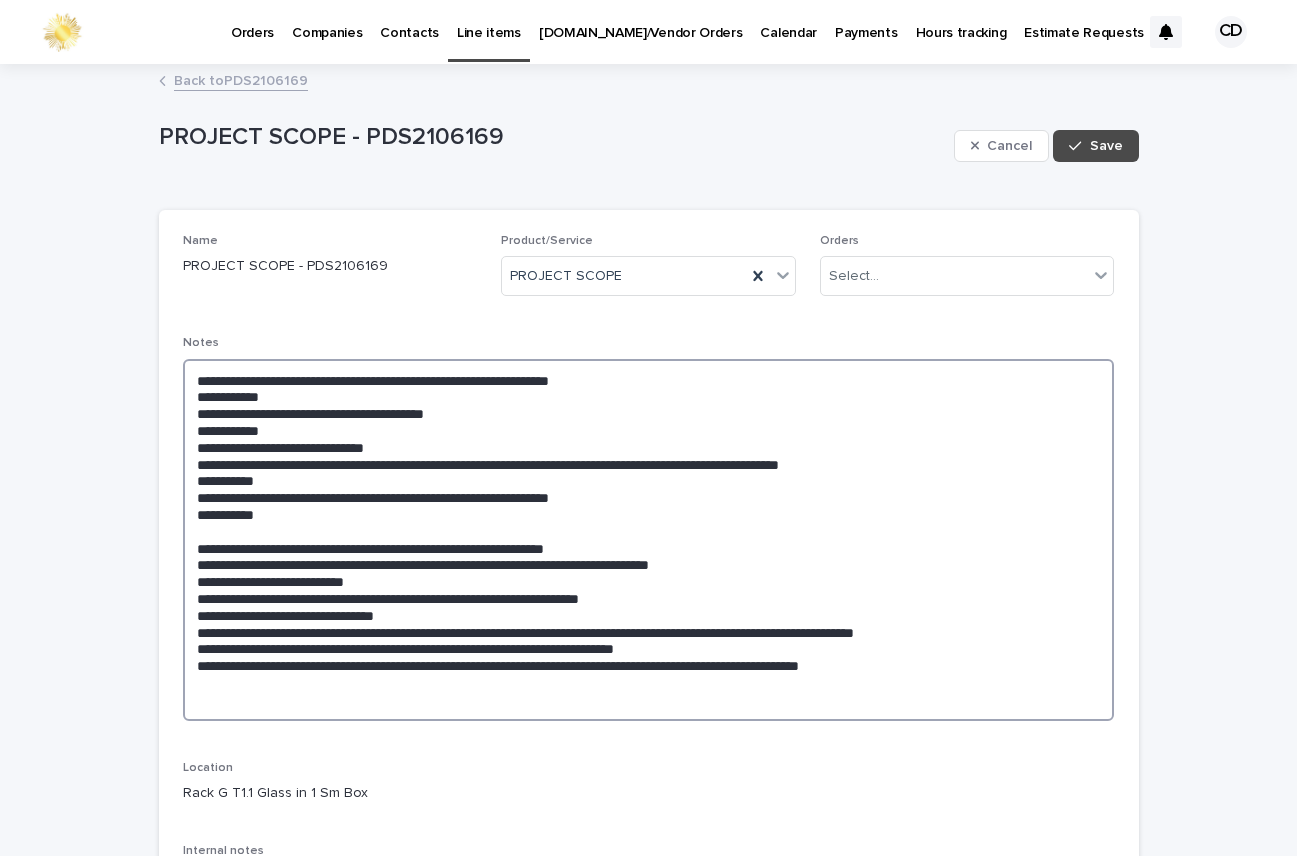 click at bounding box center (649, 540) 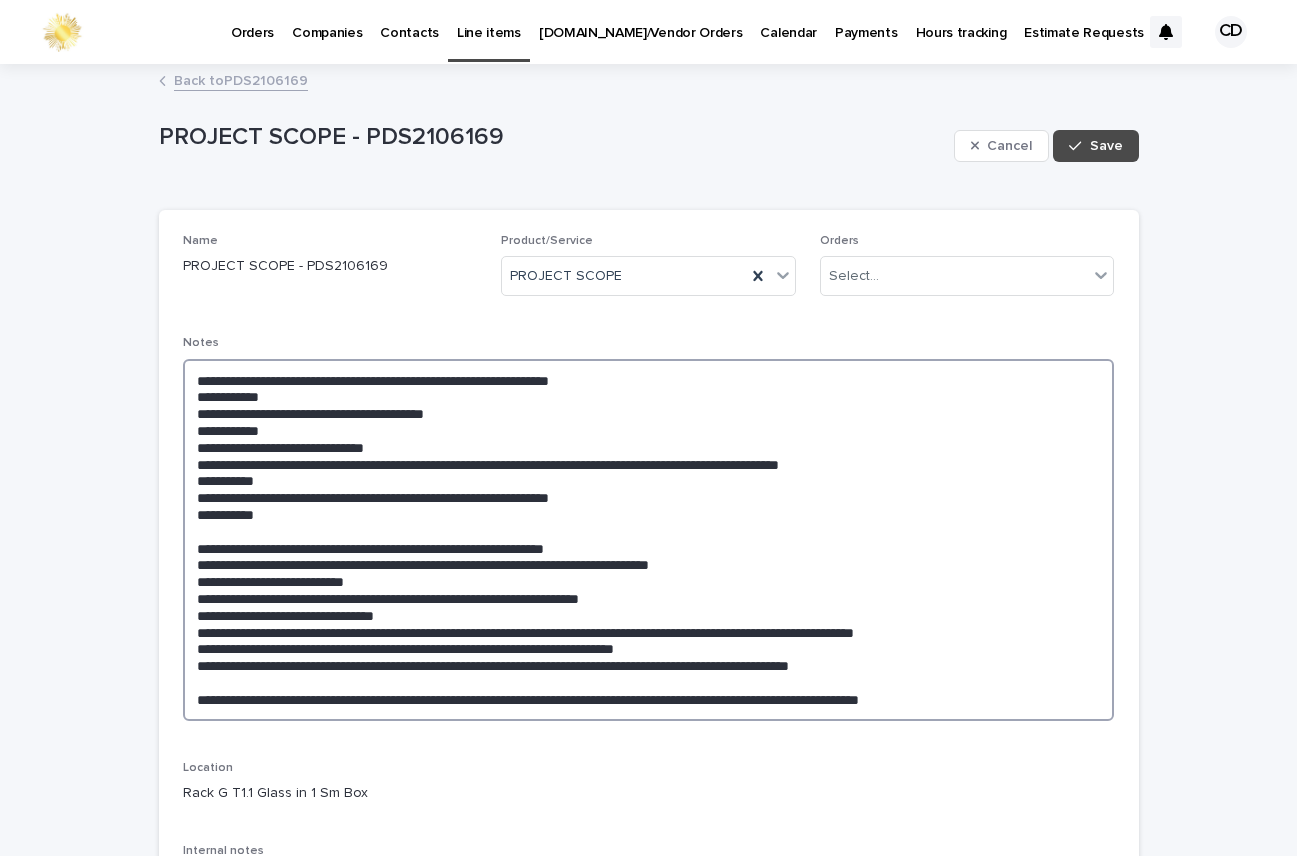 click at bounding box center [649, 540] 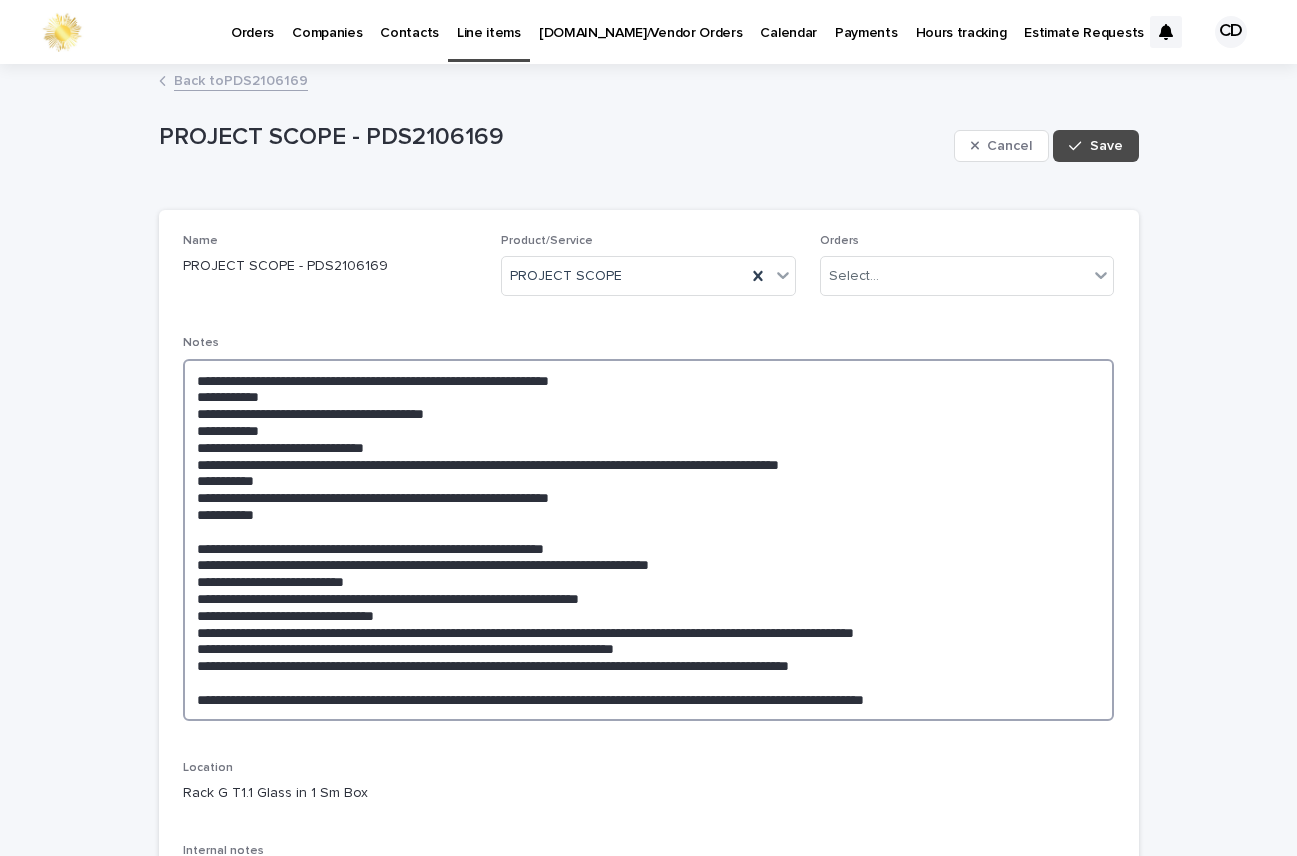 drag, startPoint x: 182, startPoint y: 696, endPoint x: 1040, endPoint y: 701, distance: 858.0146 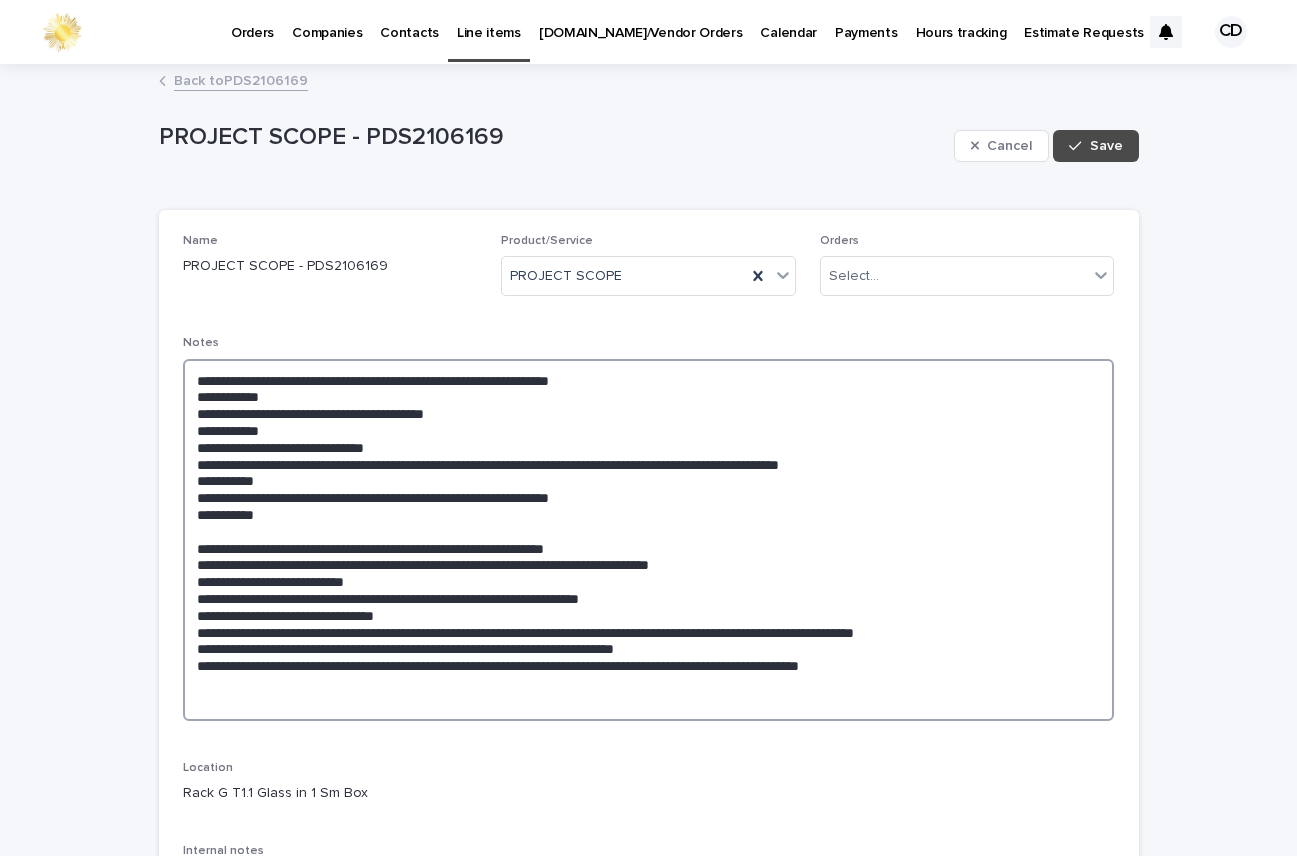click at bounding box center (649, 540) 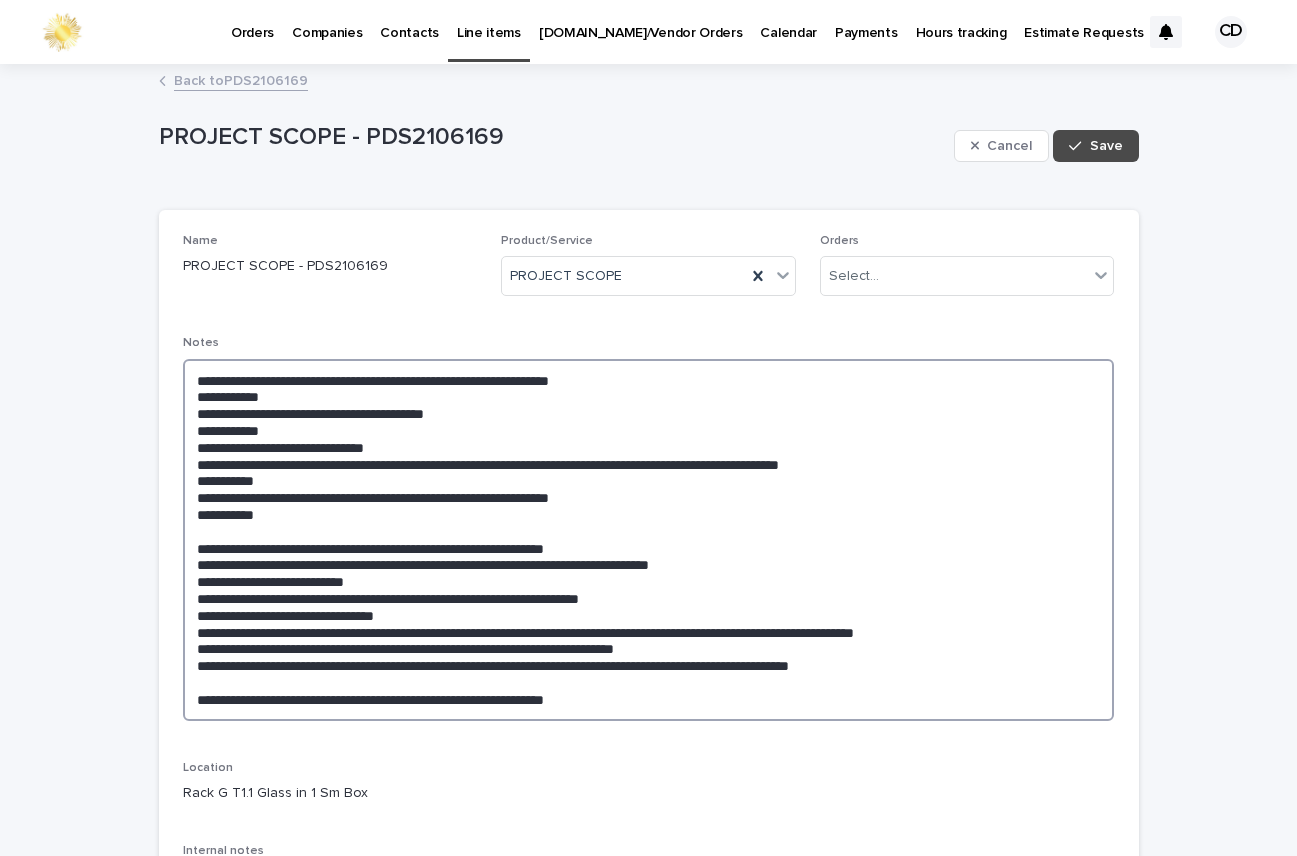 drag, startPoint x: 188, startPoint y: 700, endPoint x: 682, endPoint y: 694, distance: 494.03644 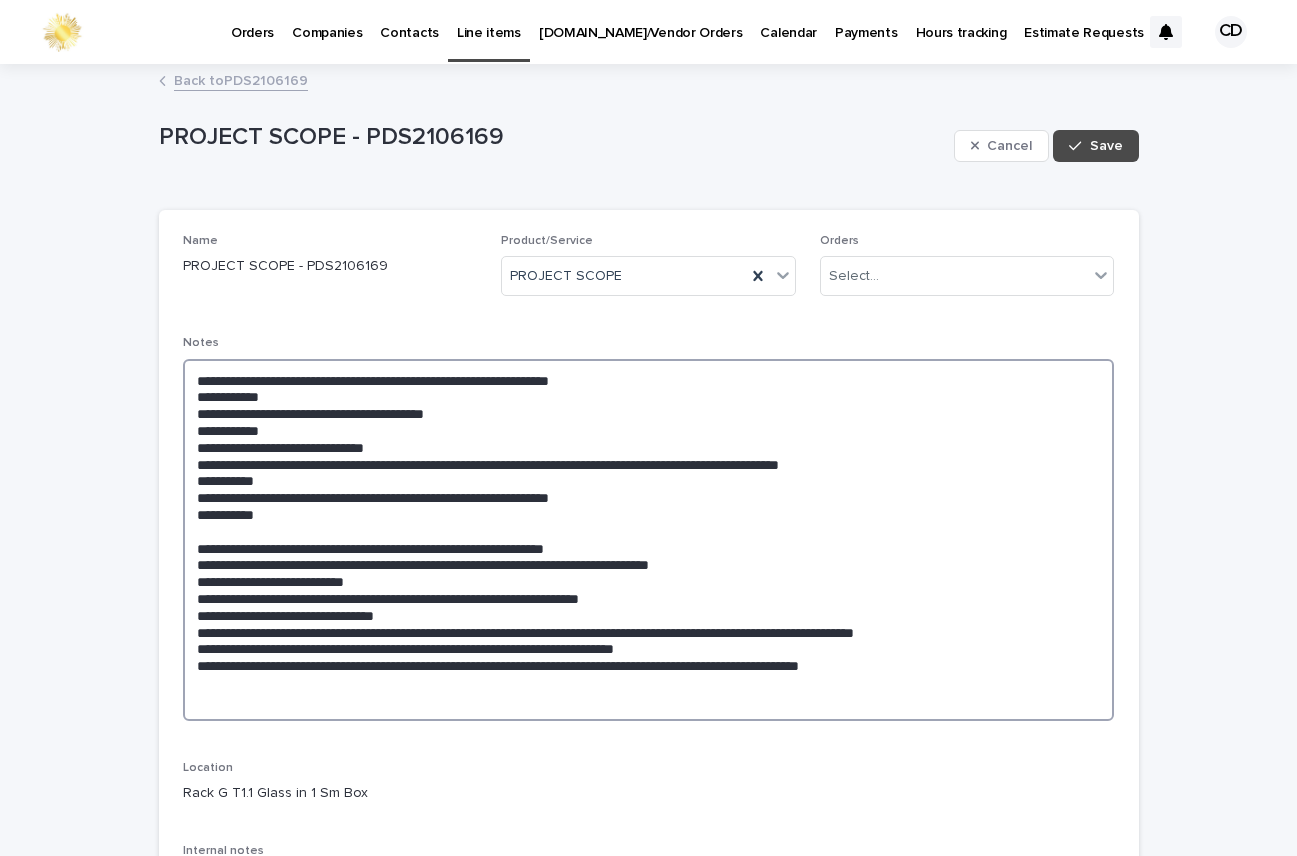 click at bounding box center (649, 540) 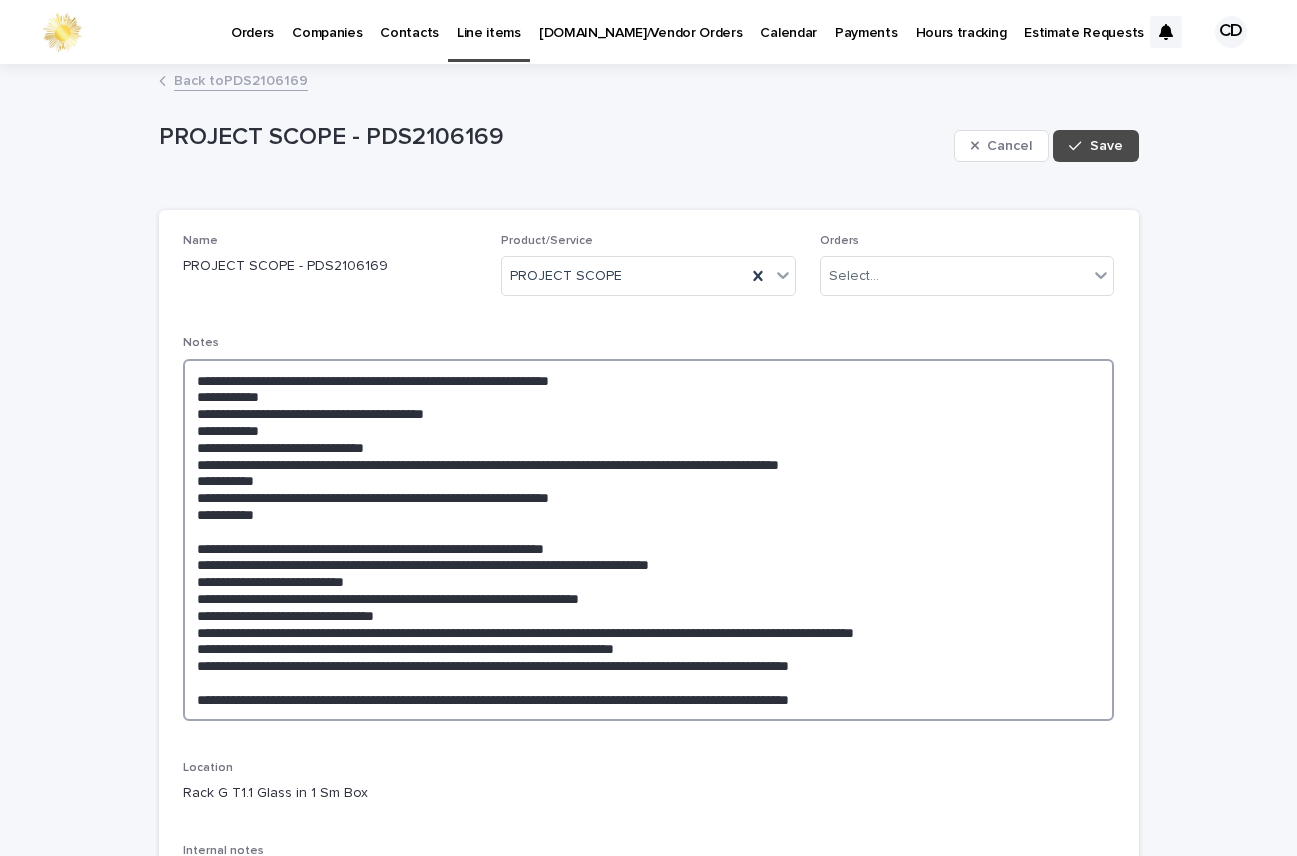click at bounding box center [649, 540] 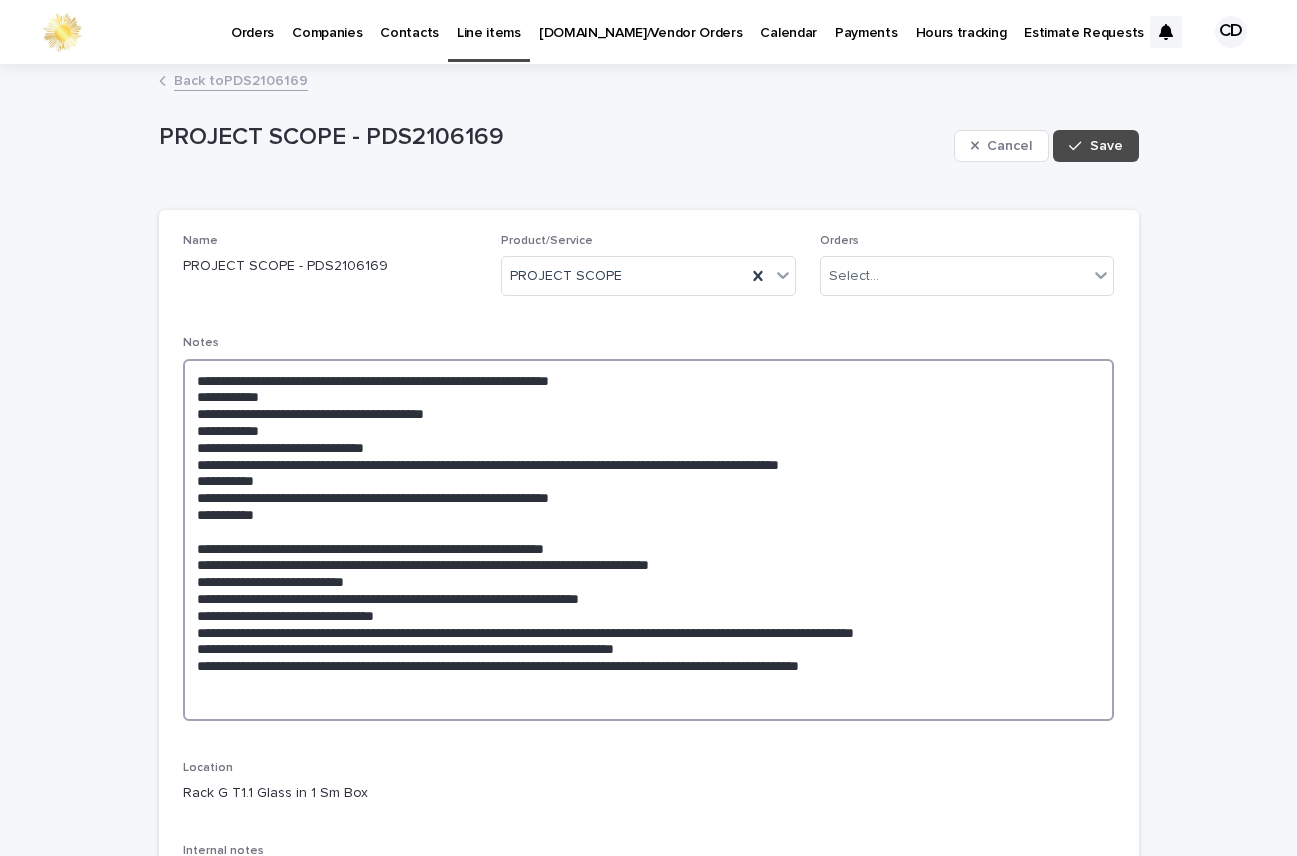 click at bounding box center [649, 540] 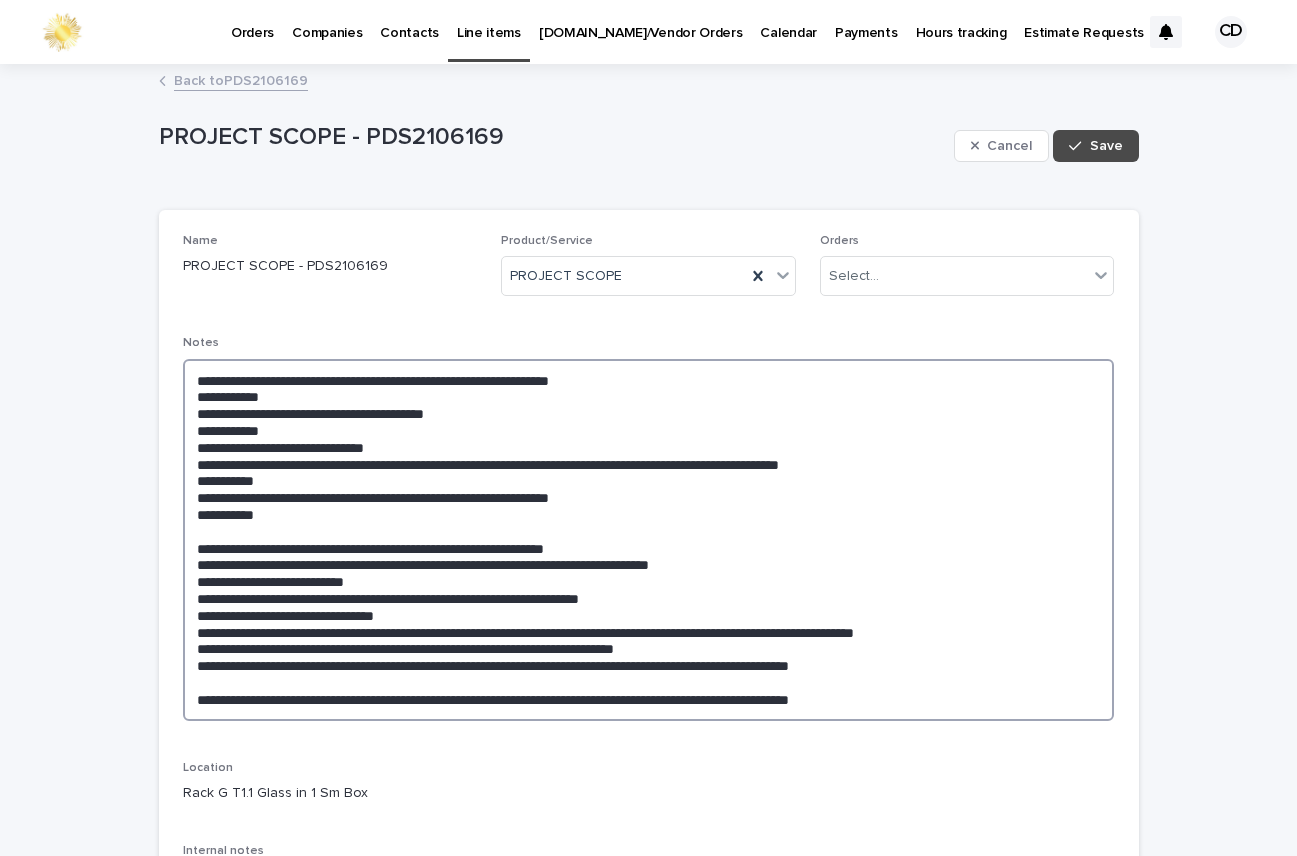 drag, startPoint x: 183, startPoint y: 699, endPoint x: 1021, endPoint y: 701, distance: 838.0024 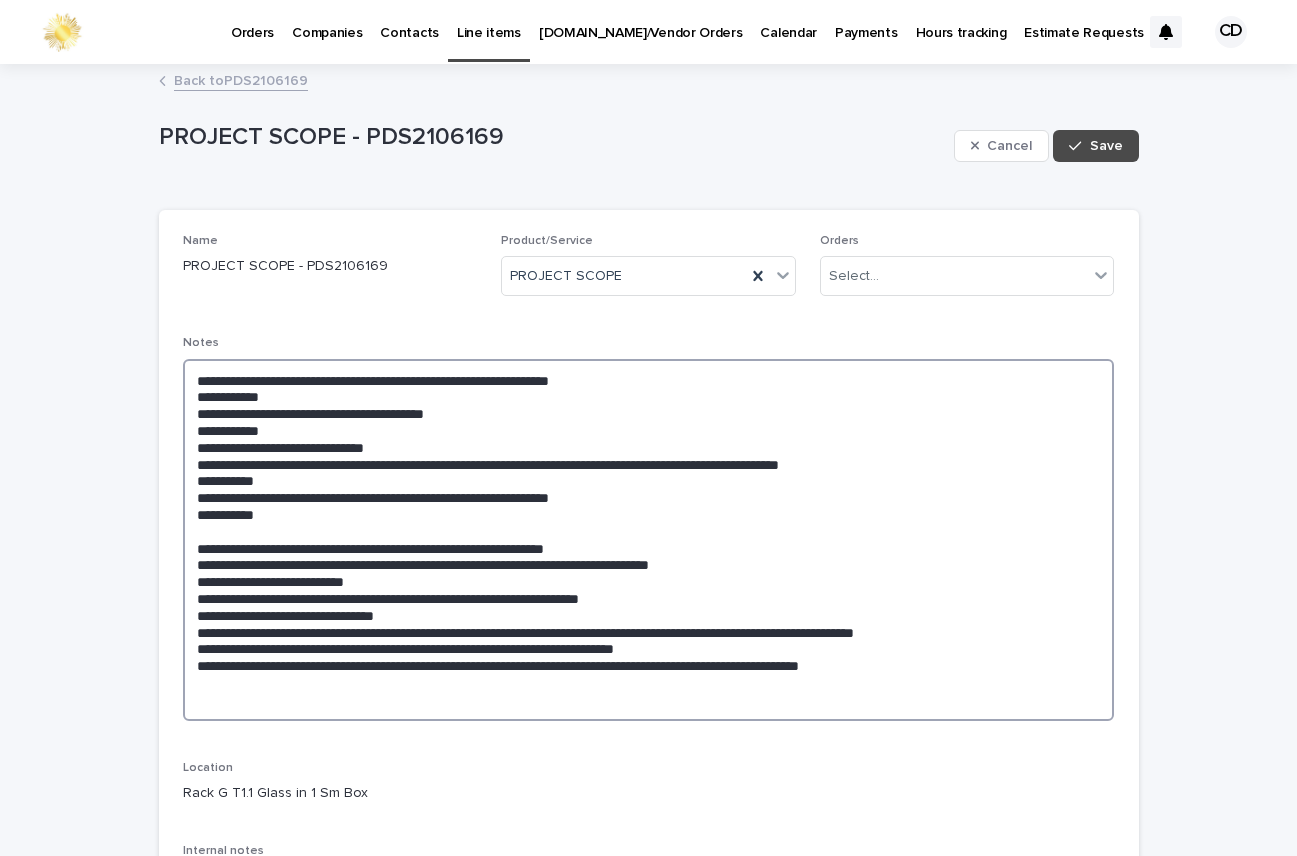 click at bounding box center (649, 540) 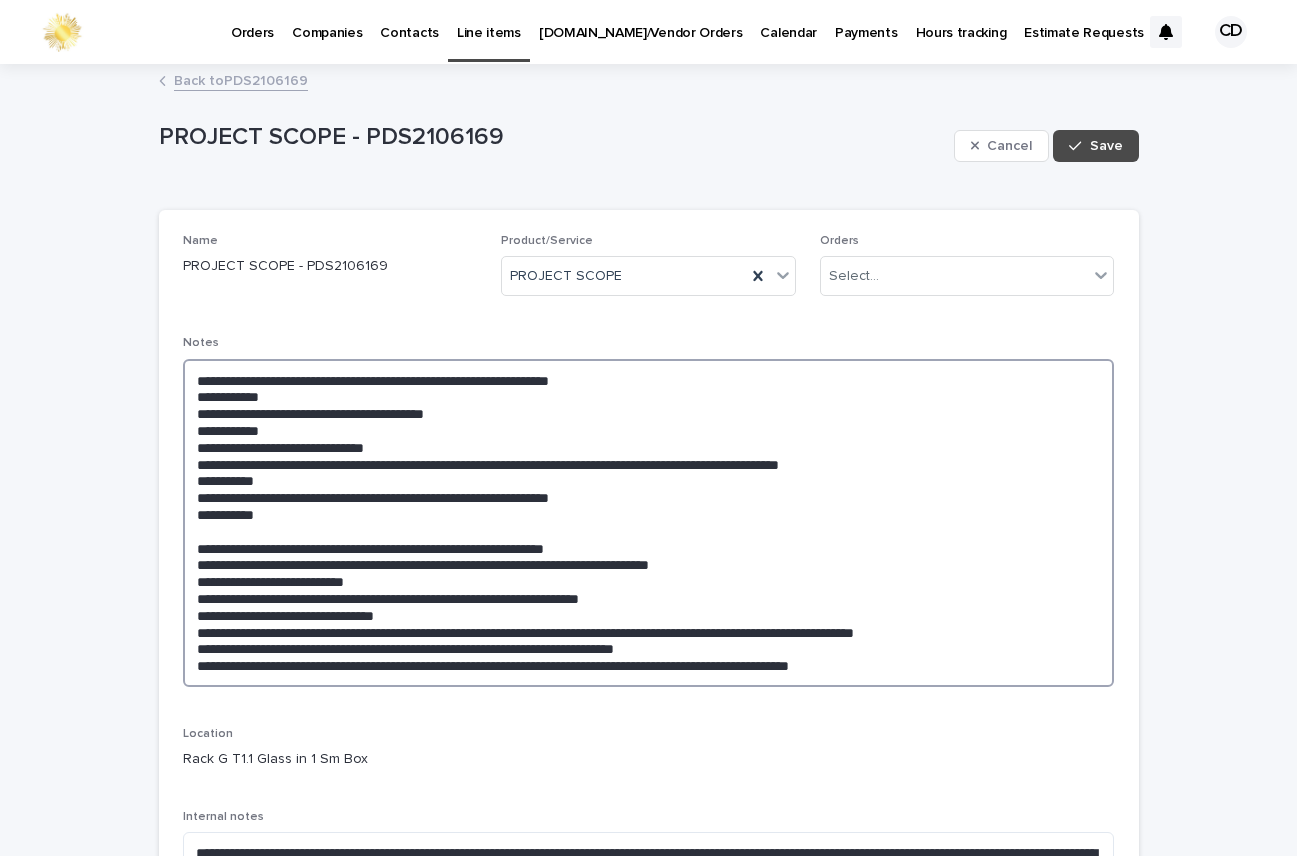 click at bounding box center (649, 523) 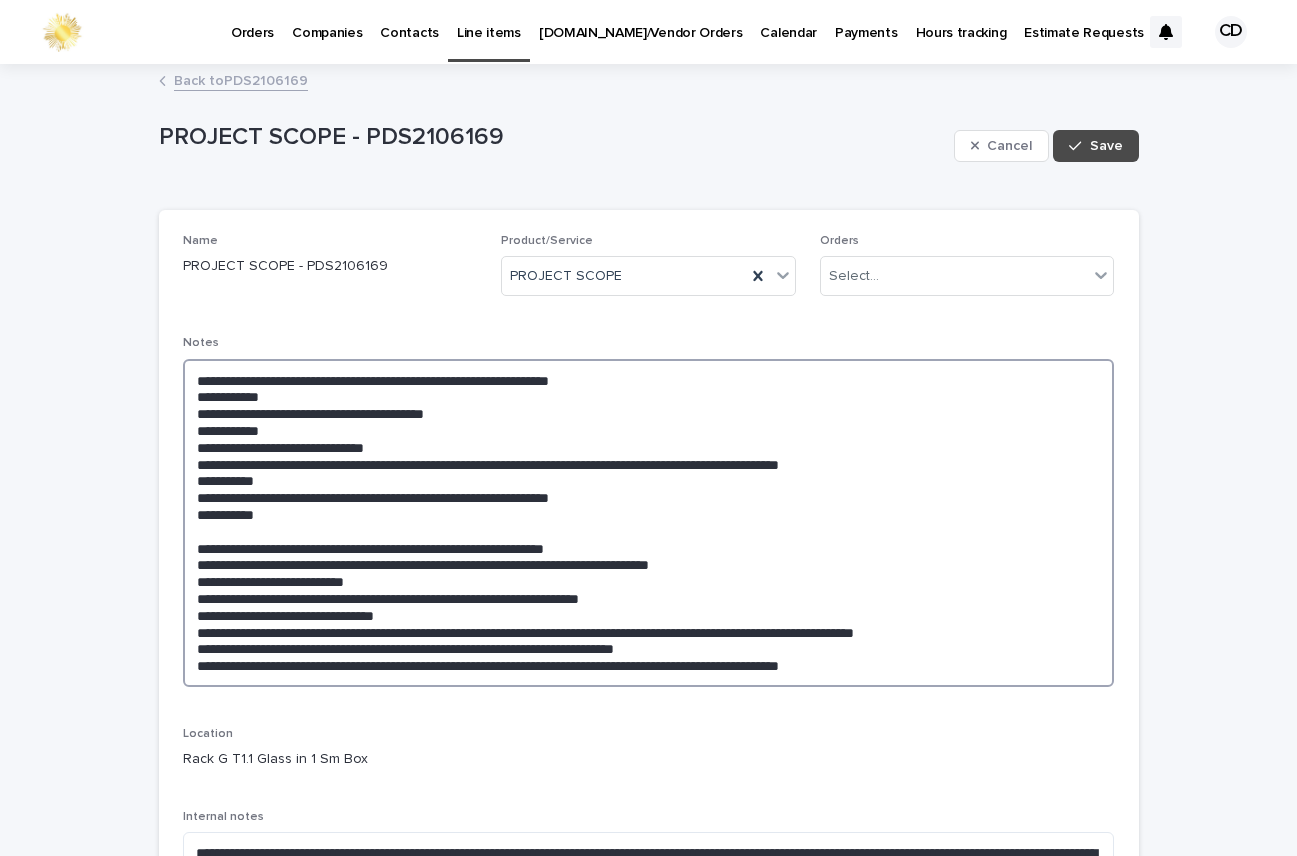 type on "**********" 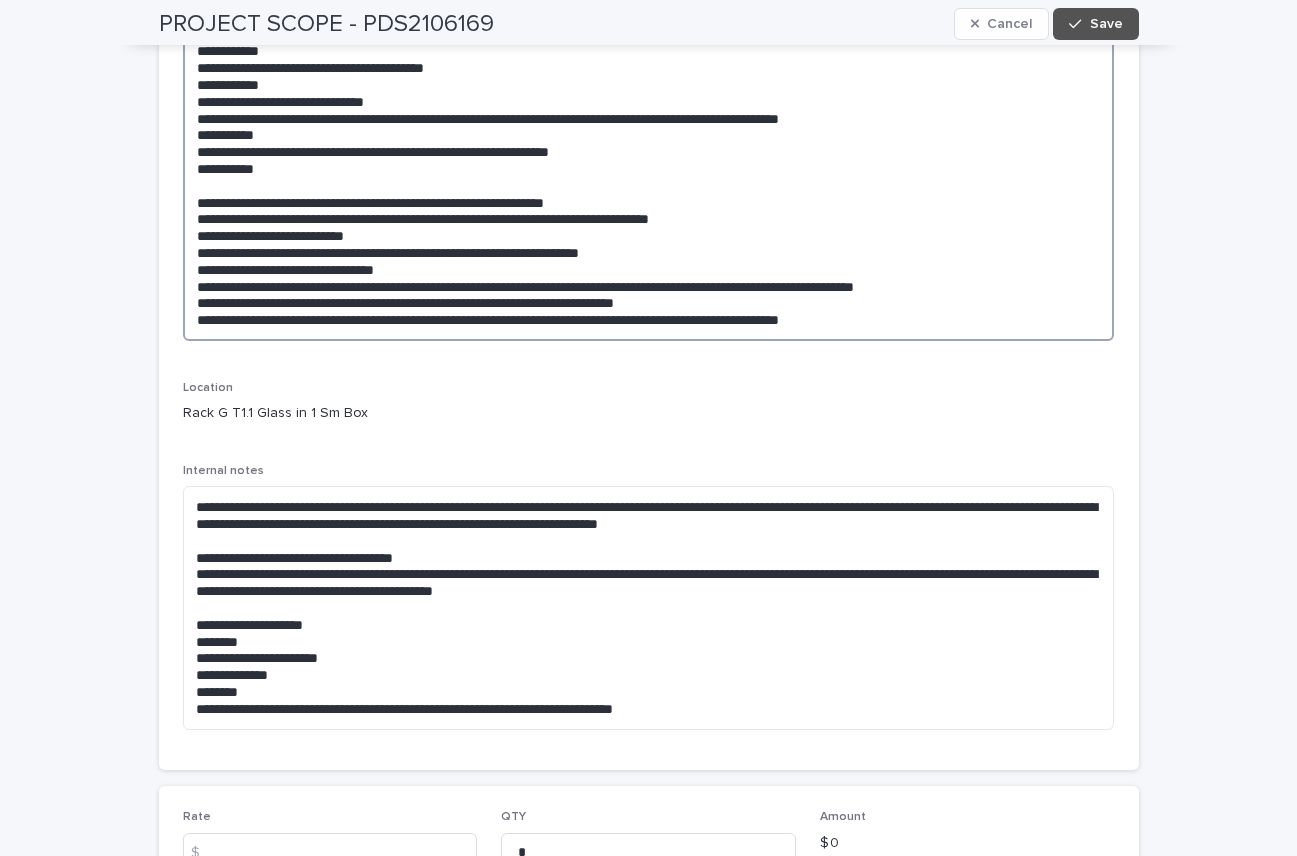 scroll, scrollTop: 413, scrollLeft: 0, axis: vertical 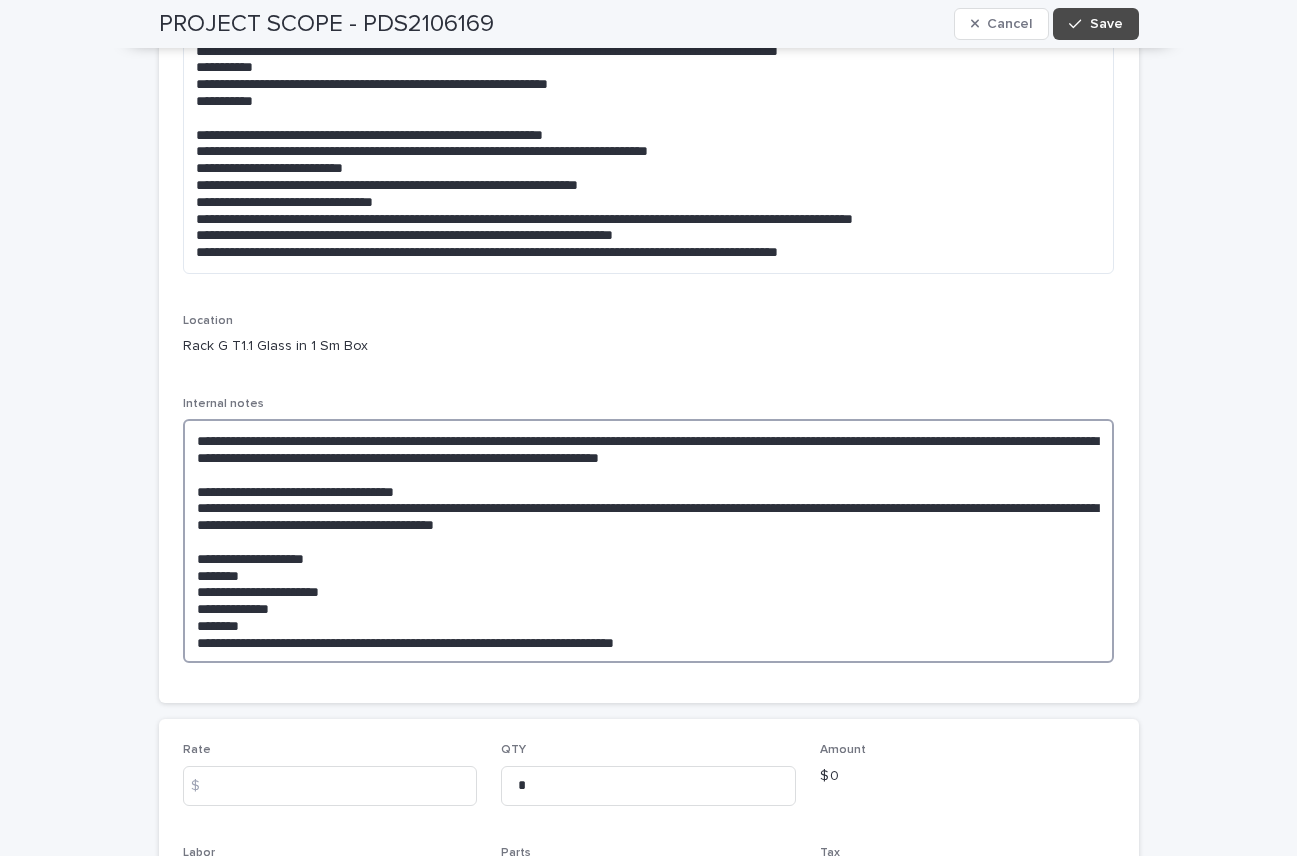 click on "**********" at bounding box center [649, 541] 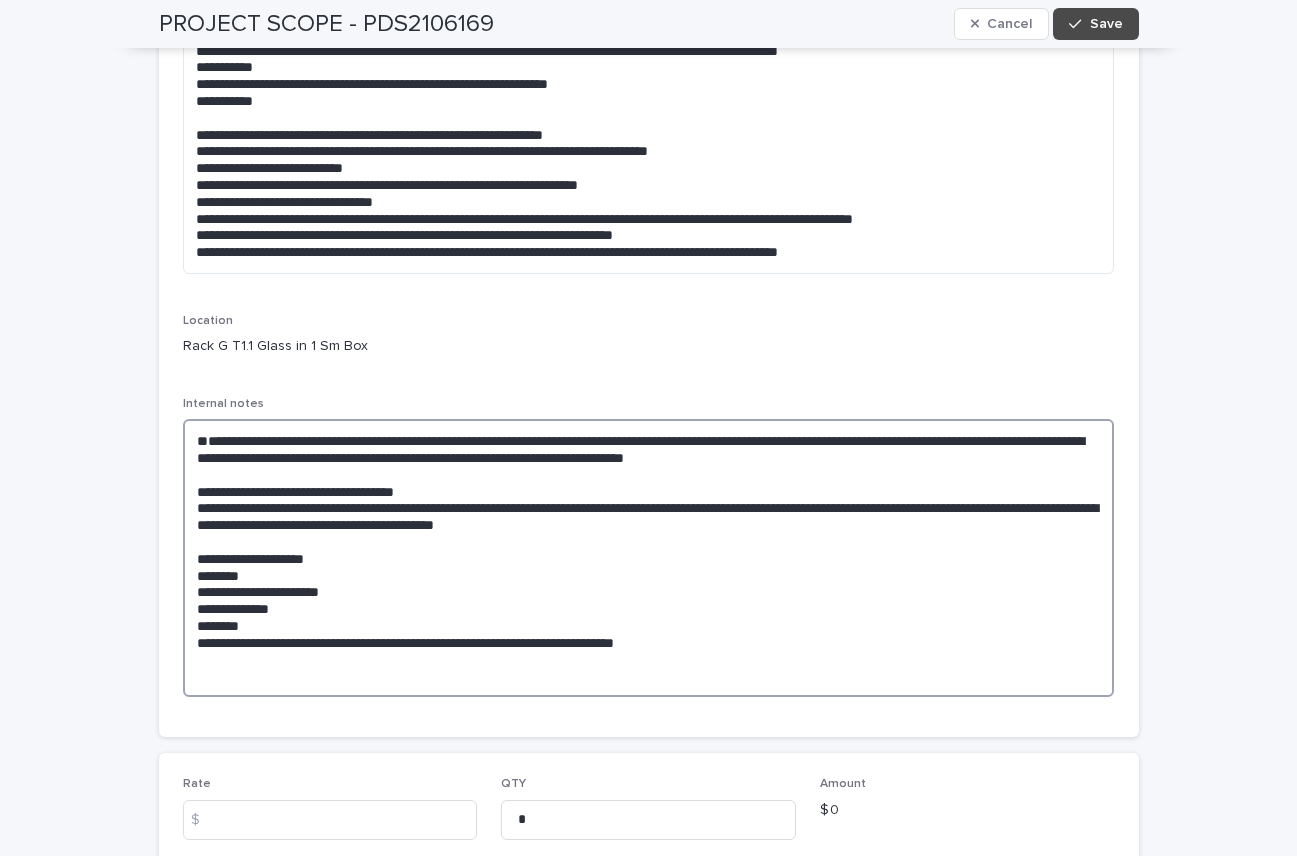 click on "**********" at bounding box center [649, 558] 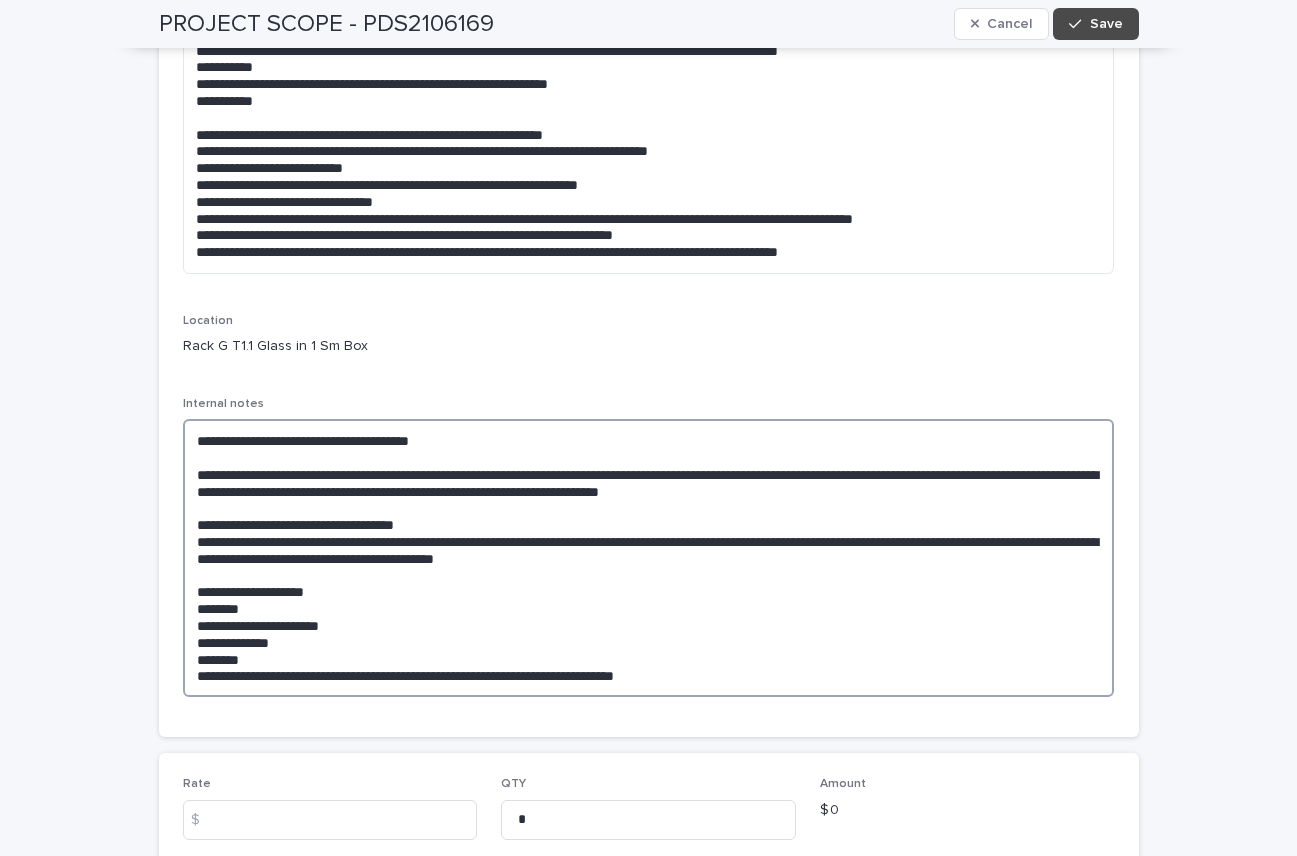 click on "**********" at bounding box center [649, 558] 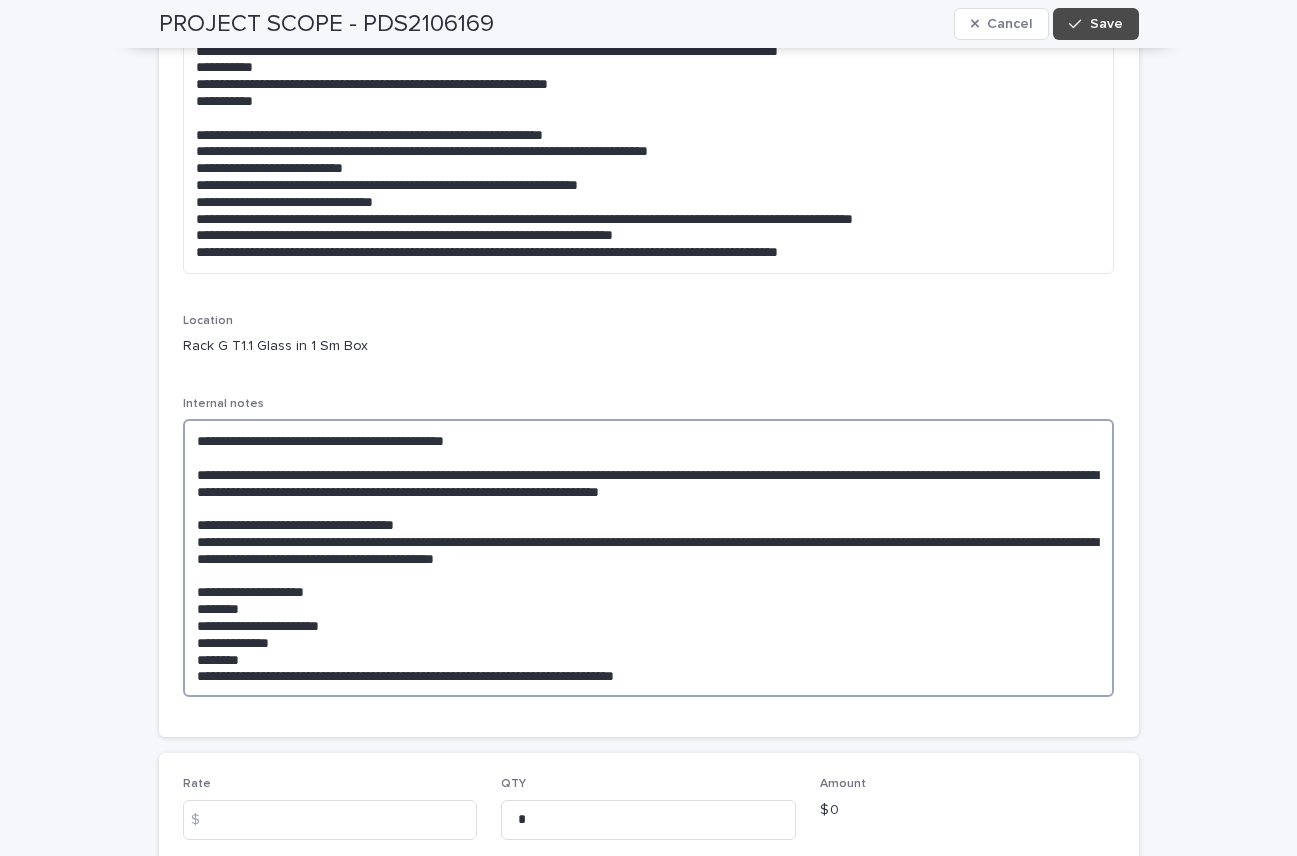 click on "**********" at bounding box center [649, 558] 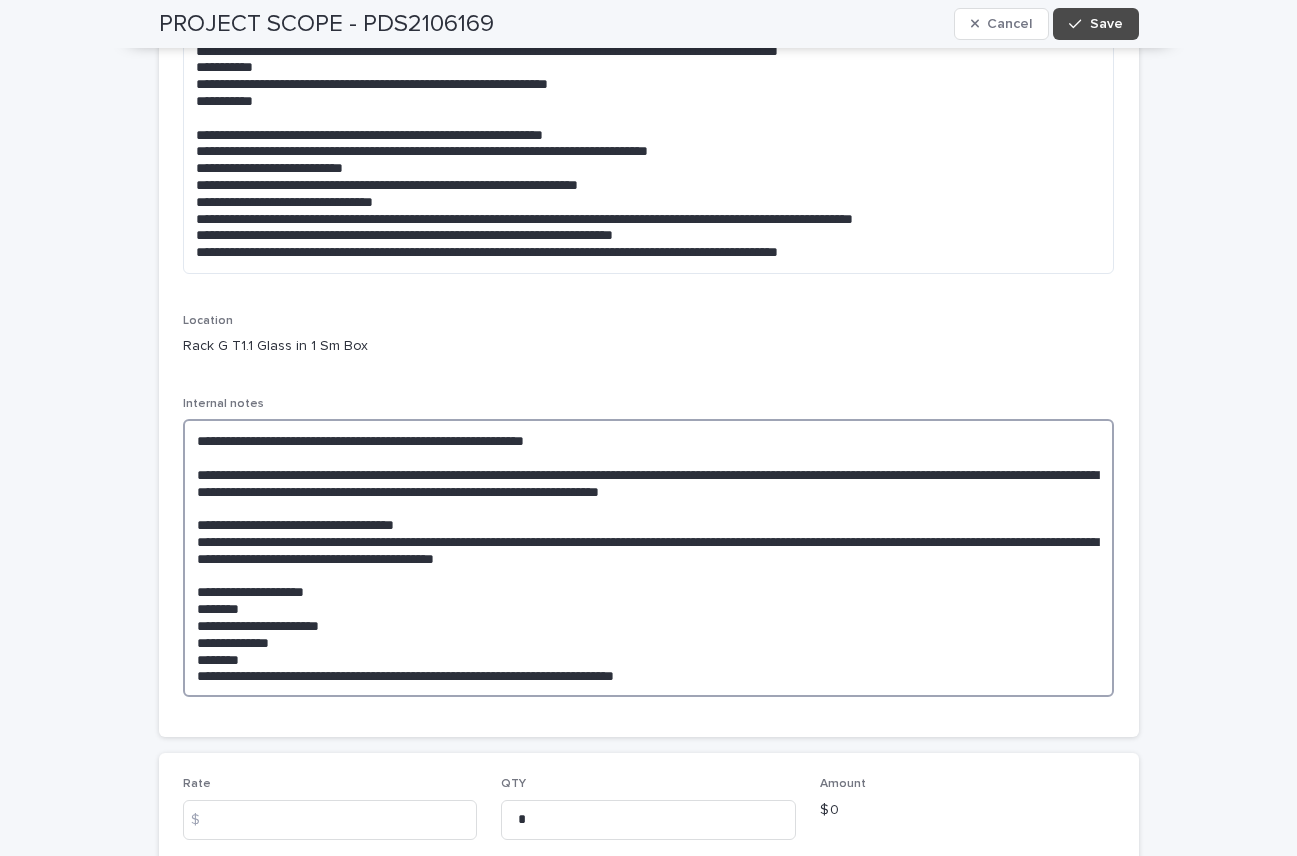 click on "**********" at bounding box center [649, 558] 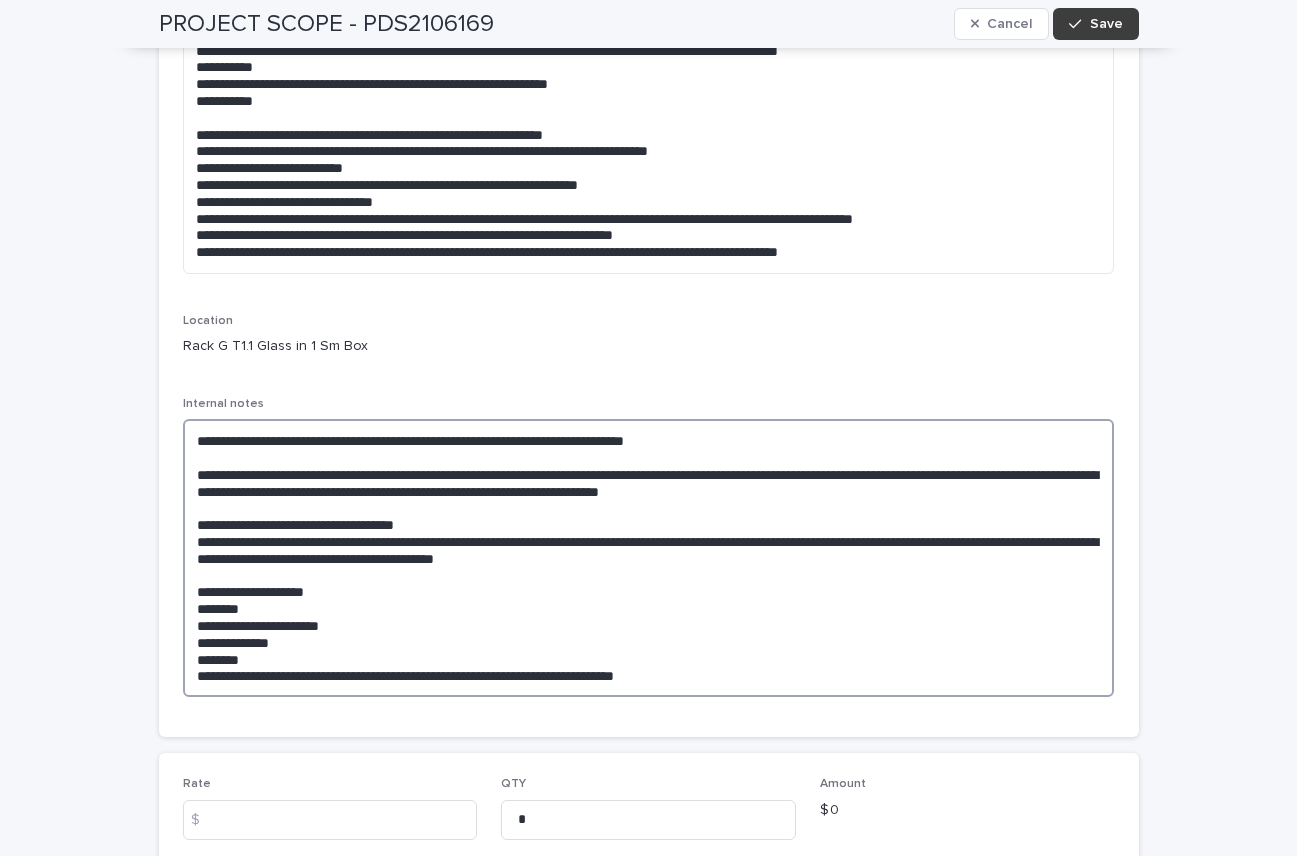 type on "**********" 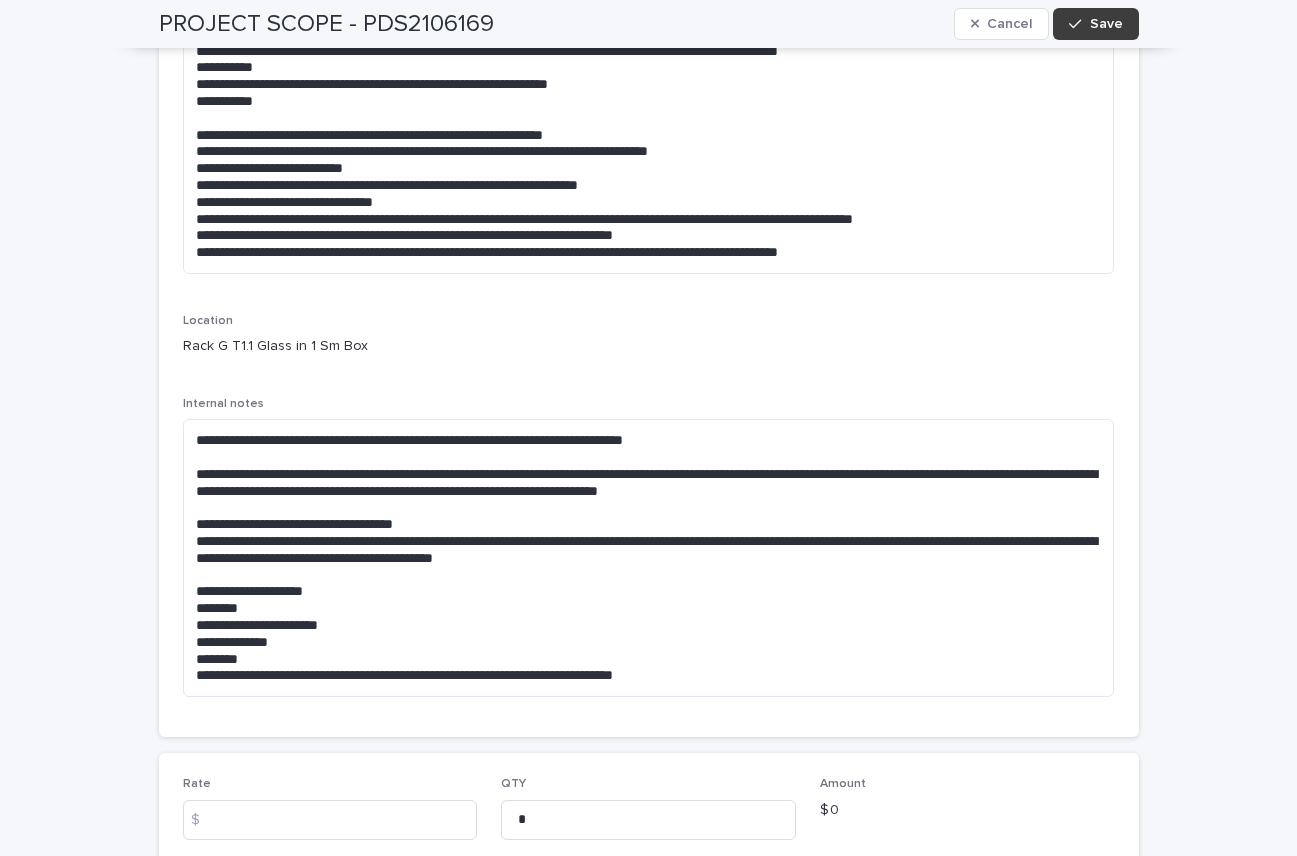 click on "Save" at bounding box center (1106, 24) 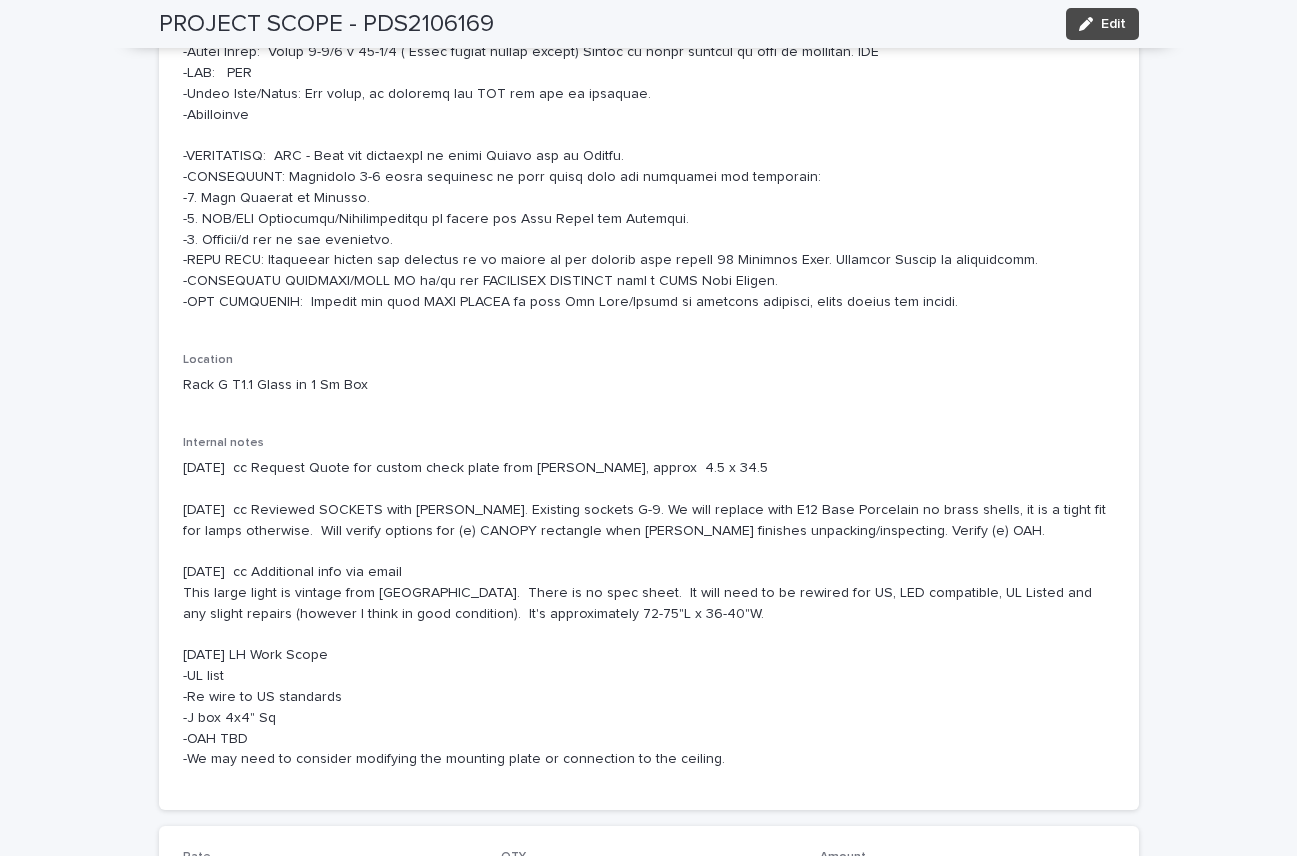 scroll, scrollTop: 439, scrollLeft: 0, axis: vertical 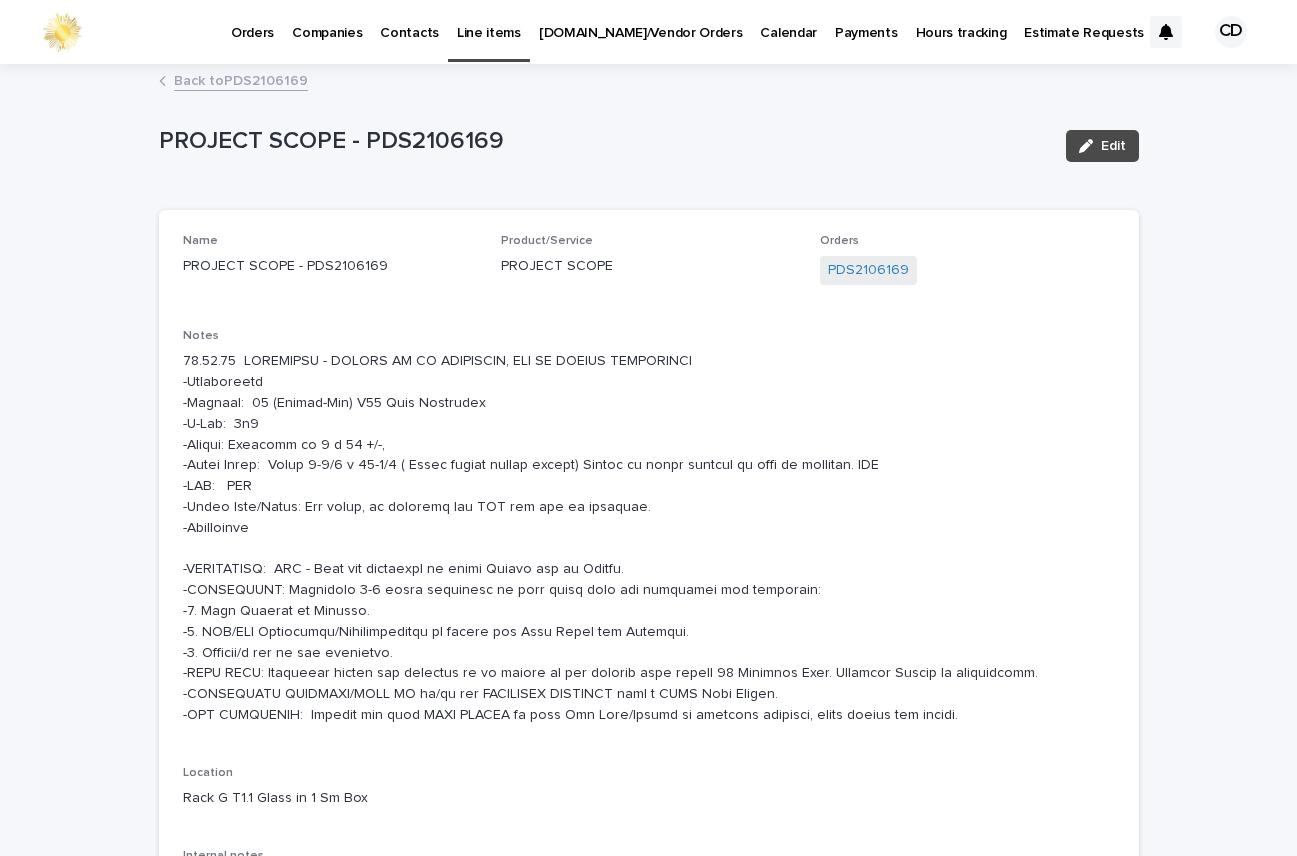 click on "Back to  PDS2106169" at bounding box center (241, 79) 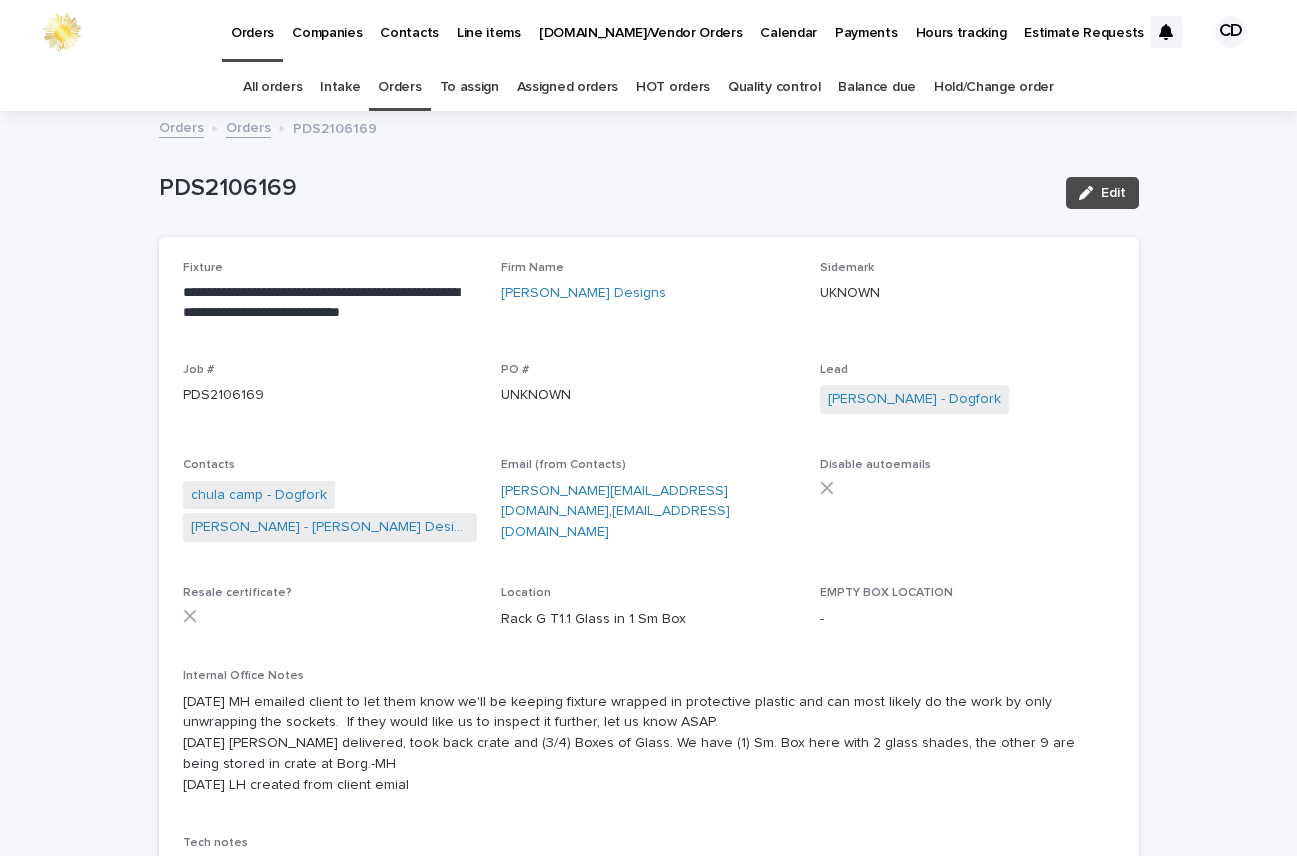 click on "Orders" at bounding box center (399, 87) 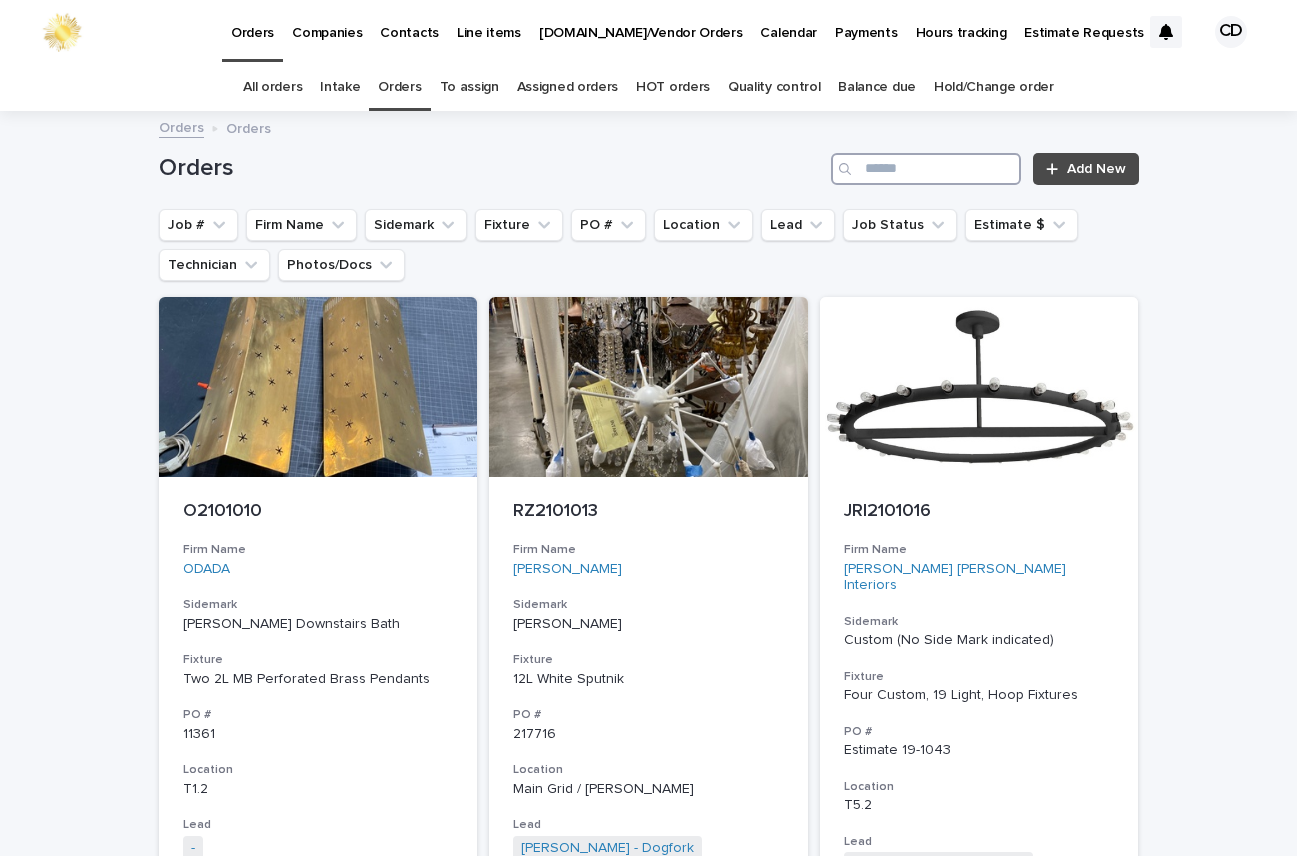 click at bounding box center [926, 169] 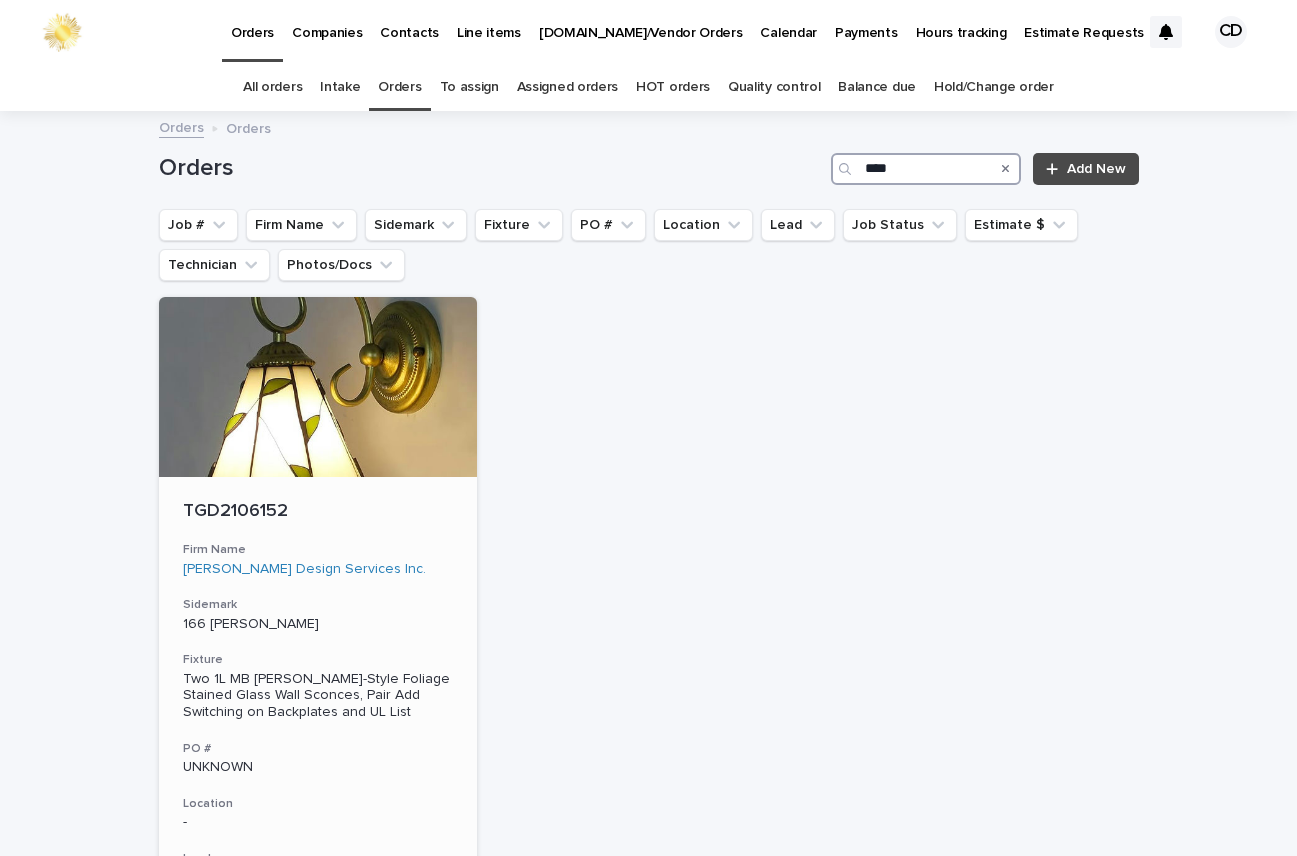 type on "****" 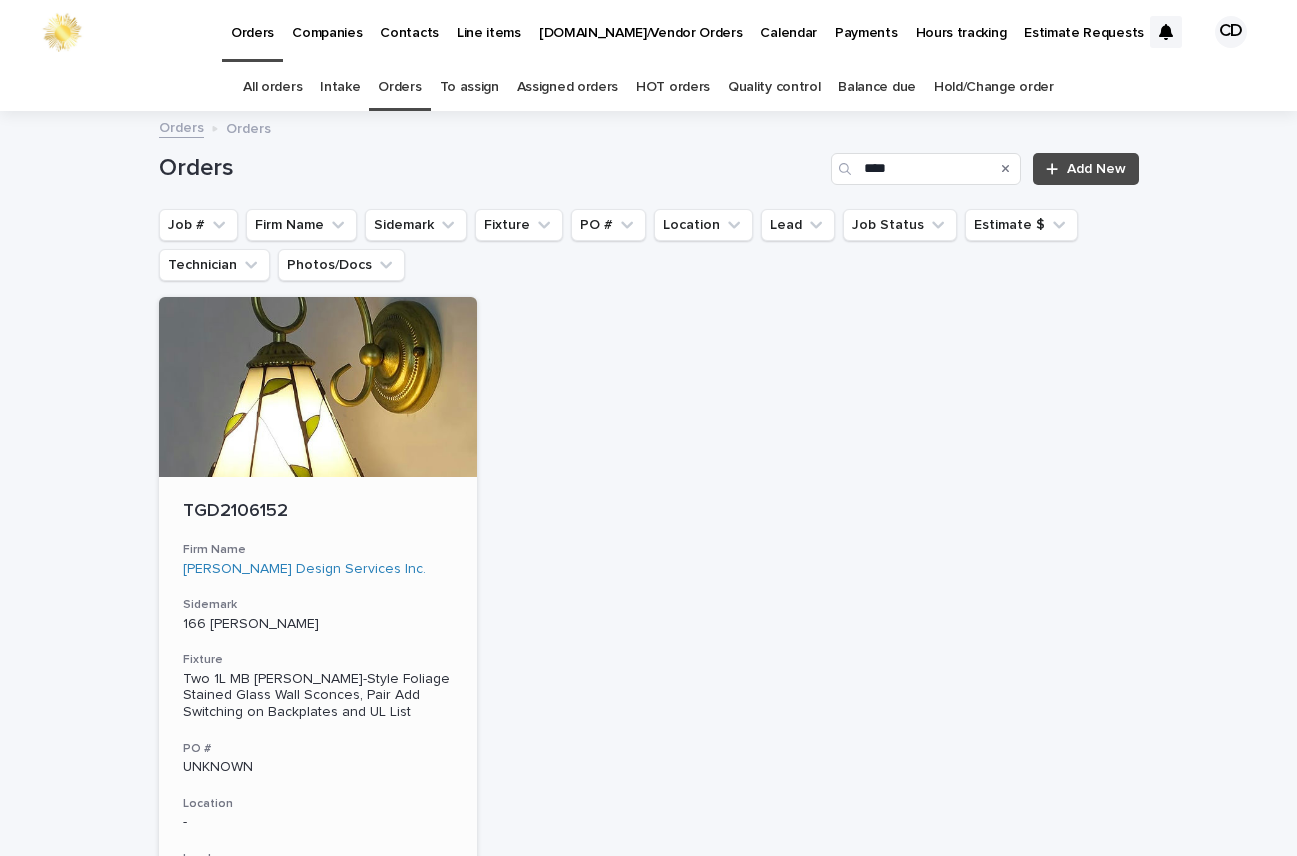 click on "TGD2106152 Firm Name Thecla Glueck Design Services Inc.   Sidemark 166 Dolores Fixture Two 1L MB Tiffany-Style Foliage Stained Glass Wall Sconces, Pair Add Switching on Backplates and UL List
PO # UNKNOWN Location - Lead Mike Donnelly - Dogfork   + 0 Job Status Ready for Lead Review Estimate $ $ 615.00 Technician -" at bounding box center [318, 780] 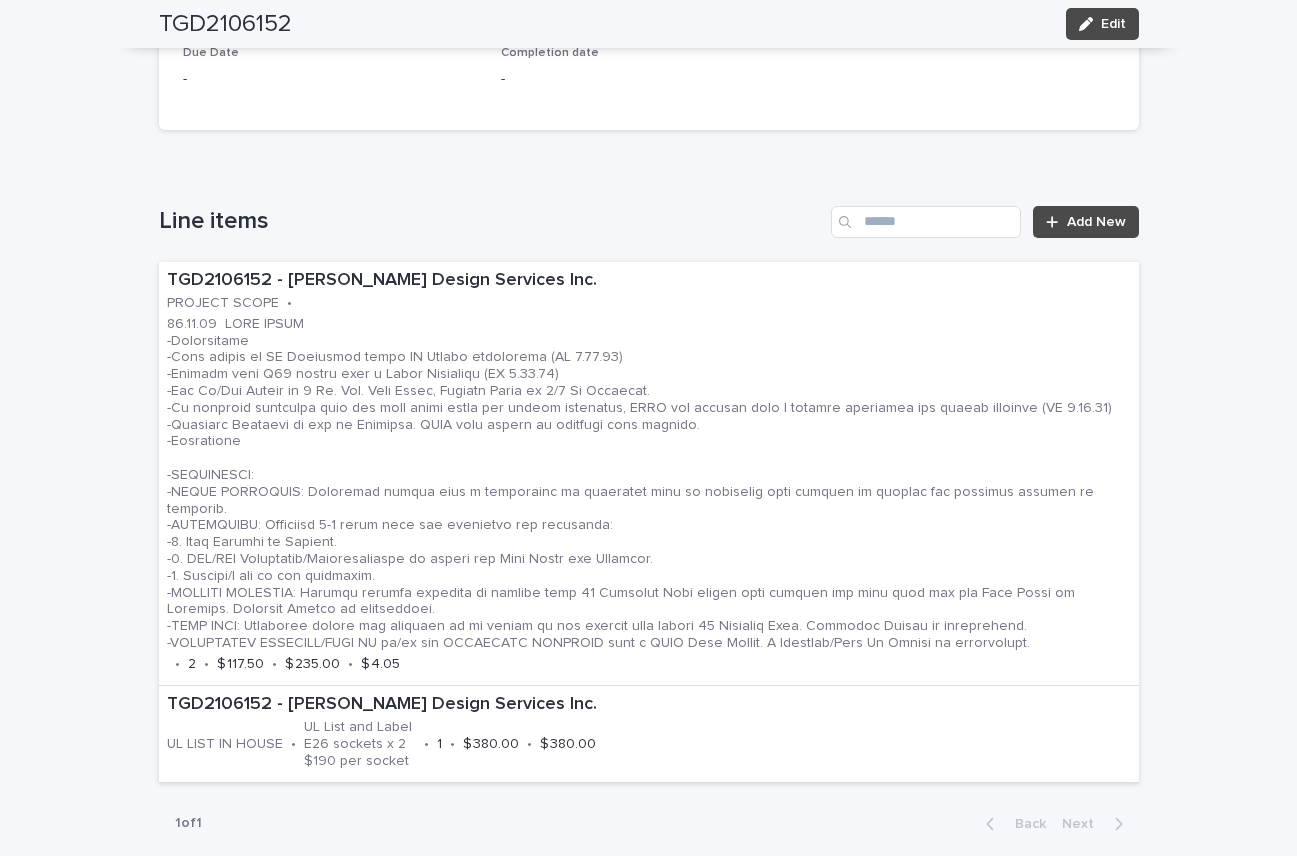 scroll, scrollTop: 1059, scrollLeft: 0, axis: vertical 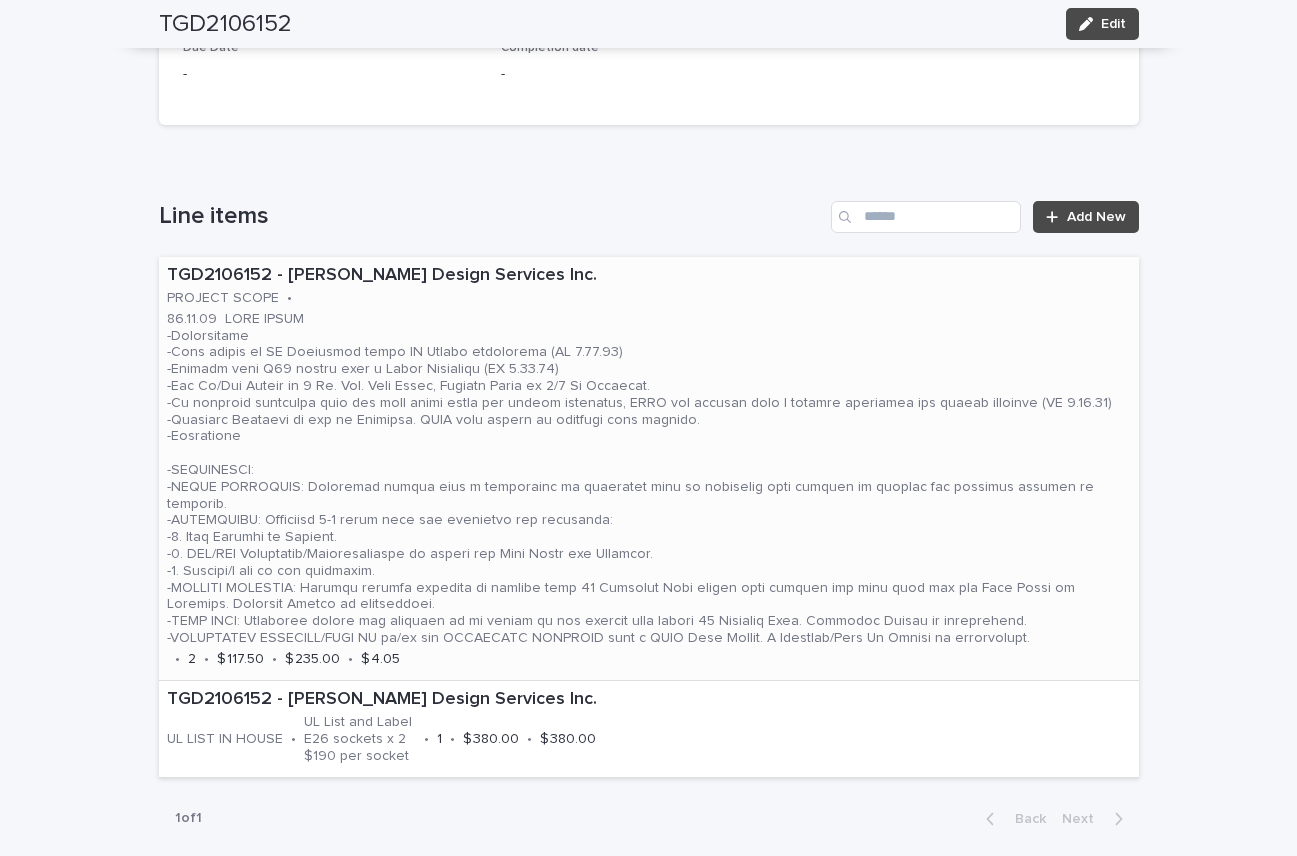 click at bounding box center [649, 479] 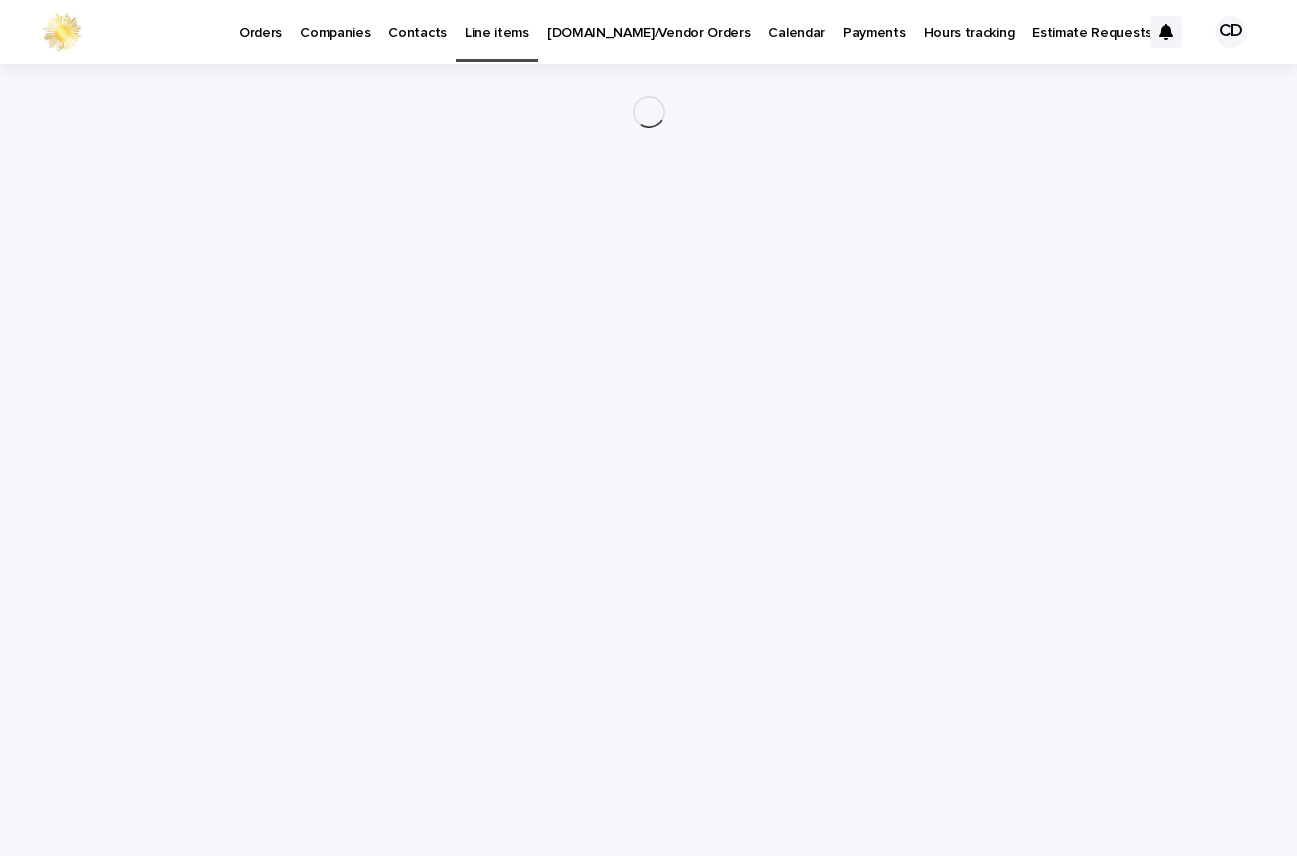 scroll, scrollTop: 0, scrollLeft: 0, axis: both 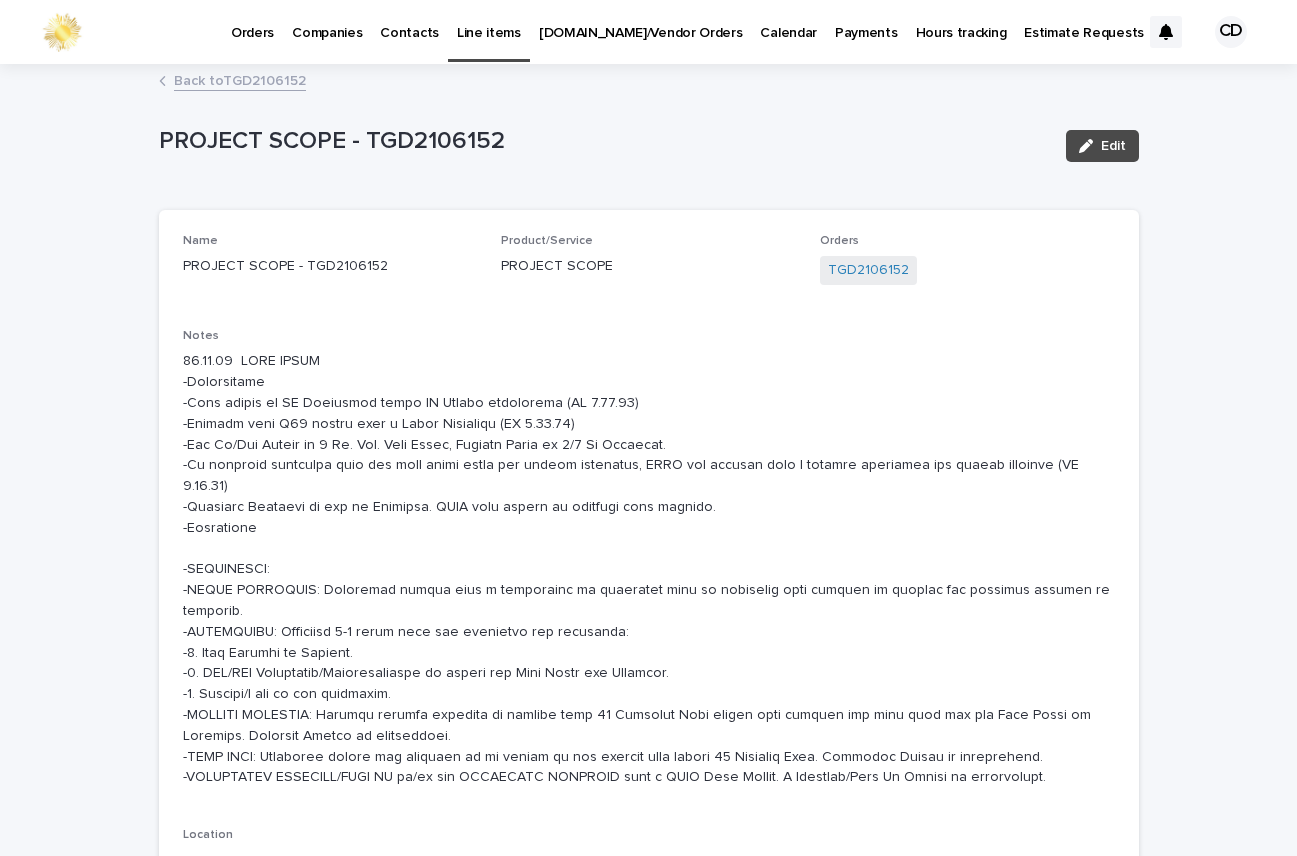 click on "Back to  TGD2106152" at bounding box center (240, 79) 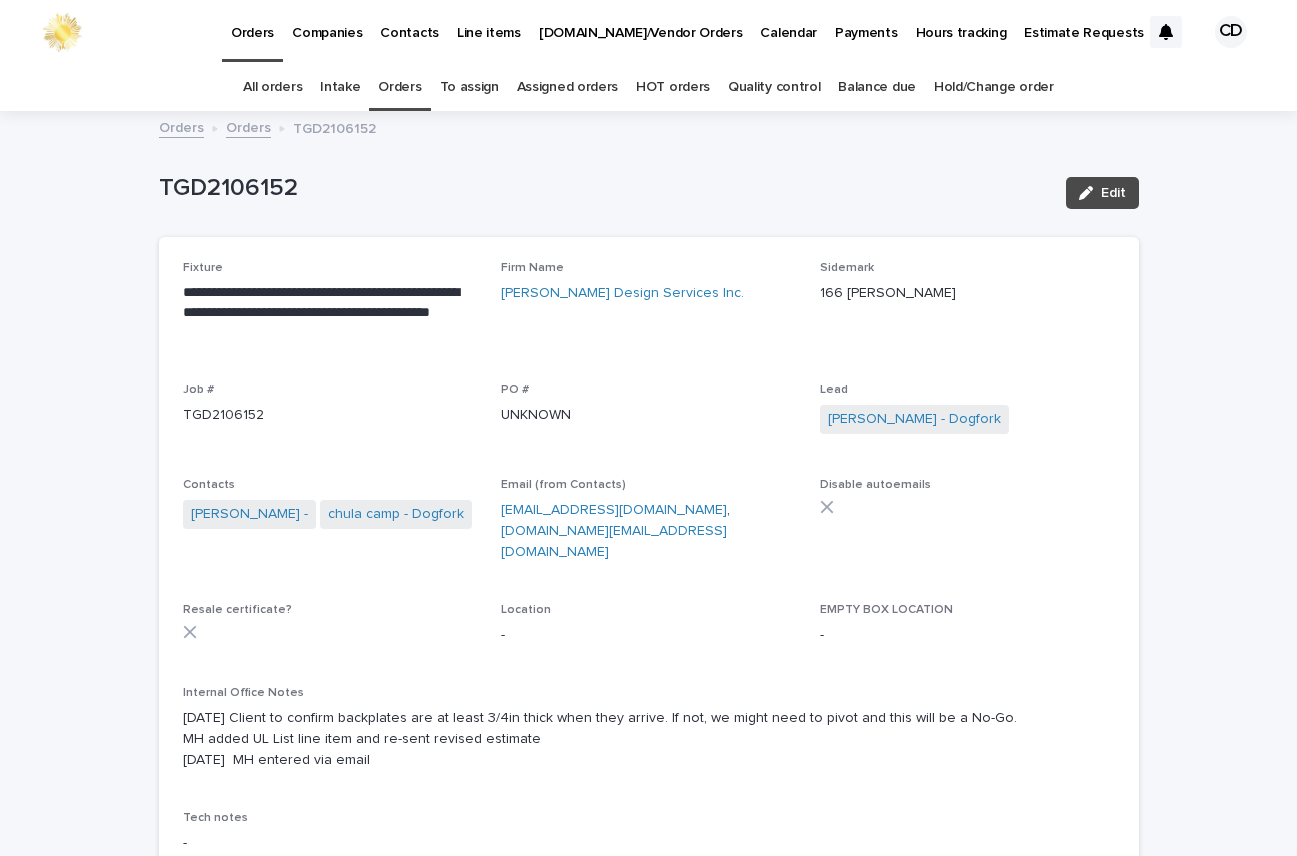 scroll, scrollTop: 64, scrollLeft: 0, axis: vertical 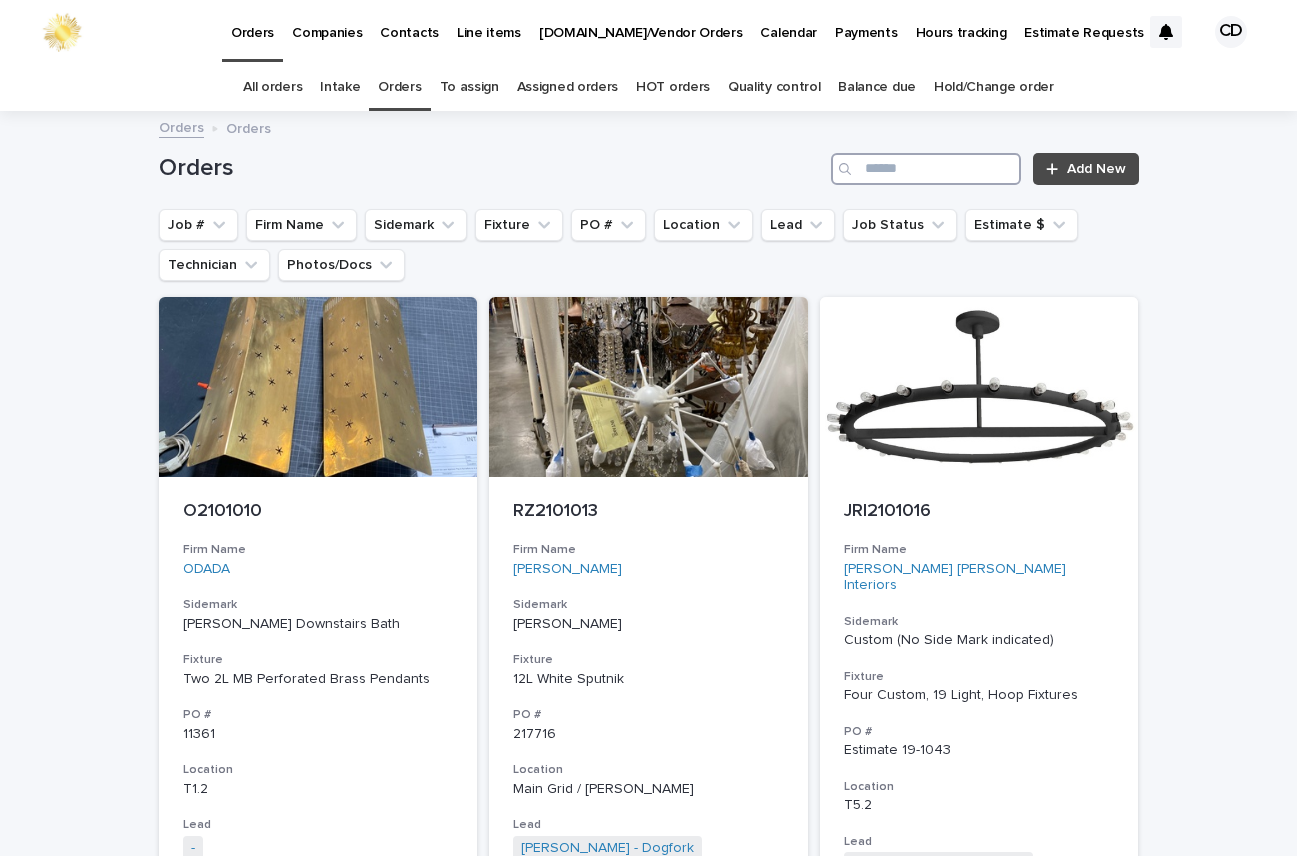 click at bounding box center [926, 169] 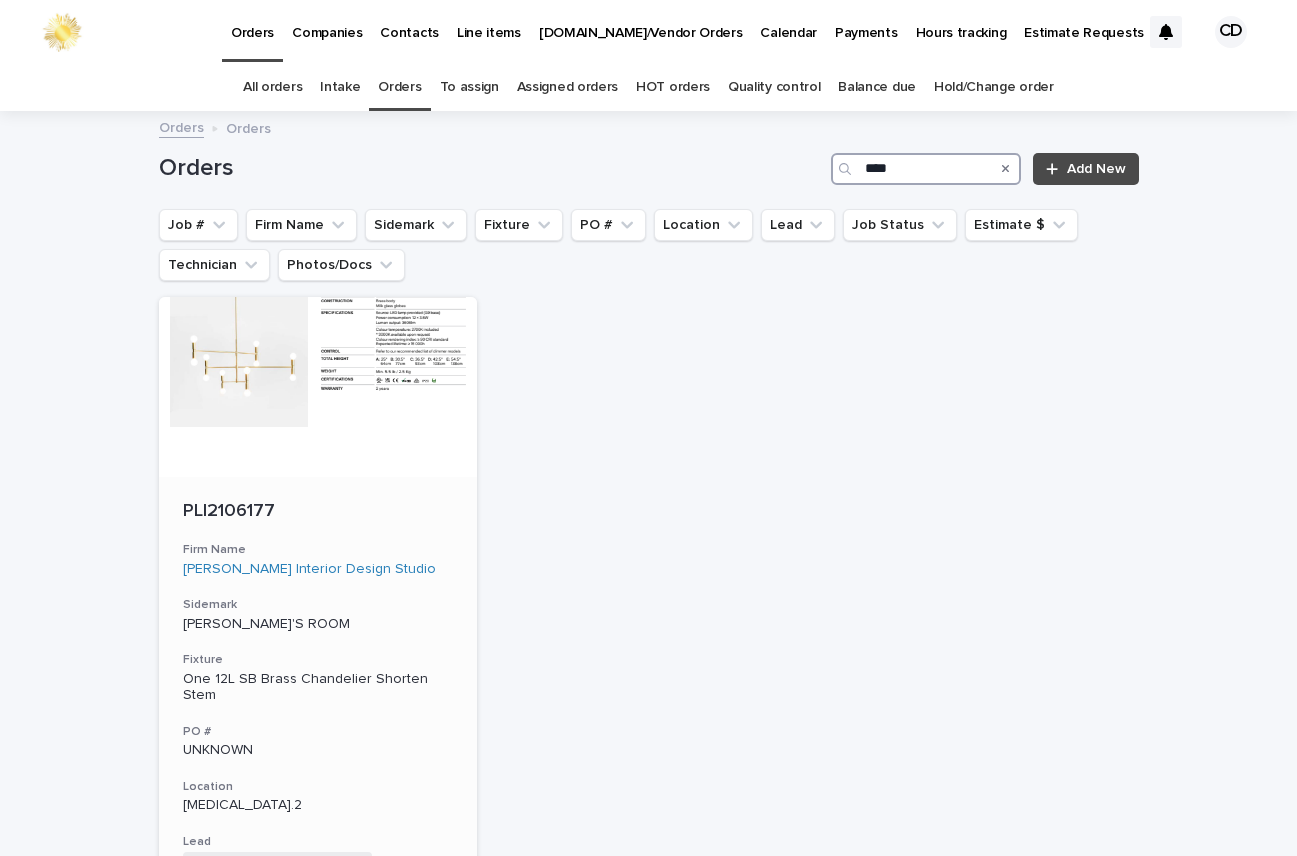 type on "****" 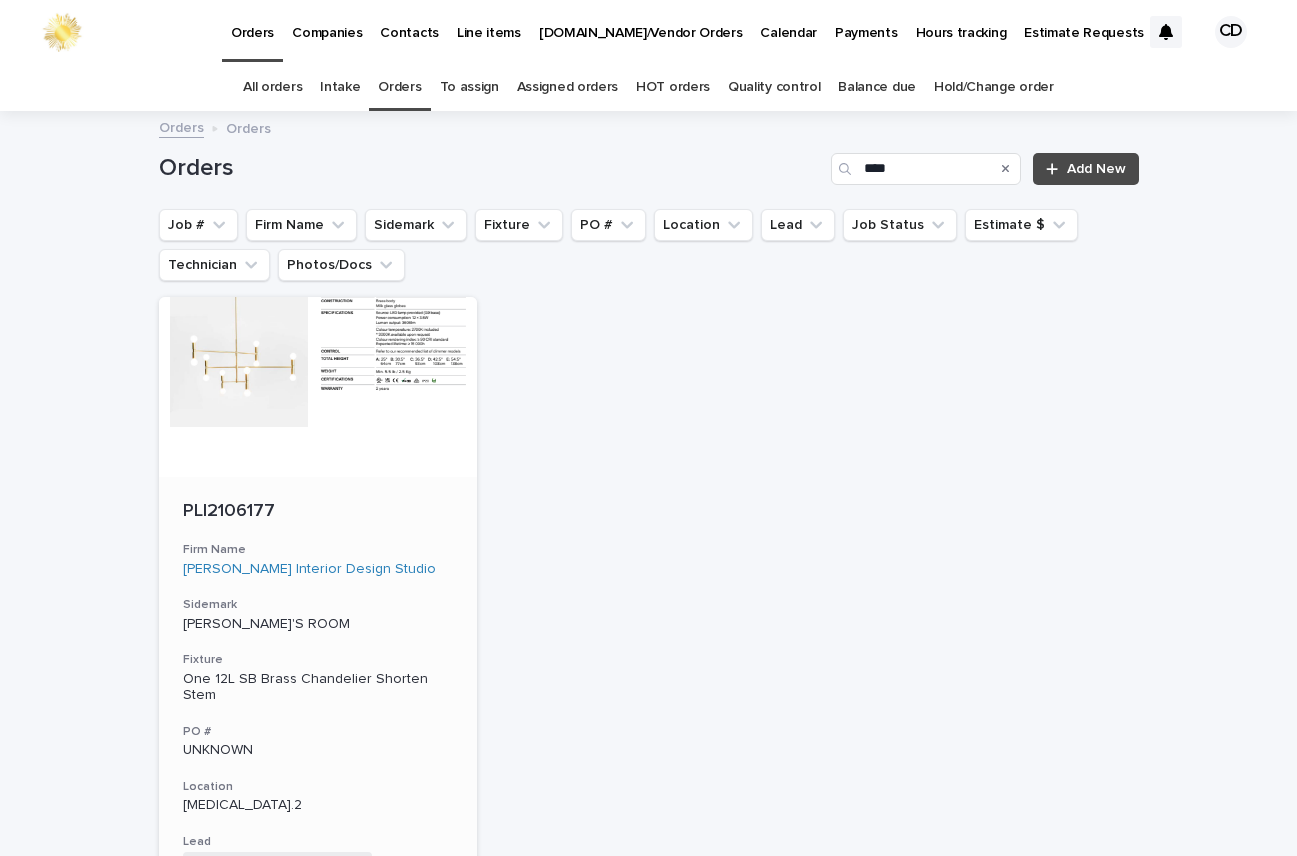 click on "PLI2106177 Firm Name [PERSON_NAME] Interior Design Studio   Sidemark [PERSON_NAME]'S ROOM Fixture One 12L SB Brass Chandelier Shorten Stem
PO # UNKNOWN Location [MEDICAL_DATA].2 Lead [PERSON_NAME] - Dogfork   + 0 Job Status Pending Estimate Estimate $ $ 175.00 Technician -" at bounding box center (318, 771) 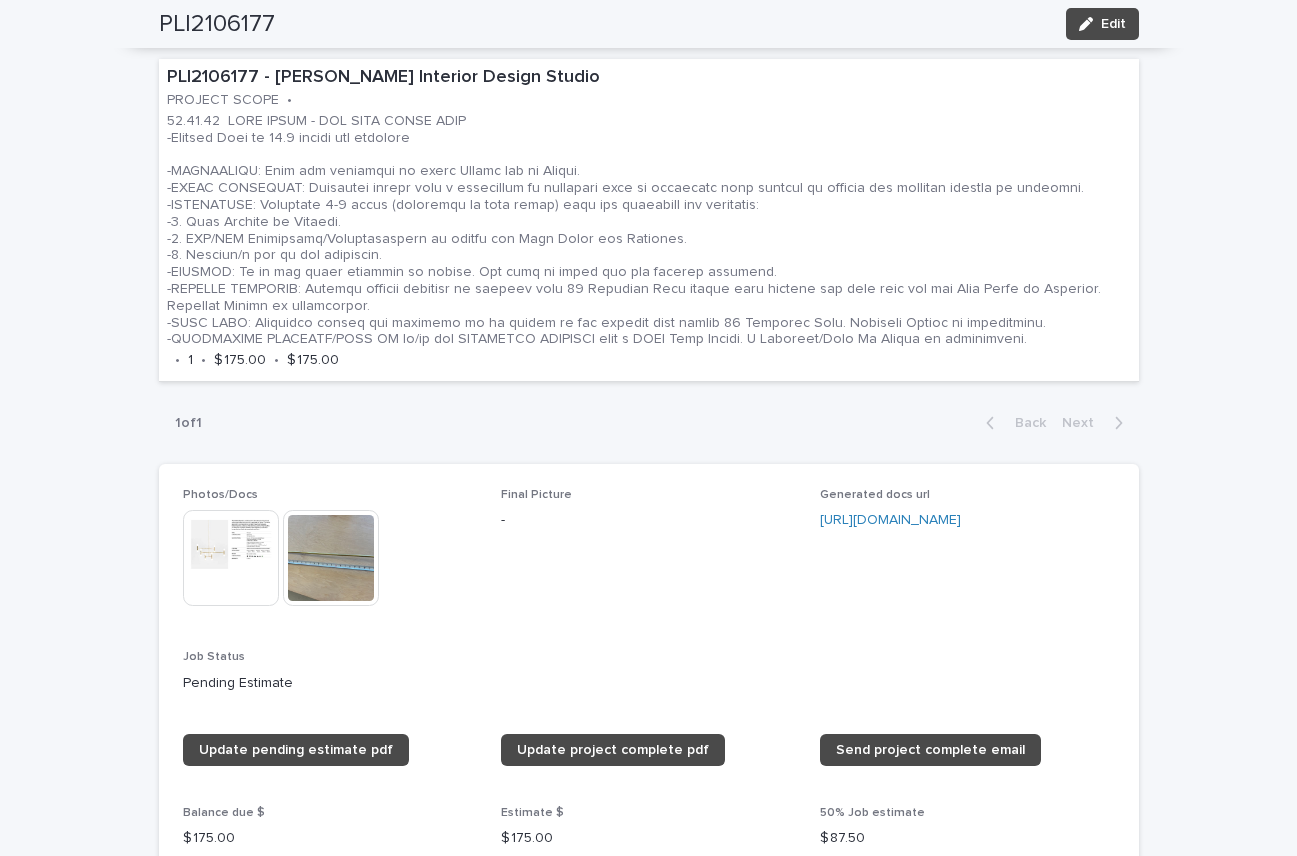 scroll, scrollTop: 1156, scrollLeft: 0, axis: vertical 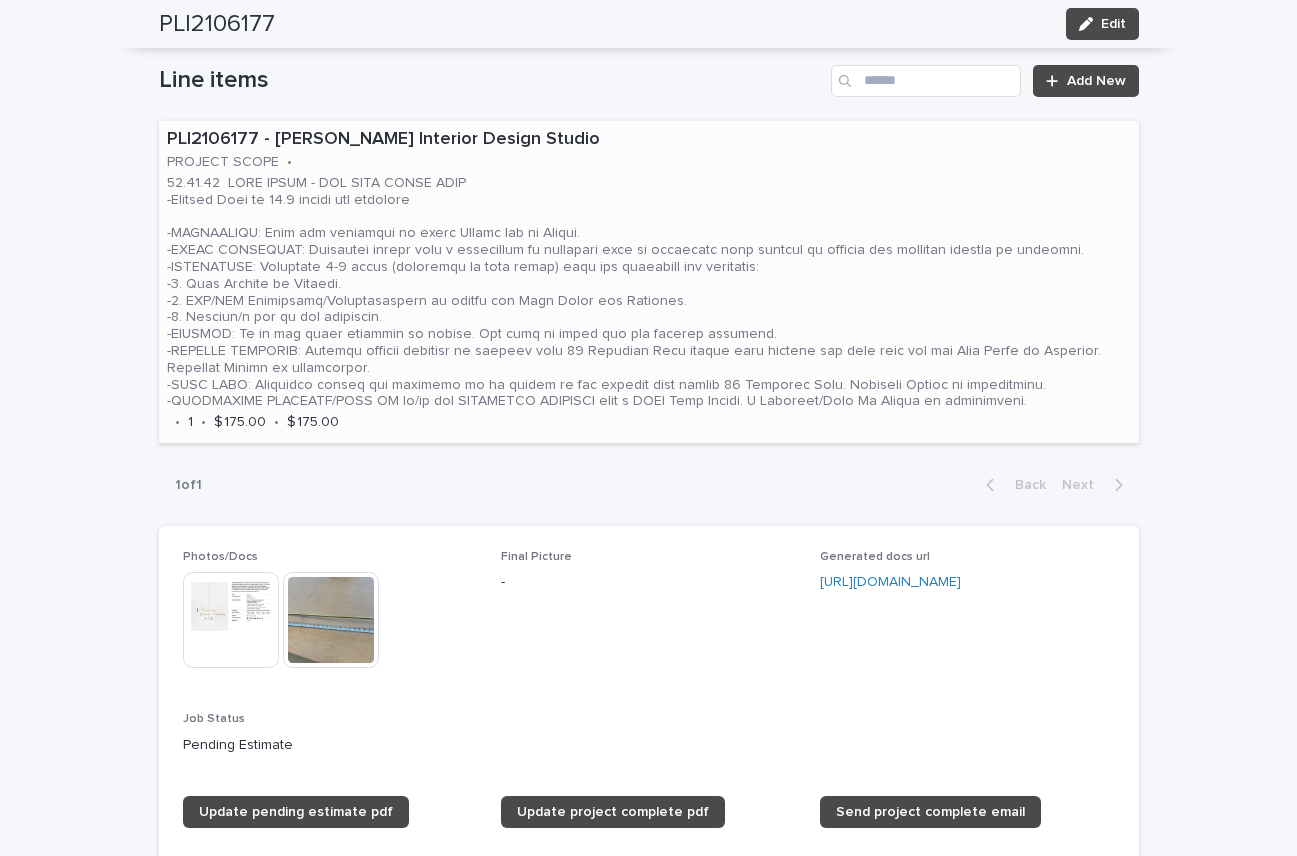 click at bounding box center (649, 292) 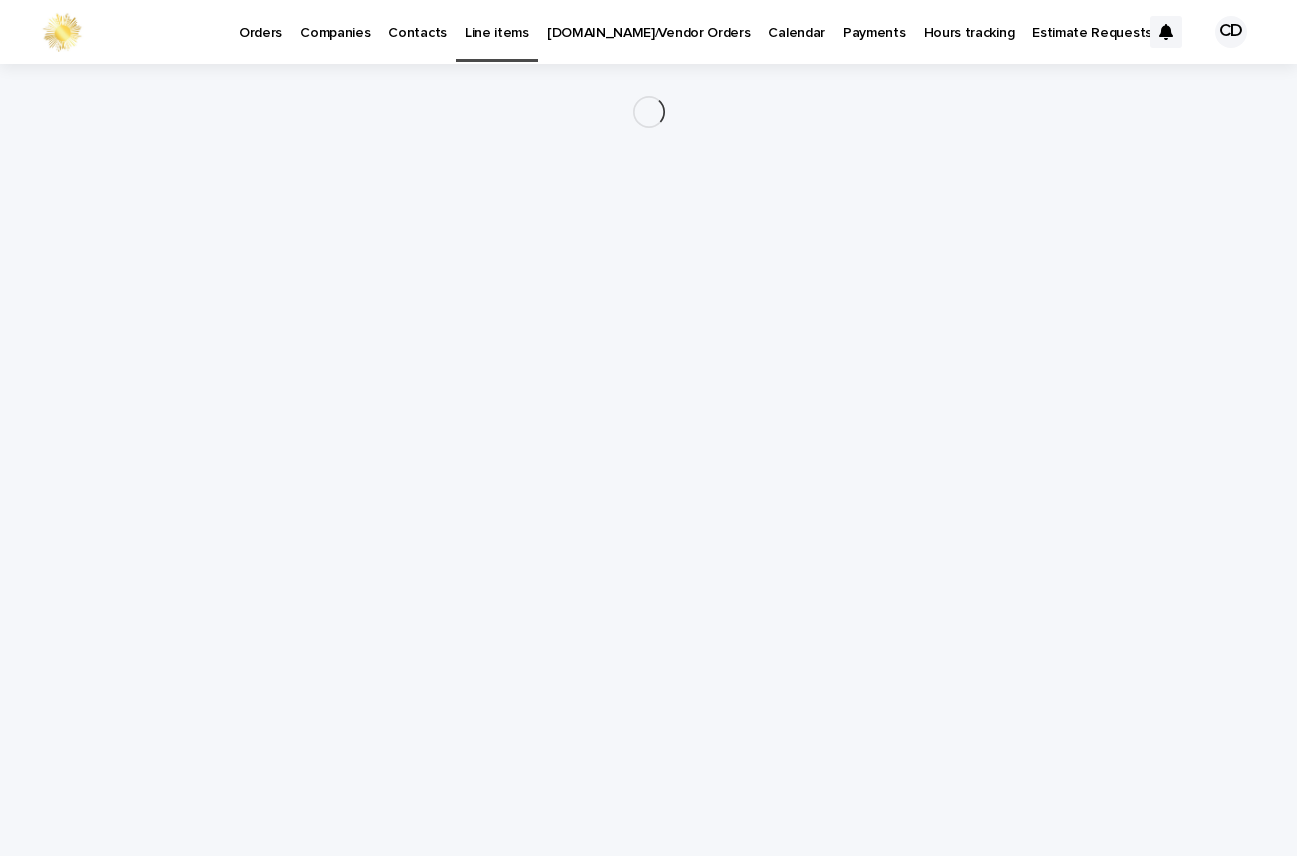scroll, scrollTop: 0, scrollLeft: 0, axis: both 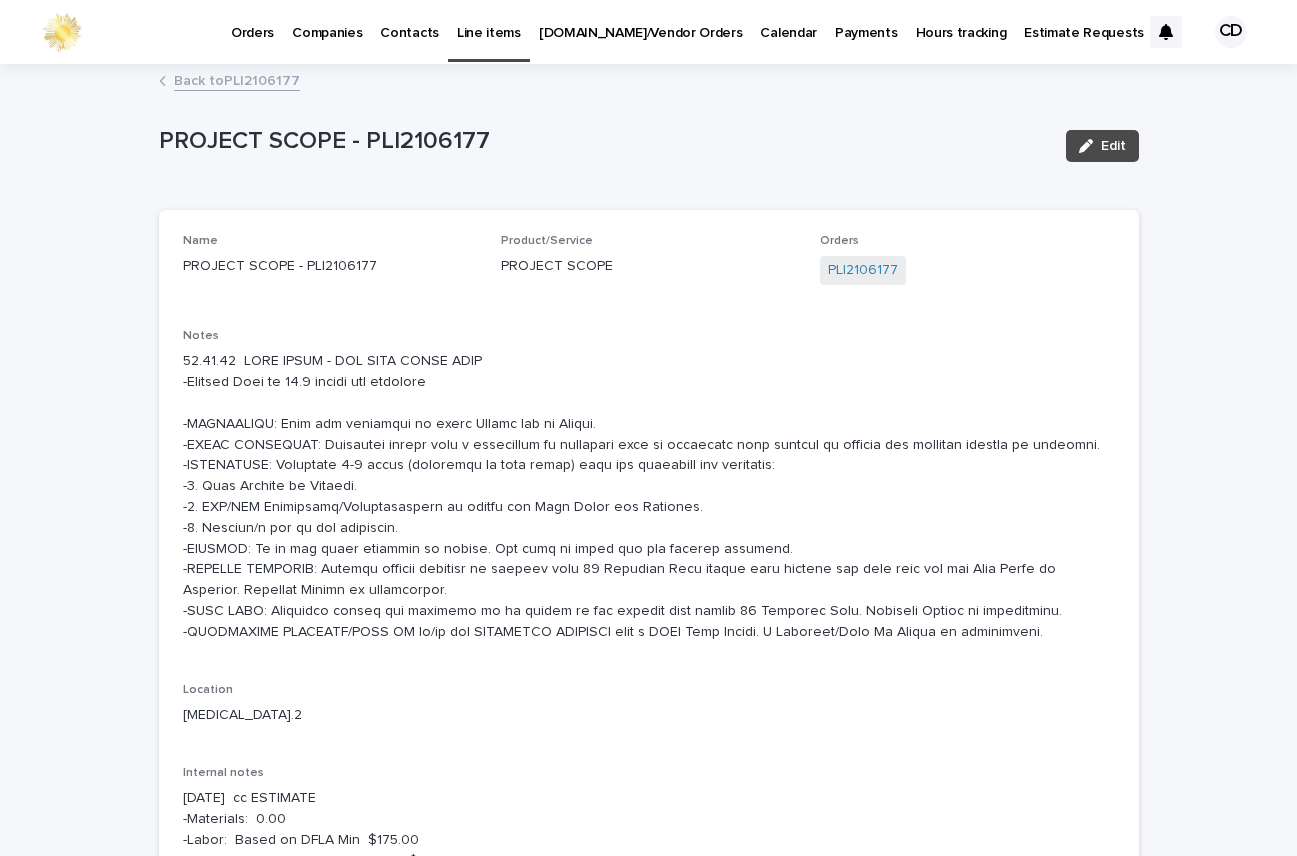 click on "Back to  PLI2106177" at bounding box center [237, 79] 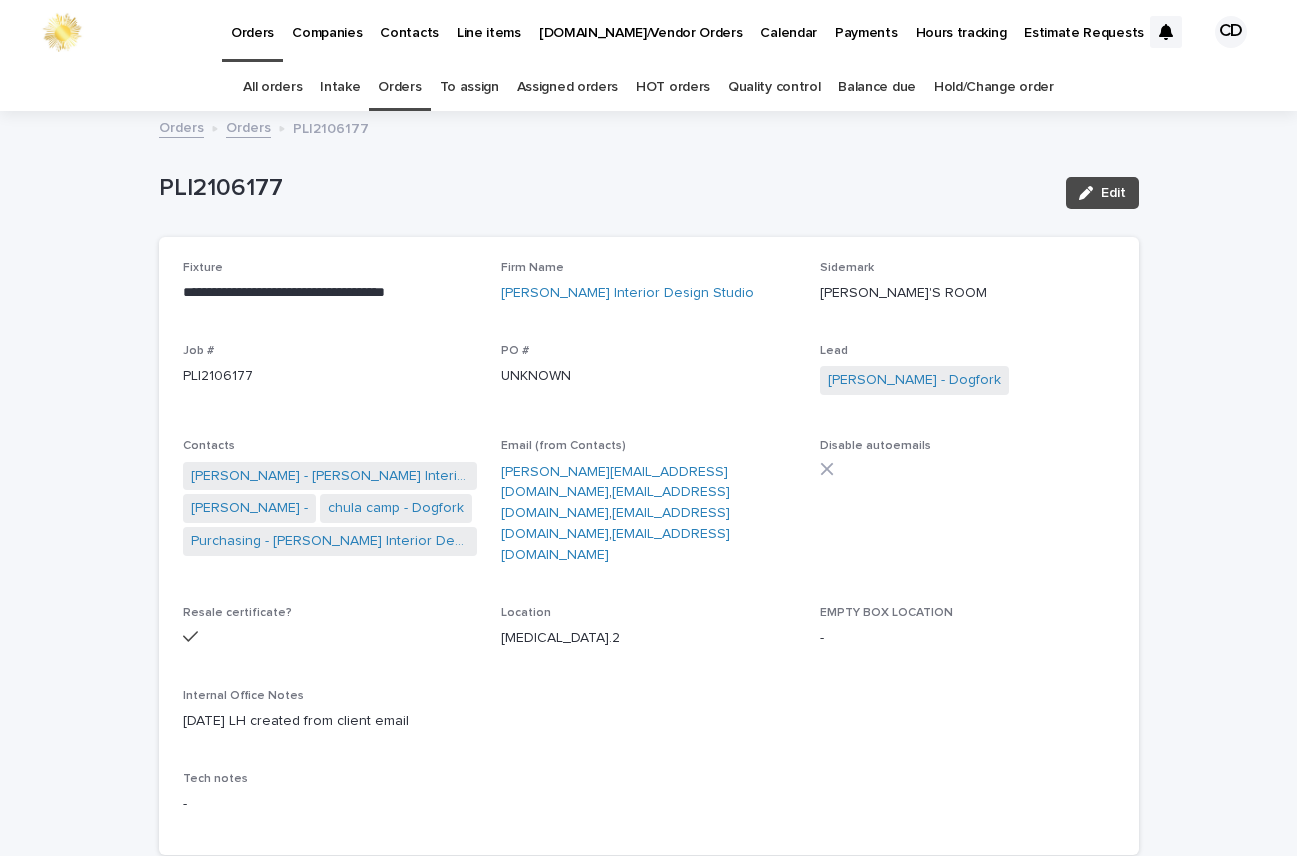 scroll, scrollTop: 64, scrollLeft: 0, axis: vertical 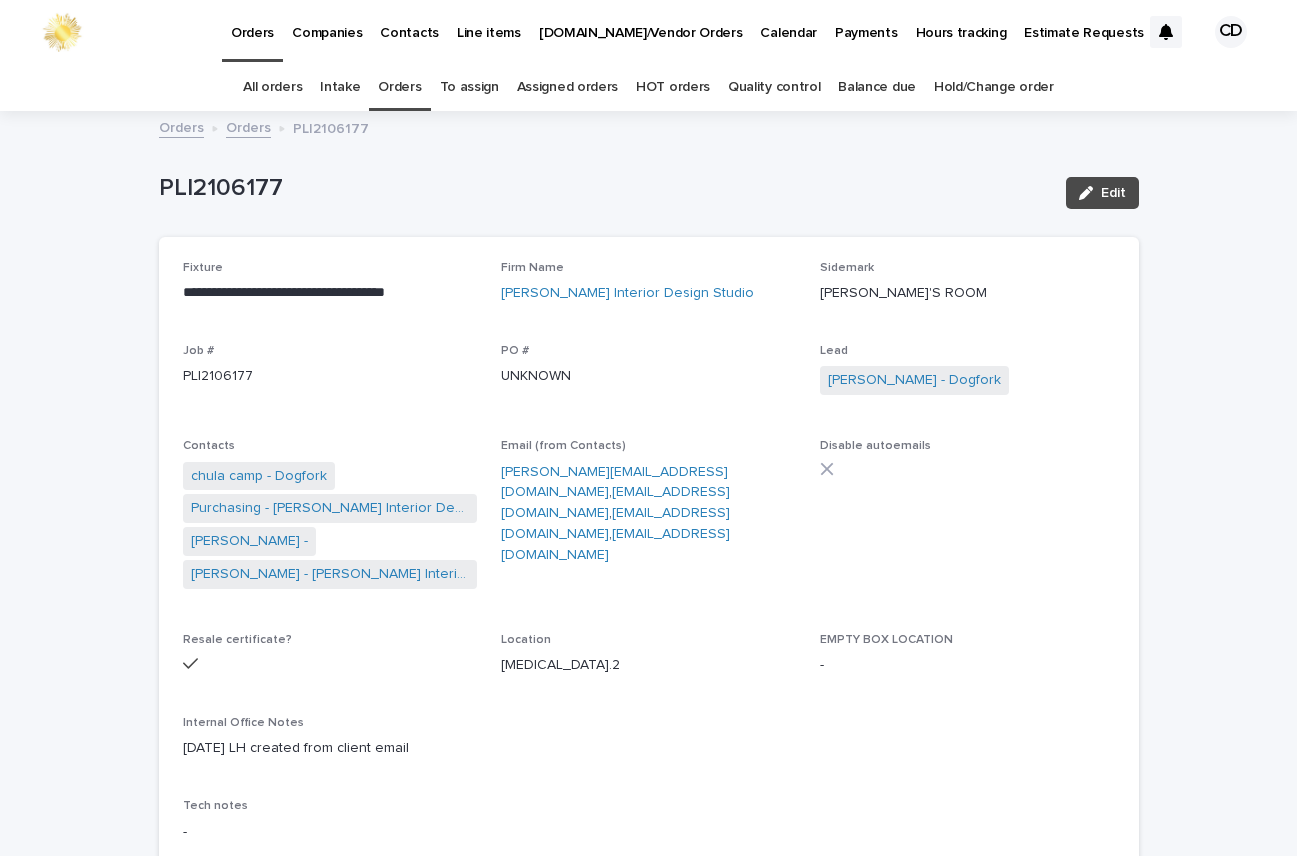 click on "Orders" at bounding box center (399, 87) 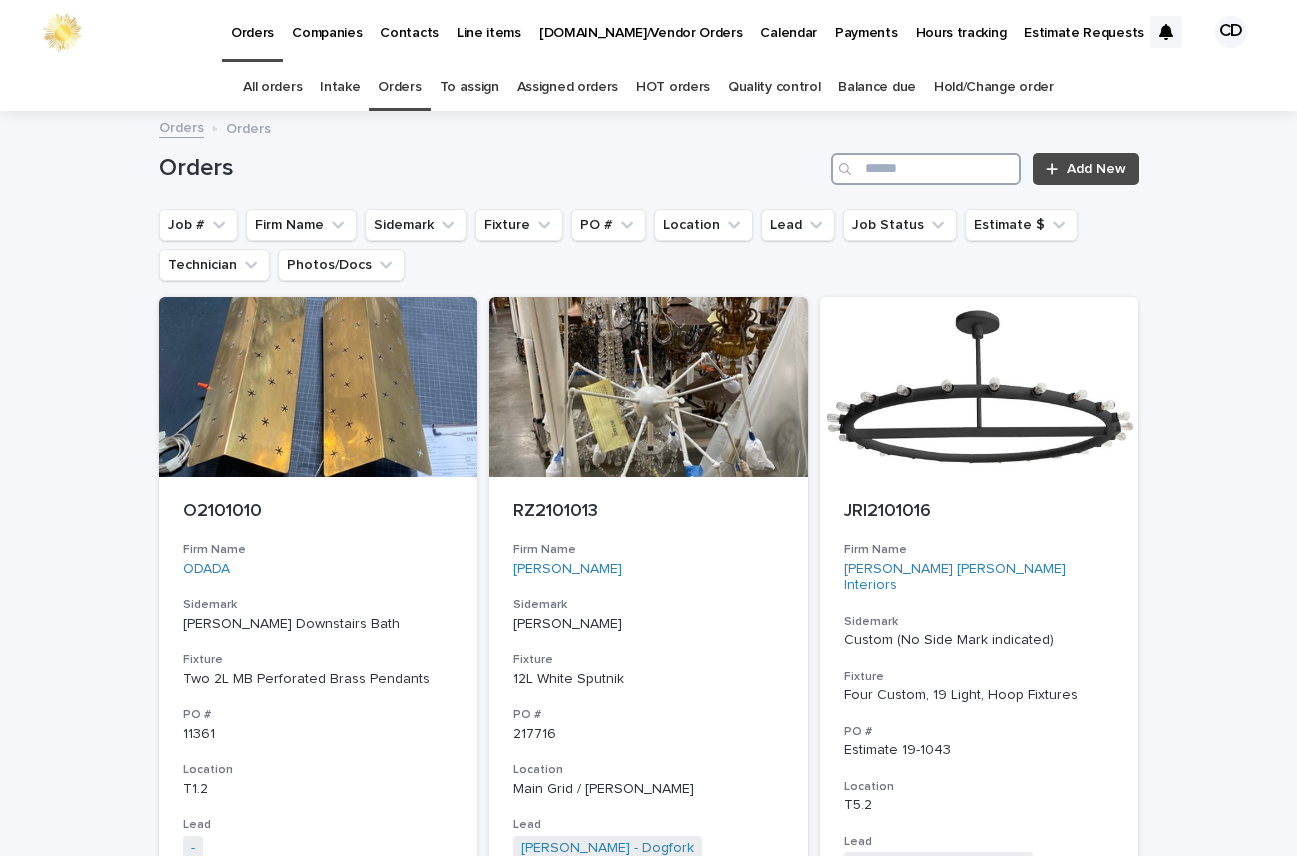 click at bounding box center [926, 169] 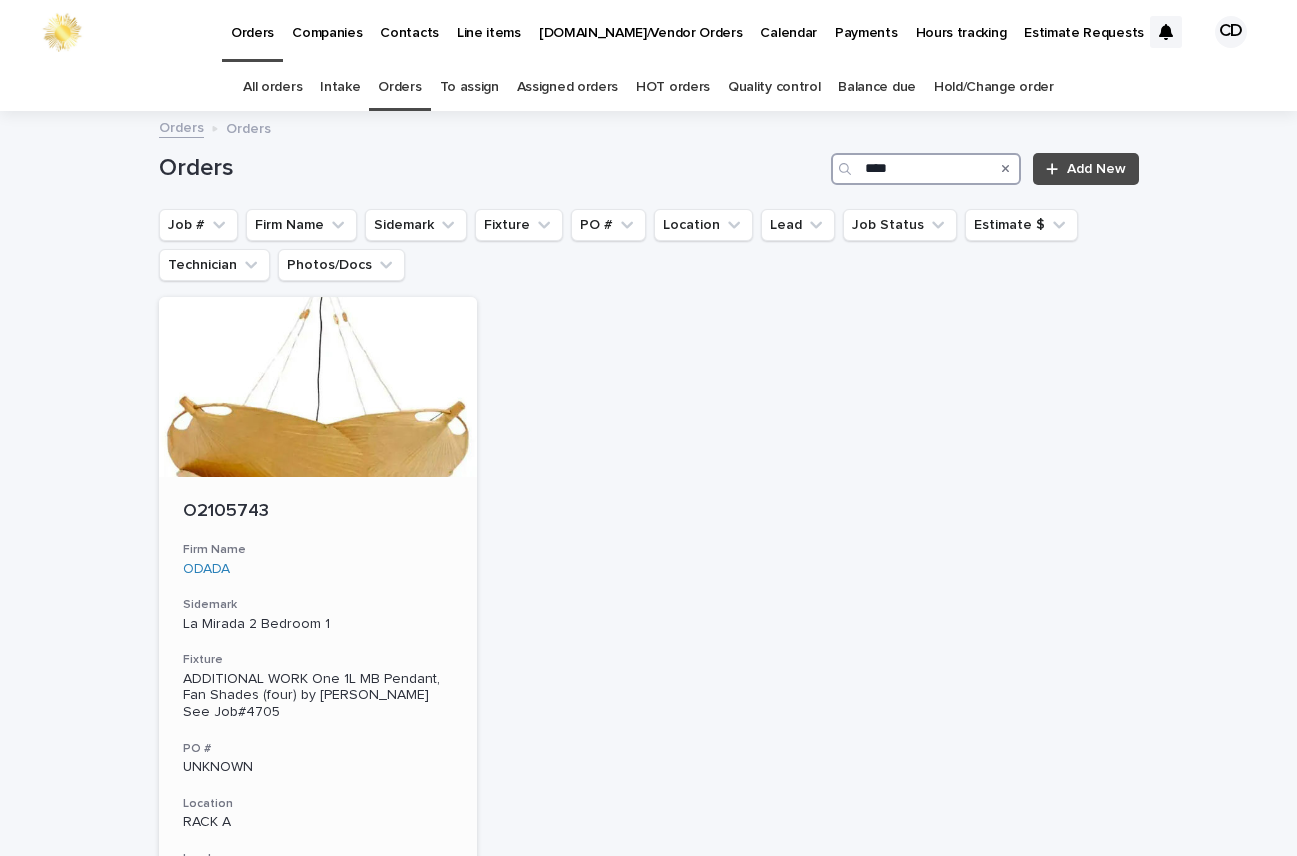 type on "****" 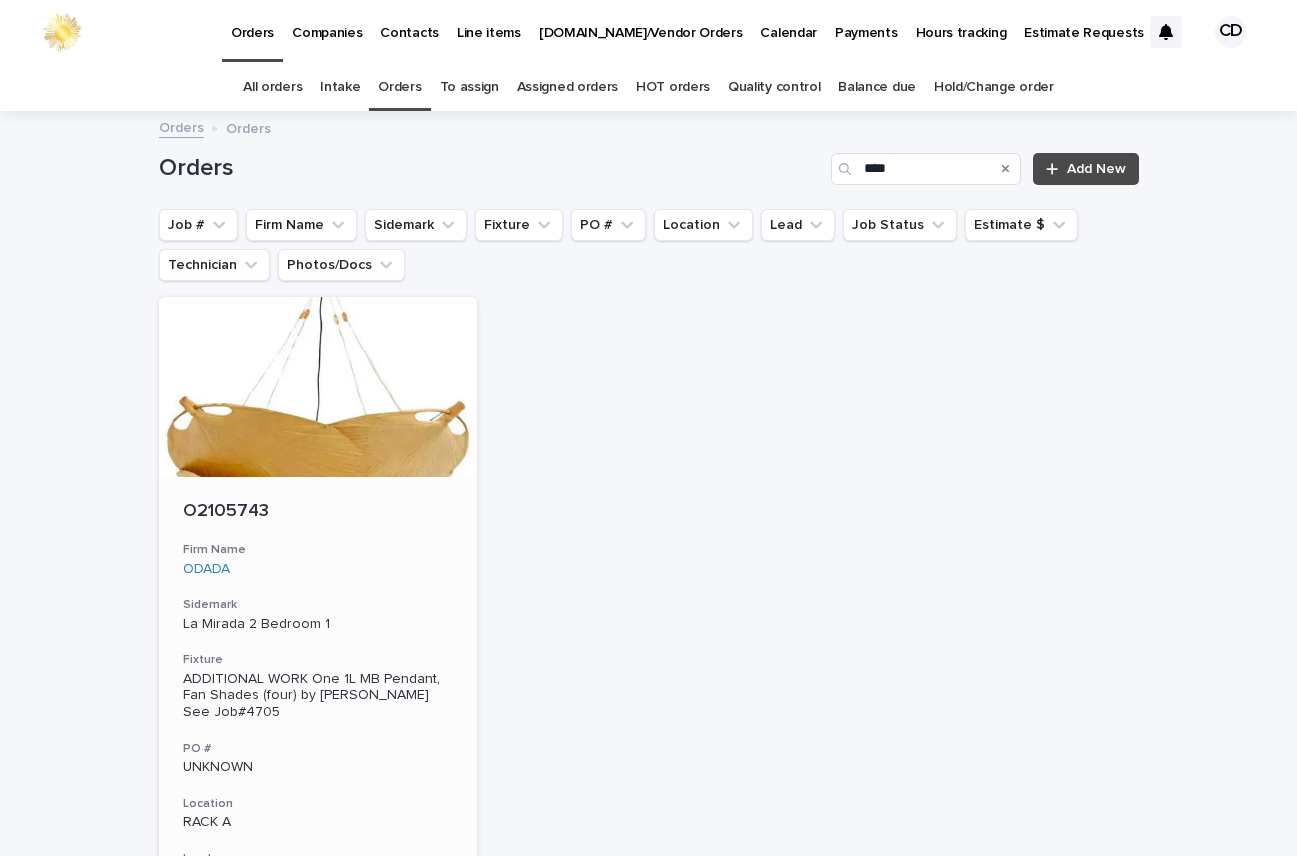 click on "Firm Name [PERSON_NAME]" at bounding box center (318, 559) 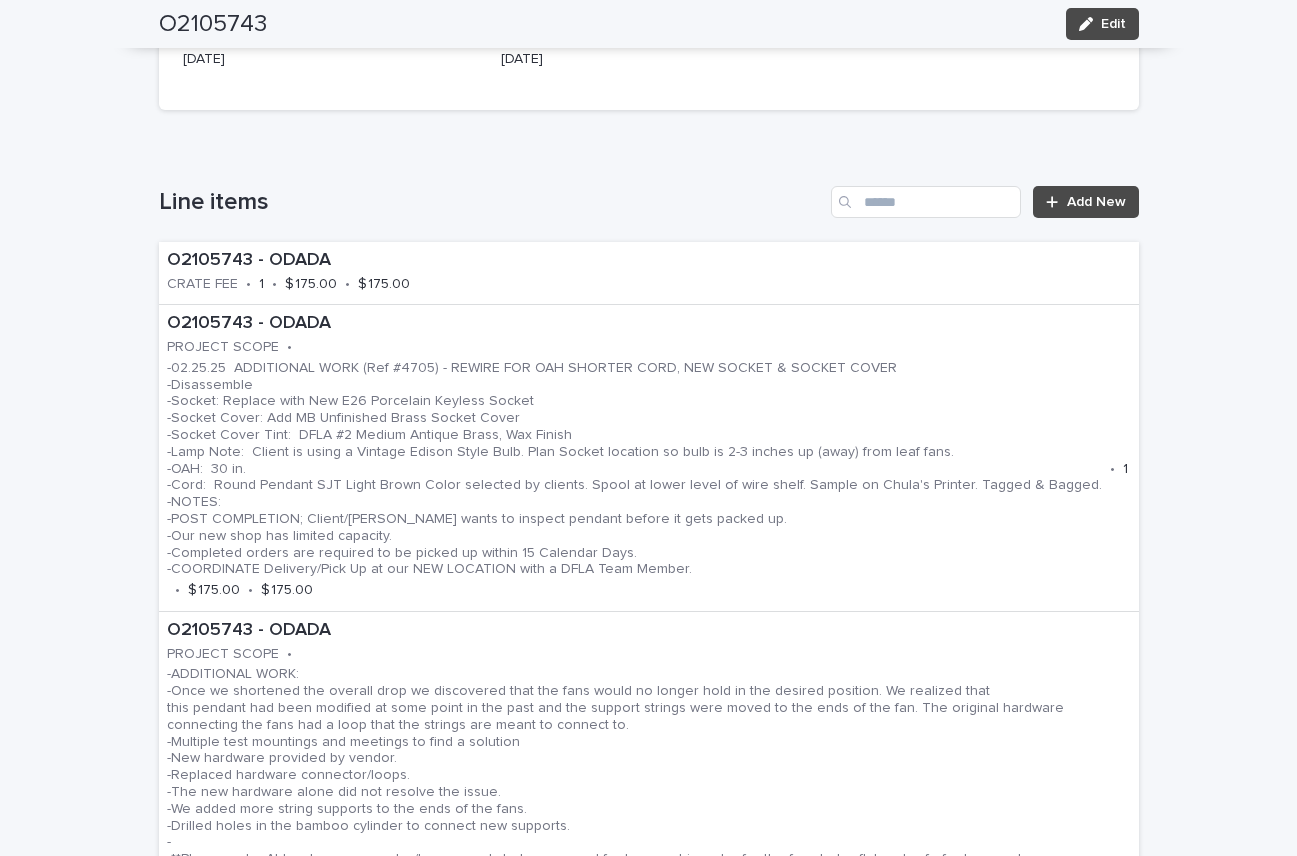 scroll, scrollTop: 1156, scrollLeft: 0, axis: vertical 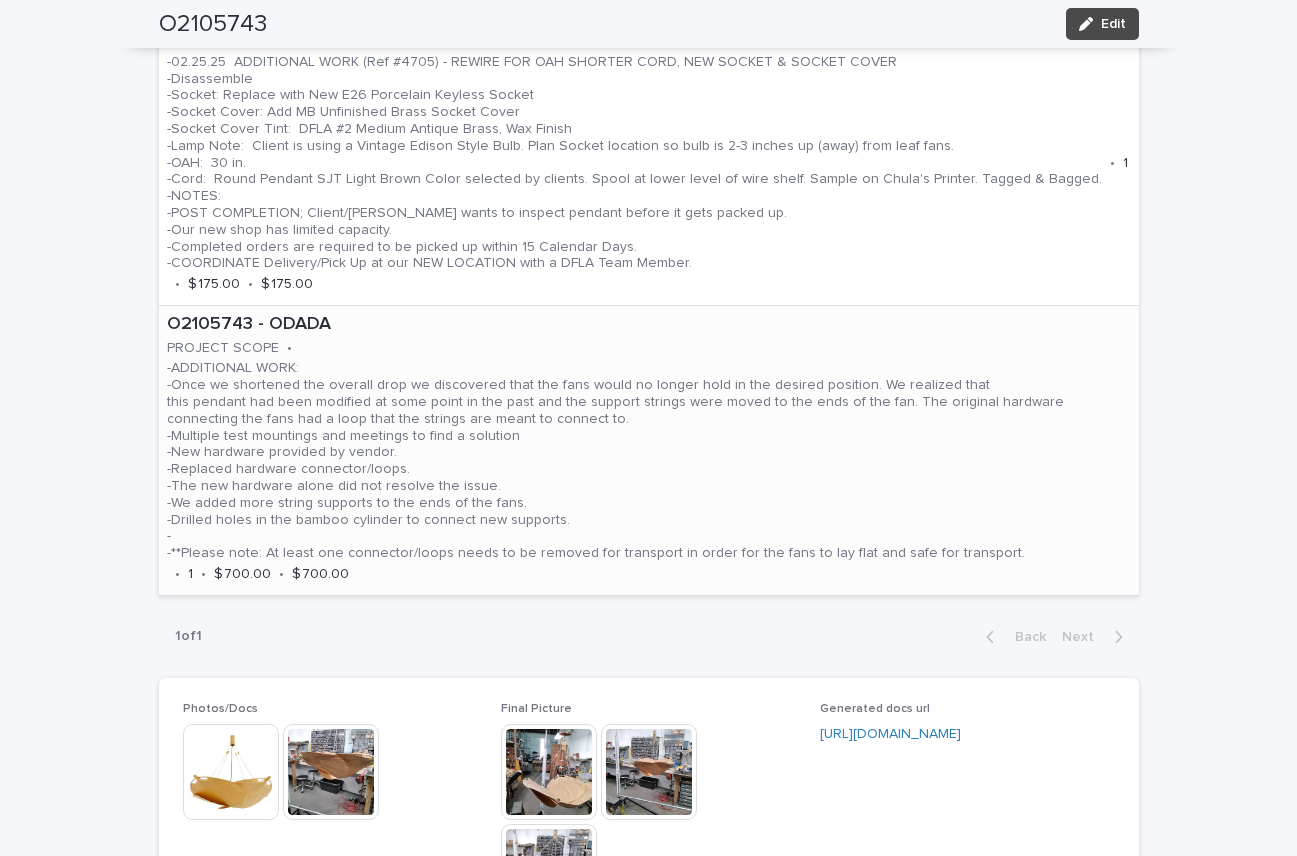 click on "-ADDITIONAL WORK:
-Once we shortened the overall drop we discovered that the fans would no longer hold in the desired position. We realized that
this pendant had been modified at some point in the past and the support strings were moved to the ends of the fan. The original hardware connecting the fans had a loop that the strings are meant to connect to.
-Multiple test mountings and meetings to find a solution
-New hardware provided by vendor.
-Replaced hardware connector/loops.
-The new hardware alone did not resolve the issue.
-We added more string supports to the ends of the fans.
-Drilled holes in the bamboo cylinder to connect new supports.
-
-**Please note: At least one connector/loops needs to be removed for transport in order for the fans to lay flat and safe for transport." at bounding box center [649, 461] 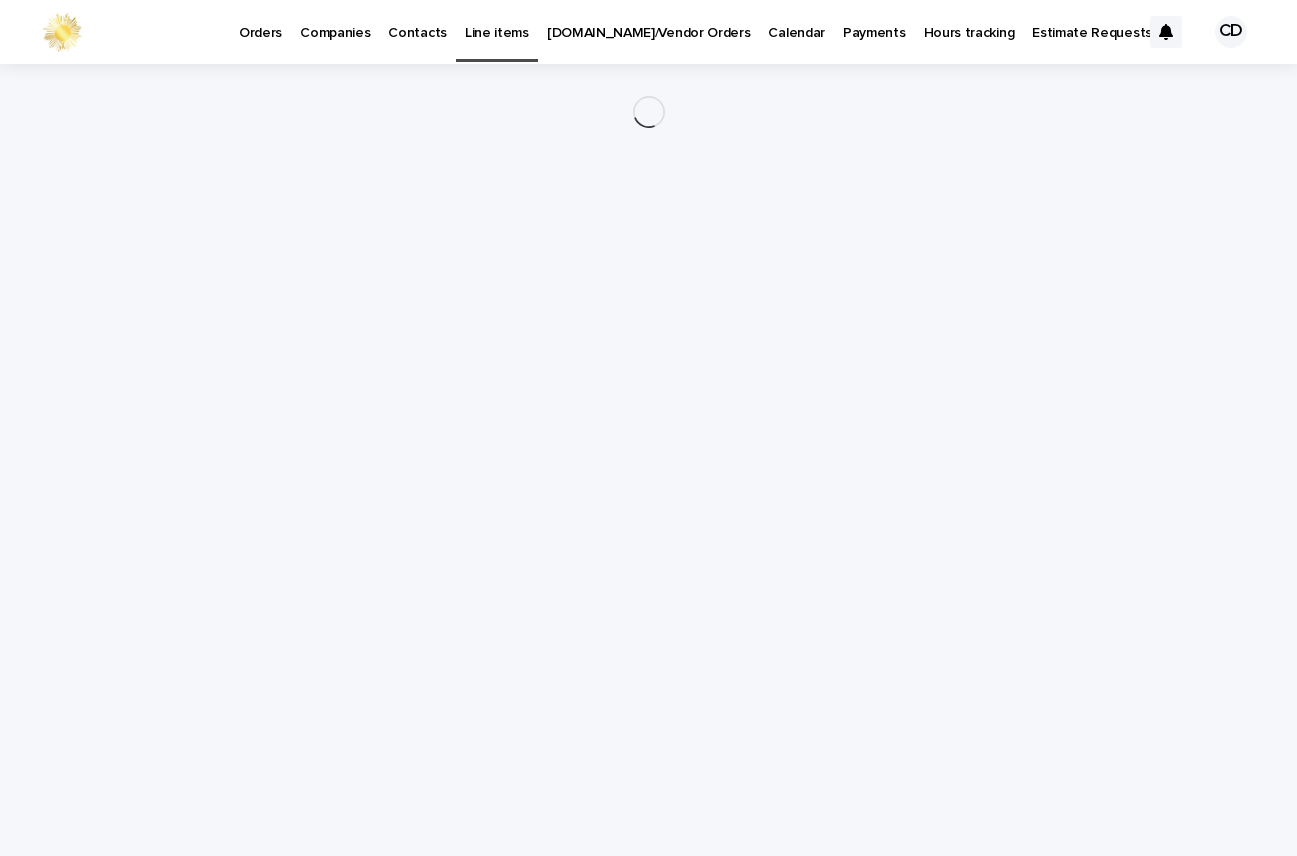 scroll, scrollTop: 0, scrollLeft: 0, axis: both 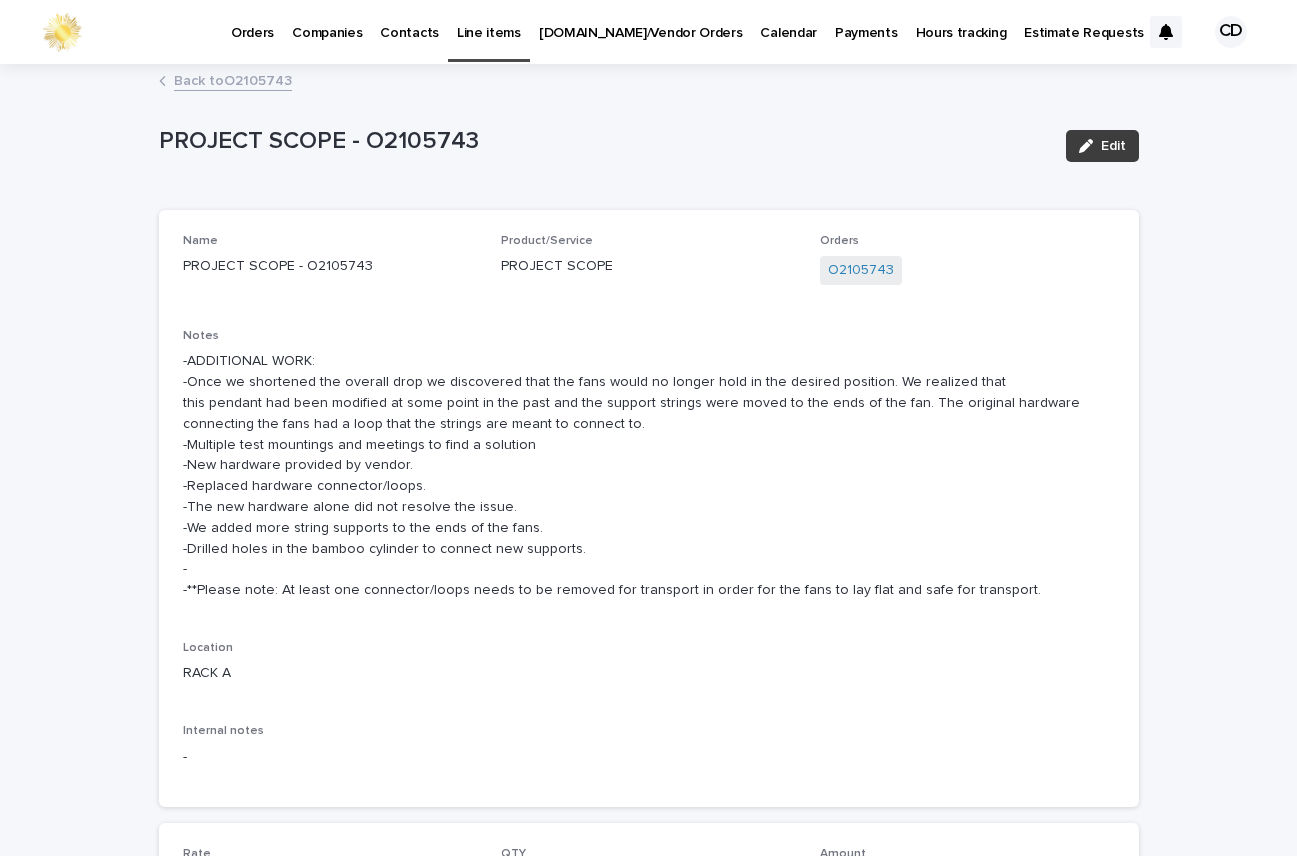 click on "Edit" at bounding box center (1113, 146) 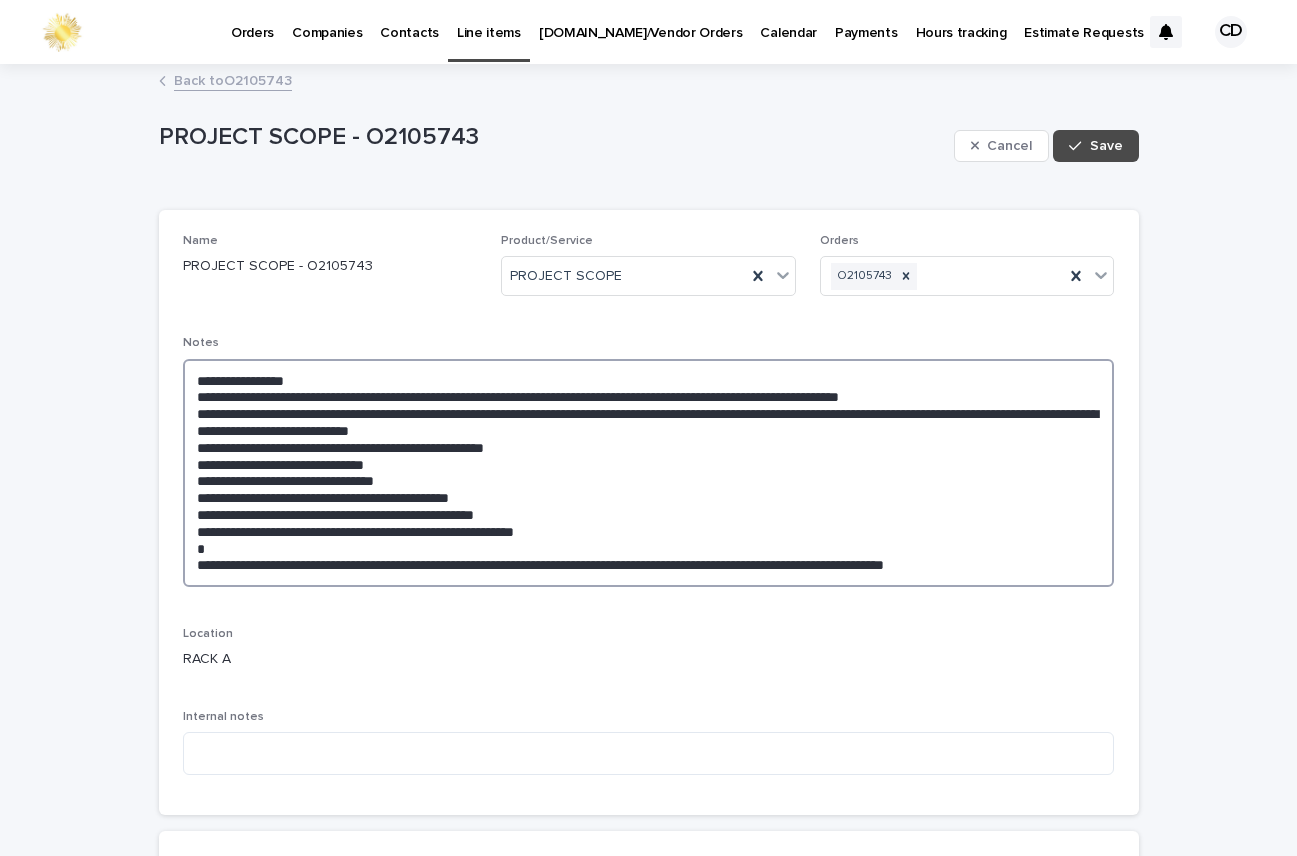 drag, startPoint x: 185, startPoint y: 378, endPoint x: 1088, endPoint y: 619, distance: 934.6069 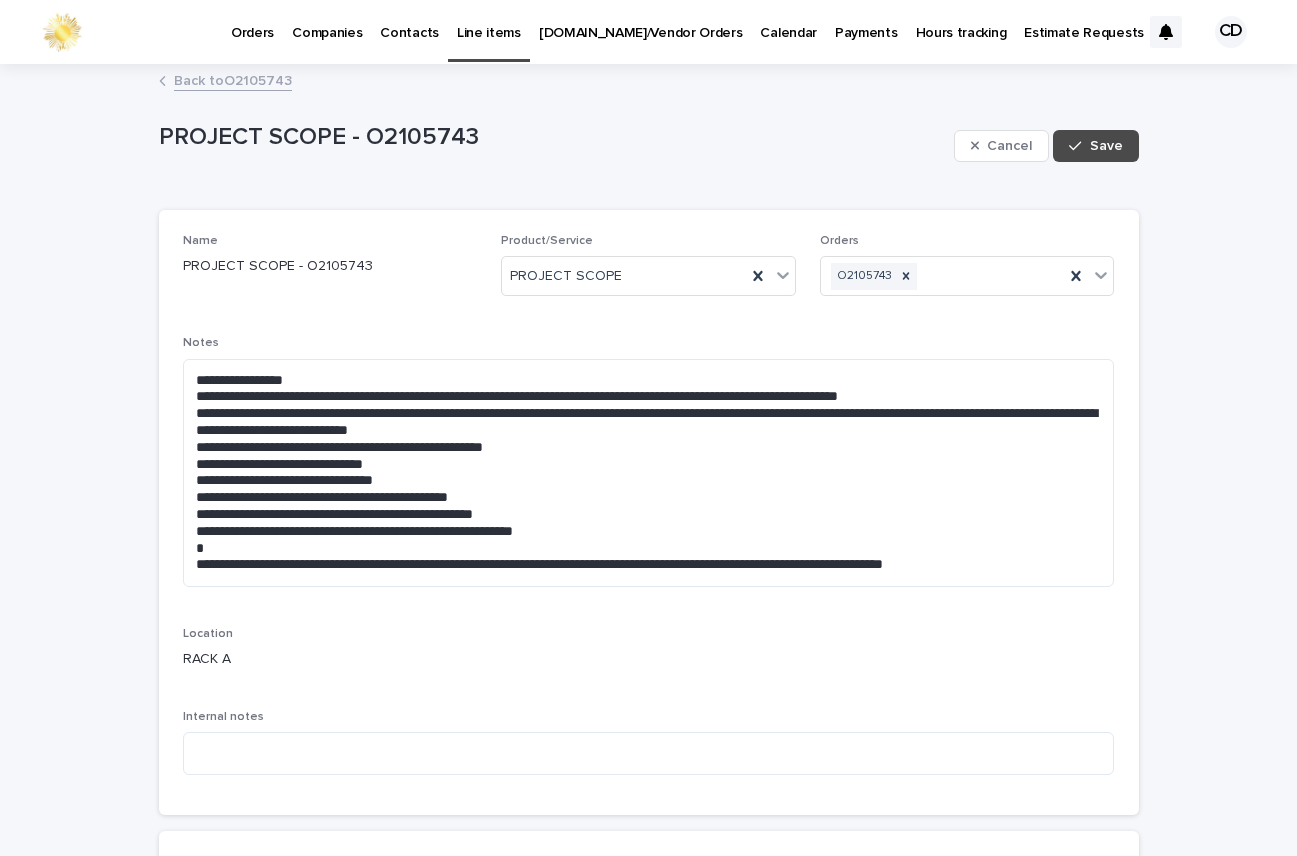 drag, startPoint x: 25, startPoint y: 241, endPoint x: 248, endPoint y: 55, distance: 290.38766 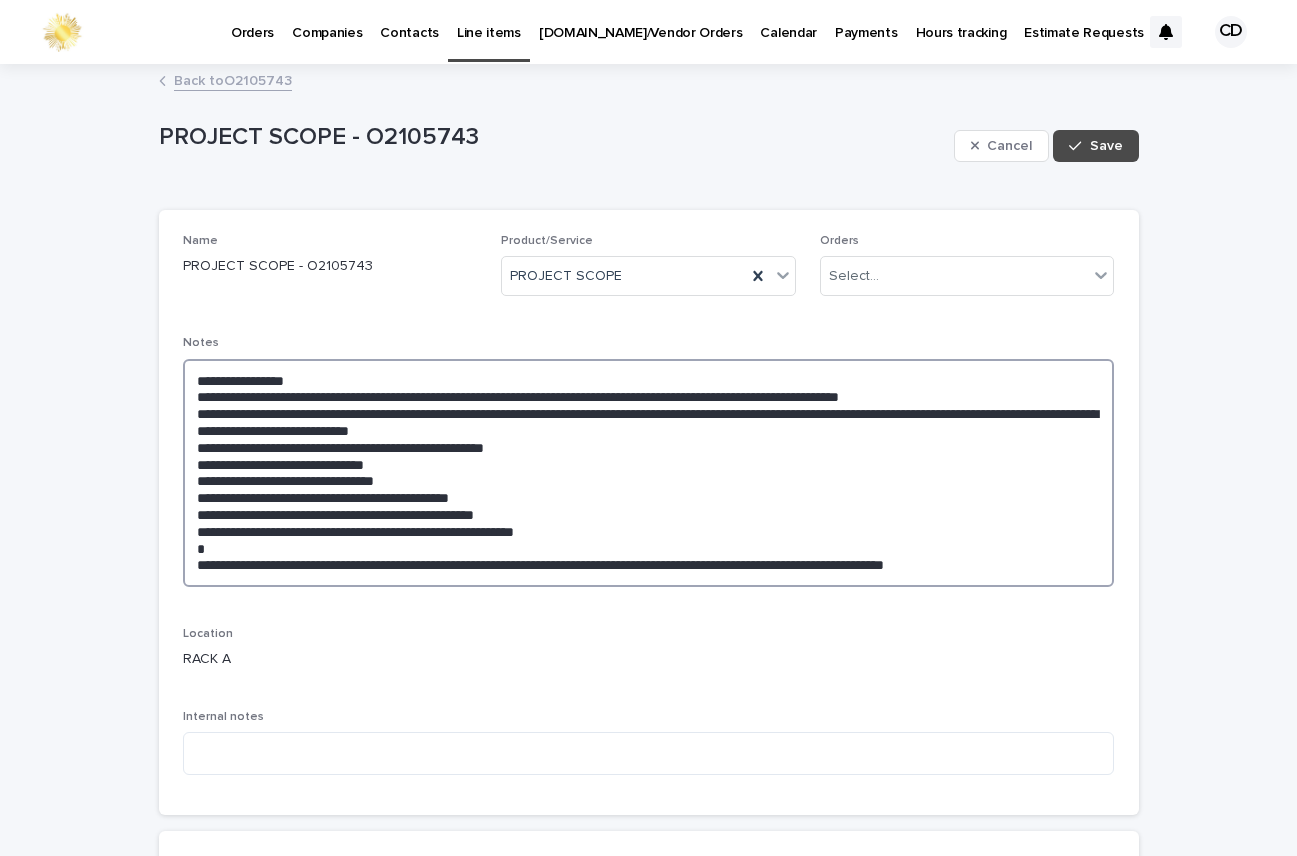drag, startPoint x: 183, startPoint y: 383, endPoint x: 1033, endPoint y: 564, distance: 869.05756 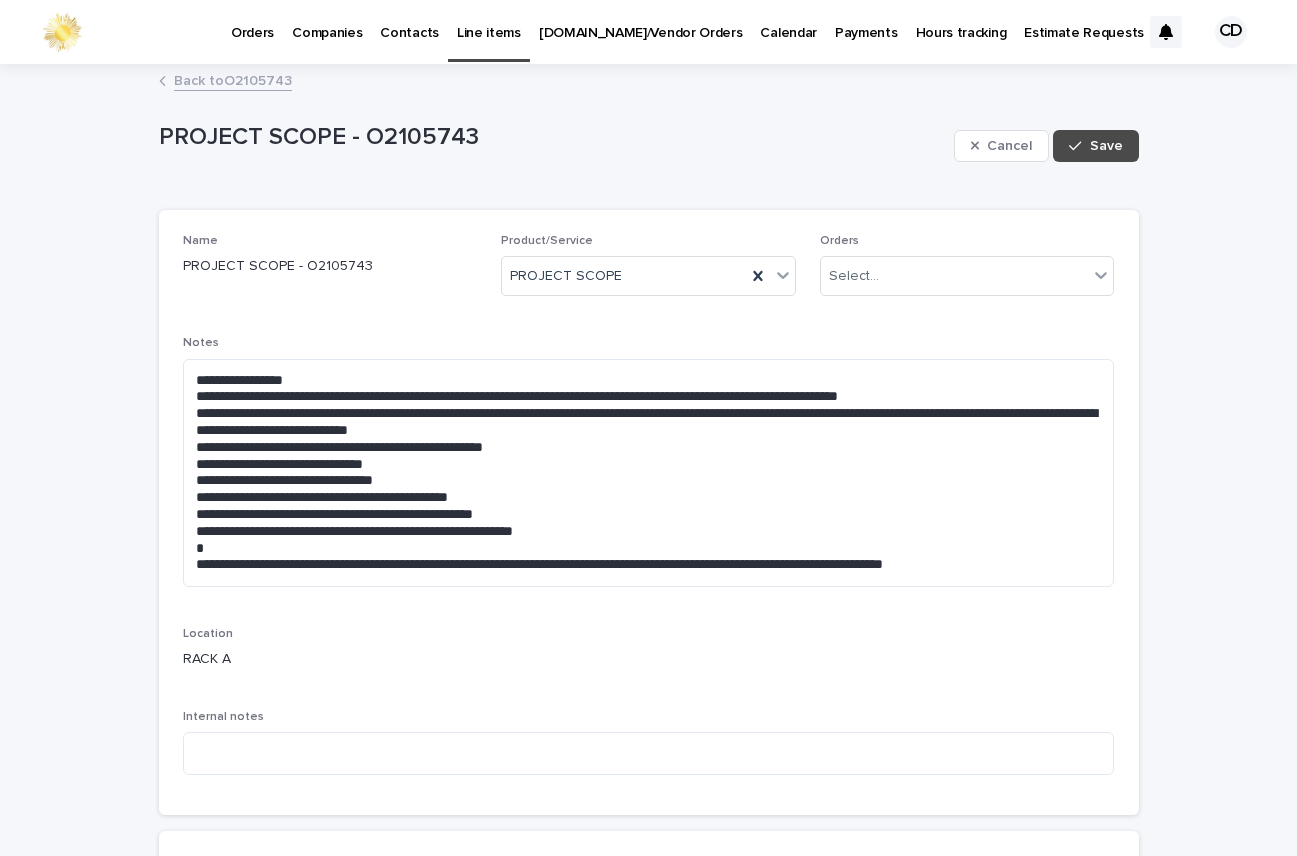 click on "**********" at bounding box center (649, 512) 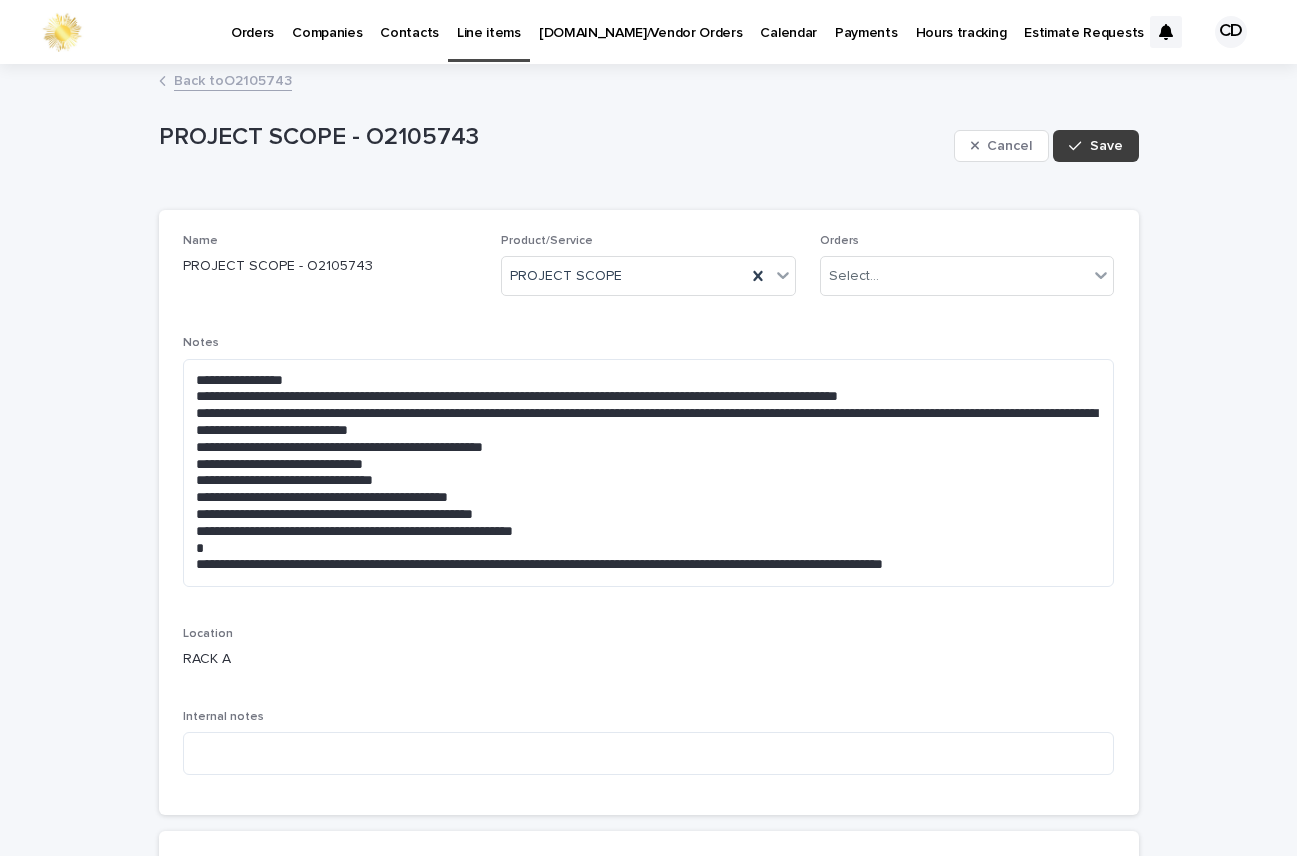 click on "Save" at bounding box center [1106, 146] 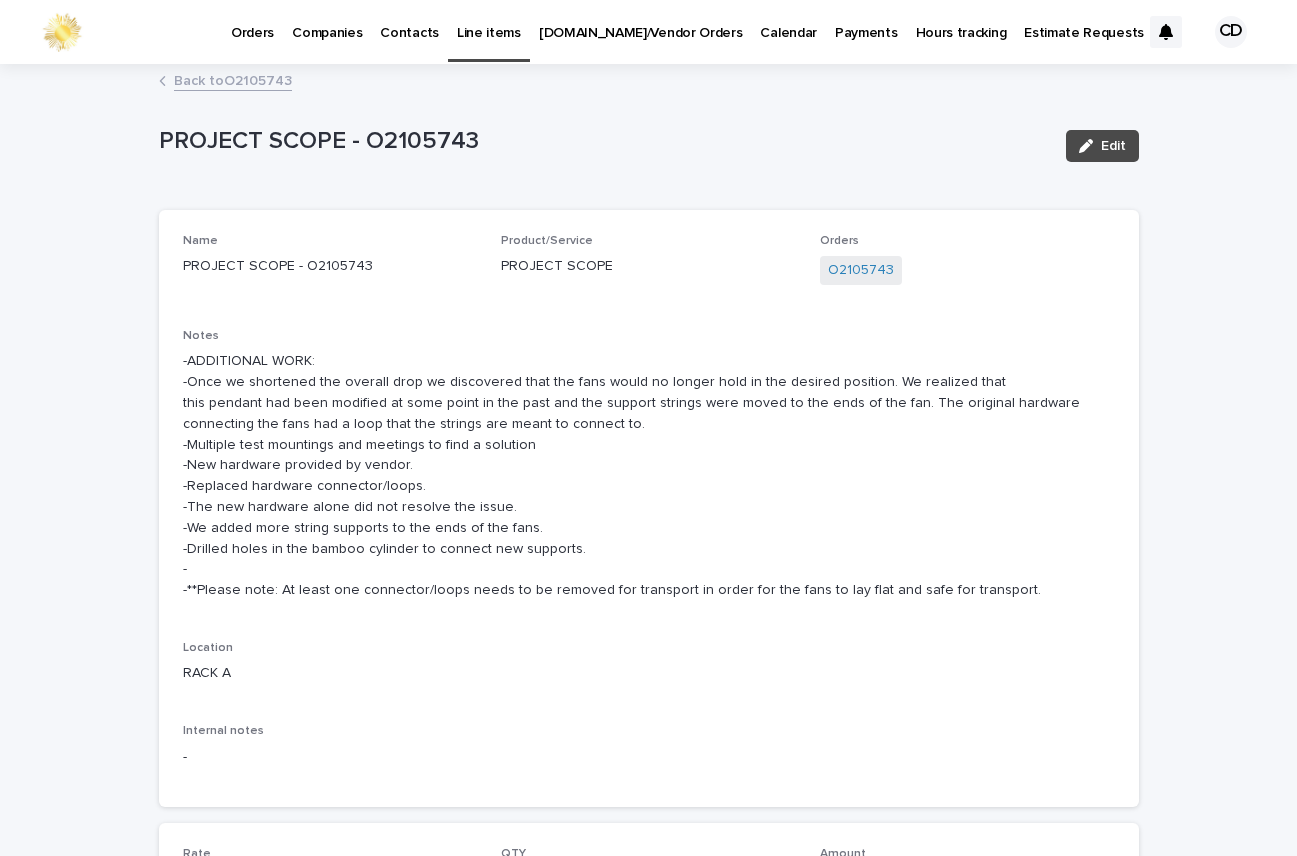 click on "Back to  O2105743" at bounding box center [233, 79] 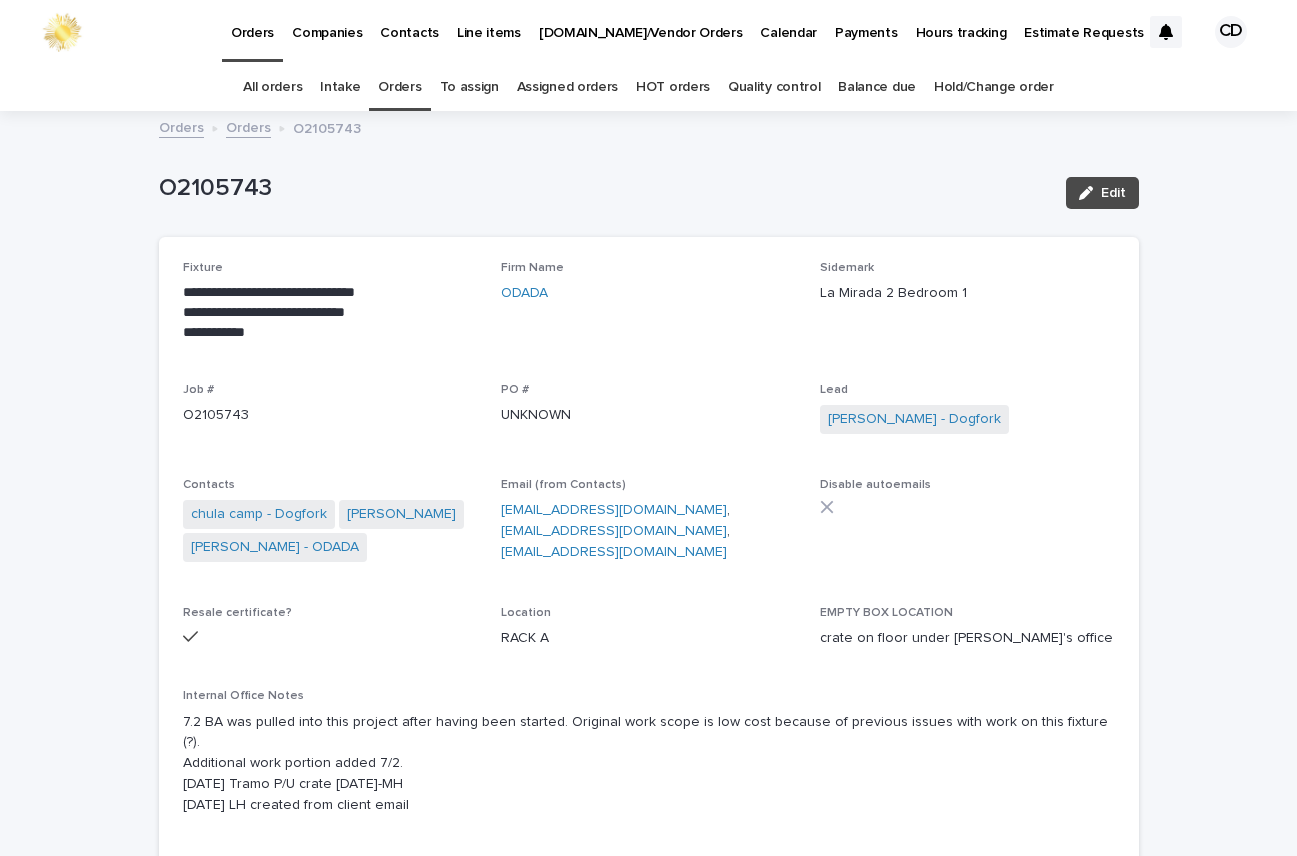 click on "Orders" at bounding box center [399, 87] 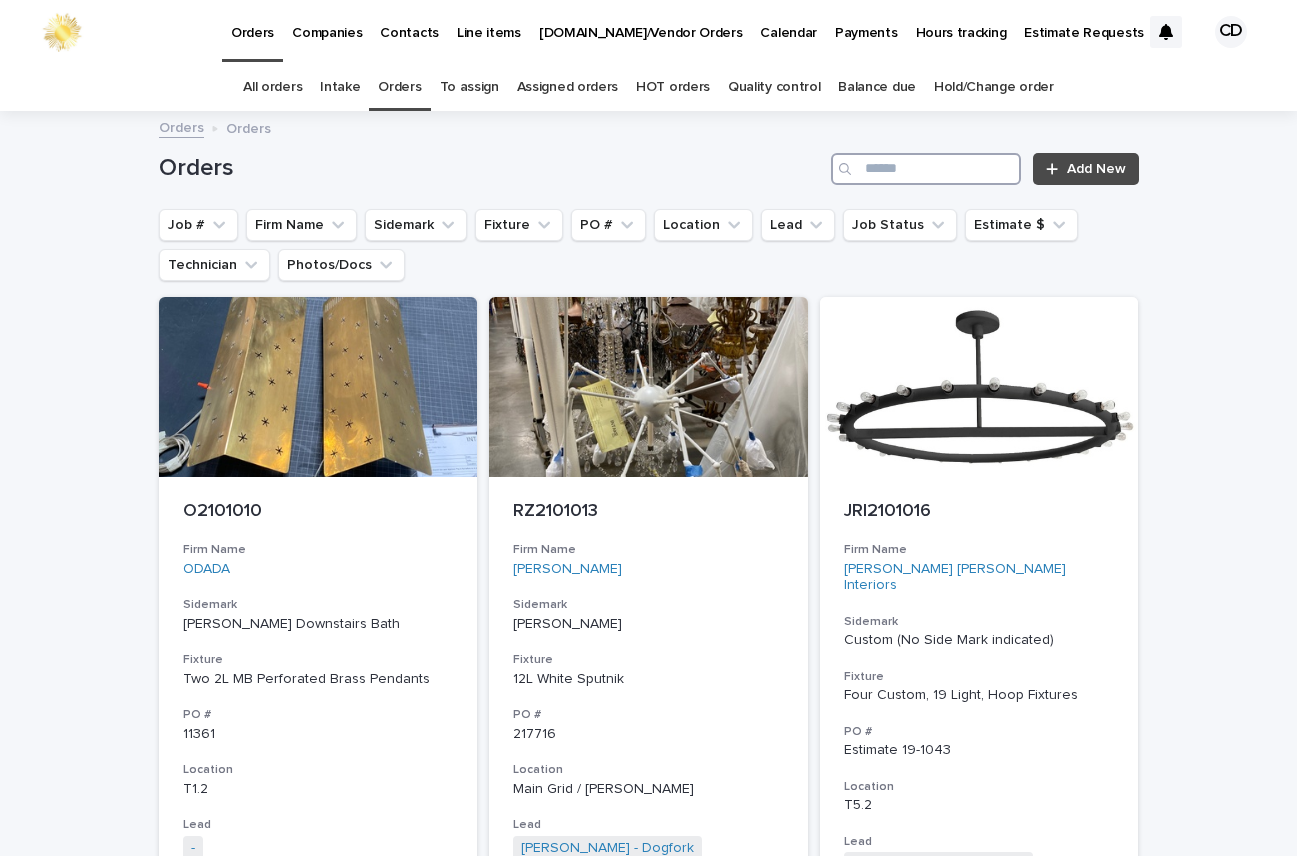 click at bounding box center [926, 169] 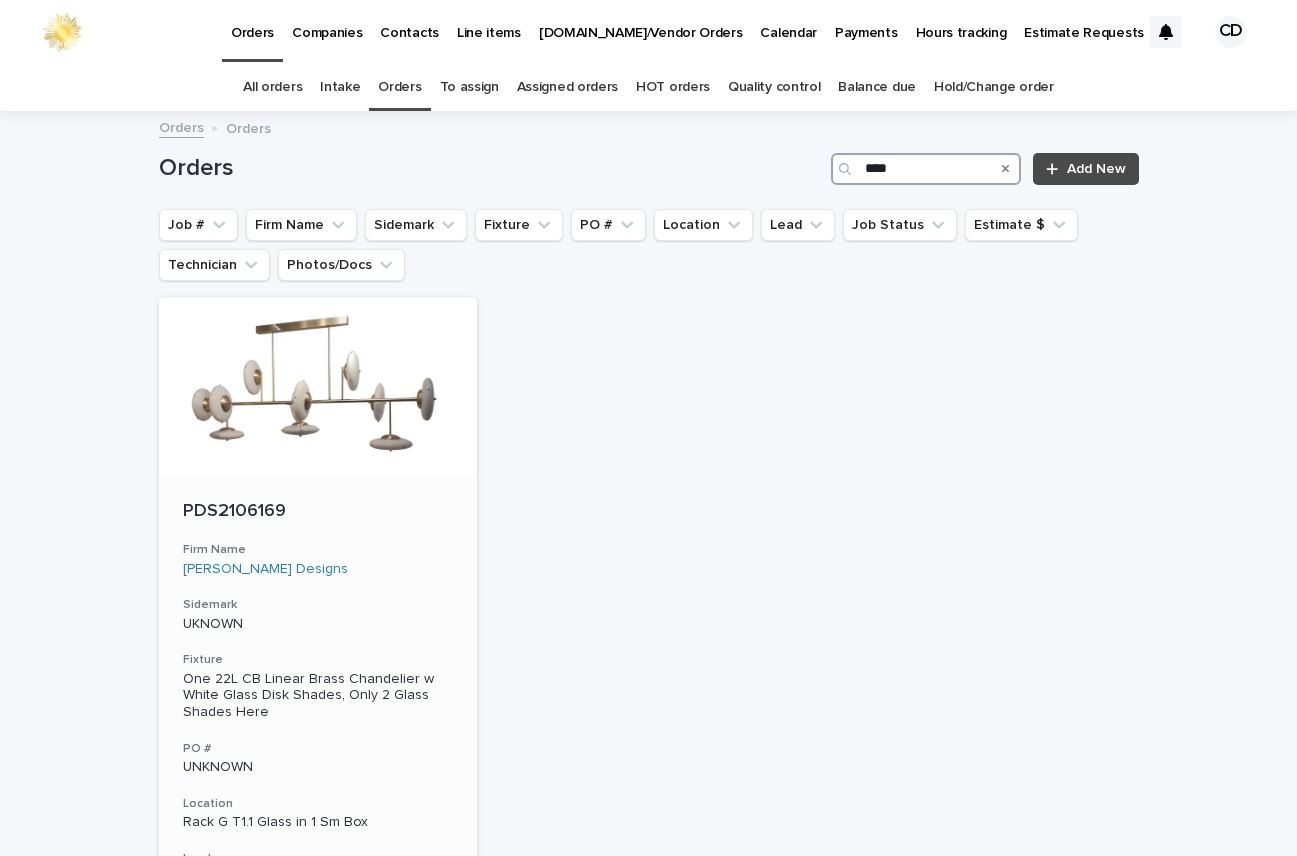type on "****" 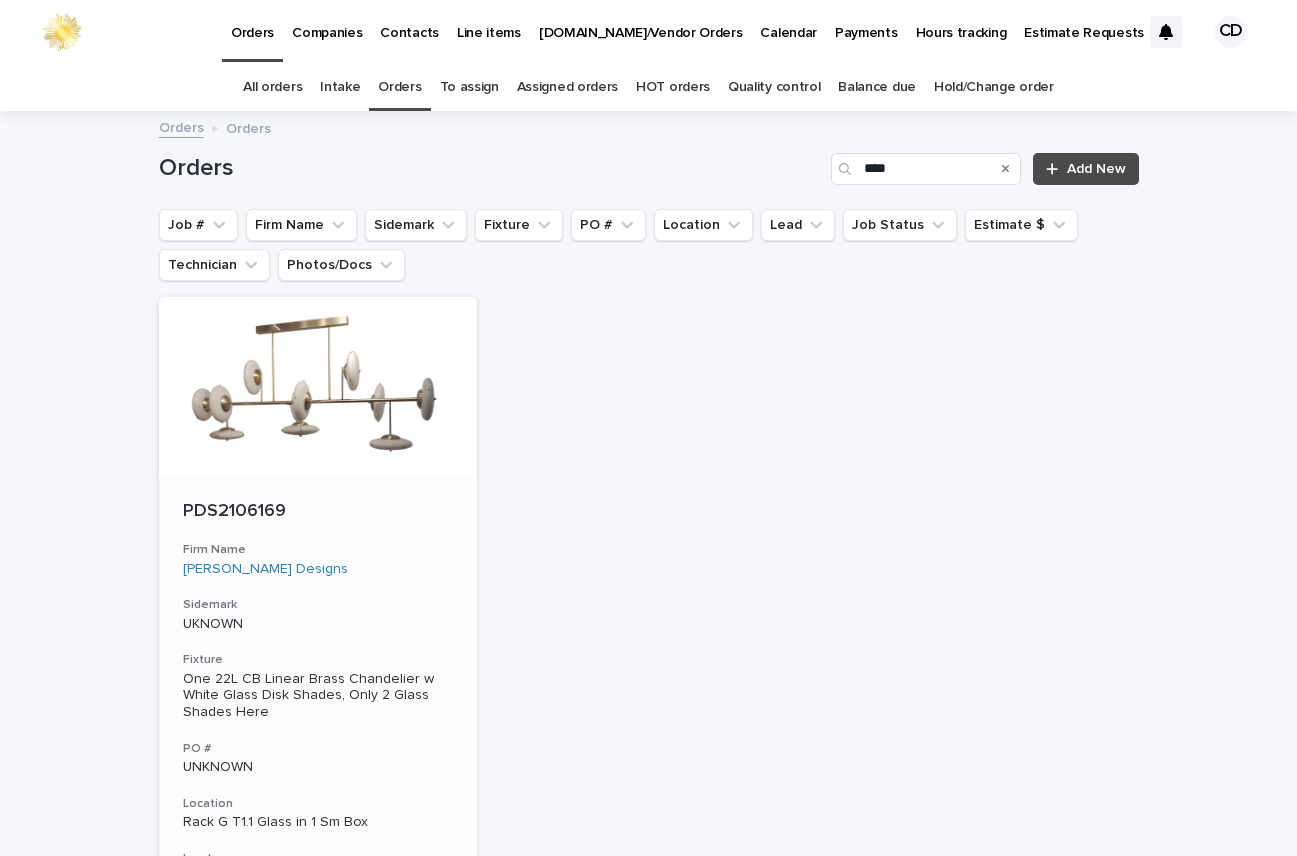 click on "PDS2106169 Firm Name [PERSON_NAME] Designs   Sidemark UKNOWN Fixture One 22L CB Linear Brass Chandelier w White Glass Disk Shades, Only 2 Glass Shades Here
PO # UNKNOWN Location Rack G T1.1 Glass in 1 Sm Box Lead [PERSON_NAME] - Dogfork   + 0 Job Status Needs Estimate Estimate $ $ 505.00 Technician -" at bounding box center (318, 780) 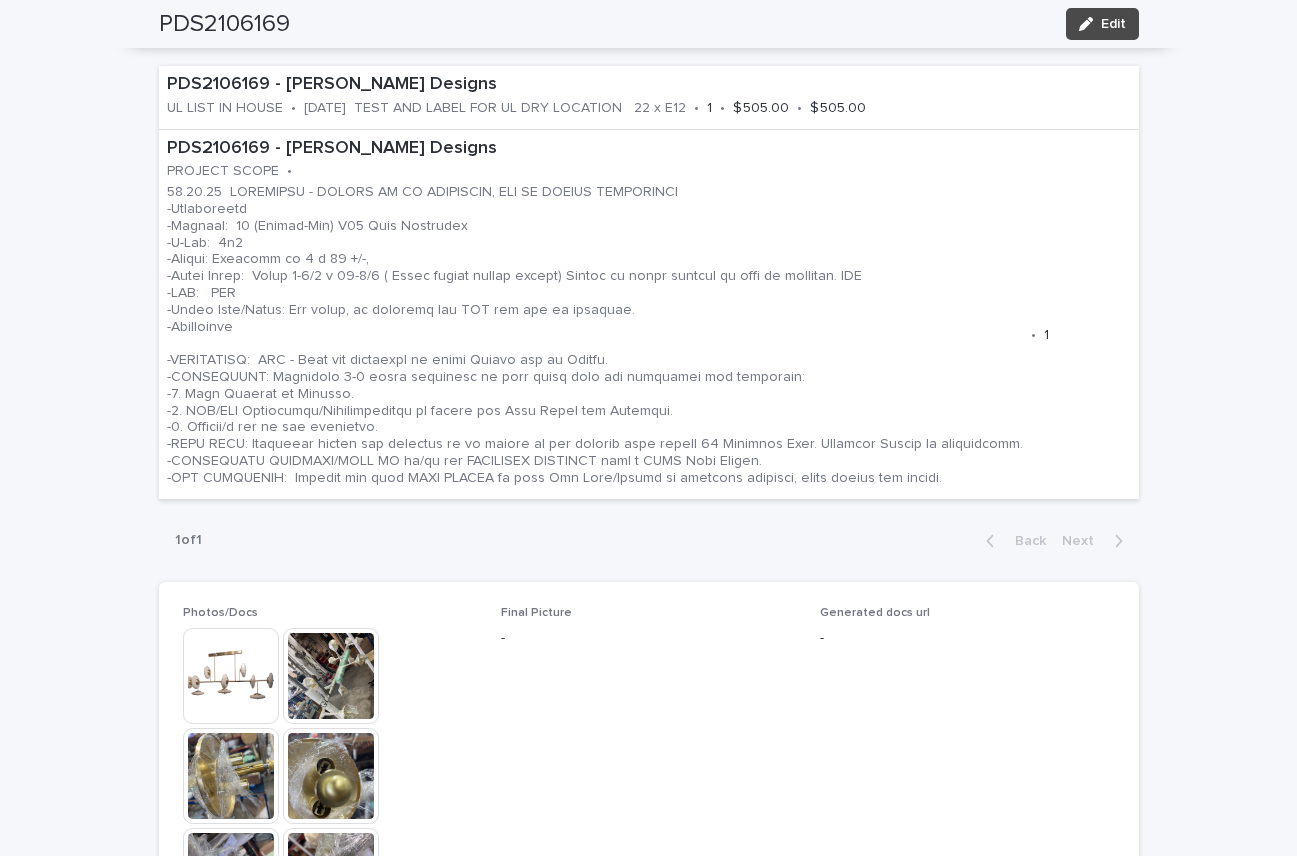 scroll, scrollTop: 1254, scrollLeft: 0, axis: vertical 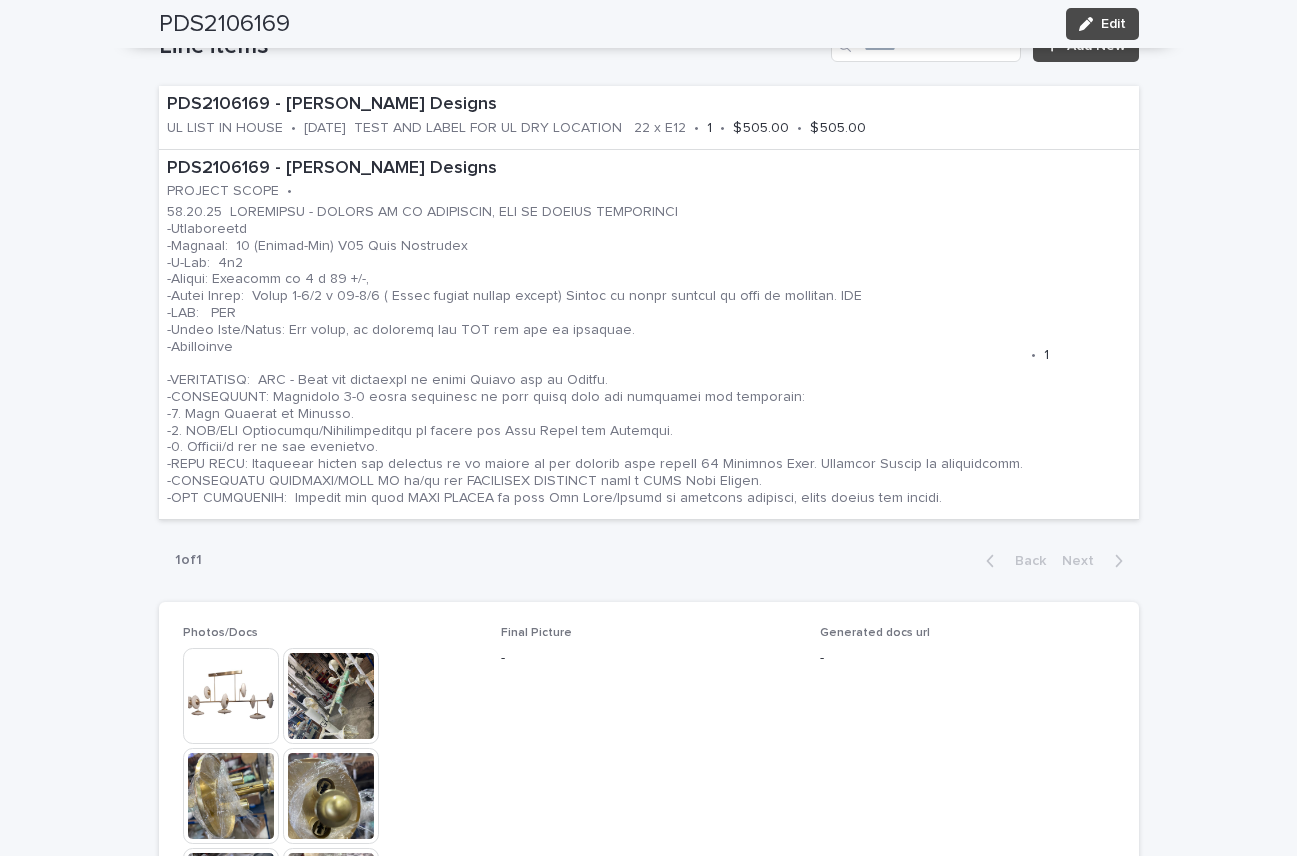 click at bounding box center (331, 696) 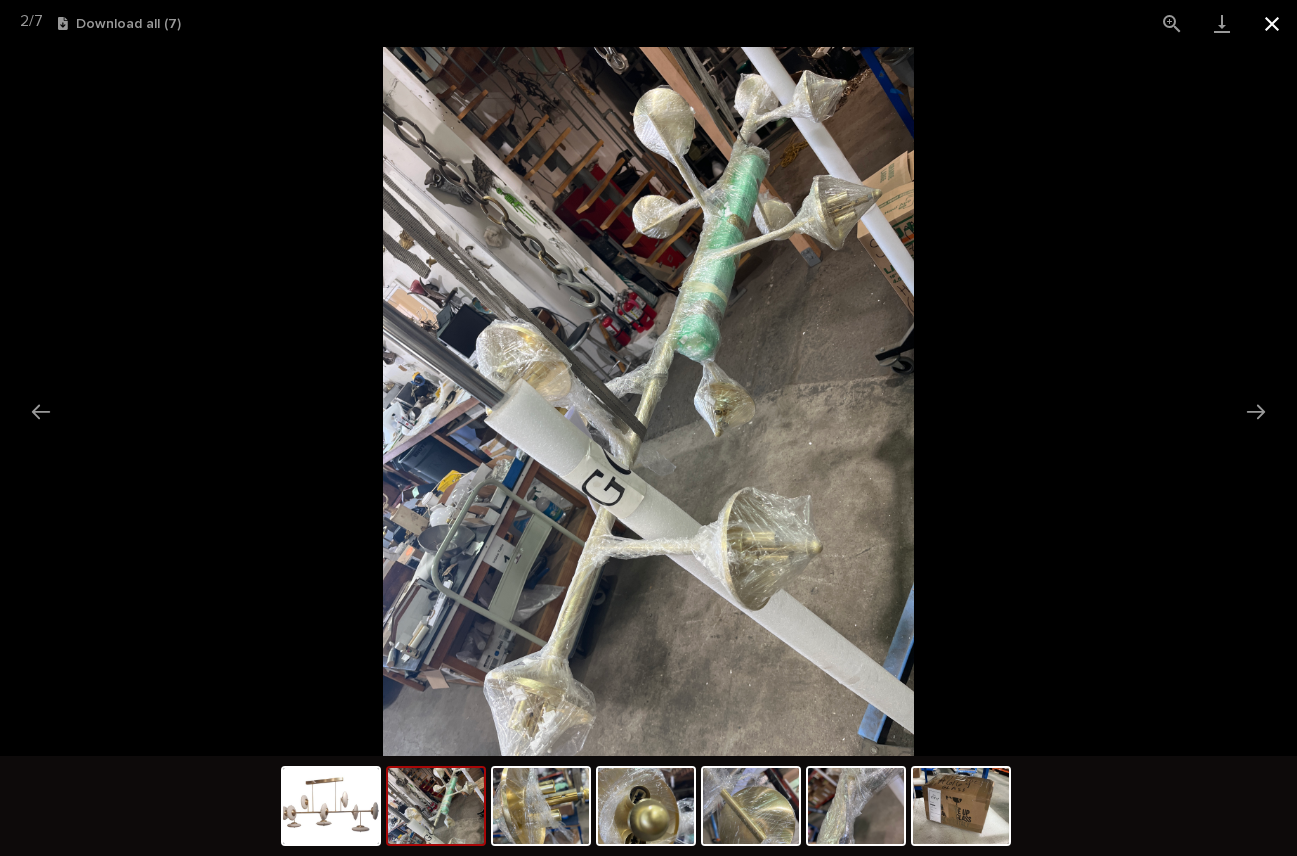 click at bounding box center (1272, 23) 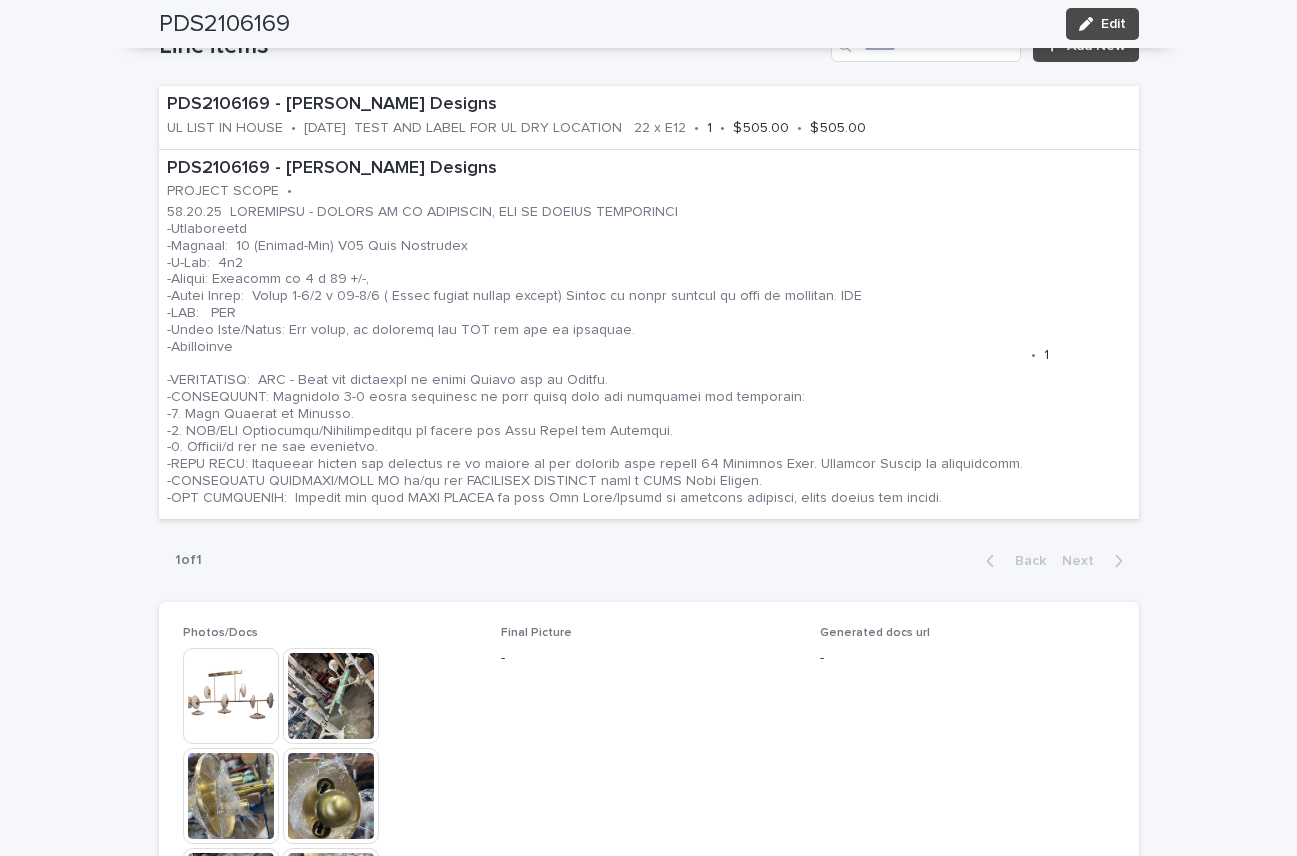 click at bounding box center (231, 696) 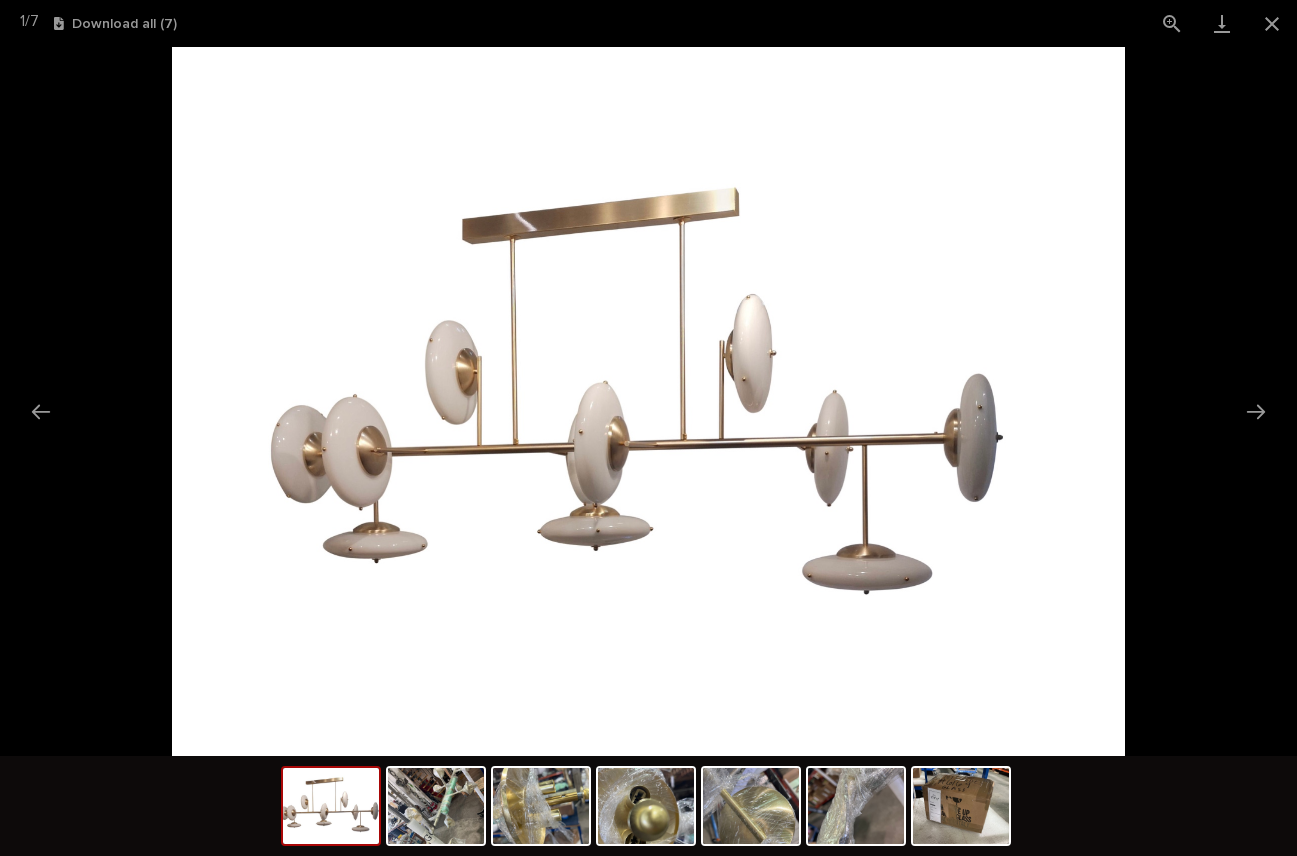 scroll, scrollTop: 1247, scrollLeft: 0, axis: vertical 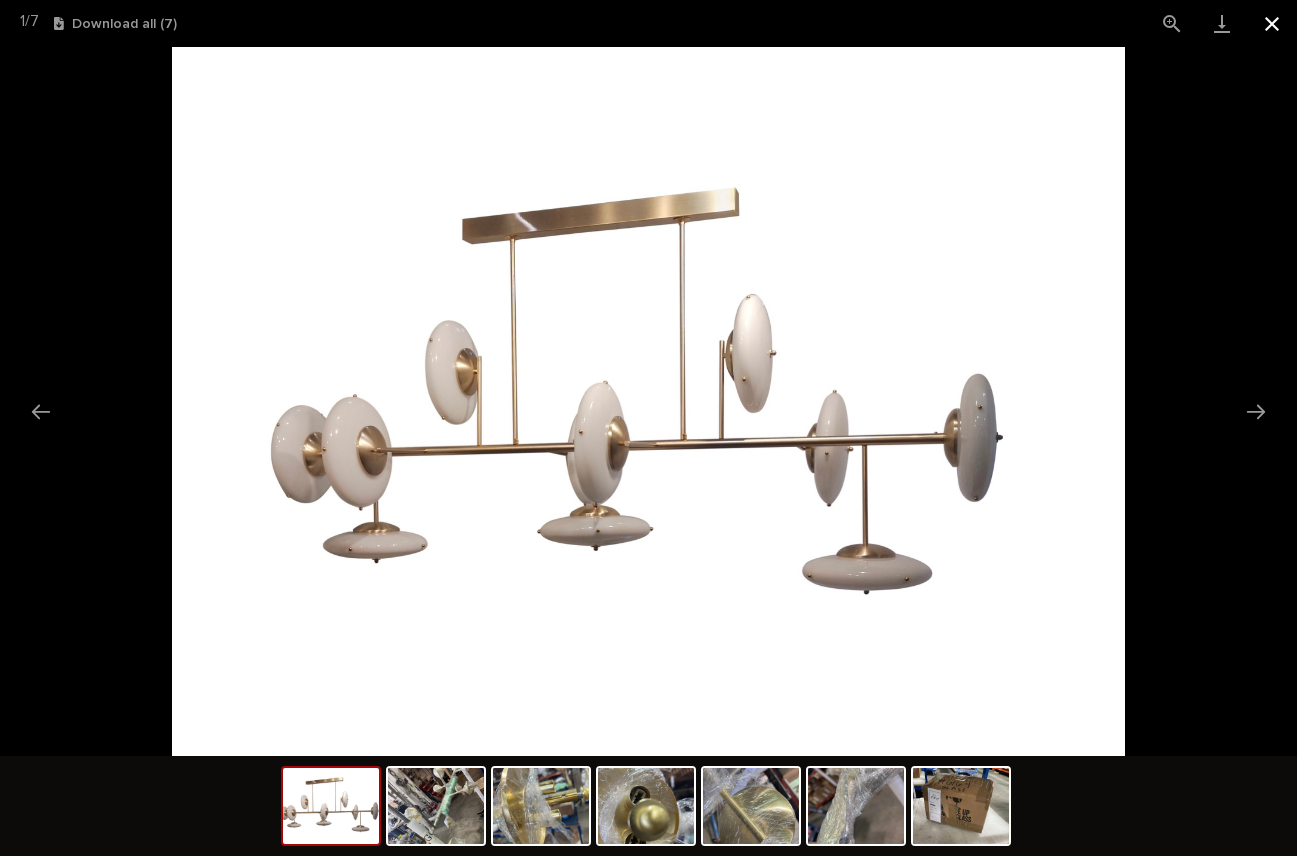click at bounding box center (1272, 23) 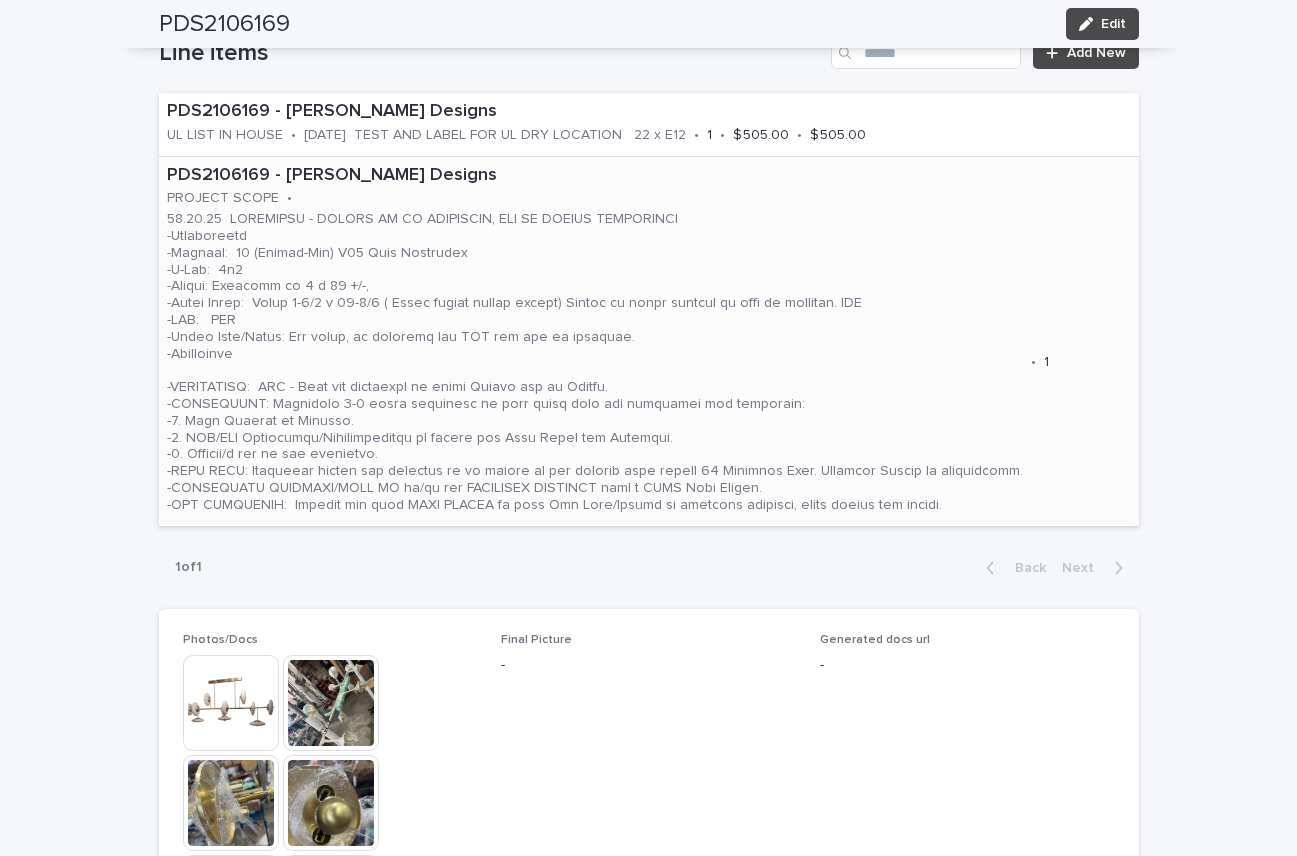 click at bounding box center (595, 362) 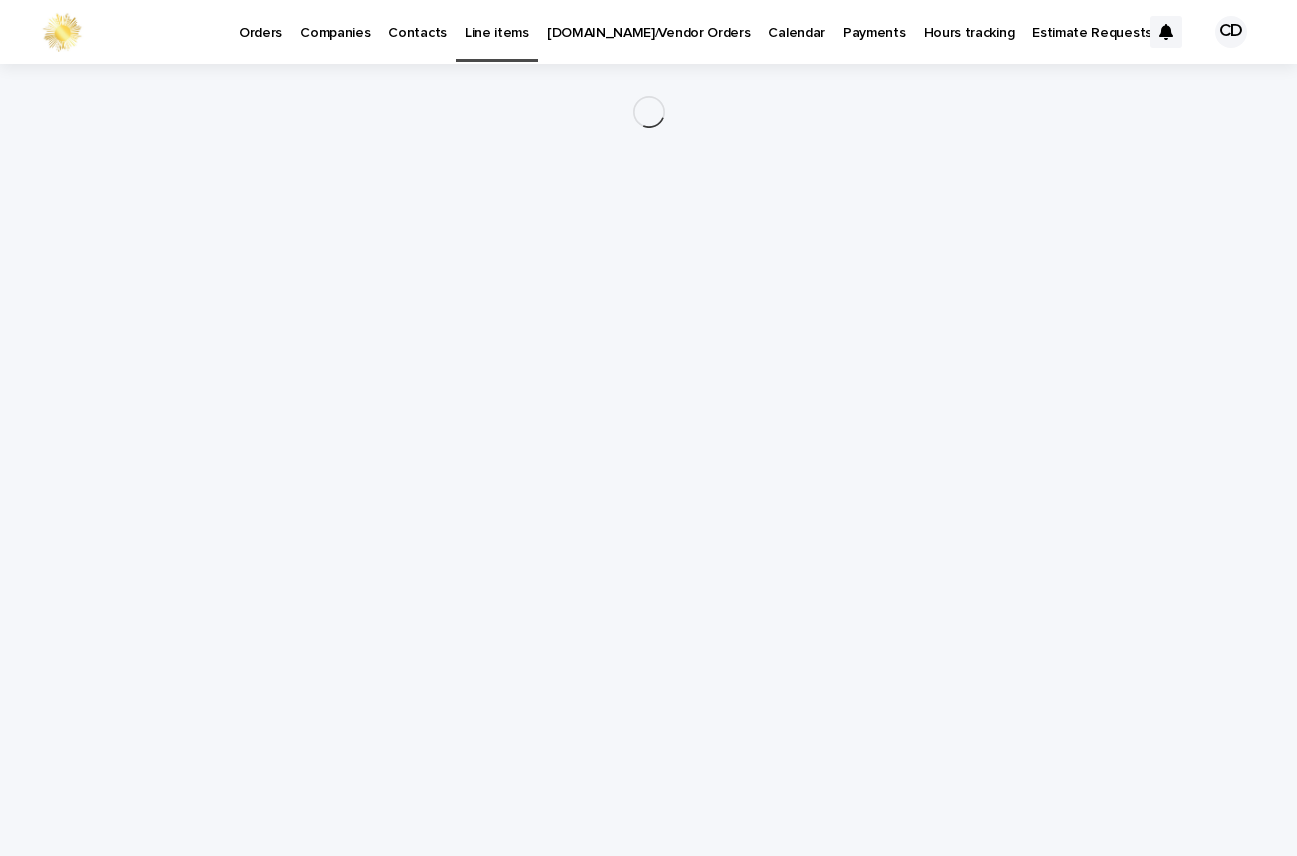 scroll, scrollTop: 0, scrollLeft: 0, axis: both 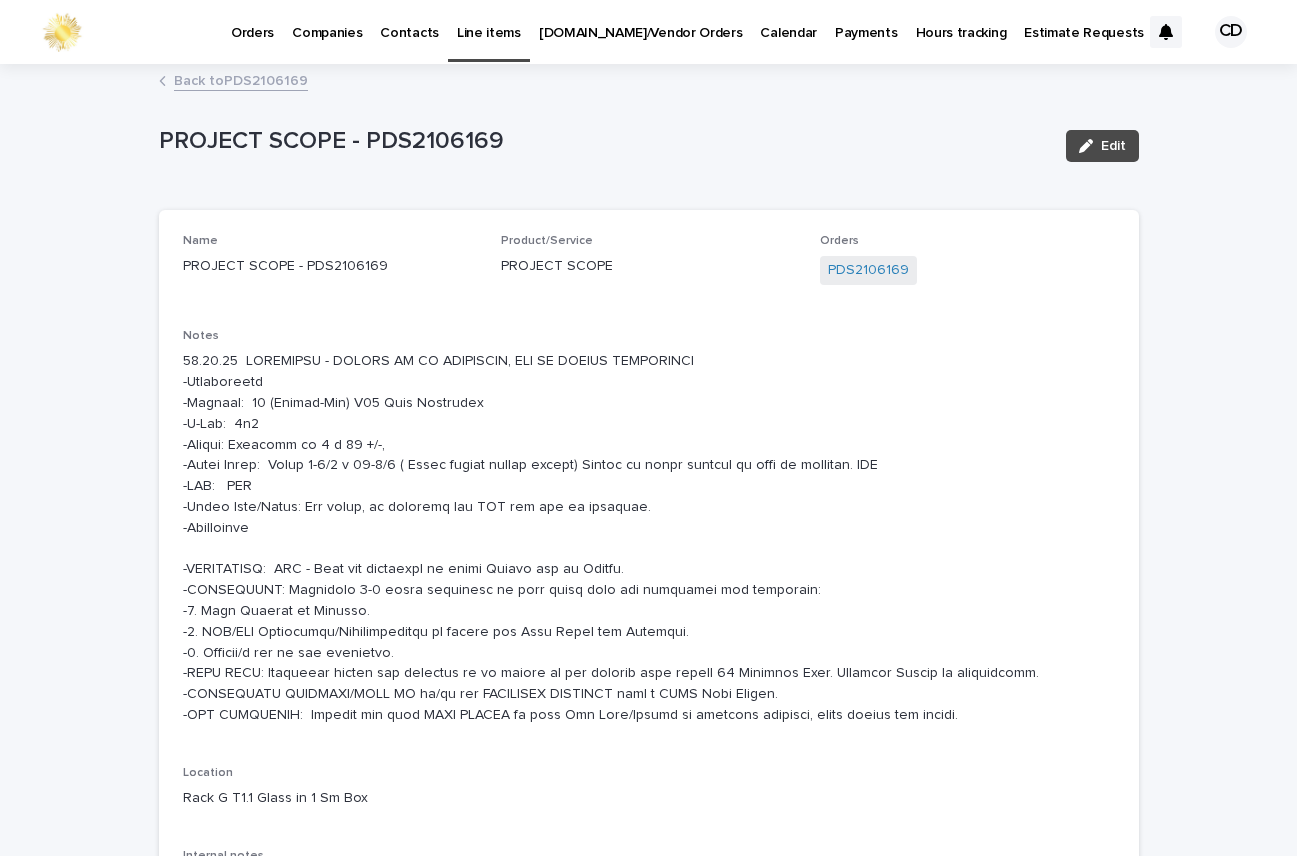 click at bounding box center [649, 538] 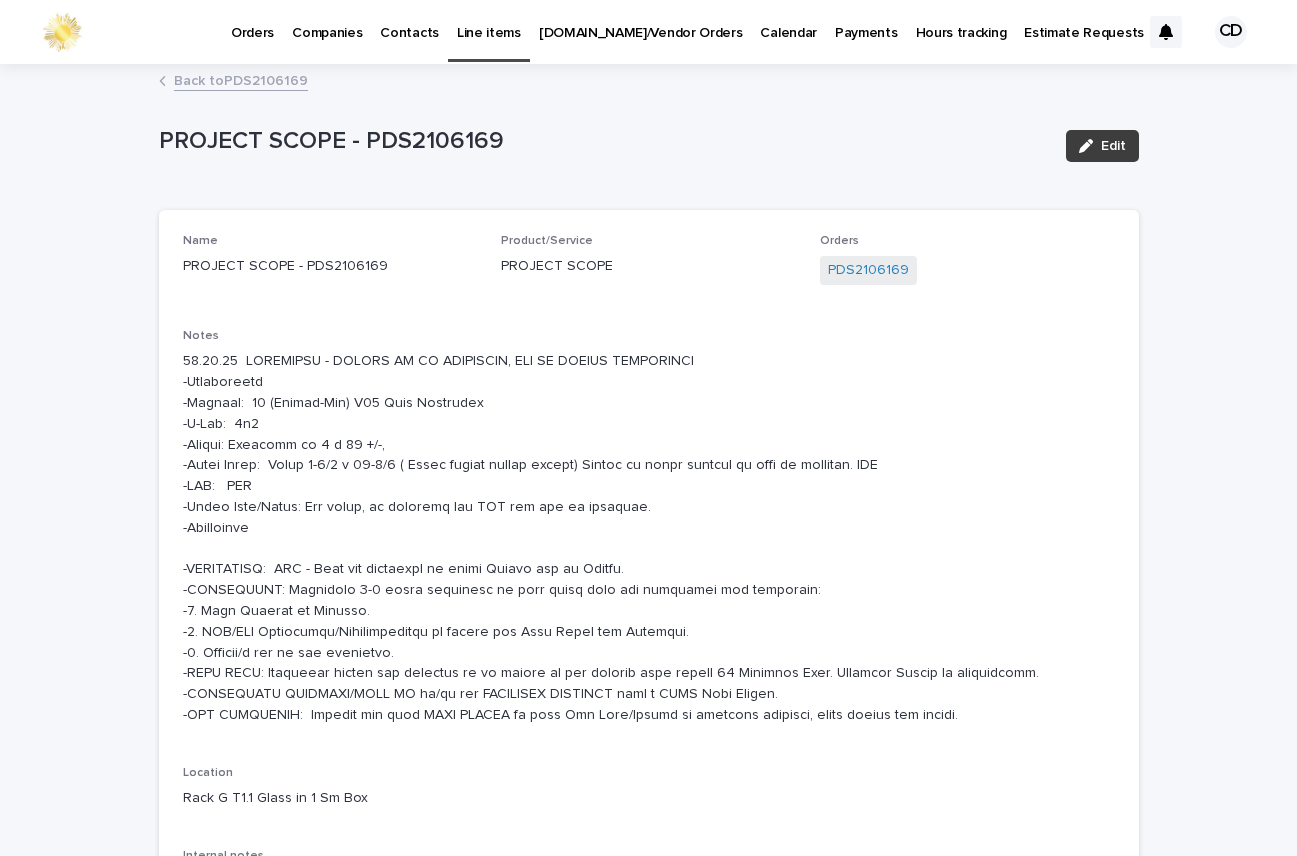 click on "Edit" at bounding box center [1113, 146] 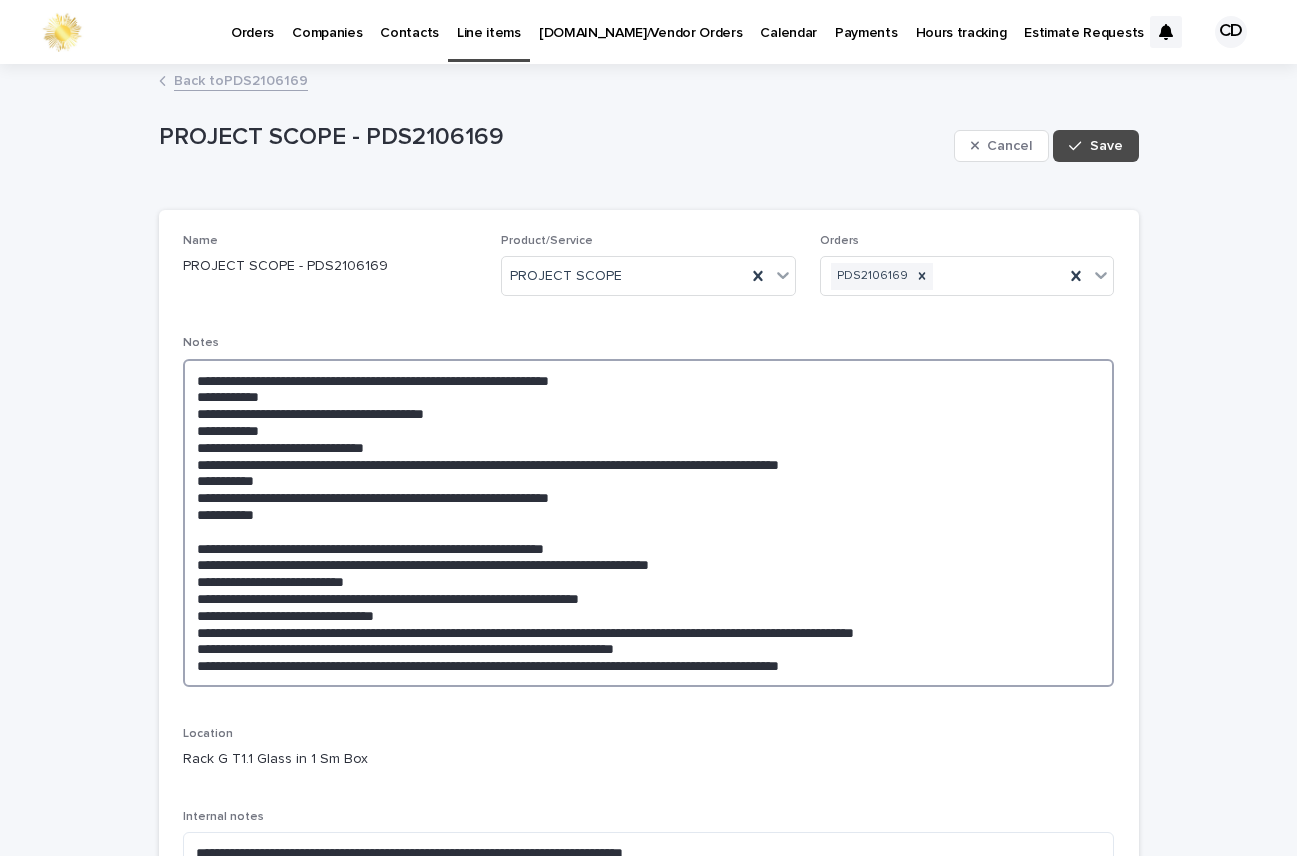 click at bounding box center (649, 523) 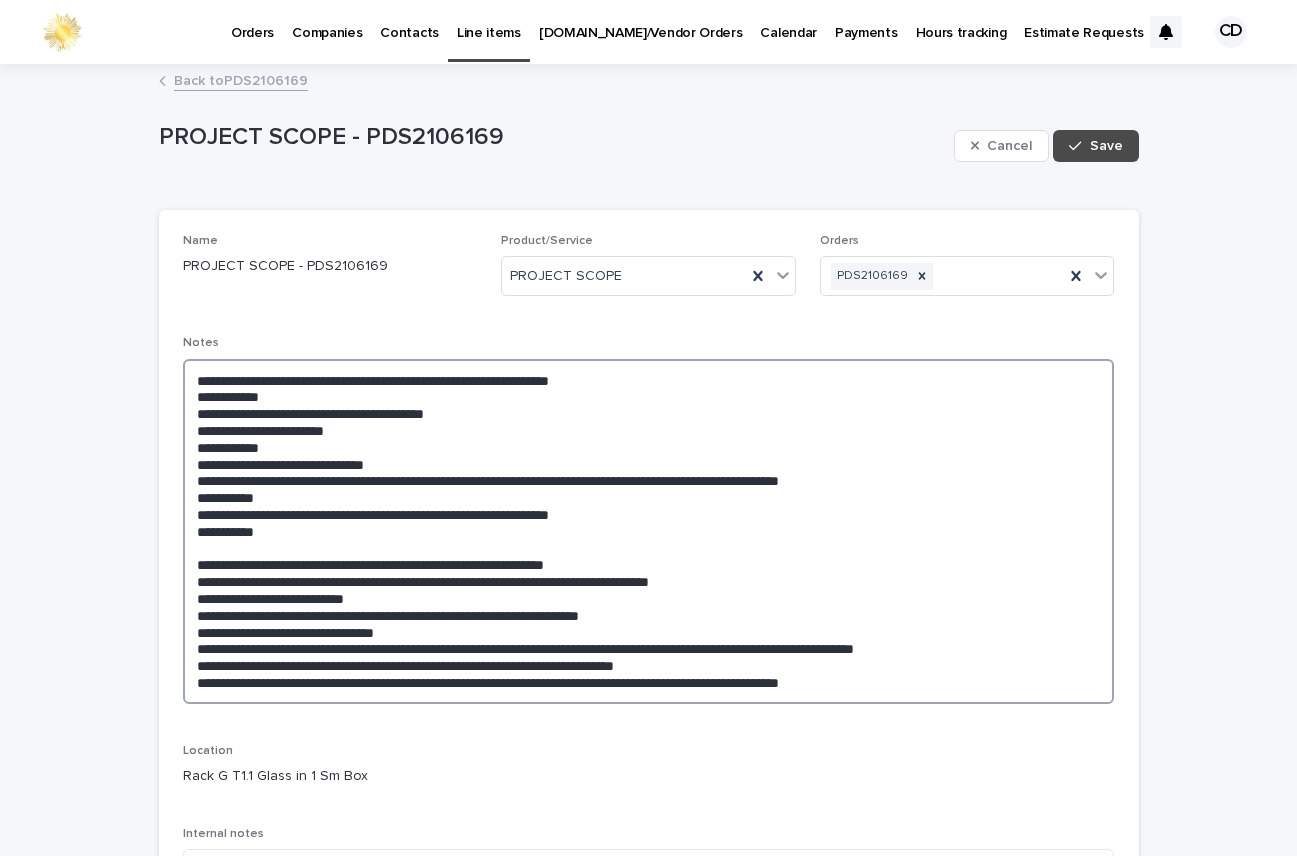 drag, startPoint x: 472, startPoint y: 414, endPoint x: 563, endPoint y: 425, distance: 91.66242 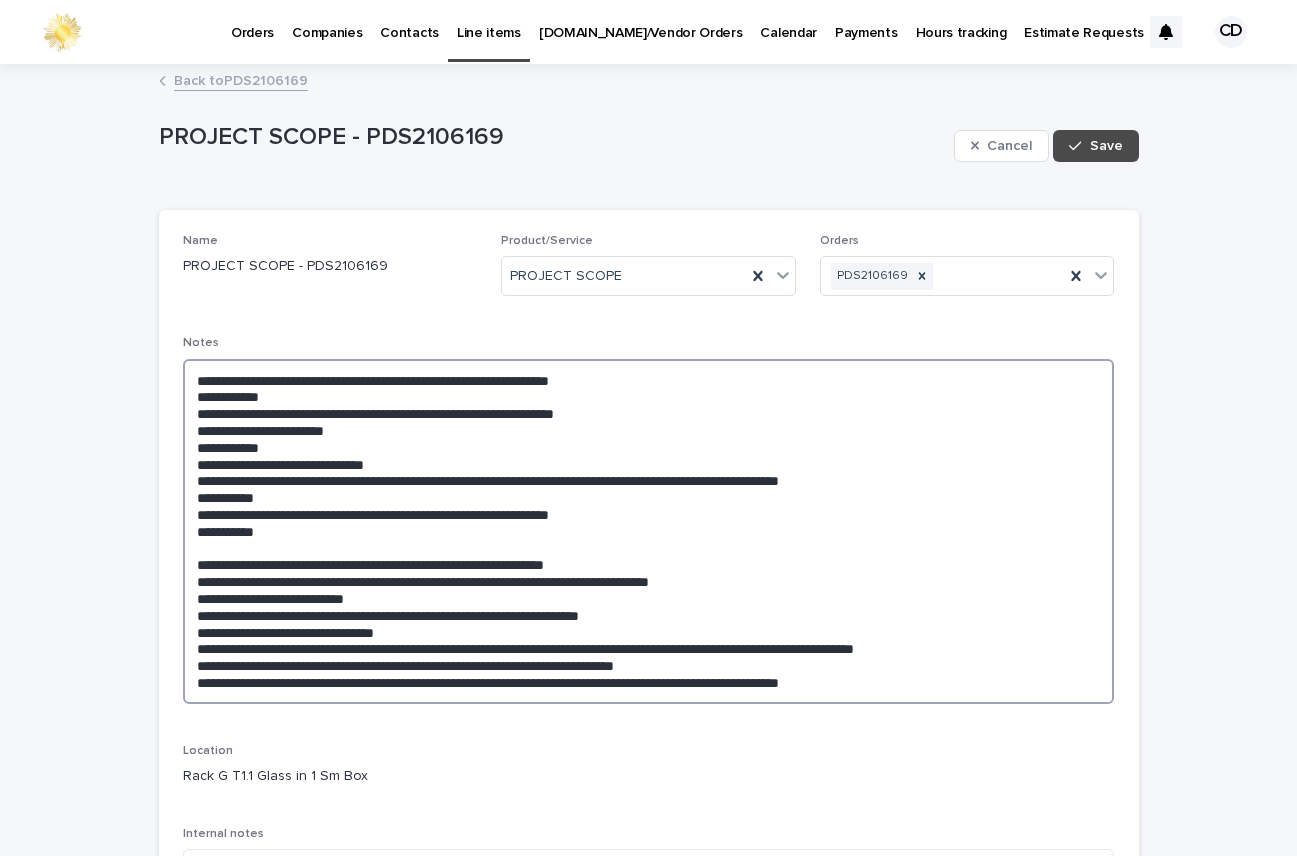 click at bounding box center (649, 531) 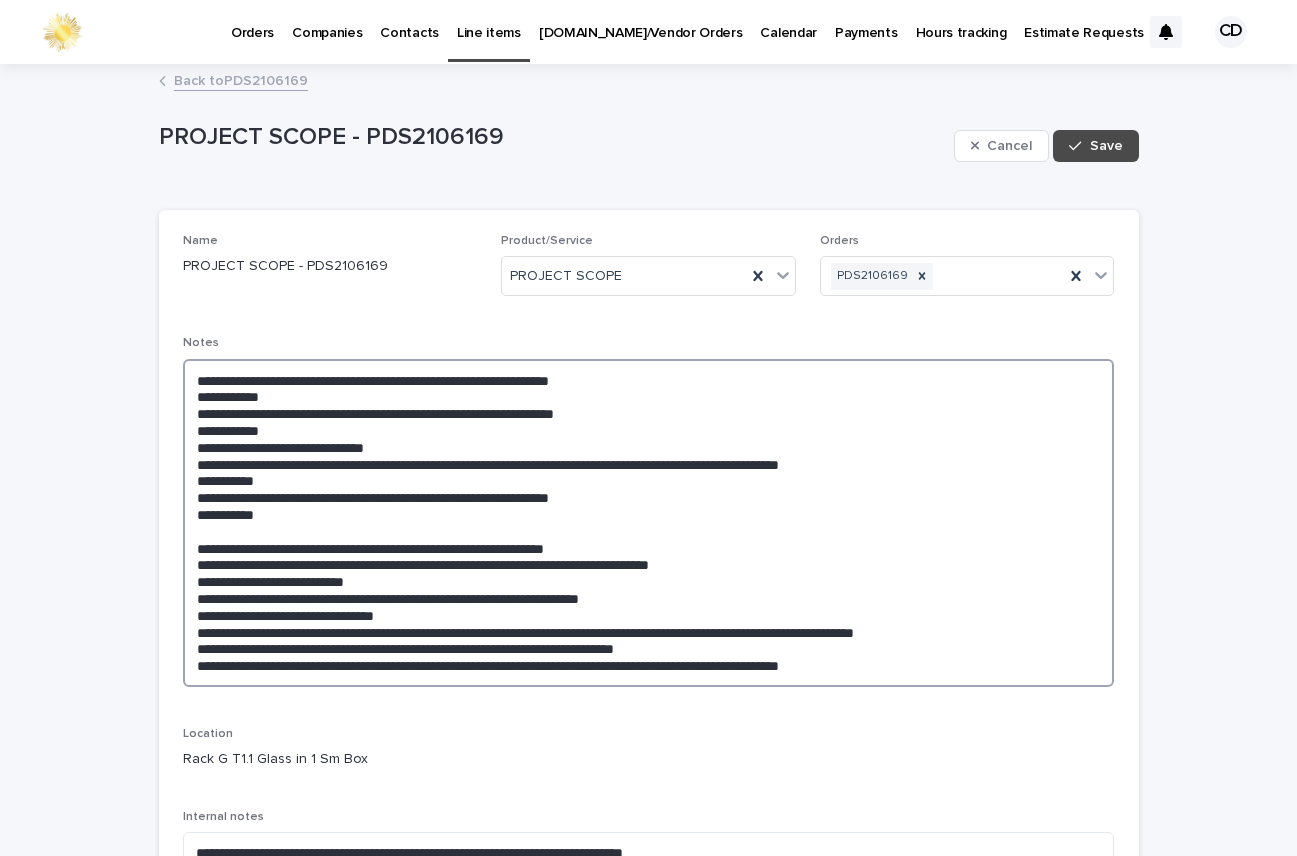 click at bounding box center [649, 523] 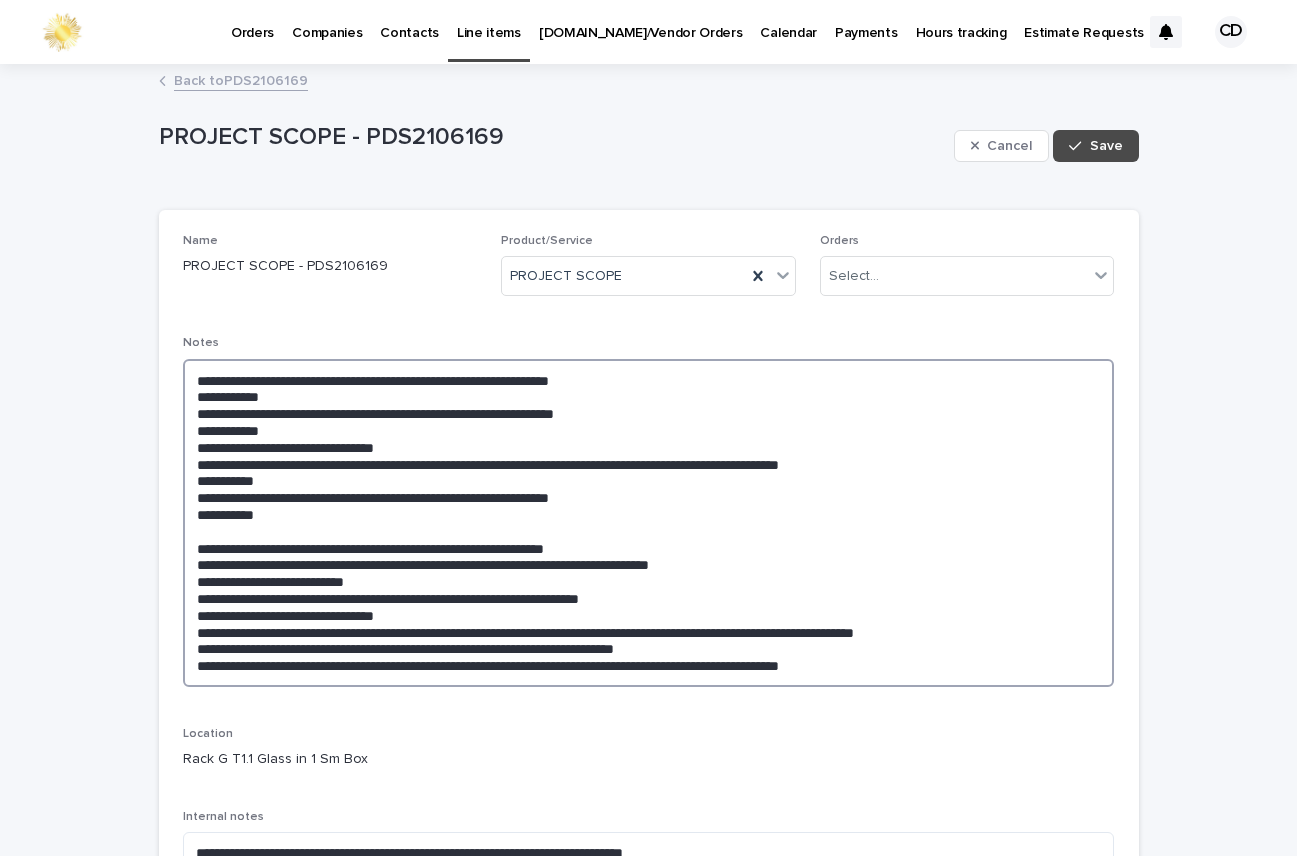 type on "**********" 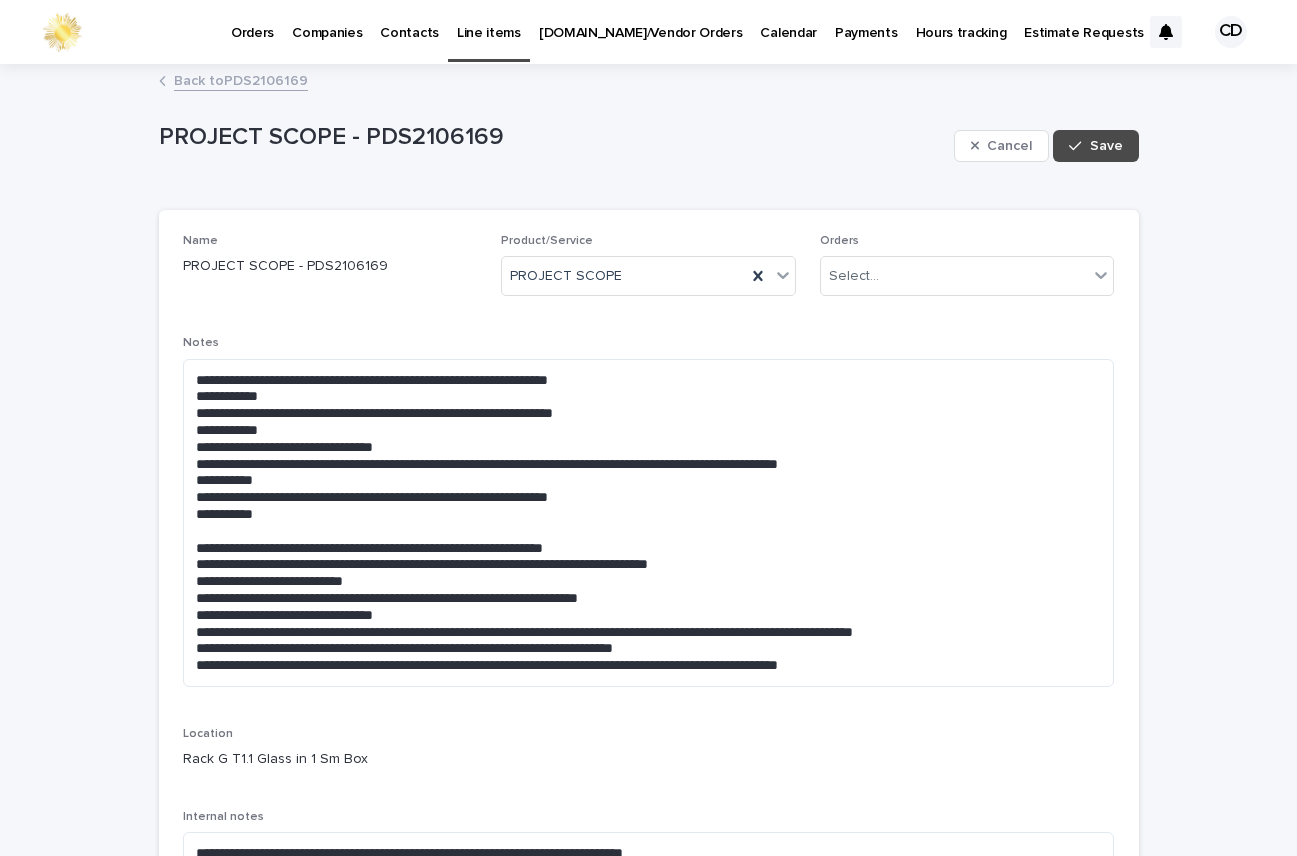 click on "Back to  PDS2106169" at bounding box center [241, 79] 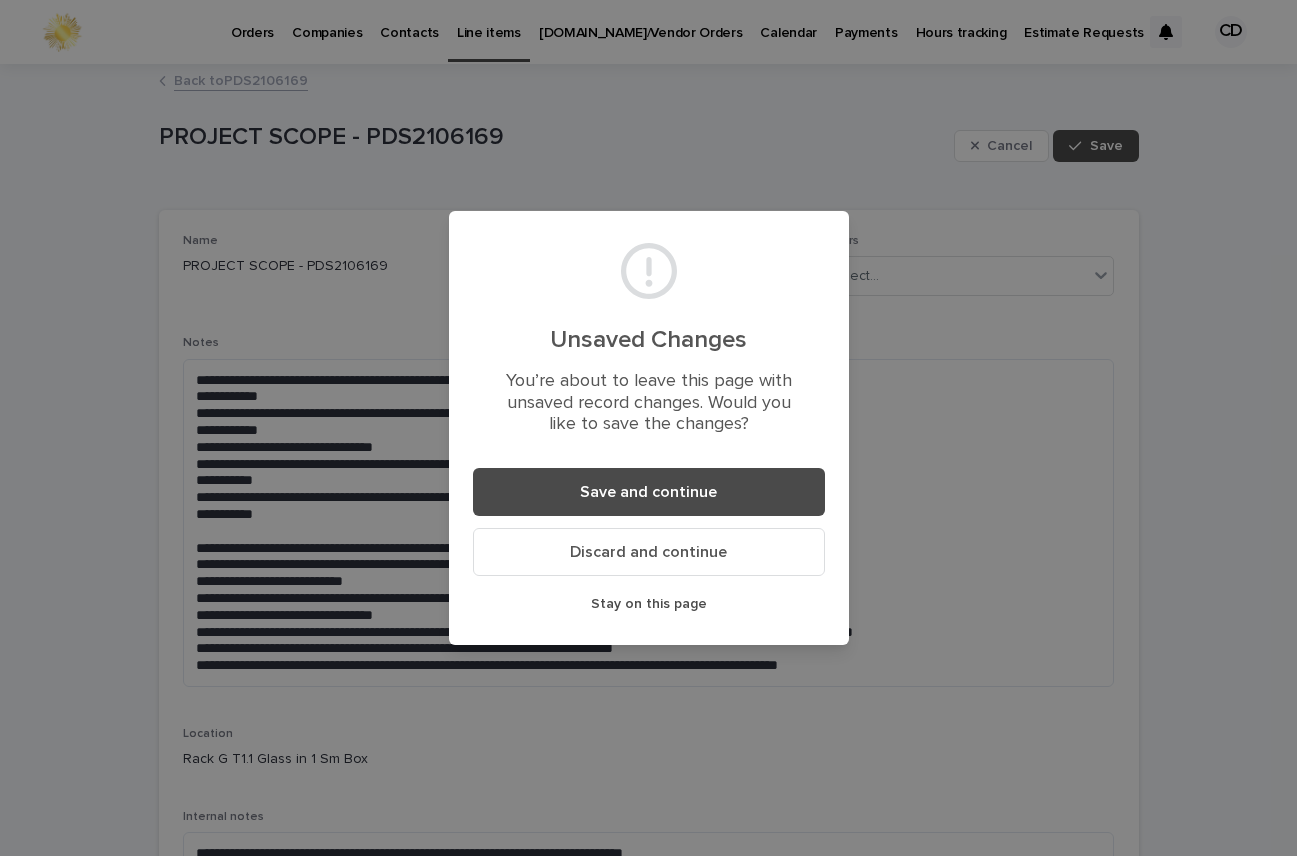 drag, startPoint x: 681, startPoint y: 601, endPoint x: 1086, endPoint y: 345, distance: 479.12524 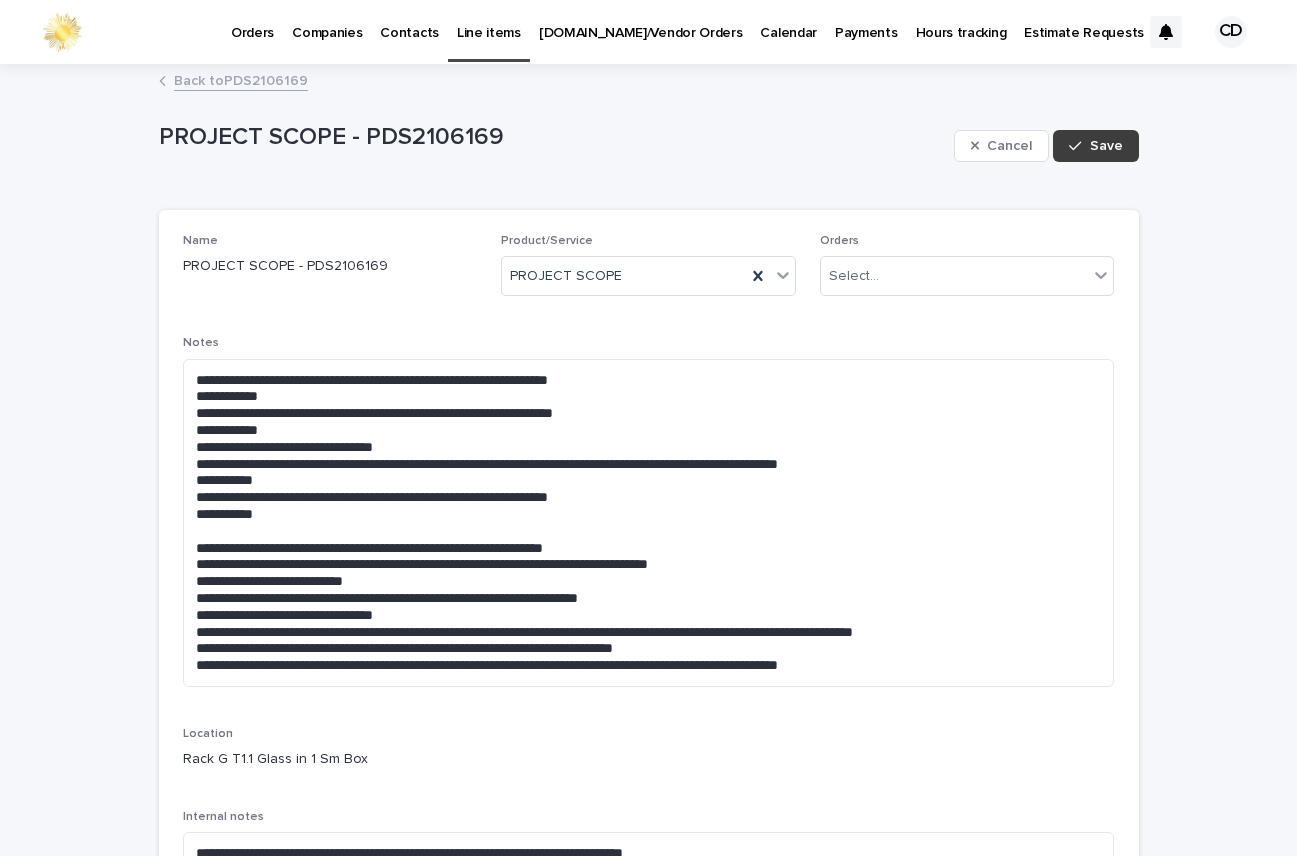 click on "Save" at bounding box center (1106, 146) 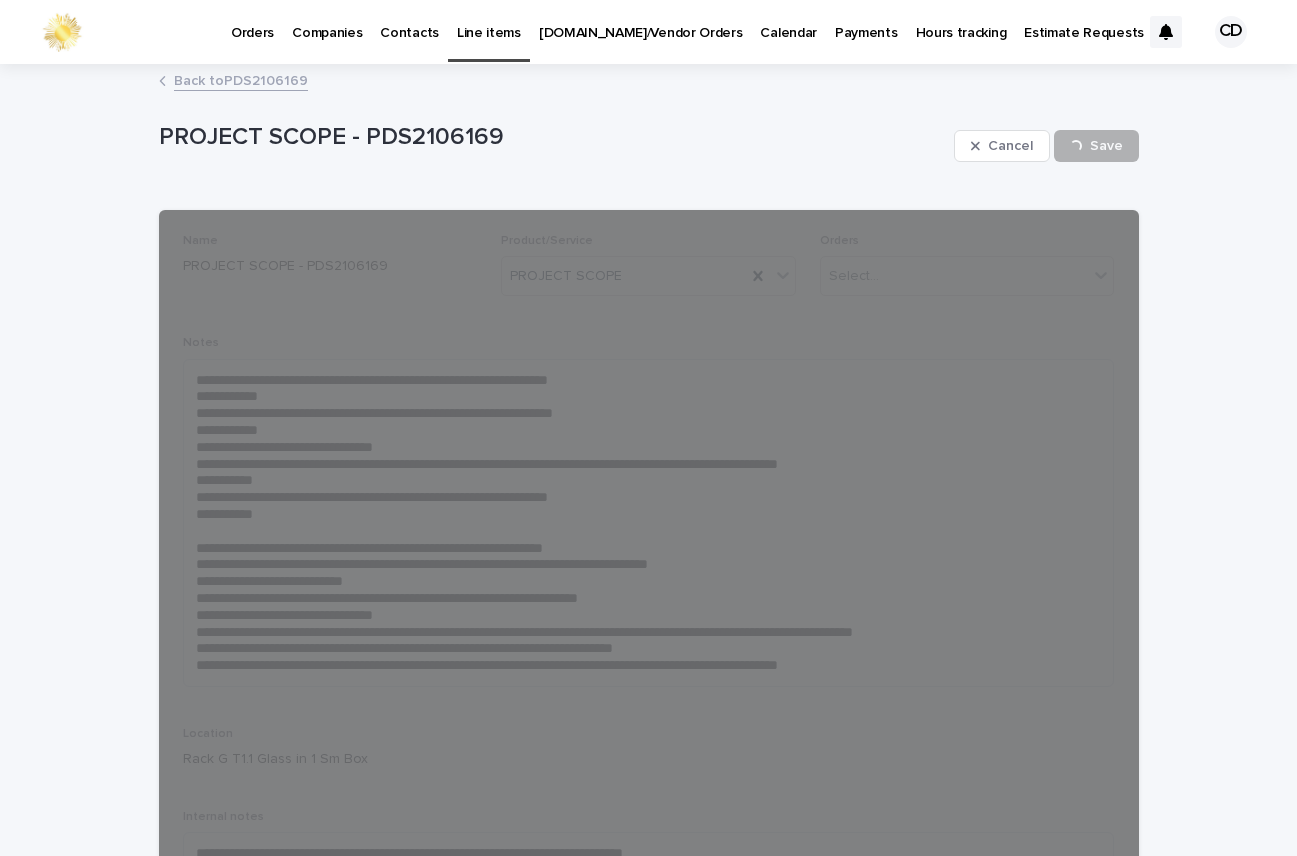 click on "Back to  PDS2106169" at bounding box center [241, 79] 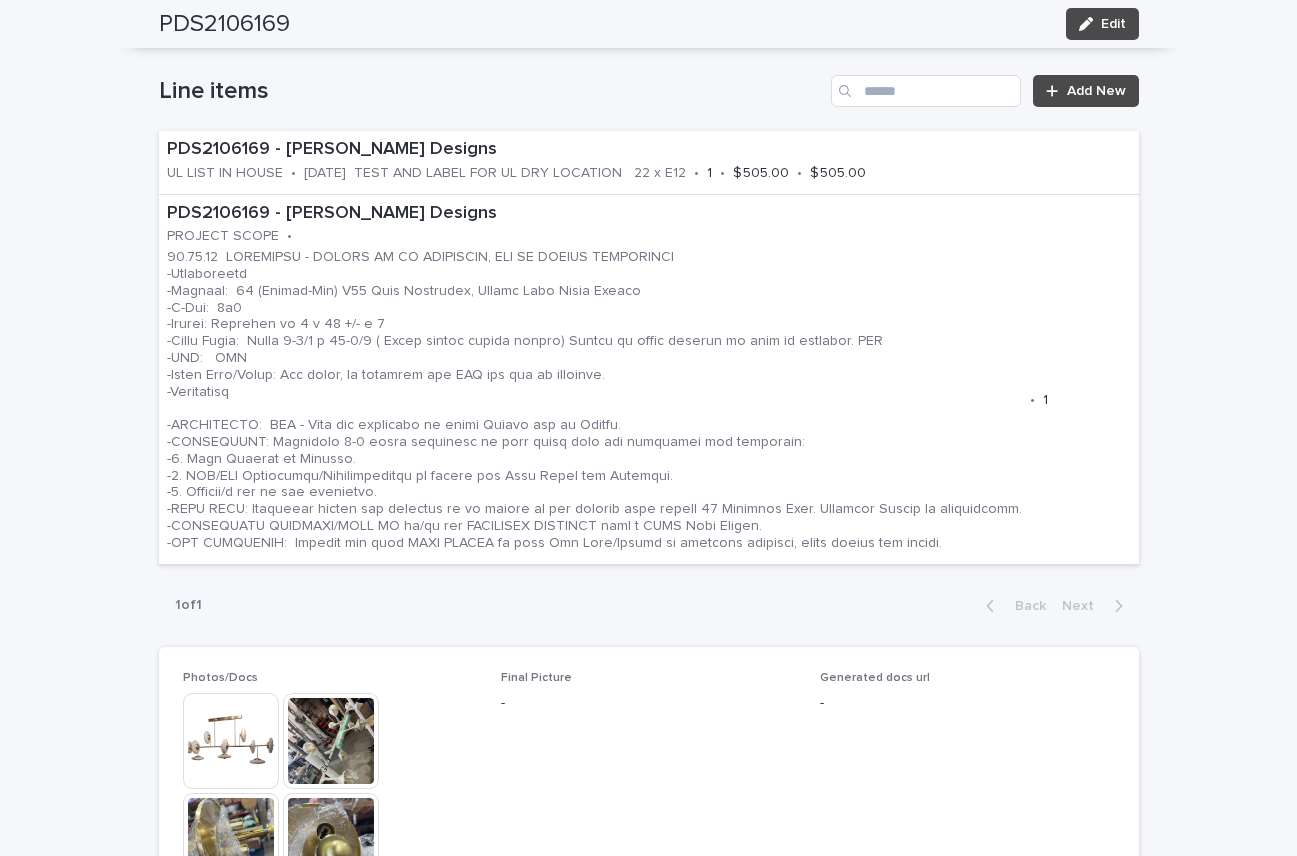 scroll, scrollTop: 1184, scrollLeft: 0, axis: vertical 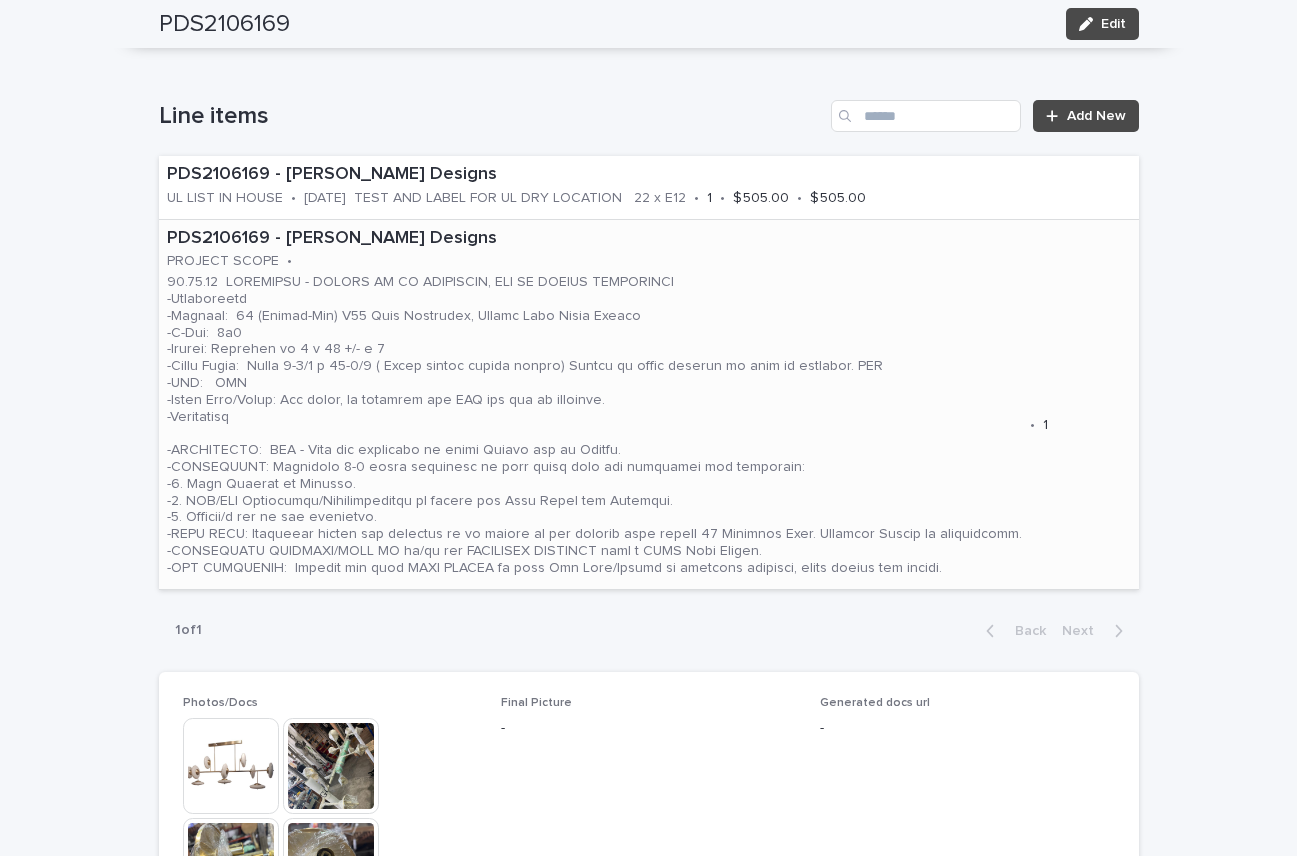 click at bounding box center [594, 425] 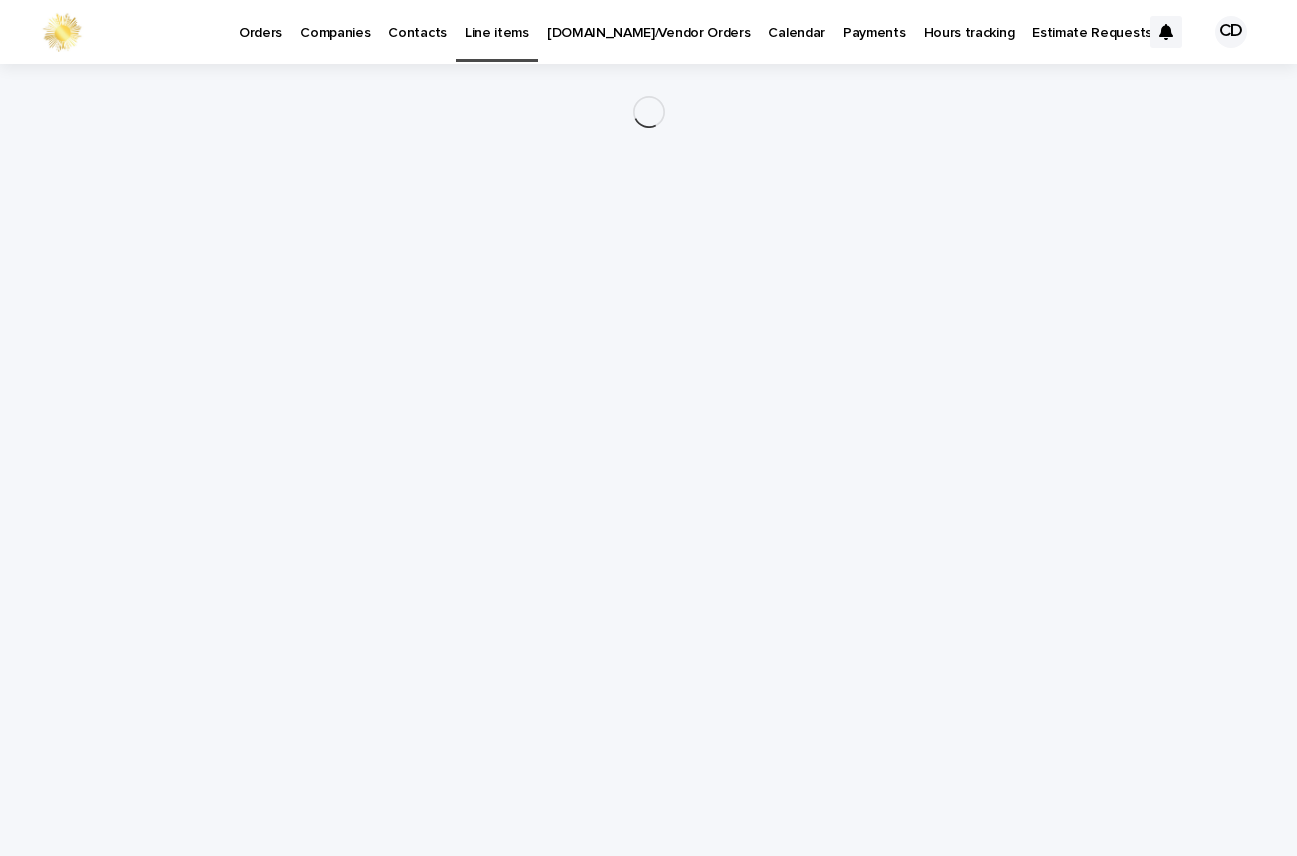 scroll, scrollTop: 0, scrollLeft: 0, axis: both 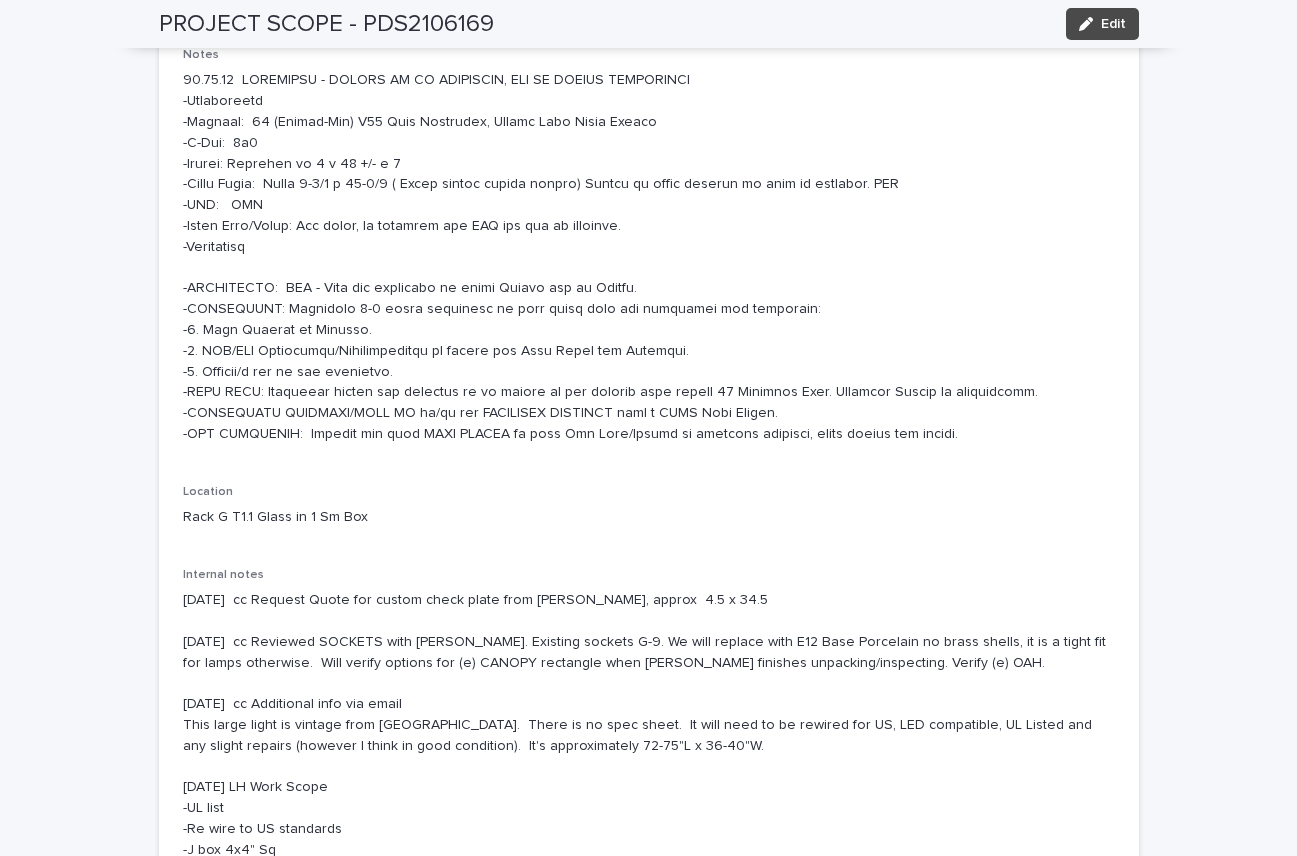 click on "[DATE]  cc Request Quote for custom check plate from [PERSON_NAME], approx  4.5 x 34.5
[DATE]  cc Reviewed SOCKETS with [PERSON_NAME]. Existing sockets G-9. We will replace with E12 Base Porcelain no brass shells, it is a tight fit for lamps otherwise.  Will verify options for (e) CANOPY rectangle when [PERSON_NAME] finishes unpacking/inspecting. Verify (e) OAH.
[DATE]  cc Additional info via email
This large light is vintage from [GEOGRAPHIC_DATA].  There is no spec sheet.  It will need to be rewired for US, LED compatible, UL Listed and any slight repairs (however I think in good condition).  It's approximately 72-75"L x 36-40"W.
[DATE] LH Work Scope
-UL list
-Re wire to US standards
-J box 4x4" Sq
-OAH TBD
-We may need to consider modifying the mounting plate or connection to the ceiling." at bounding box center (649, 746) 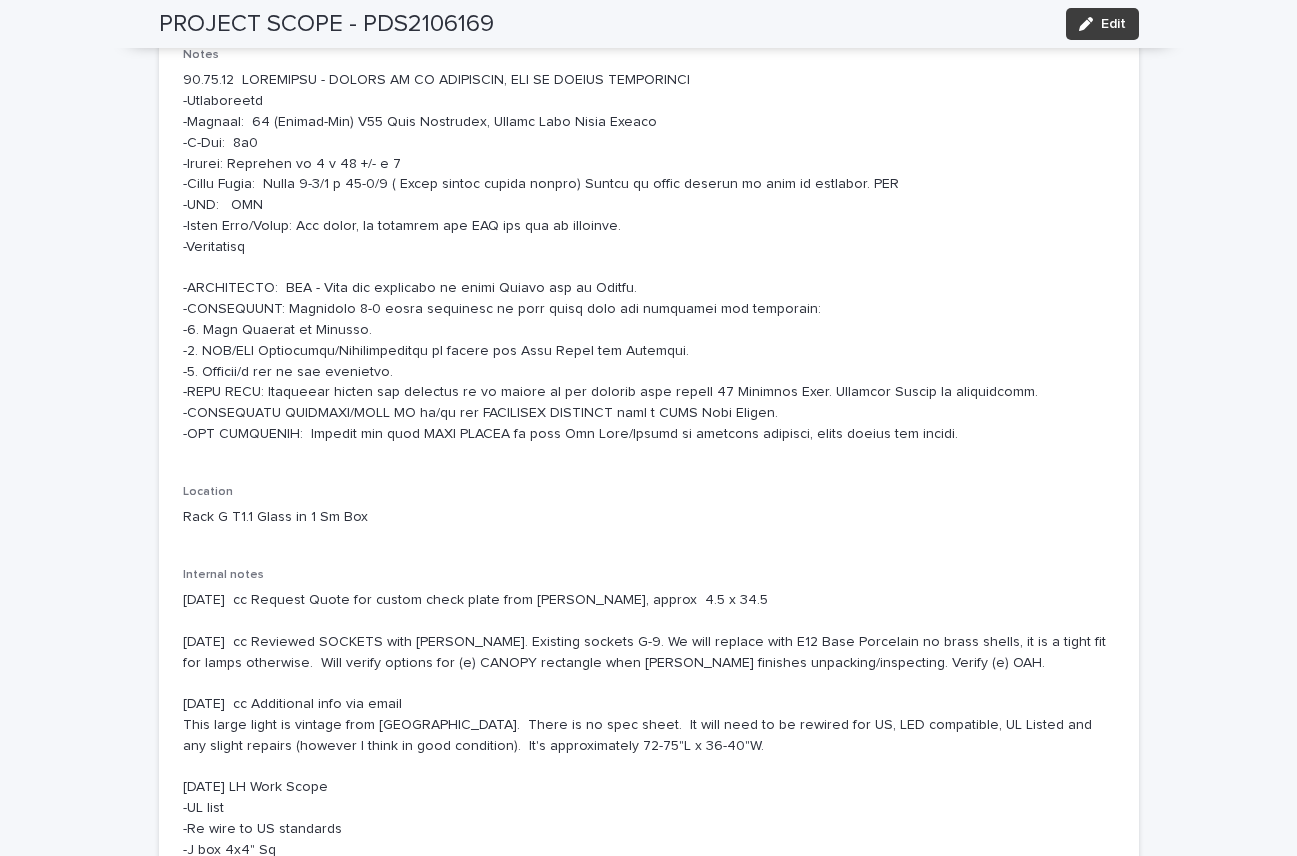 click on "Edit" at bounding box center [1113, 24] 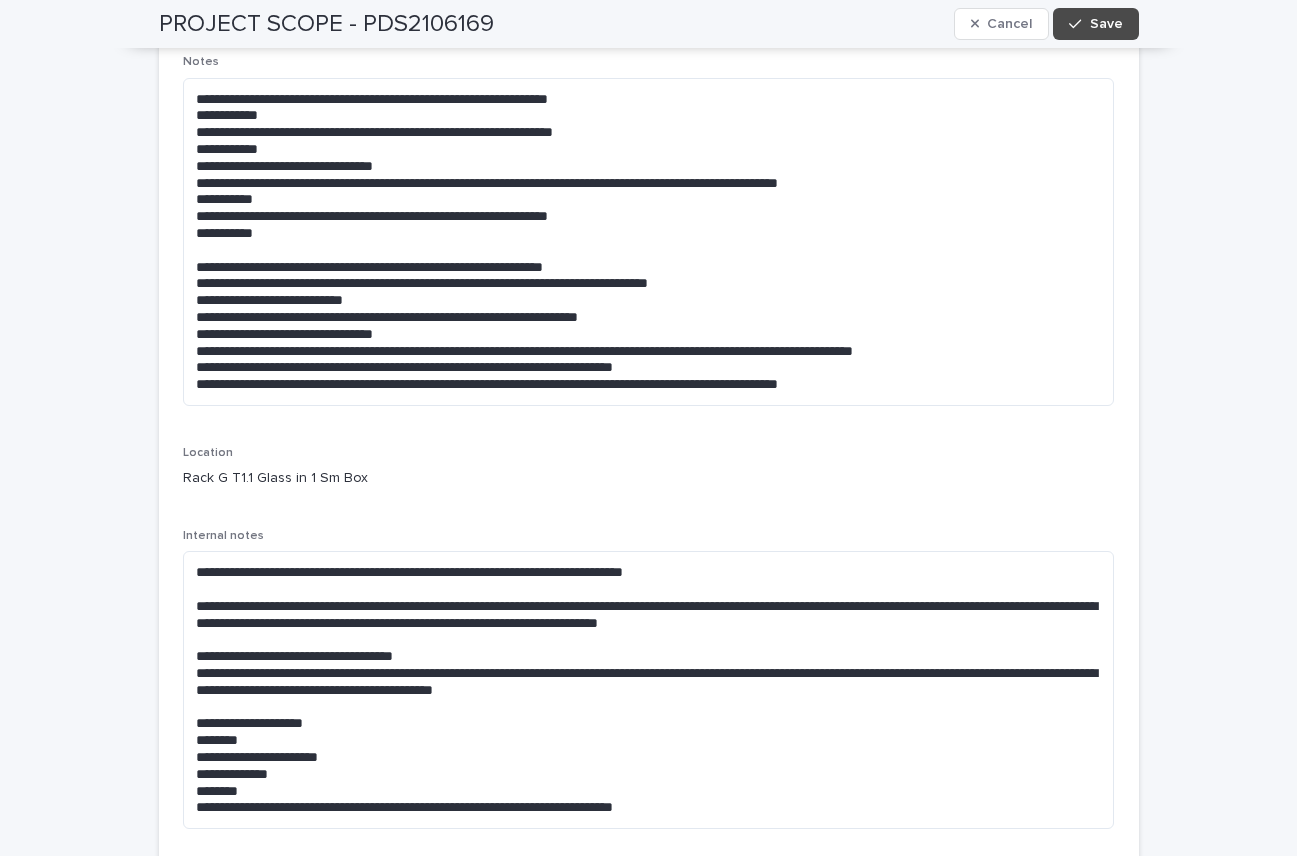 scroll, scrollTop: 0, scrollLeft: 0, axis: both 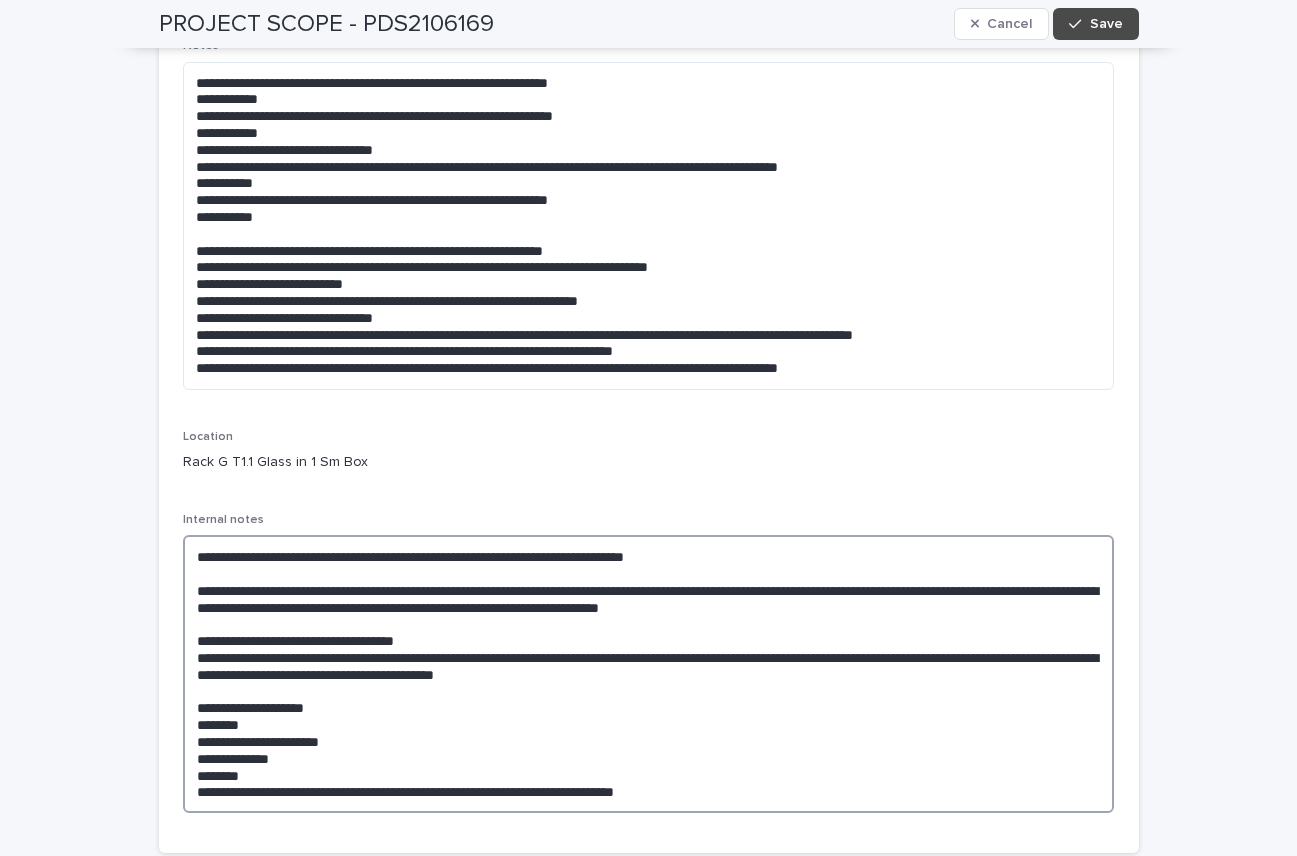 click on "**********" at bounding box center [649, 674] 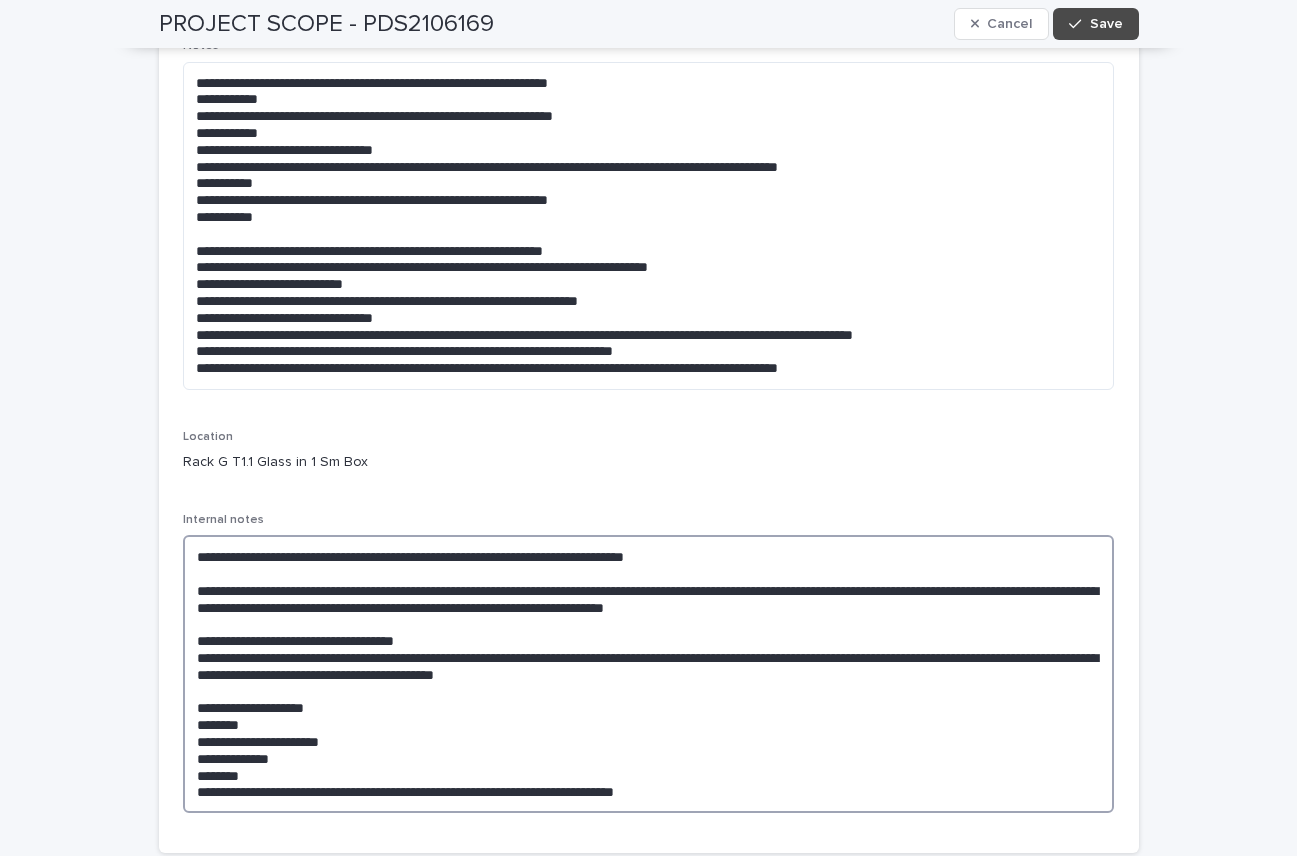 click on "**********" at bounding box center (649, 674) 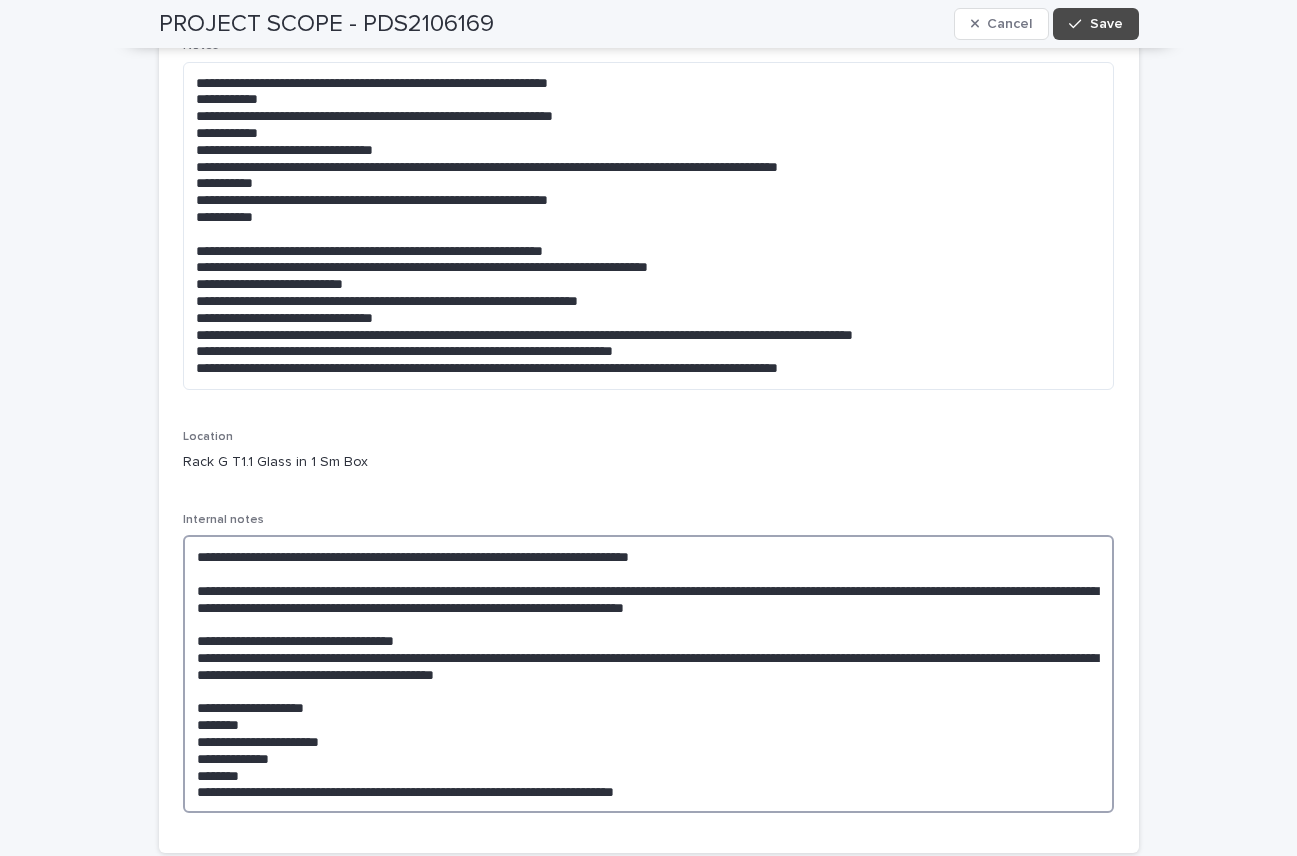 click on "**********" at bounding box center [649, 674] 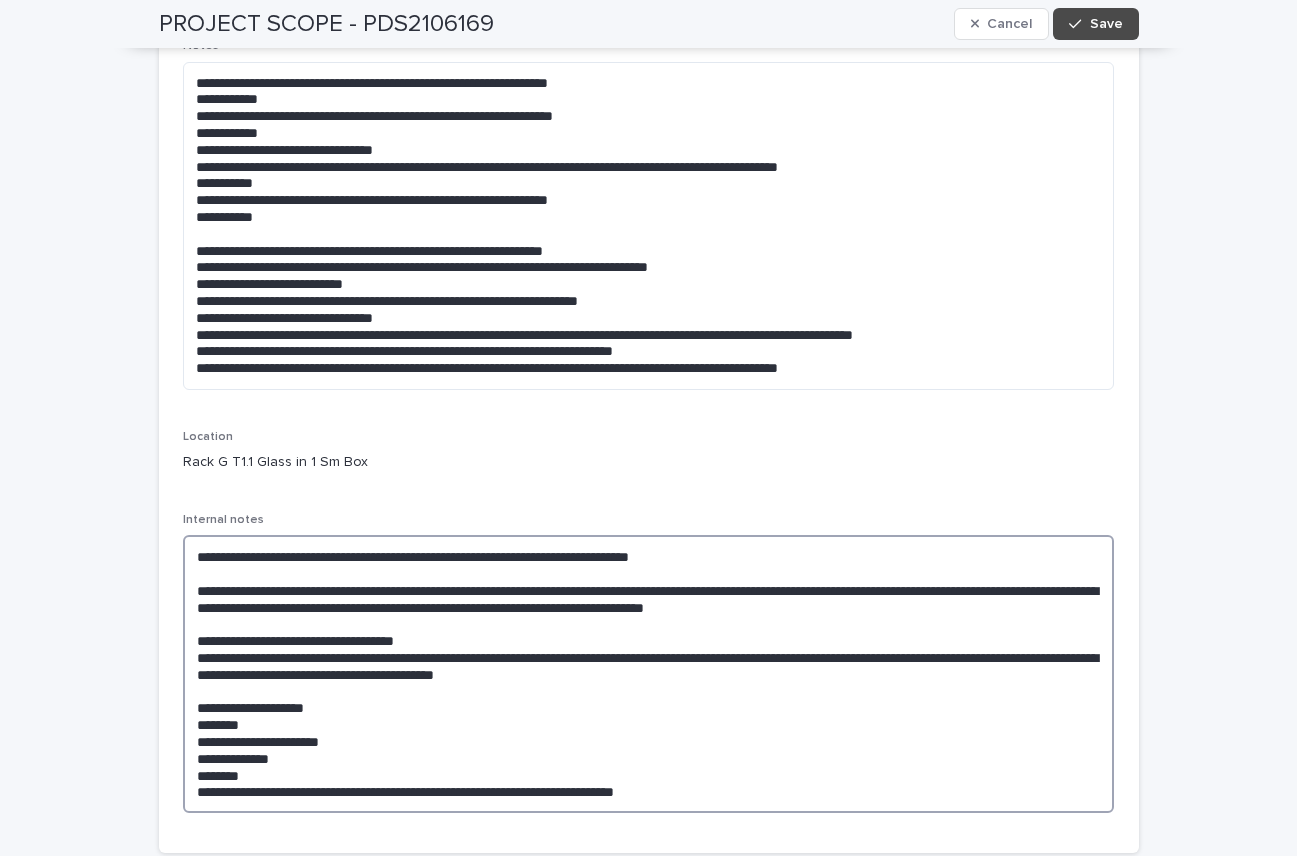 click on "**********" at bounding box center [649, 674] 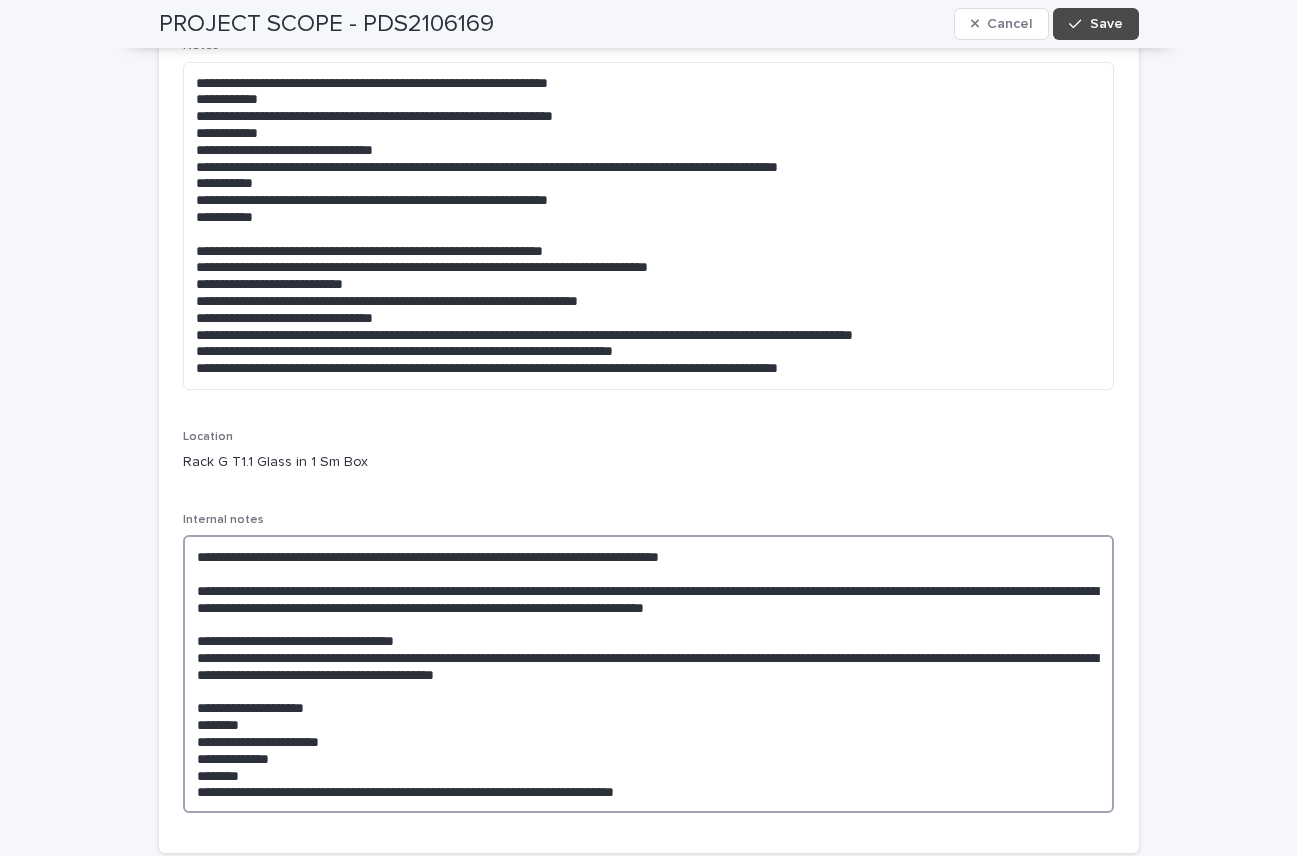 click on "**********" at bounding box center [649, 674] 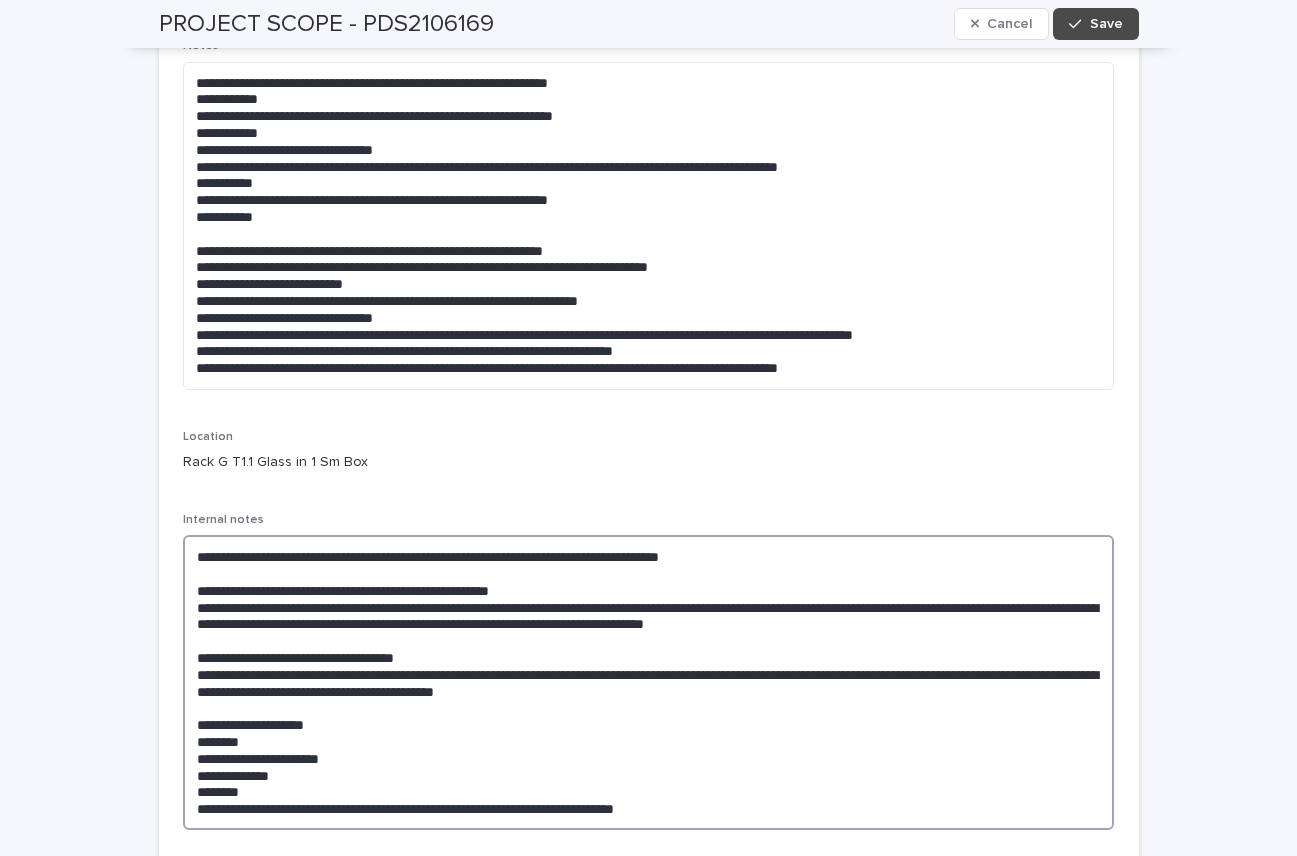 click on "**********" at bounding box center (649, 682) 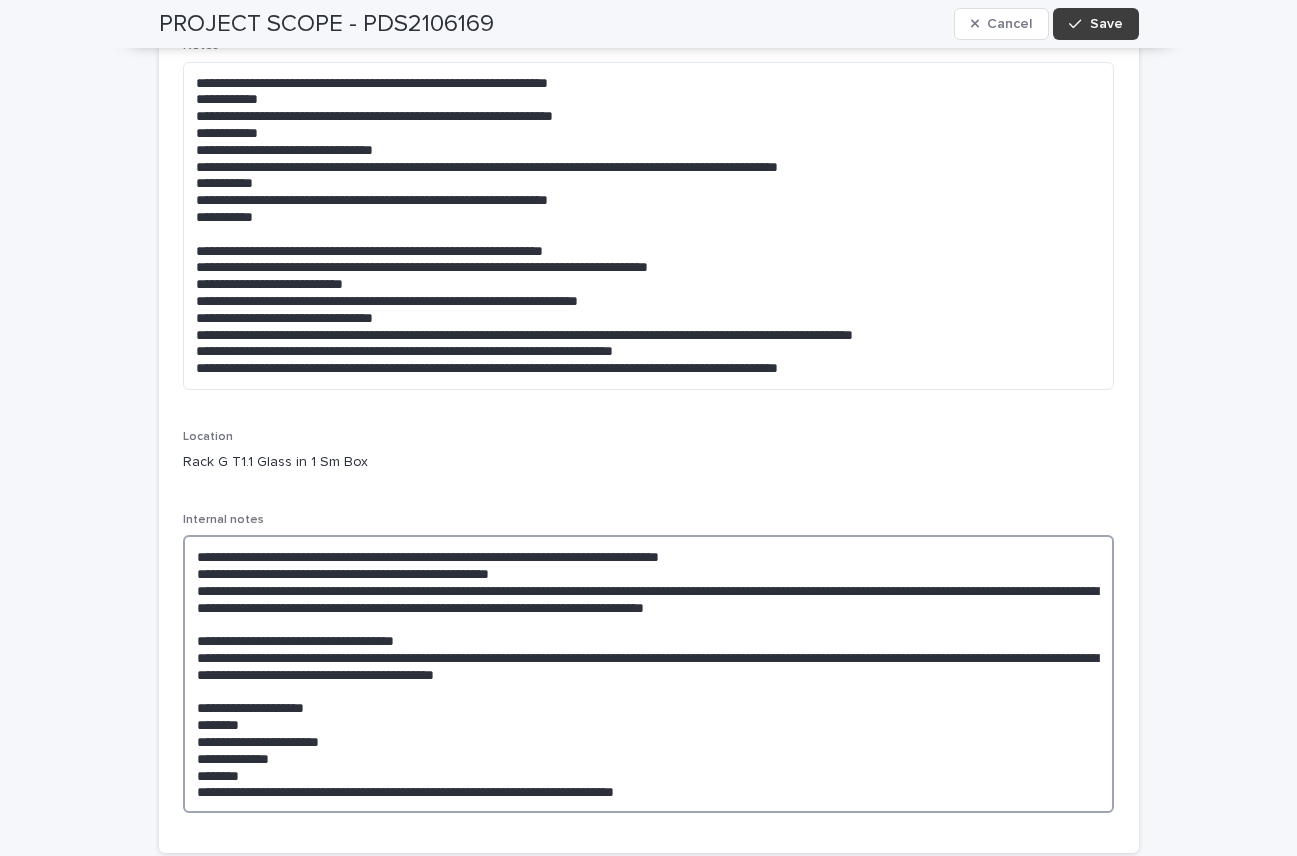 type on "**********" 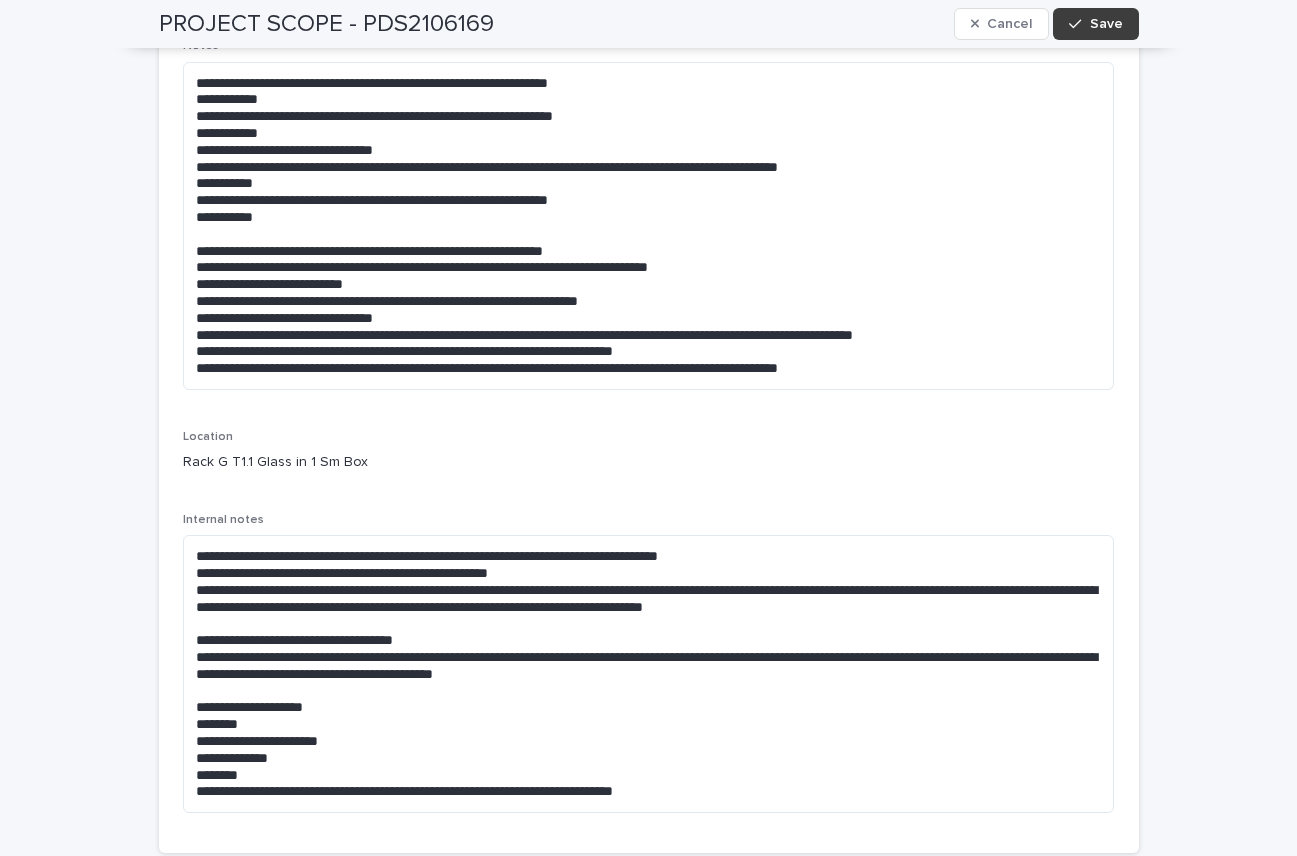 click on "Save" at bounding box center (1106, 24) 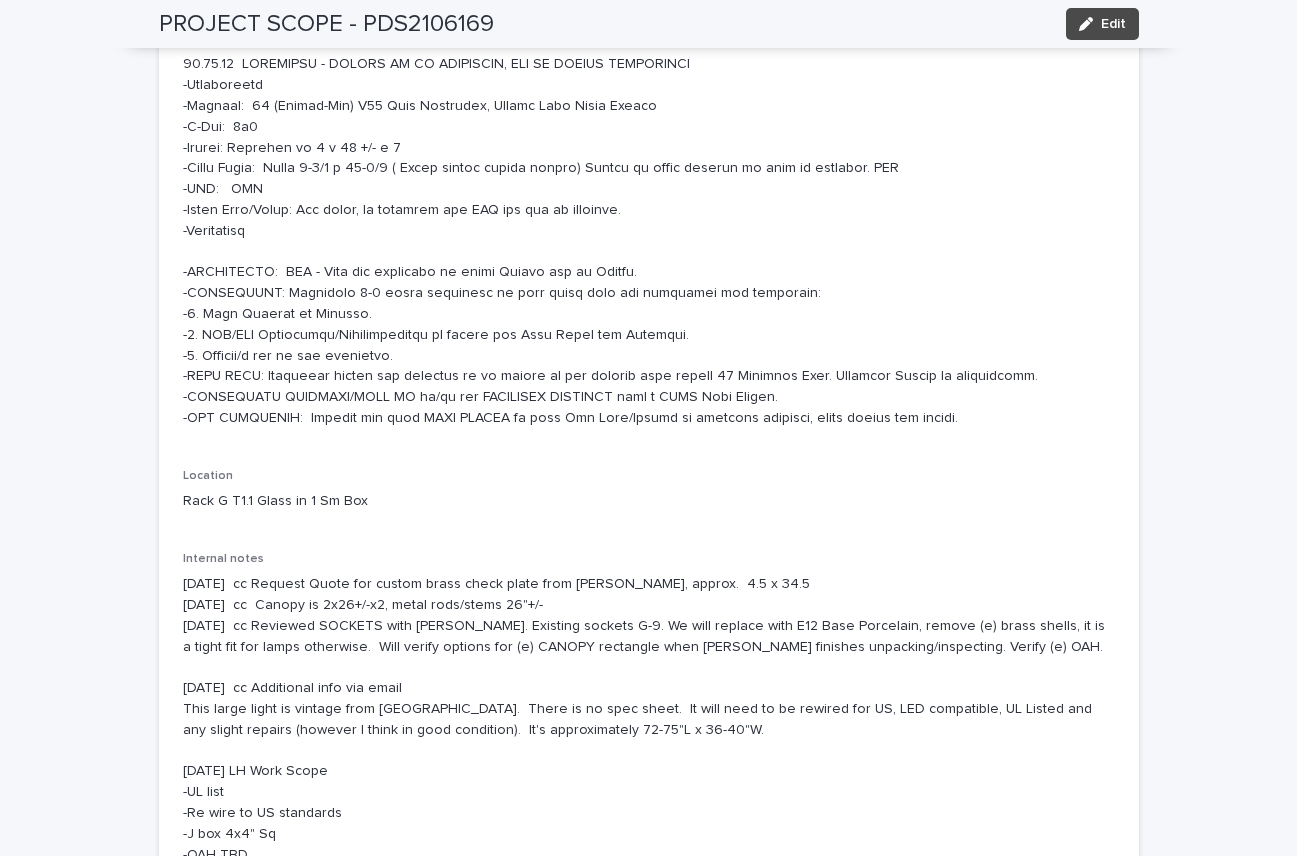 scroll, scrollTop: 323, scrollLeft: 0, axis: vertical 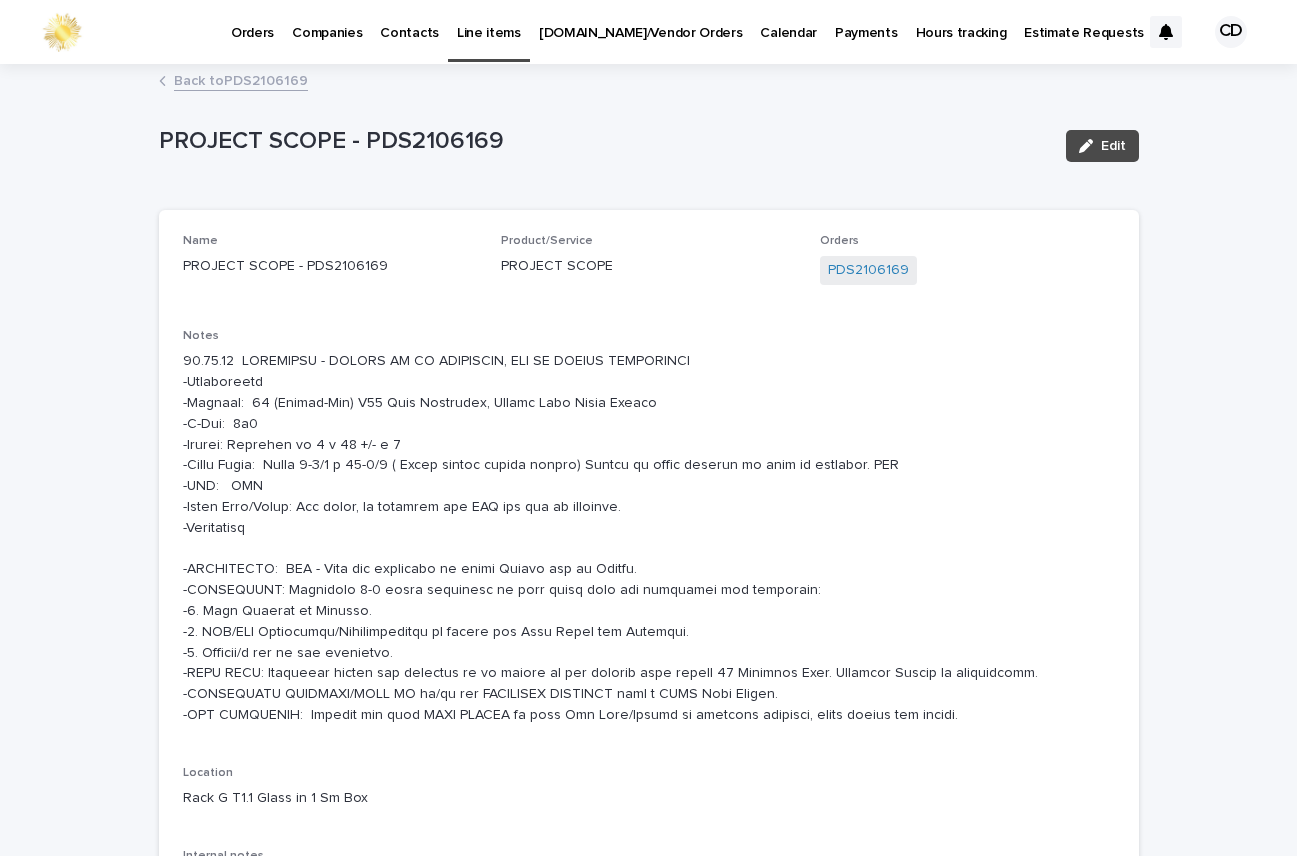 click on "Back to  PDS2106169" at bounding box center (241, 79) 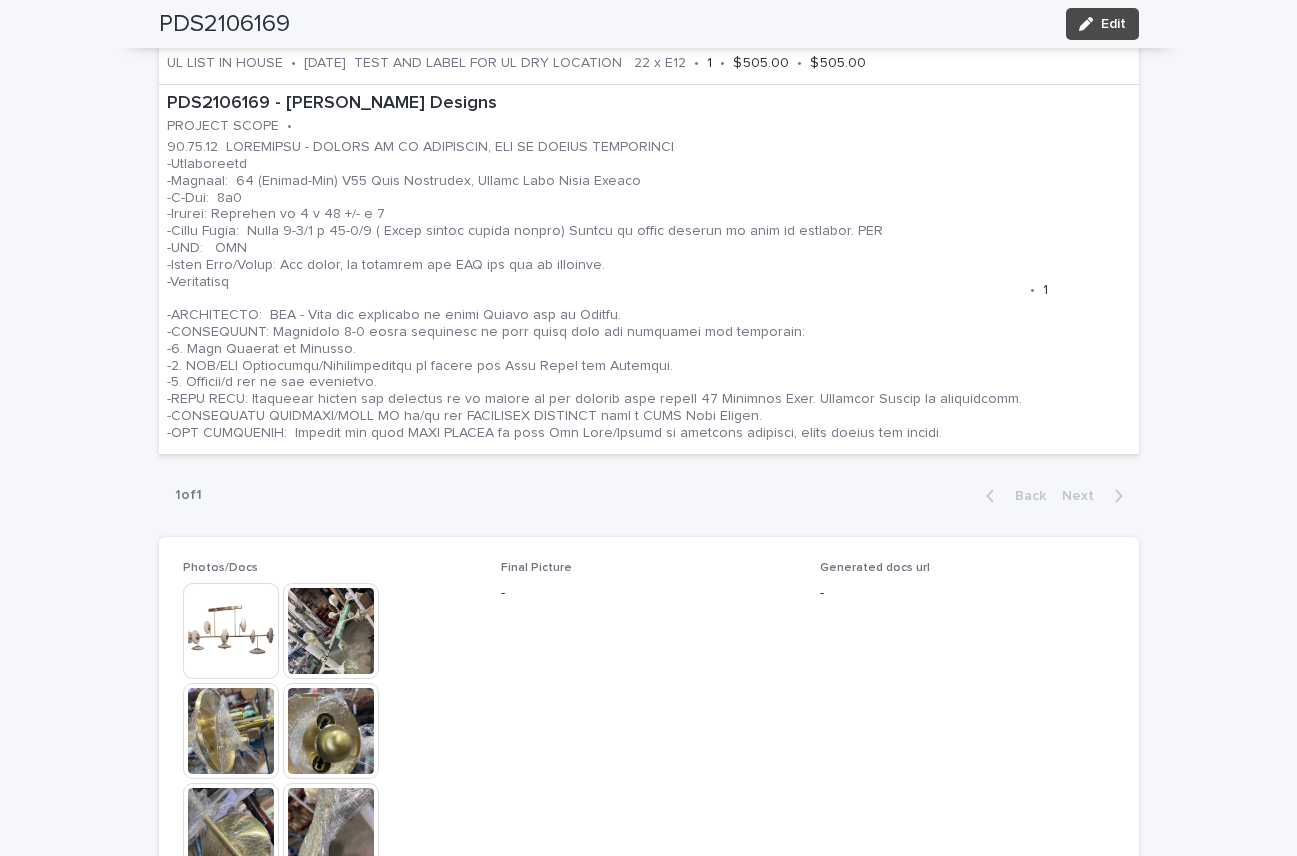 scroll, scrollTop: 1309, scrollLeft: 0, axis: vertical 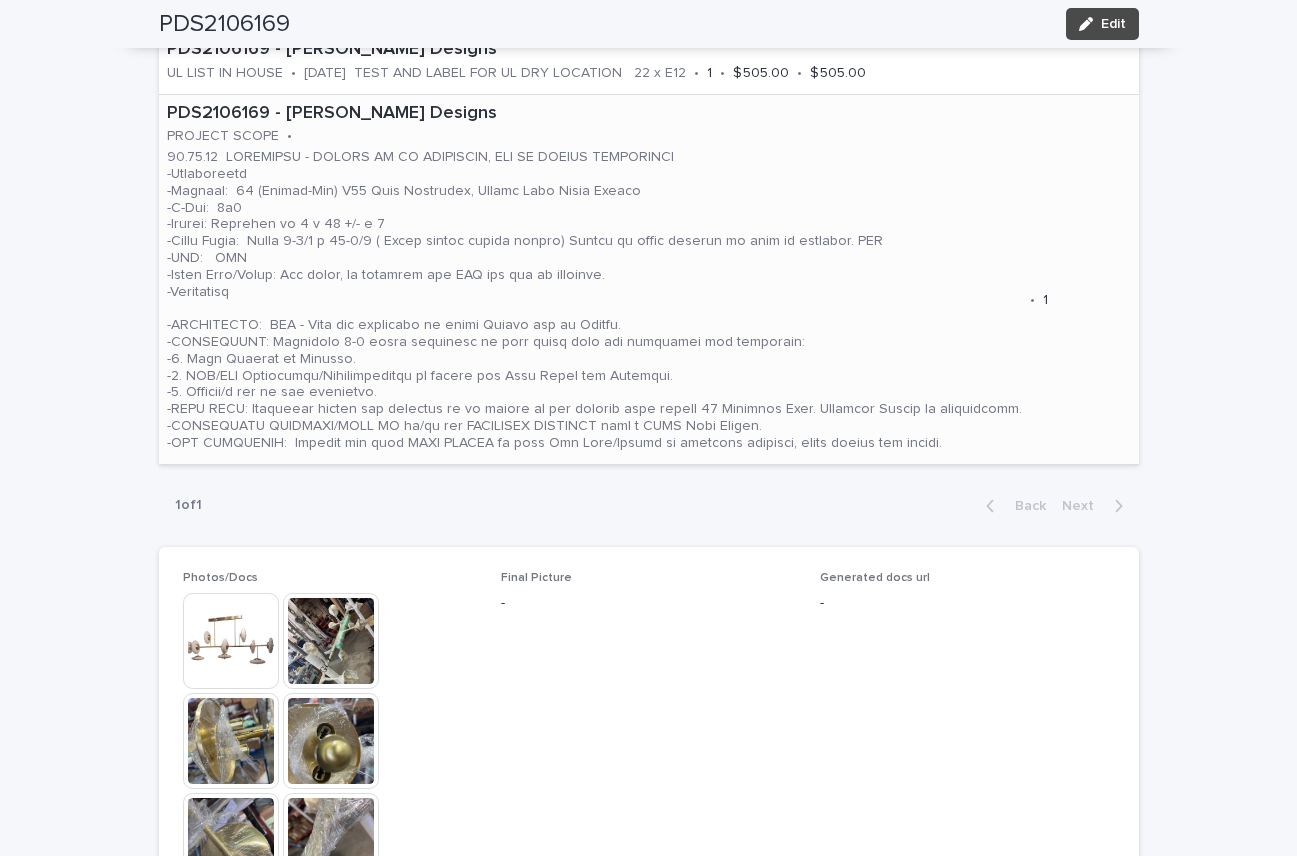click at bounding box center (594, 300) 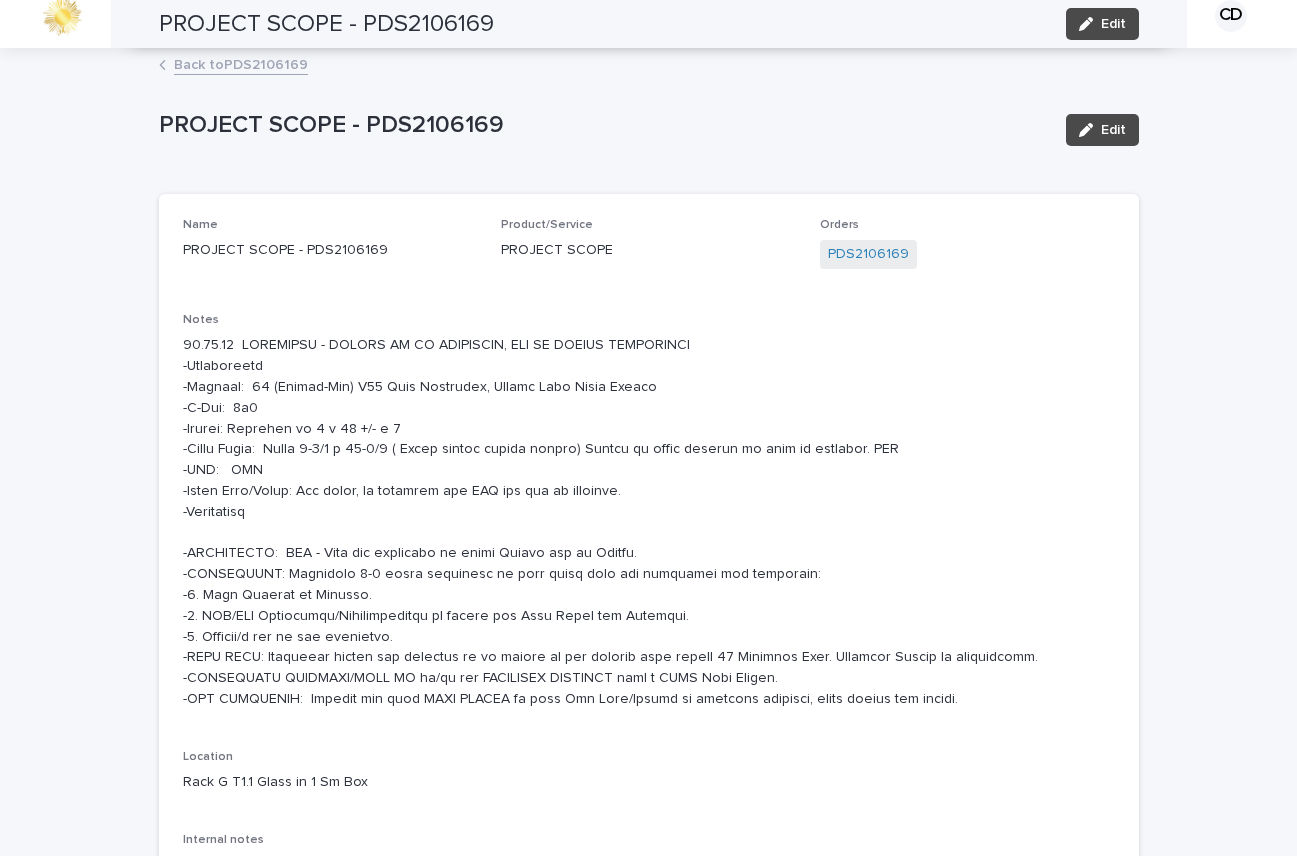 scroll, scrollTop: 0, scrollLeft: 0, axis: both 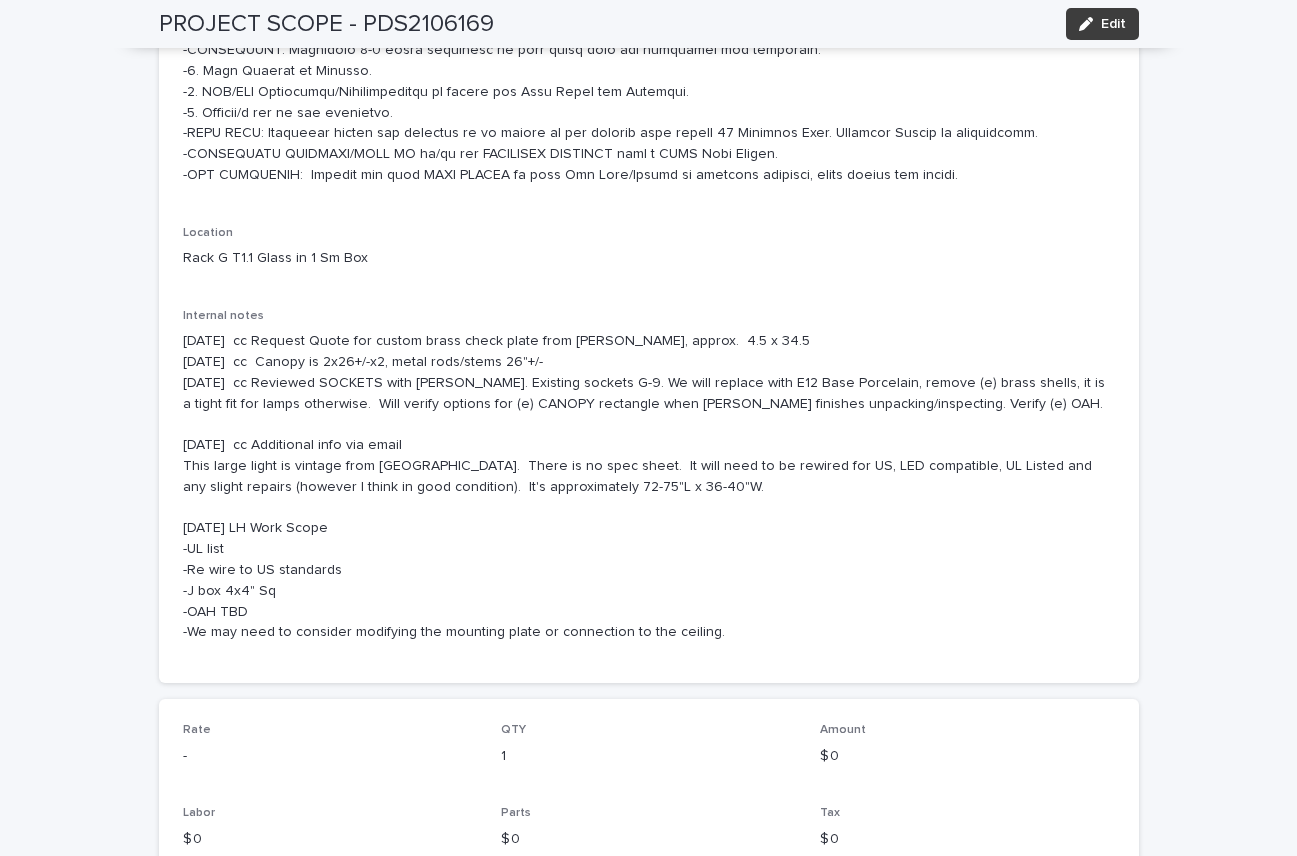 click on "Edit" at bounding box center [1113, 24] 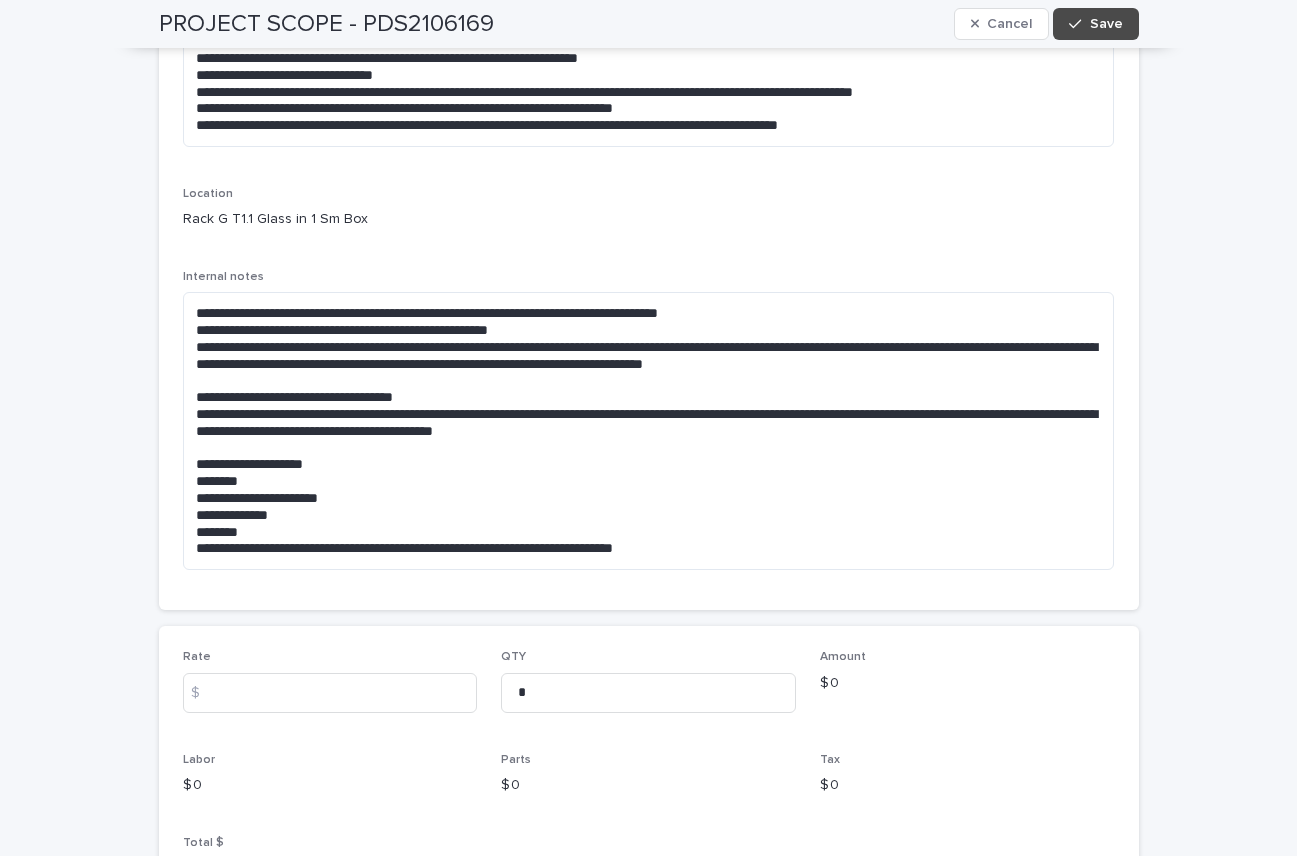 scroll, scrollTop: 254, scrollLeft: 0, axis: vertical 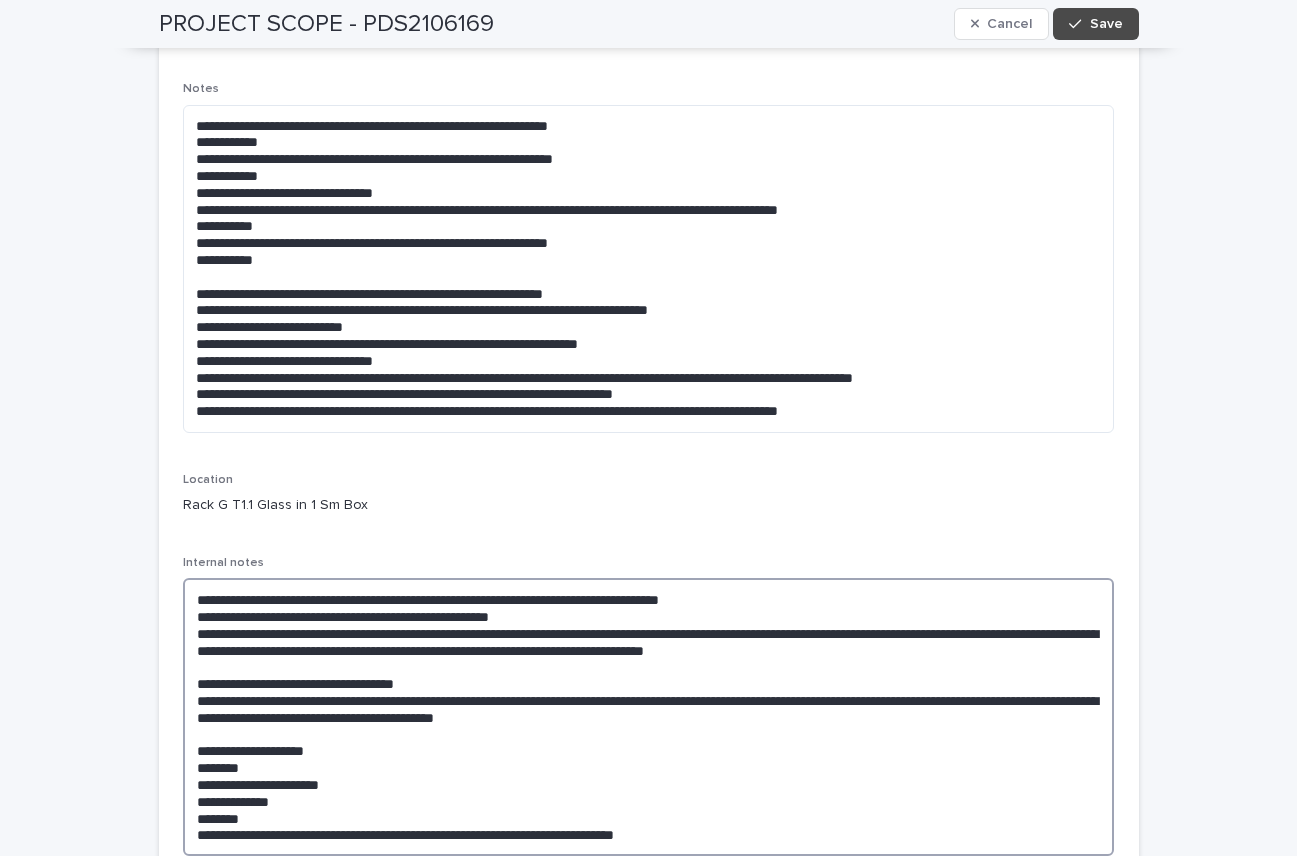 click on "**********" at bounding box center [649, 717] 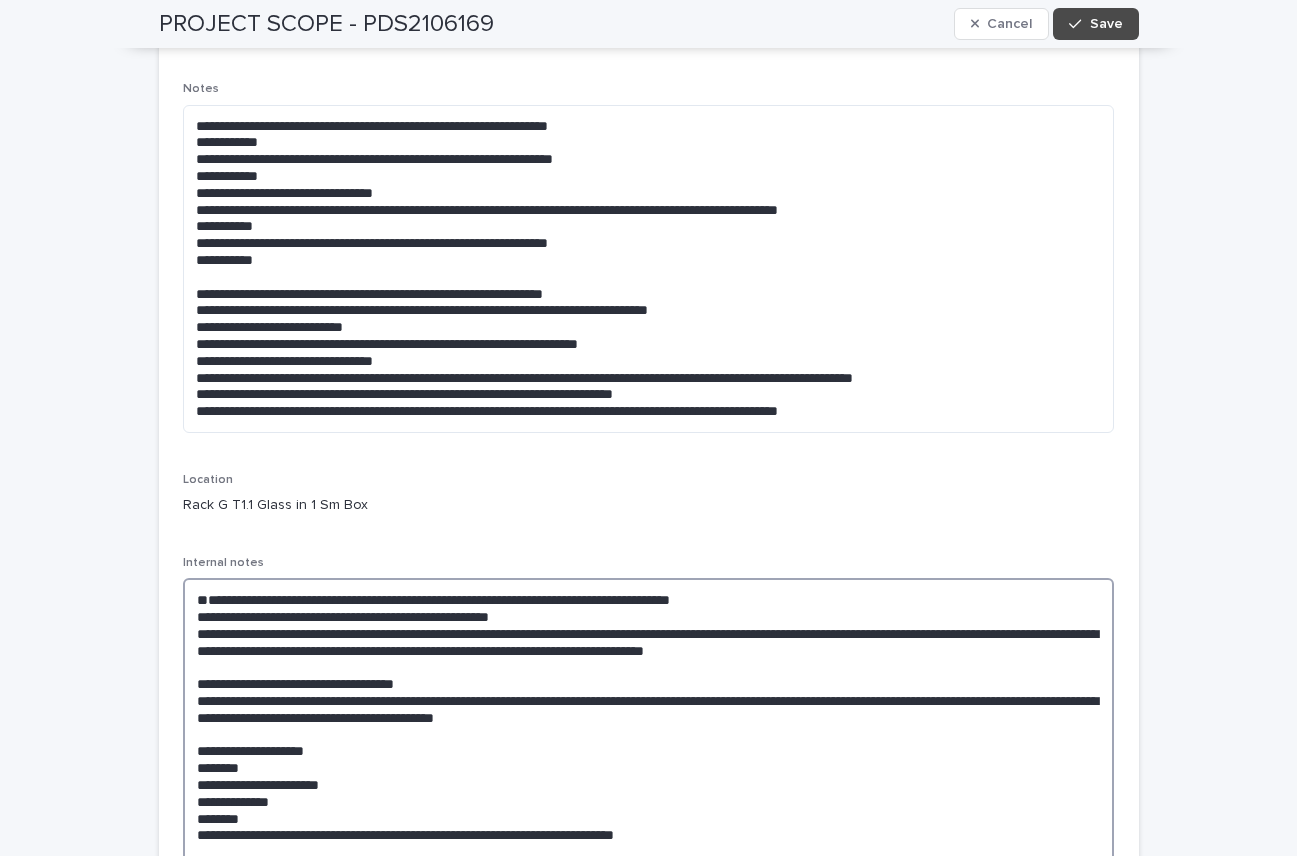 click on "**********" at bounding box center (649, 734) 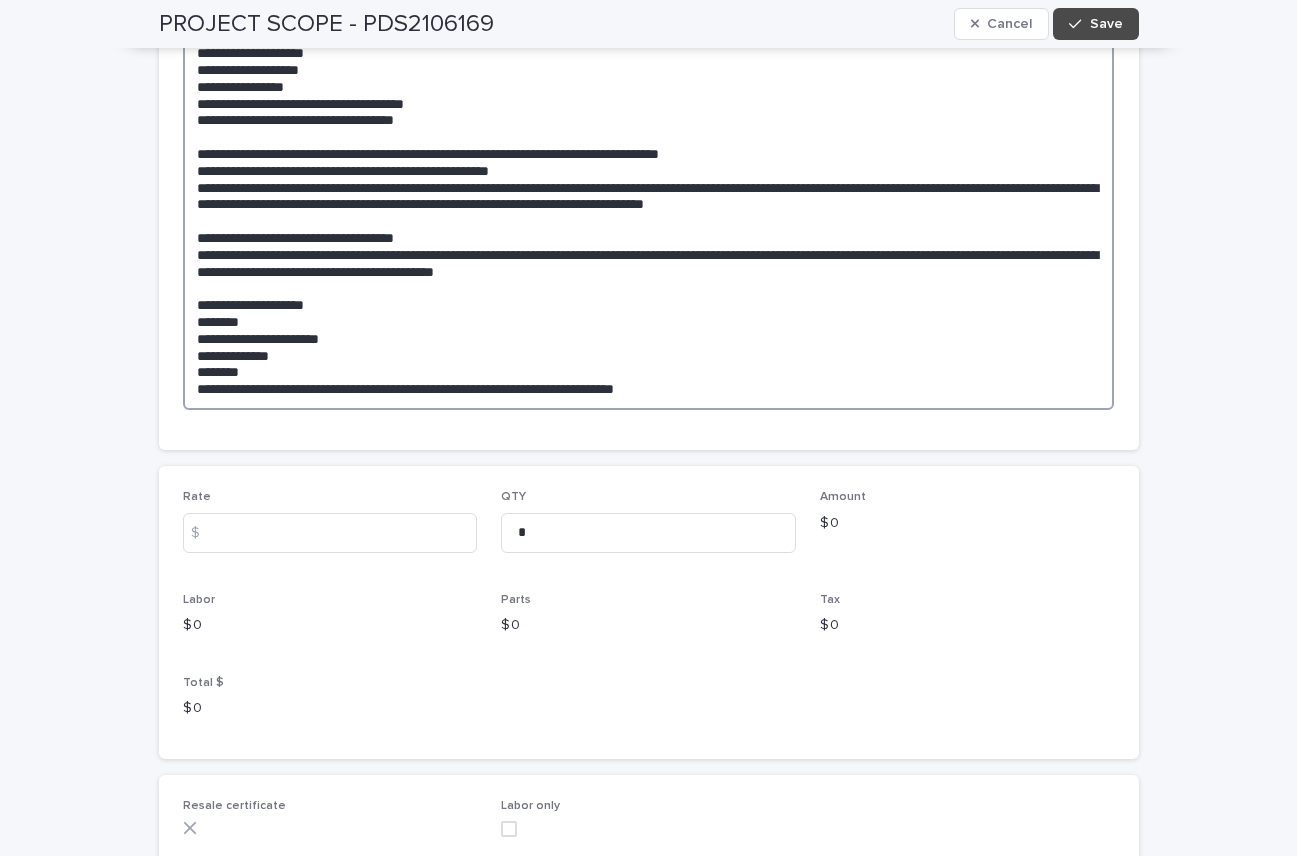 scroll, scrollTop: 816, scrollLeft: 0, axis: vertical 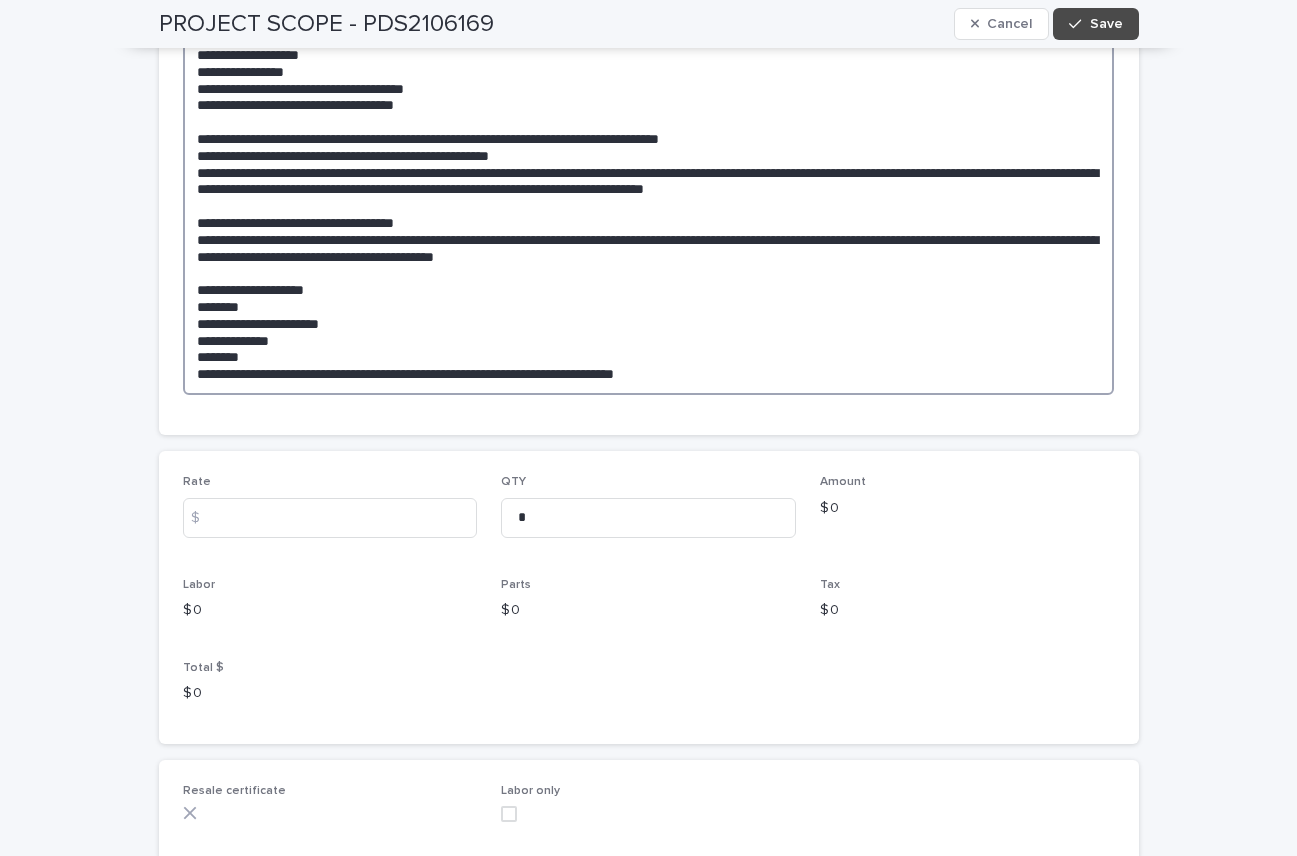 type on "**********" 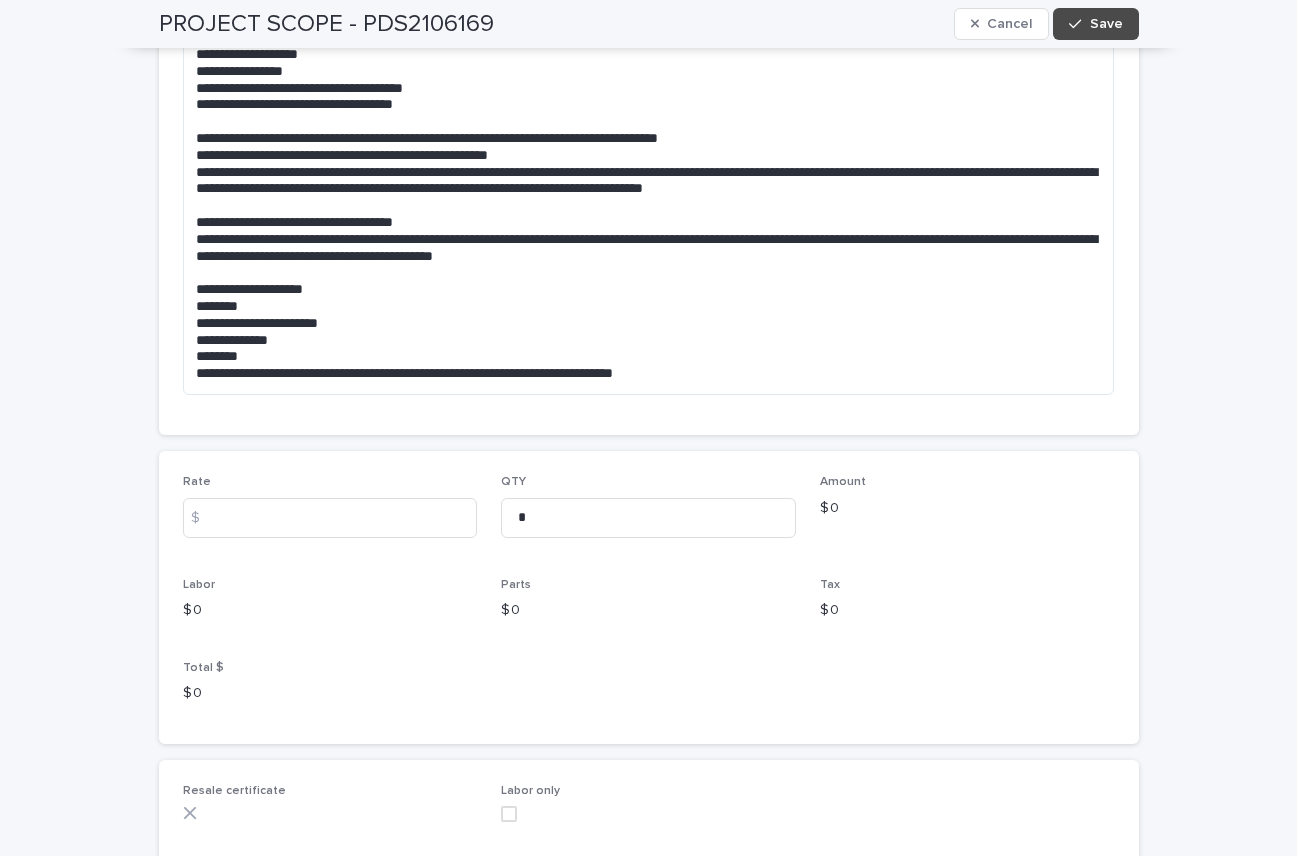 click on "$" at bounding box center (203, 518) 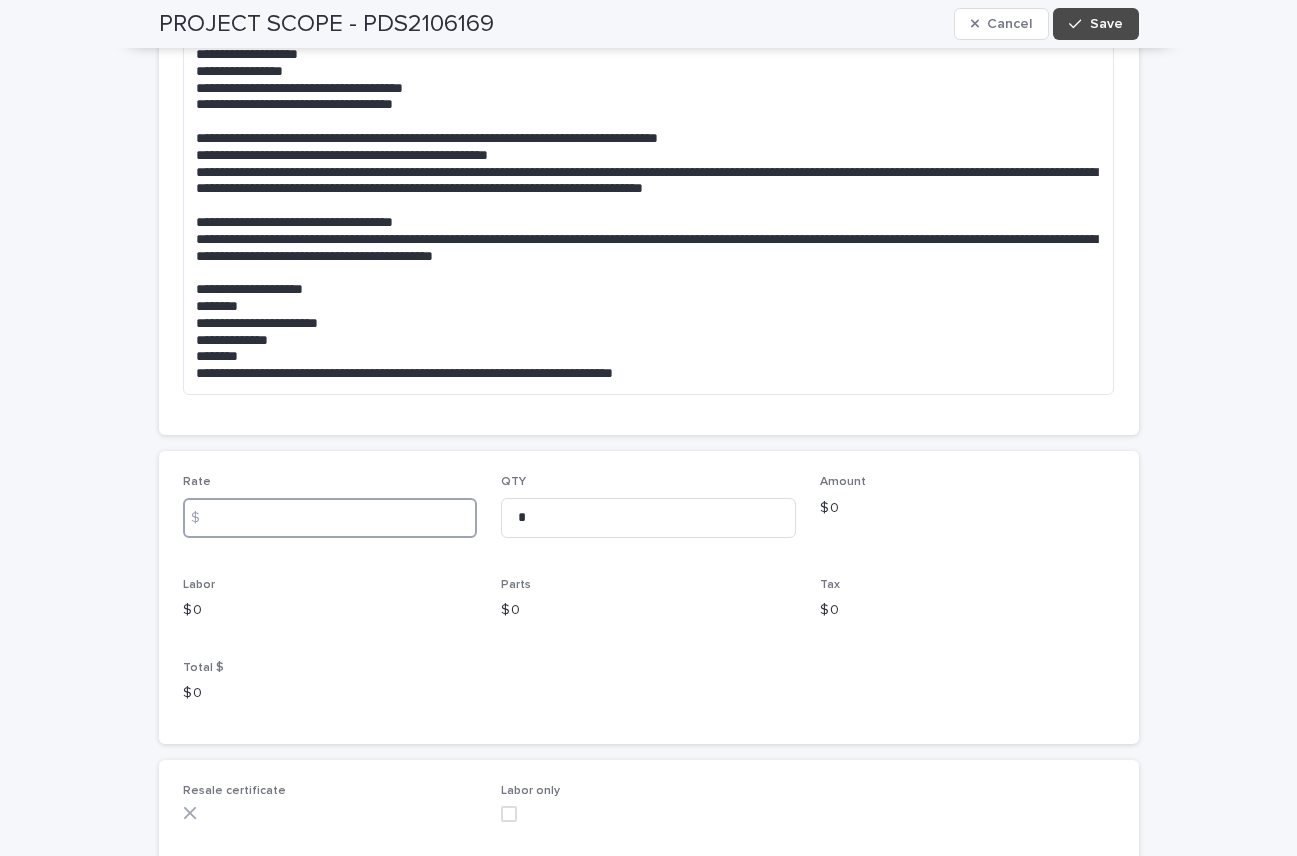 click at bounding box center [330, 518] 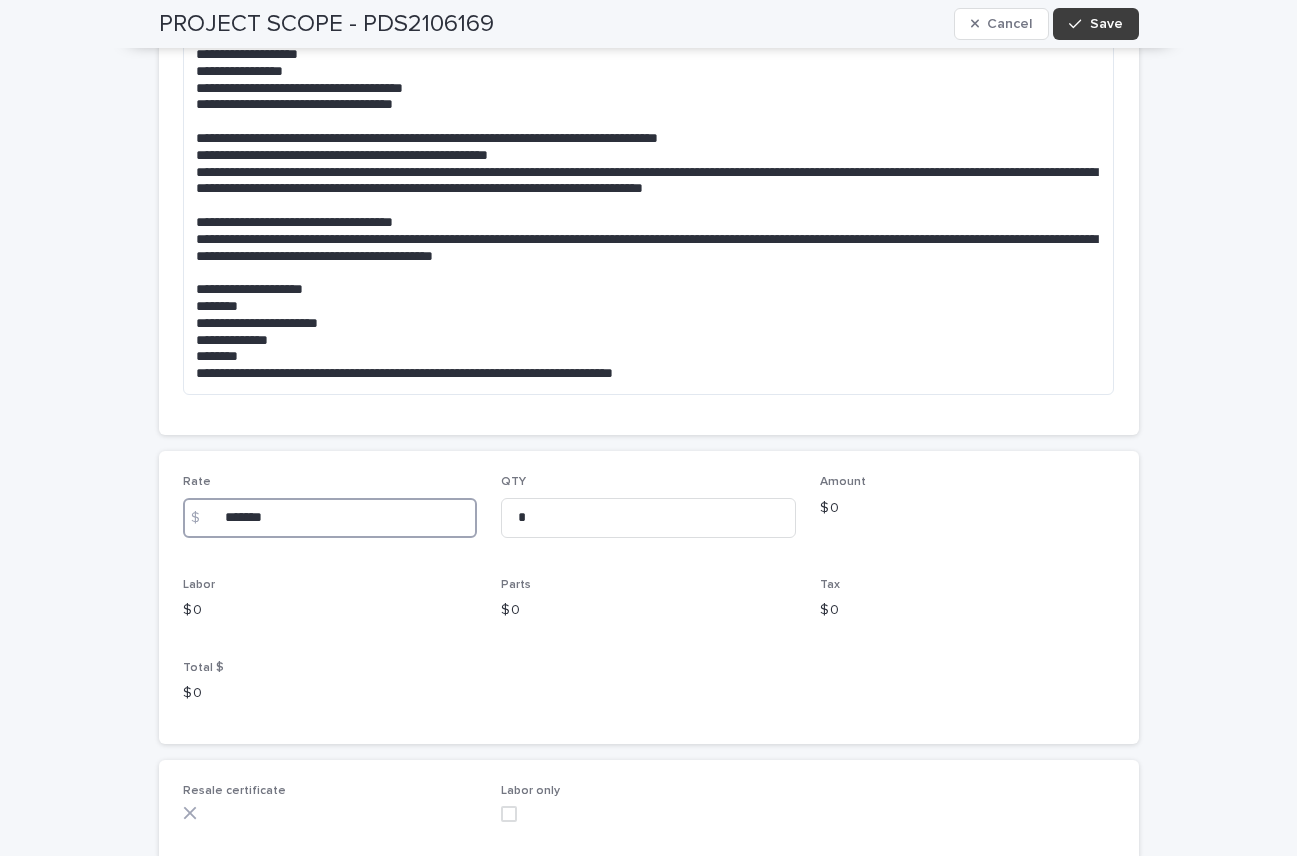 type on "*******" 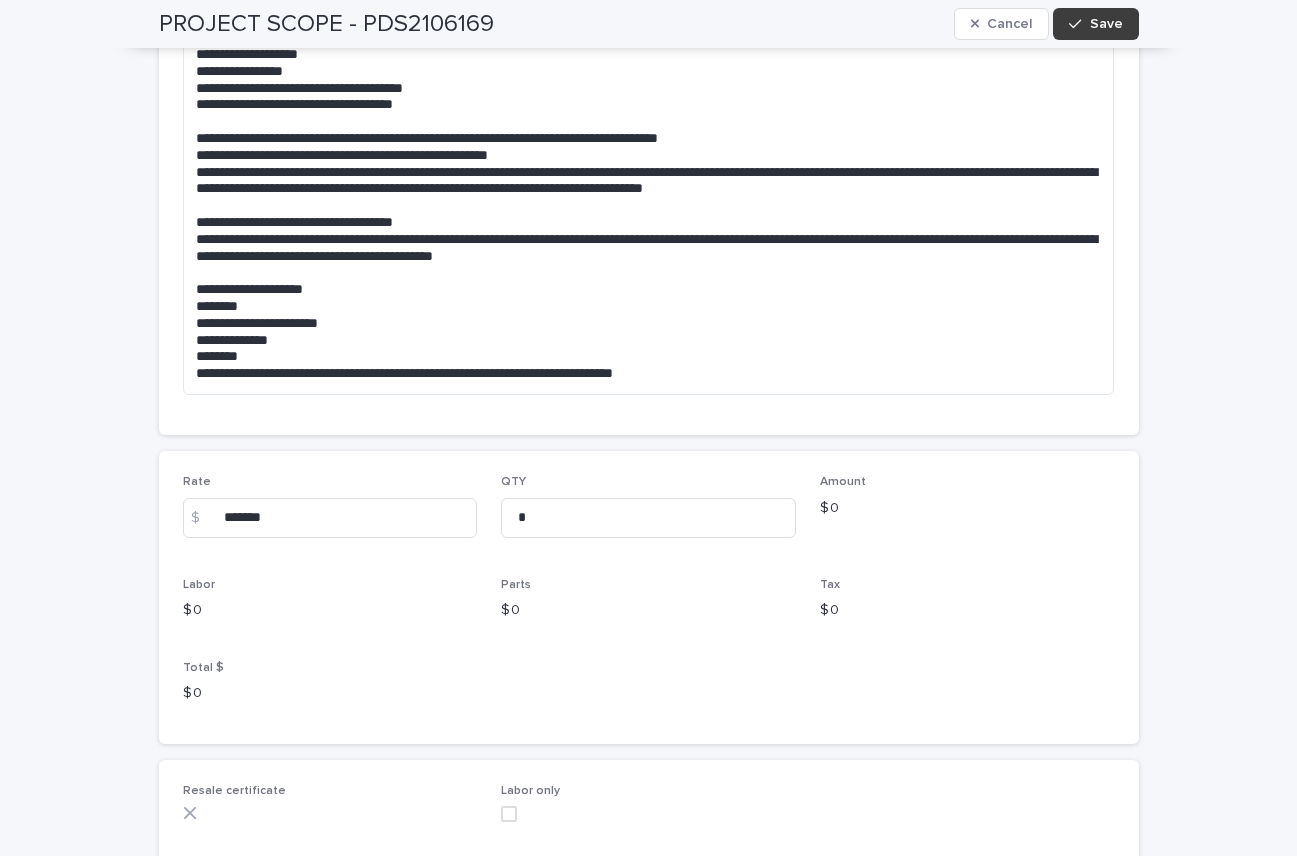 click on "Save" at bounding box center [1106, 24] 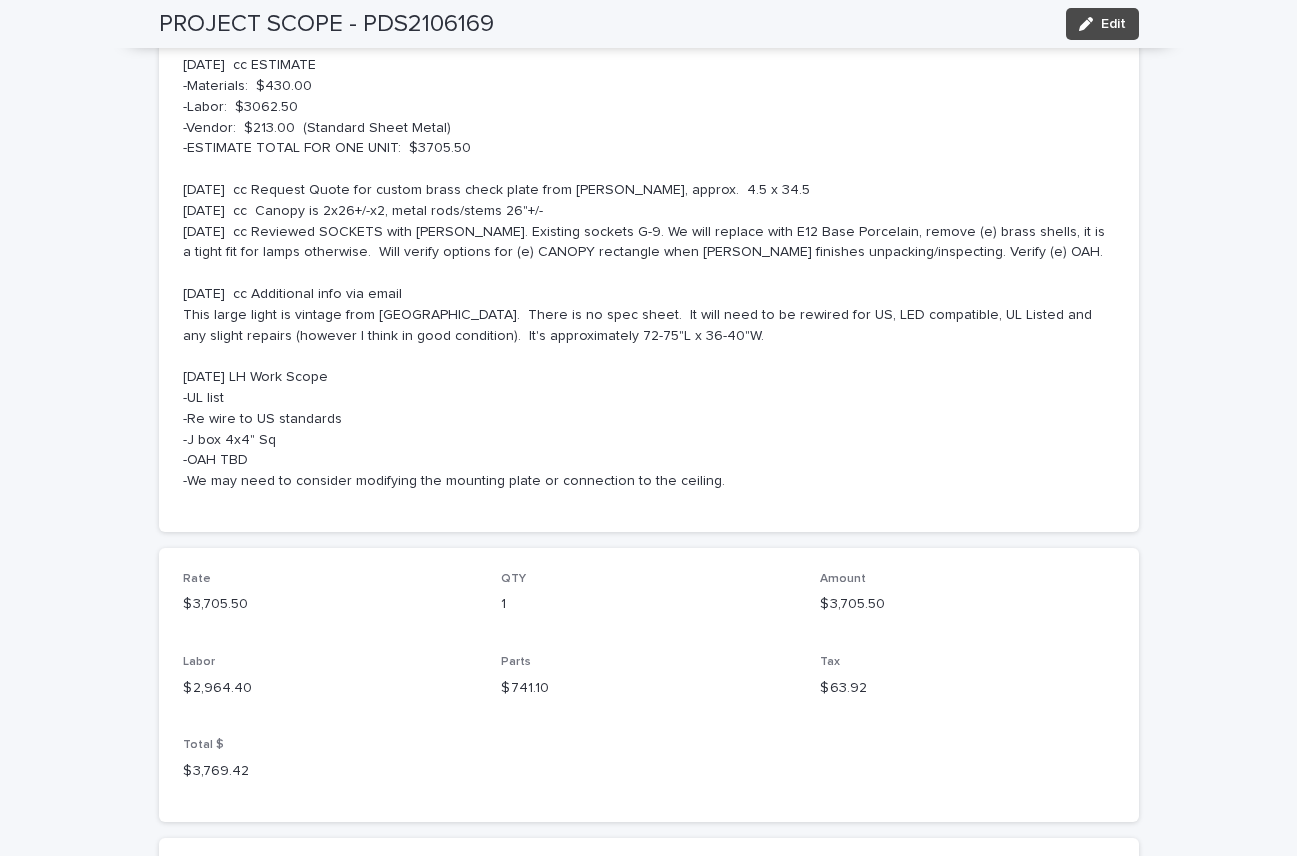 scroll, scrollTop: 853, scrollLeft: 0, axis: vertical 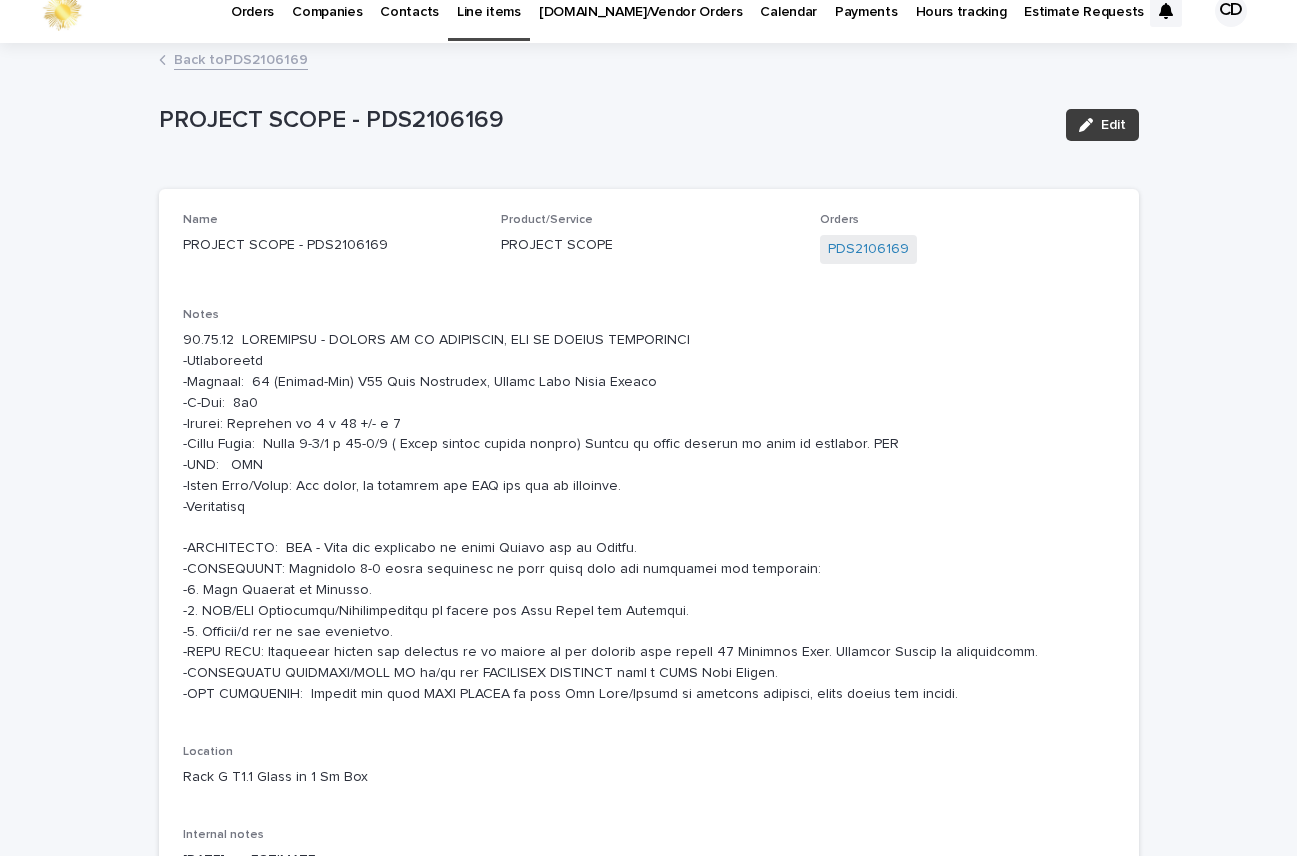 click on "Edit" at bounding box center [1113, 125] 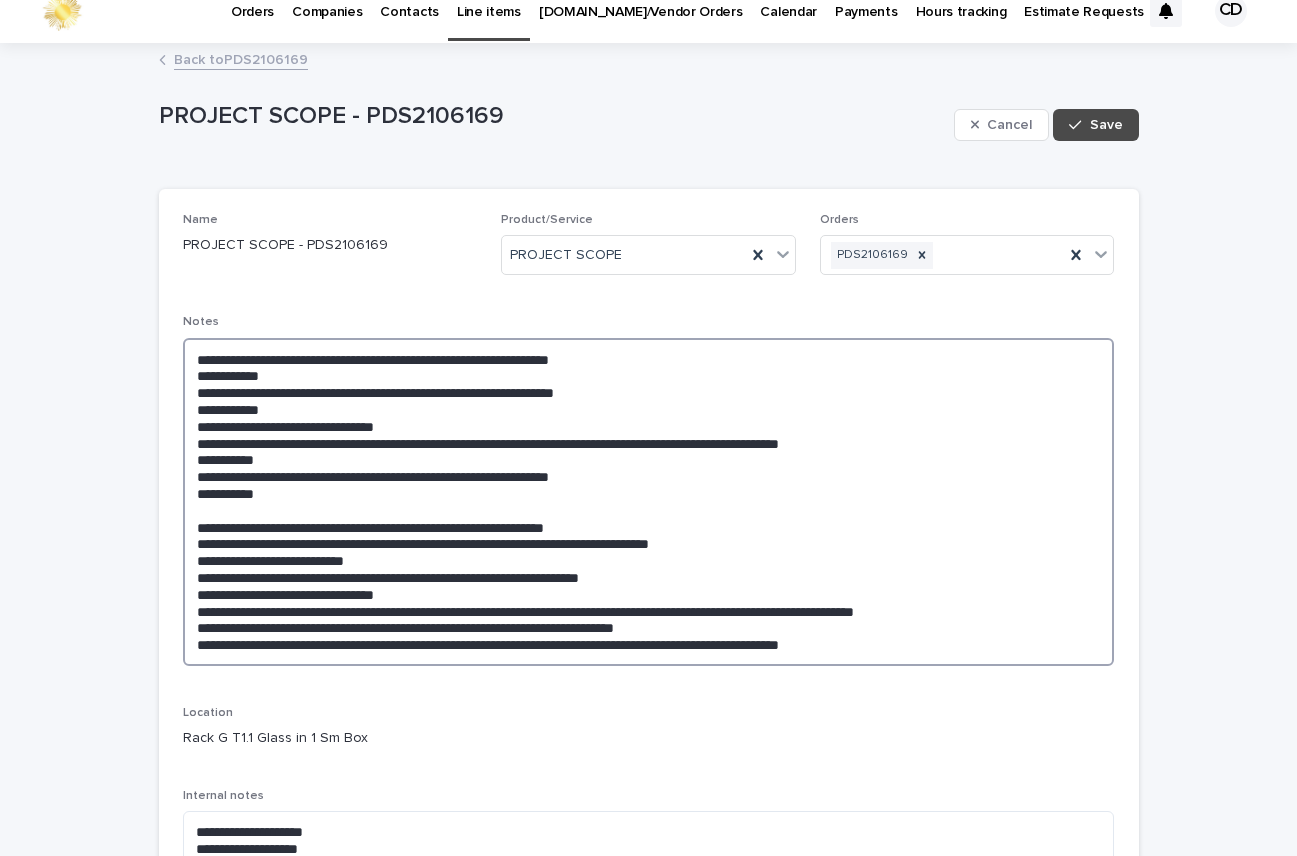 click at bounding box center [649, 502] 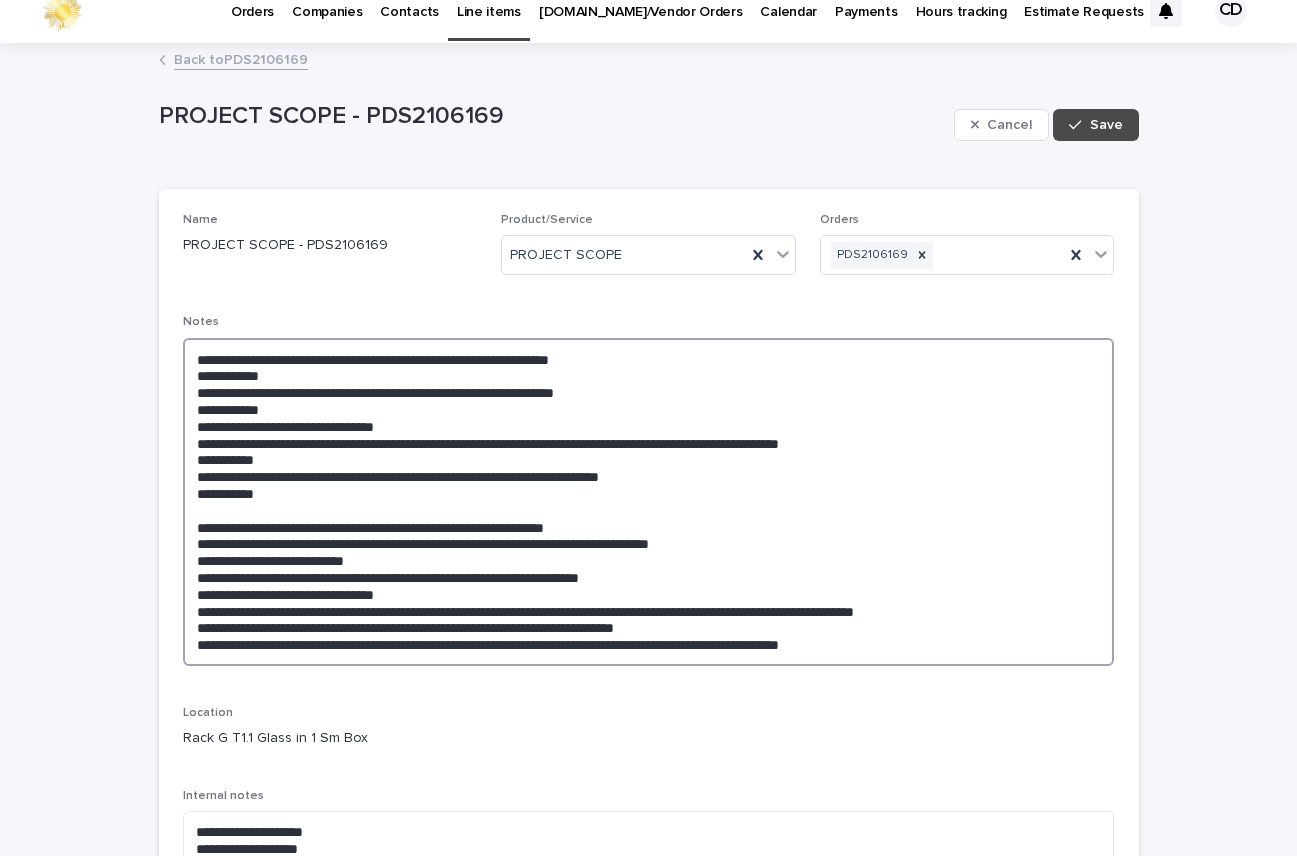 click at bounding box center (649, 502) 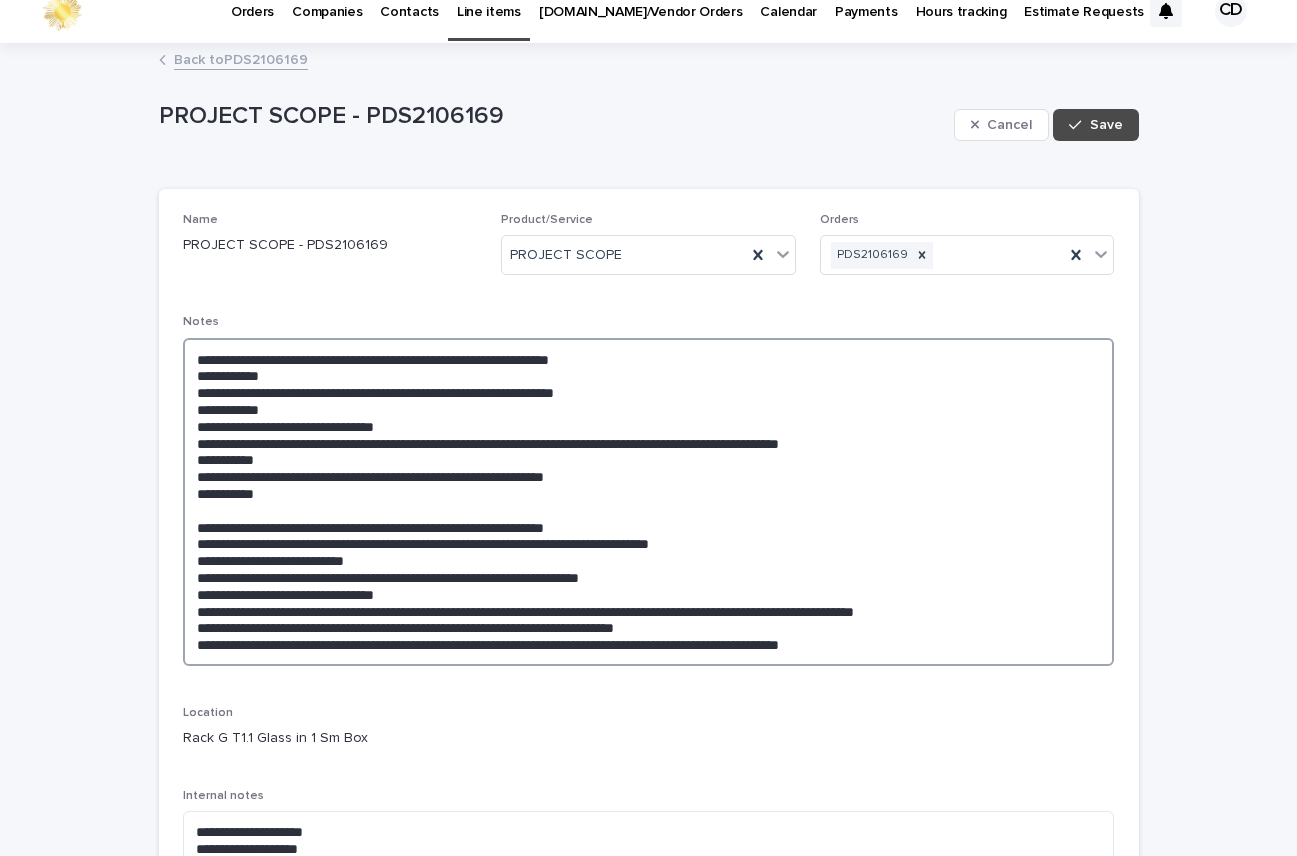 click at bounding box center [649, 502] 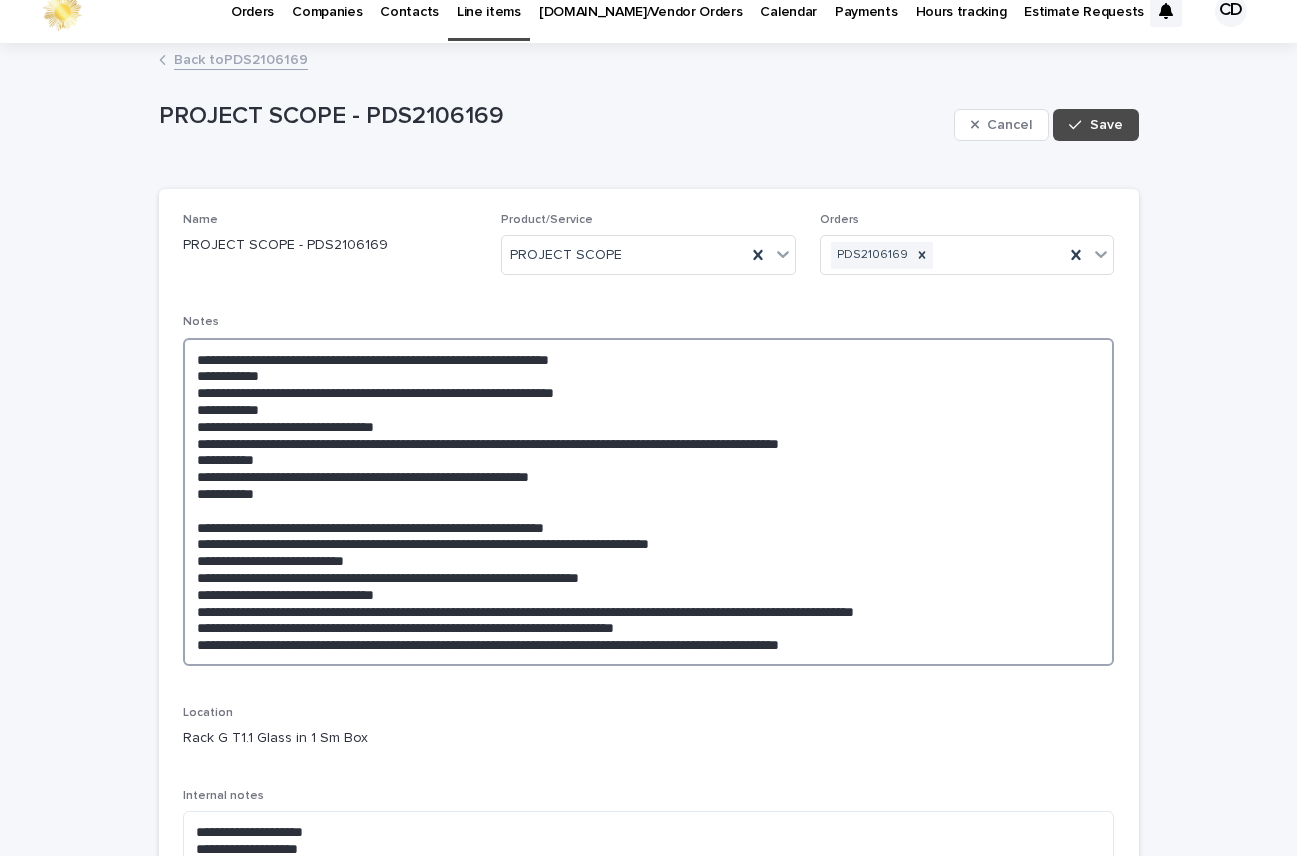 click at bounding box center (649, 502) 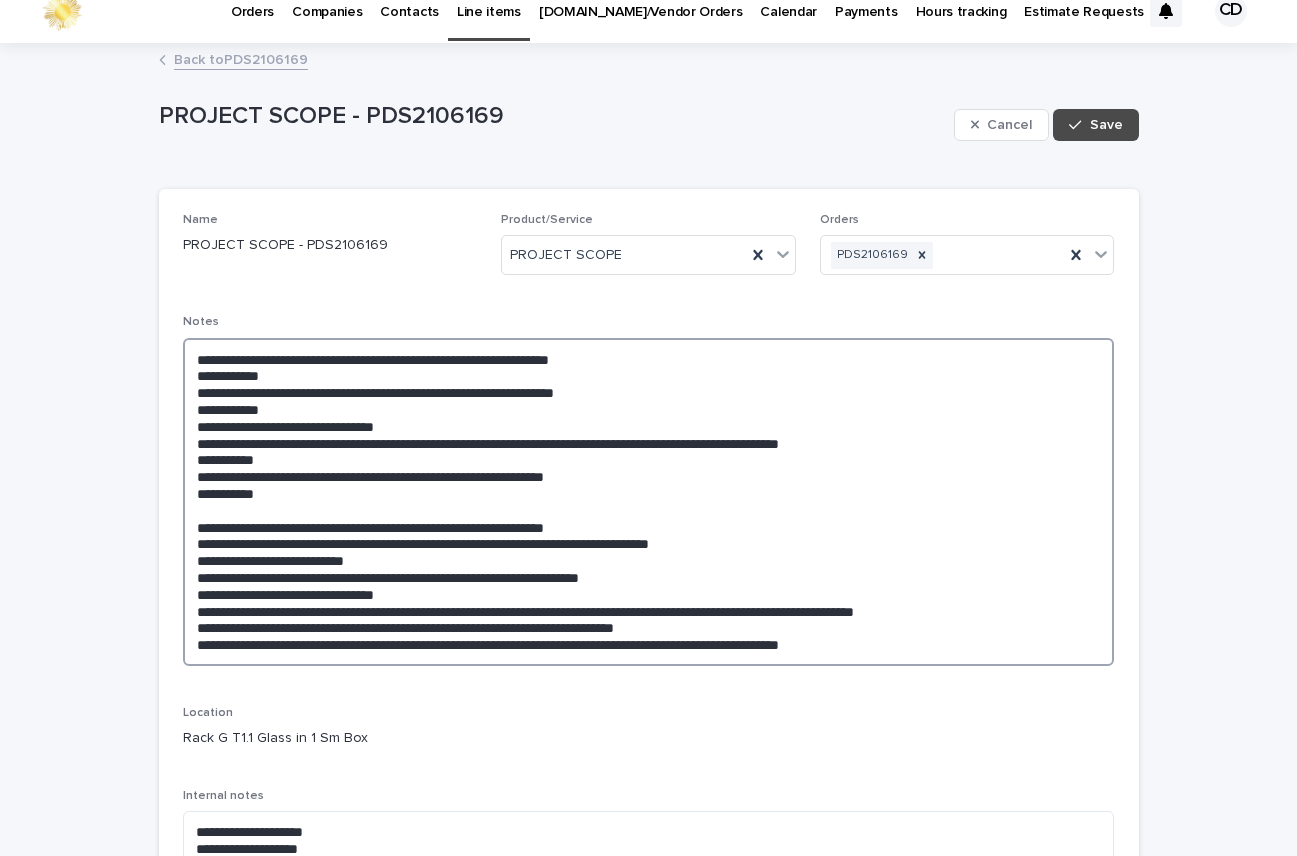 click at bounding box center [649, 502] 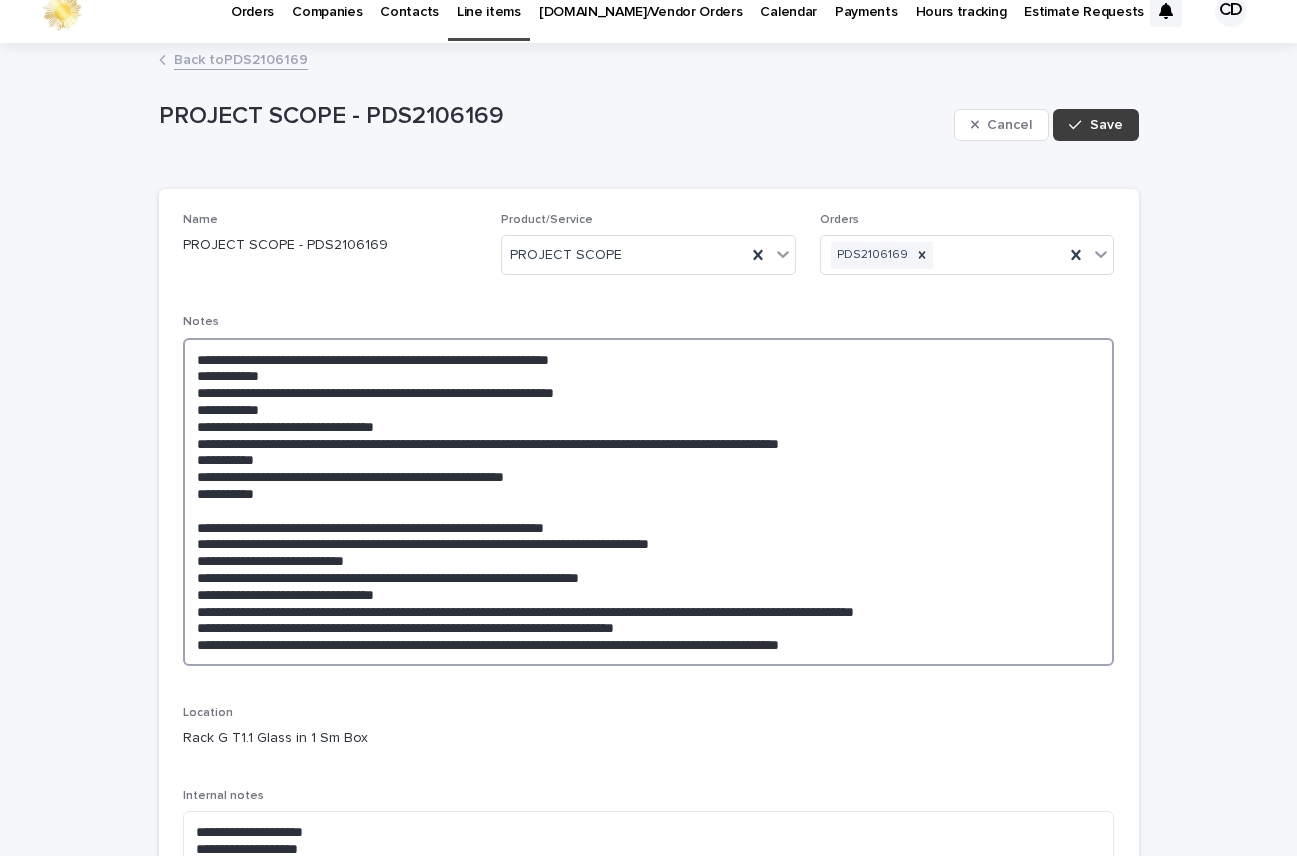type on "**********" 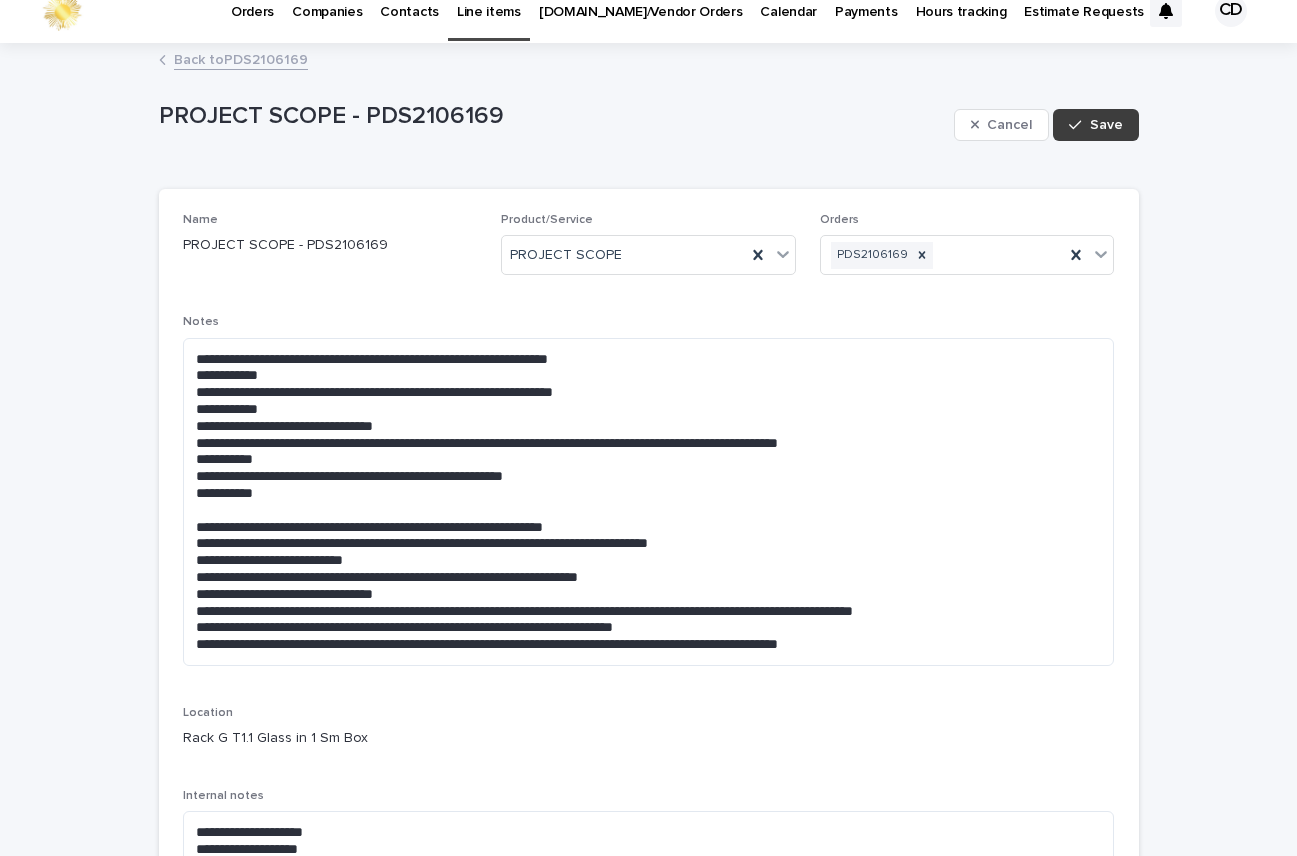 click on "Save" at bounding box center [1106, 125] 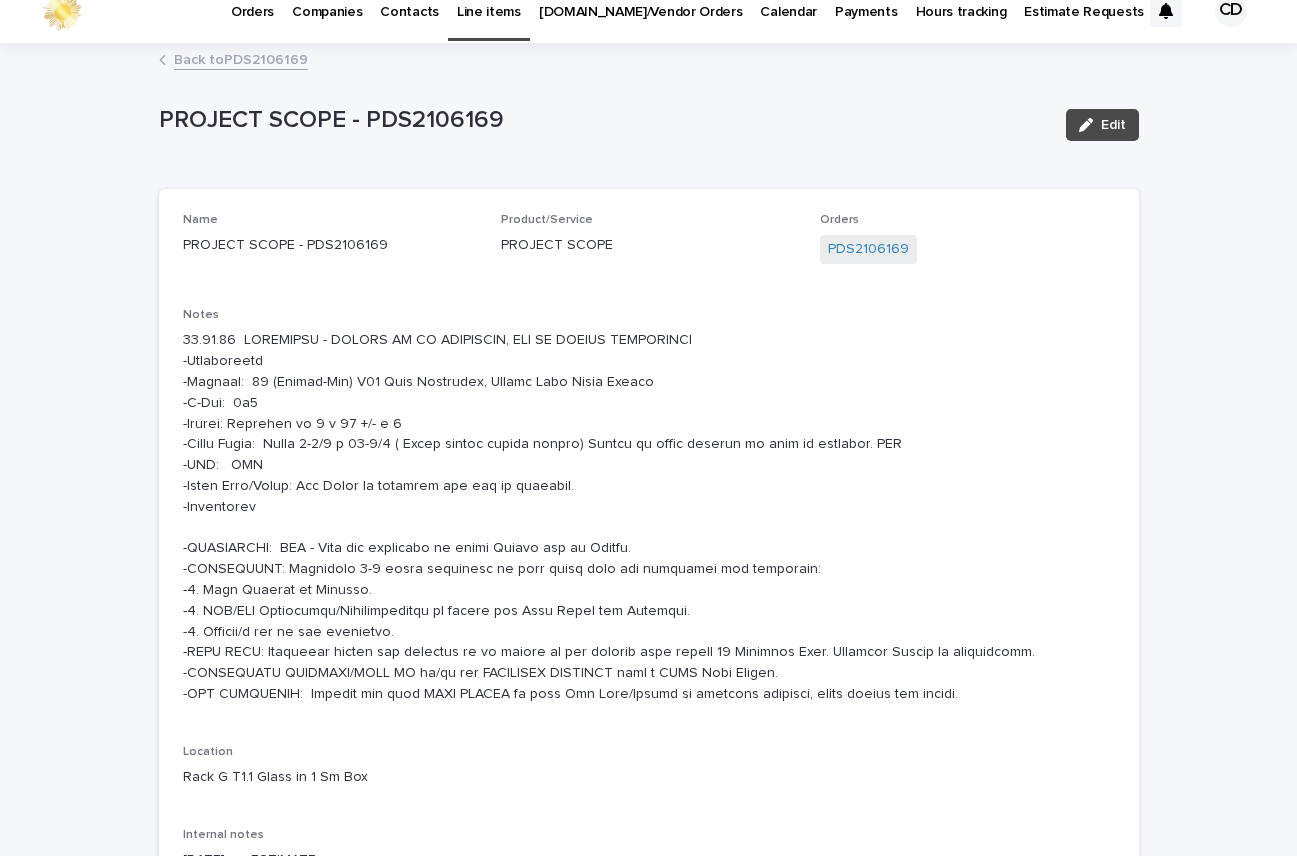 click on "Back to  PDS2106169" at bounding box center [241, 58] 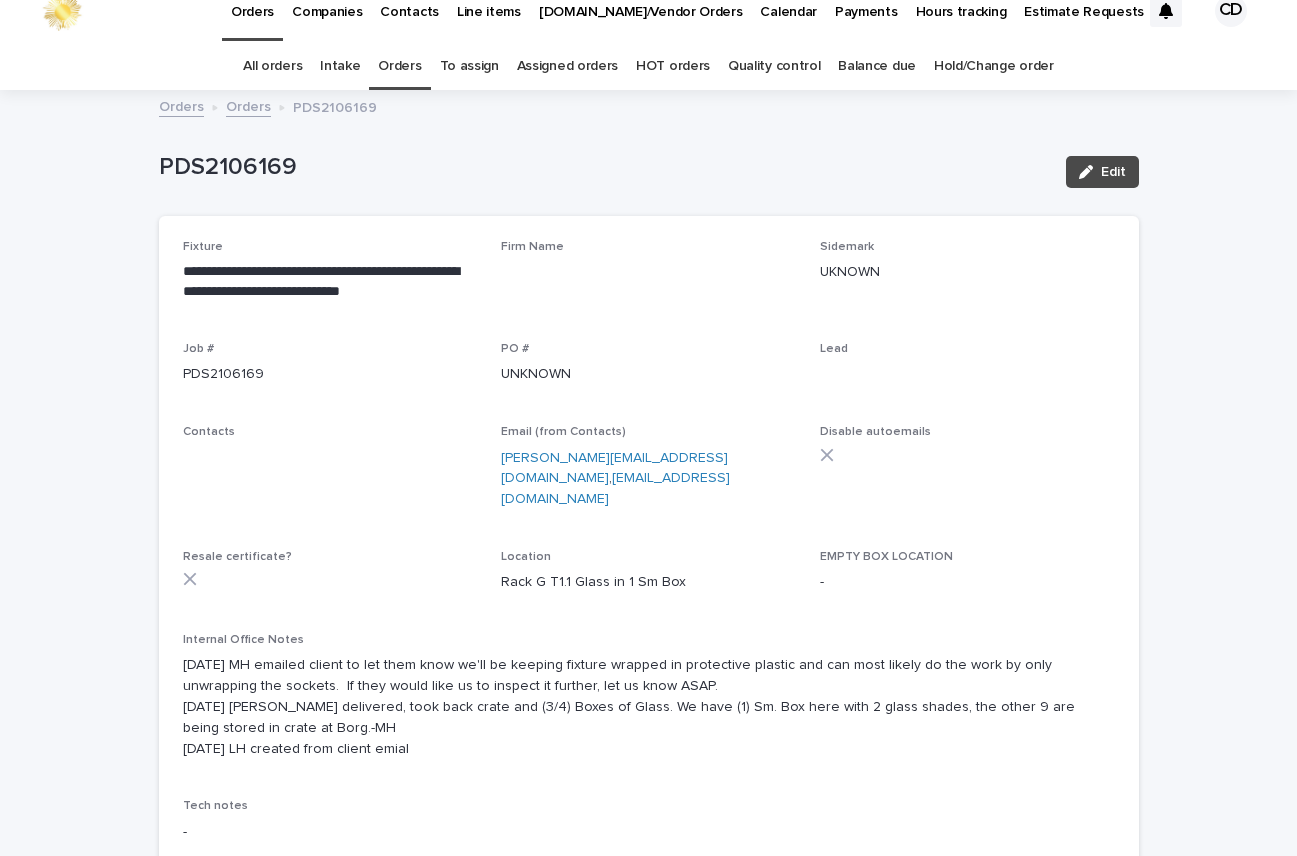 scroll, scrollTop: 64, scrollLeft: 0, axis: vertical 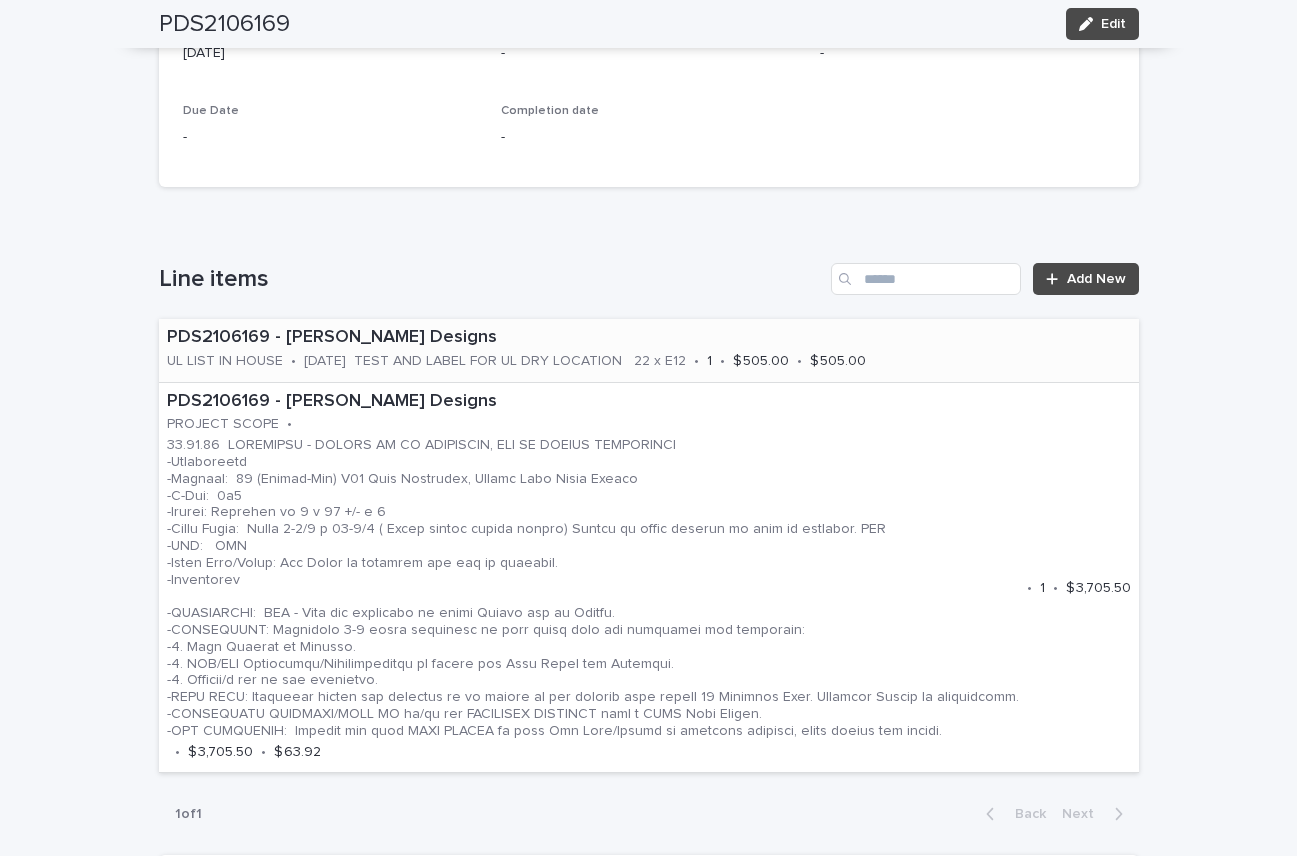 click on "PDS2106169 - [PERSON_NAME] Designs UL LIST IN HOUSE • [DATE]  TEST AND LABEL FOR UL DRY LOCATION   22 x E12 • 1 • $ 505.00 • $ 505.00" at bounding box center [649, 350] 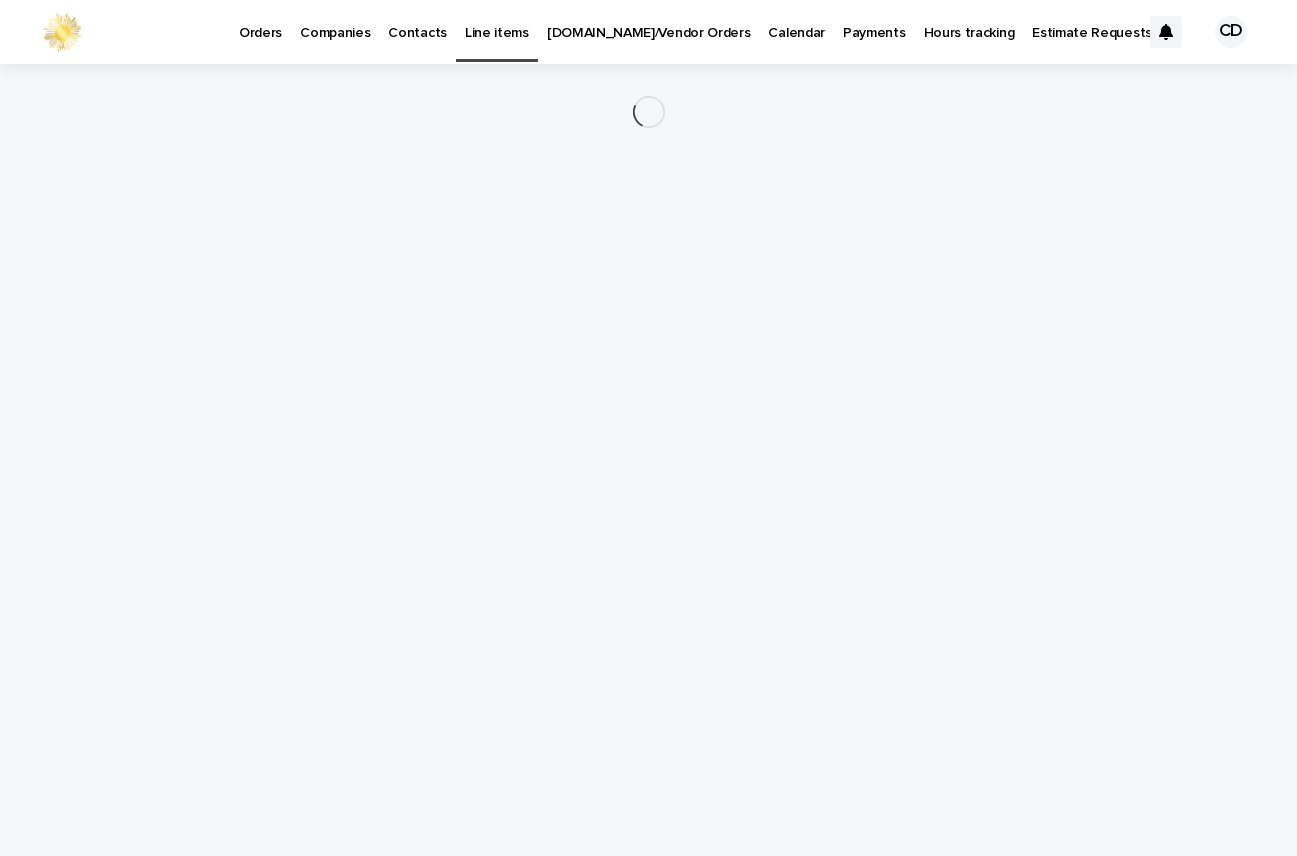 scroll, scrollTop: 0, scrollLeft: 0, axis: both 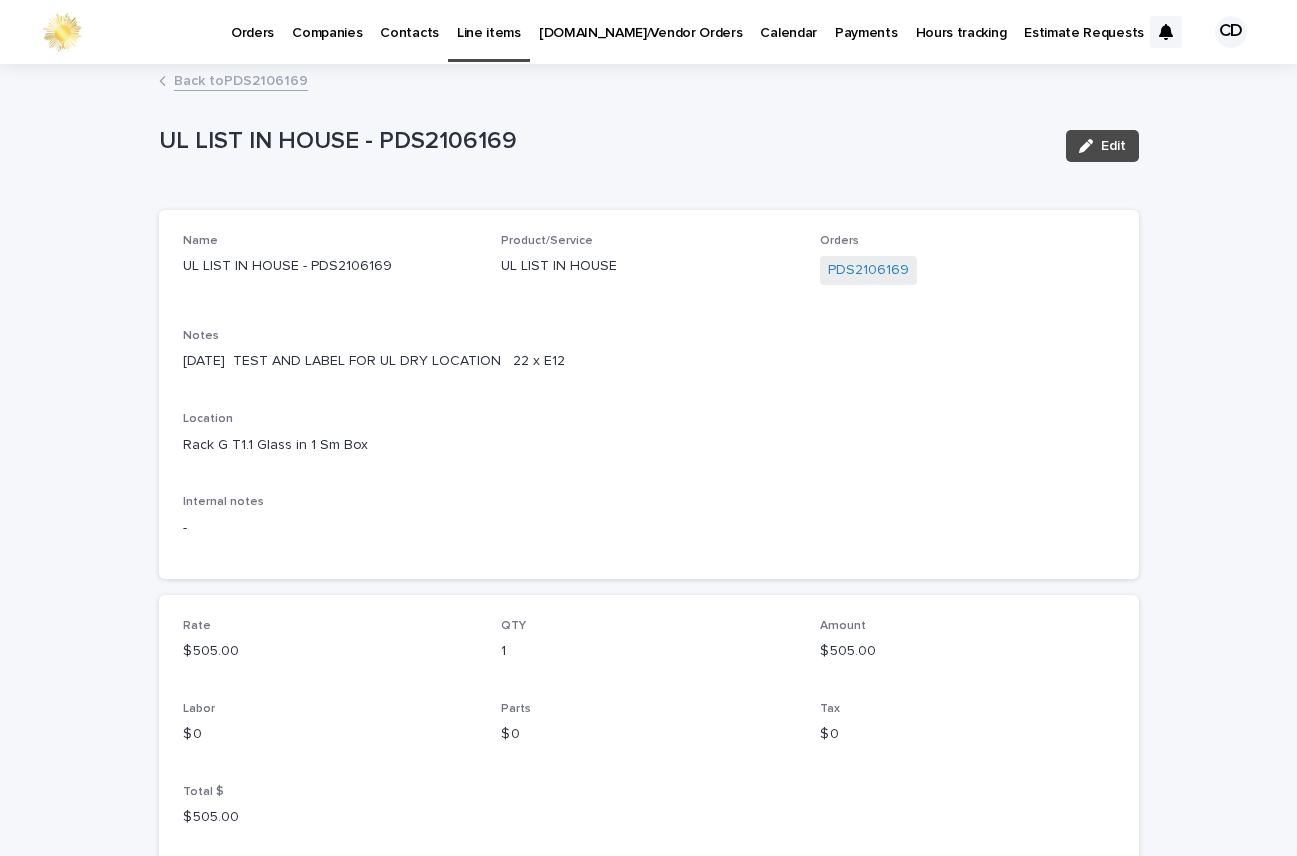click on "Back to  PDS2106169" at bounding box center (241, 79) 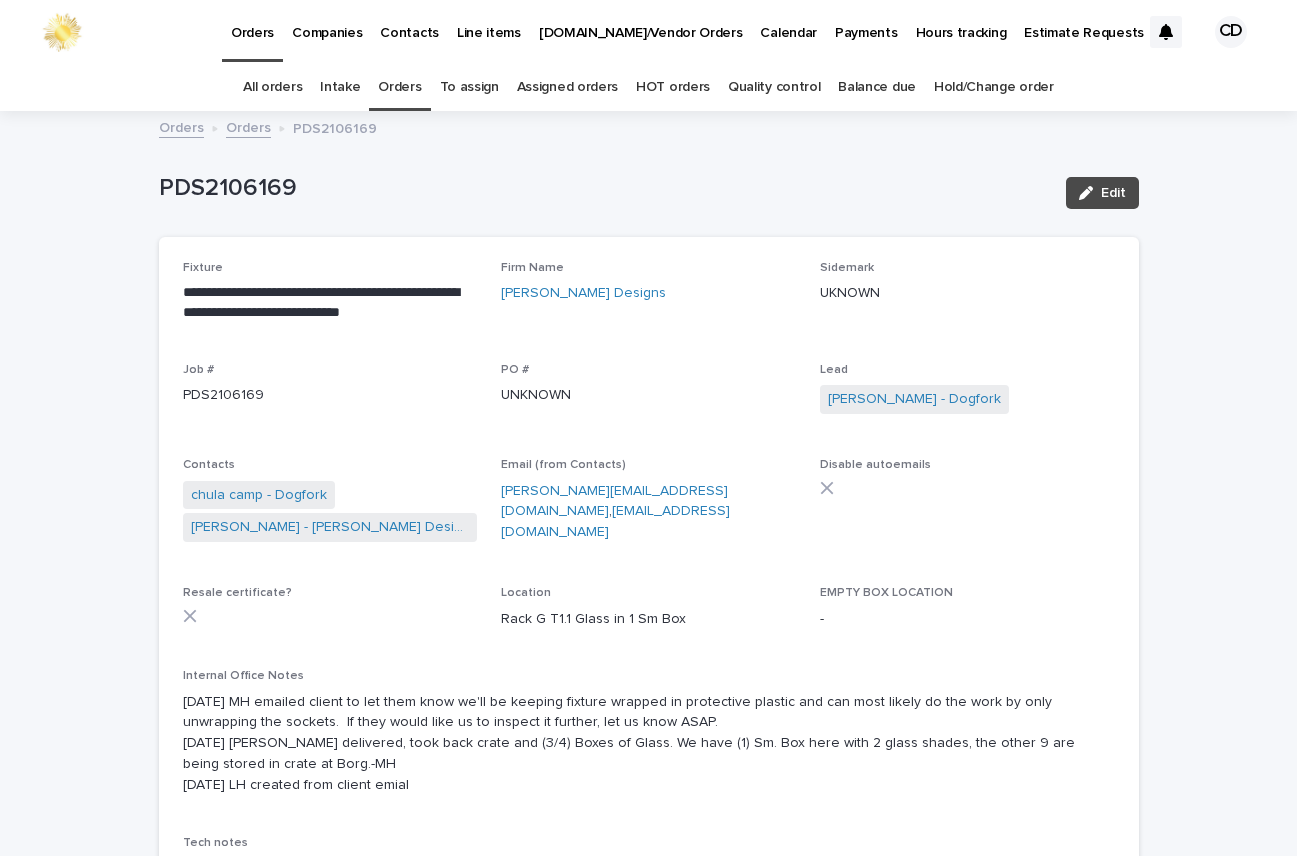 scroll, scrollTop: 64, scrollLeft: 0, axis: vertical 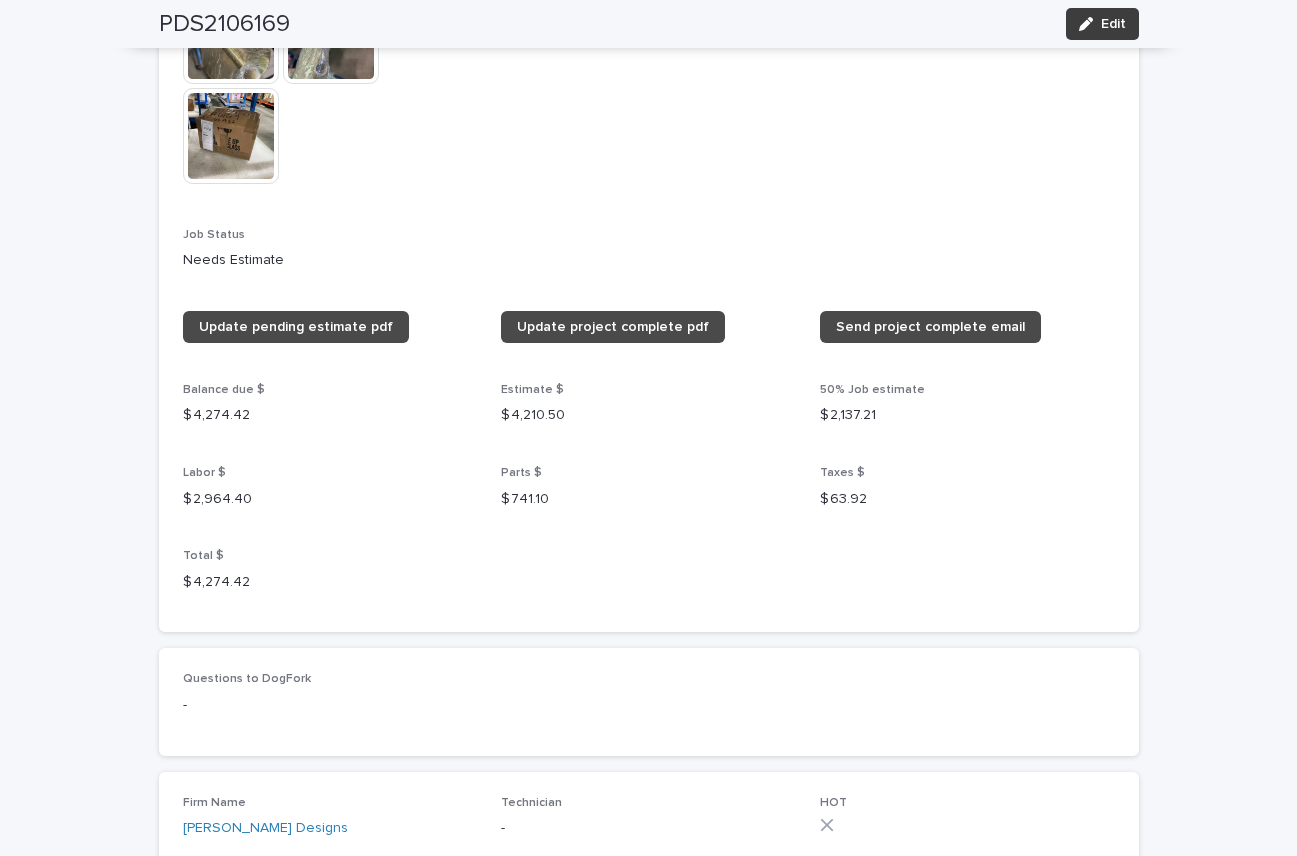 click on "Edit" at bounding box center [1113, 24] 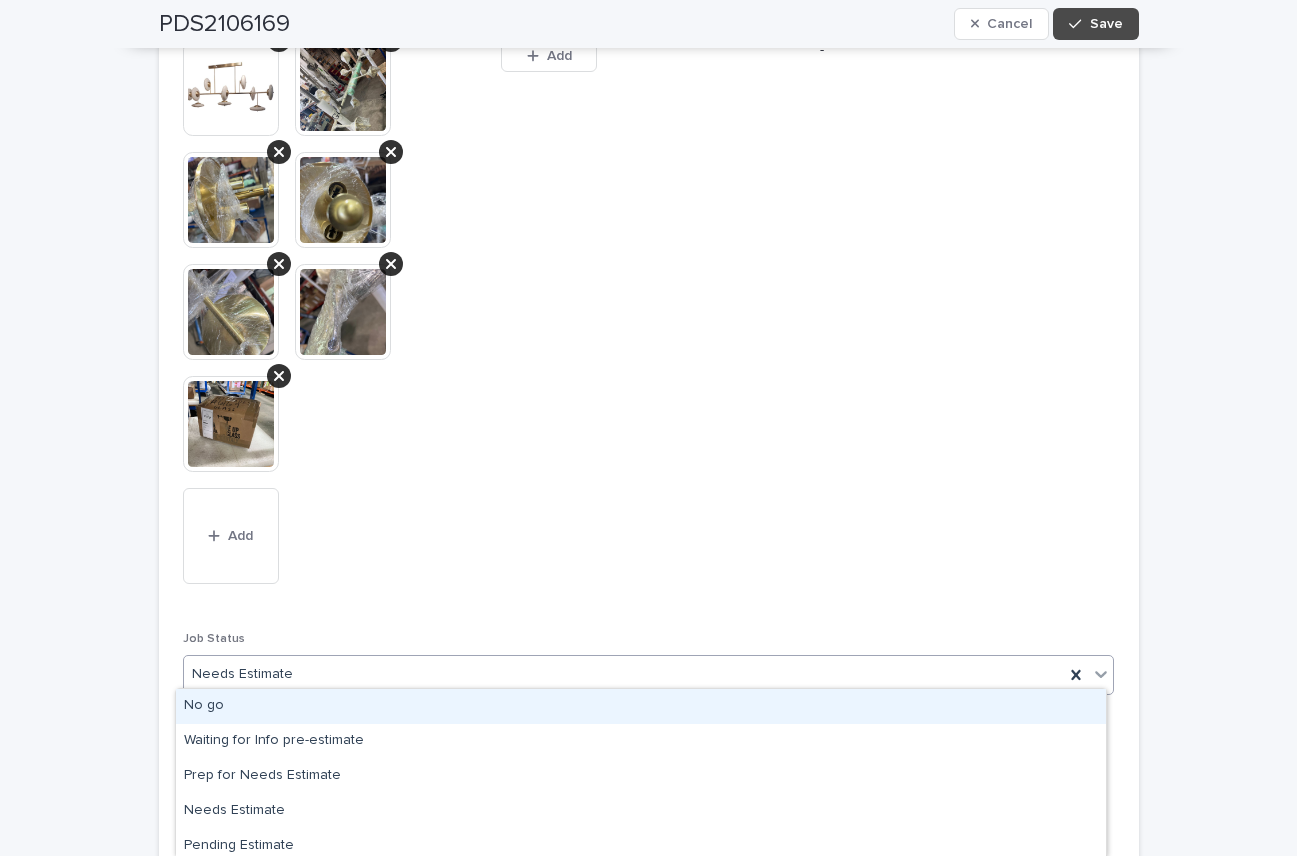 click 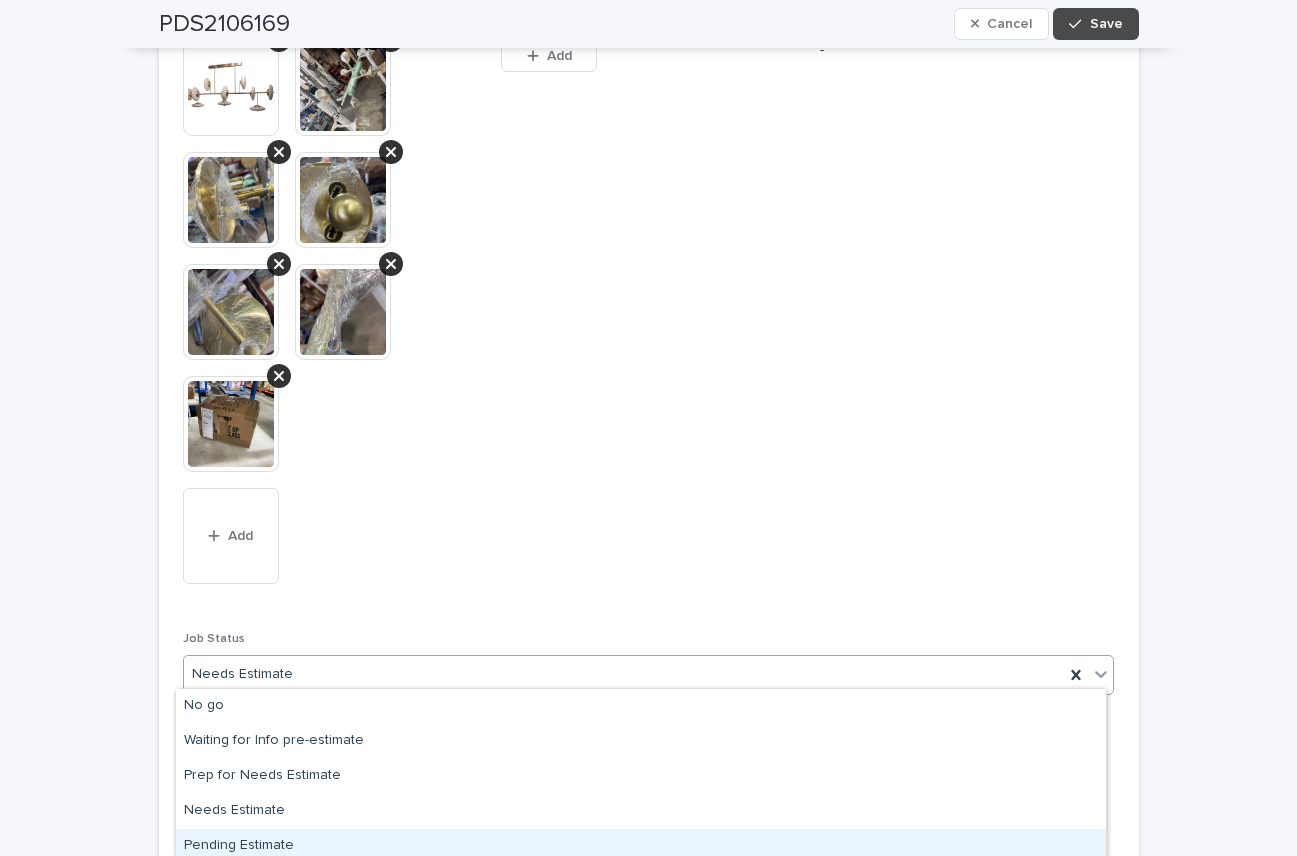 click on "Pending Estimate" at bounding box center [641, 846] 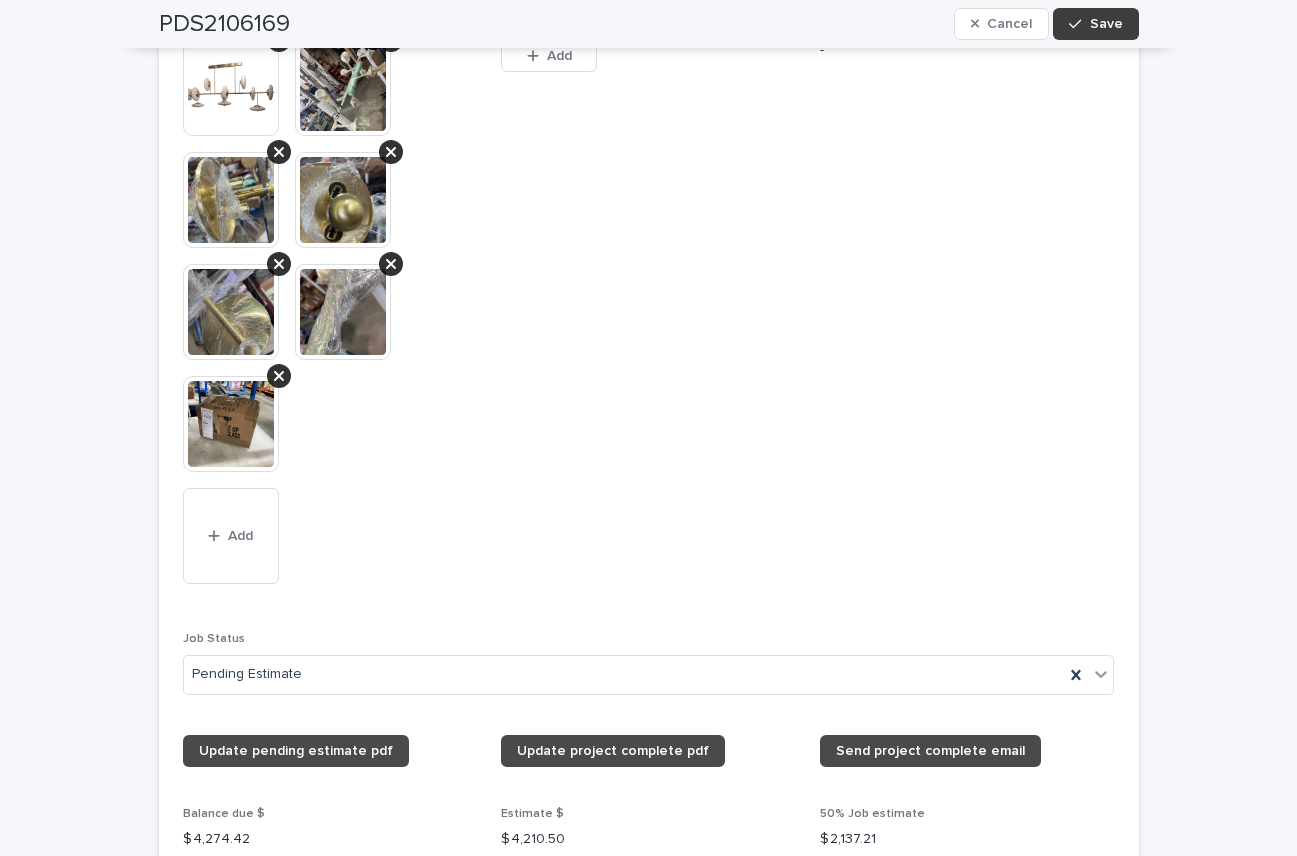 click on "Save" at bounding box center (1095, 24) 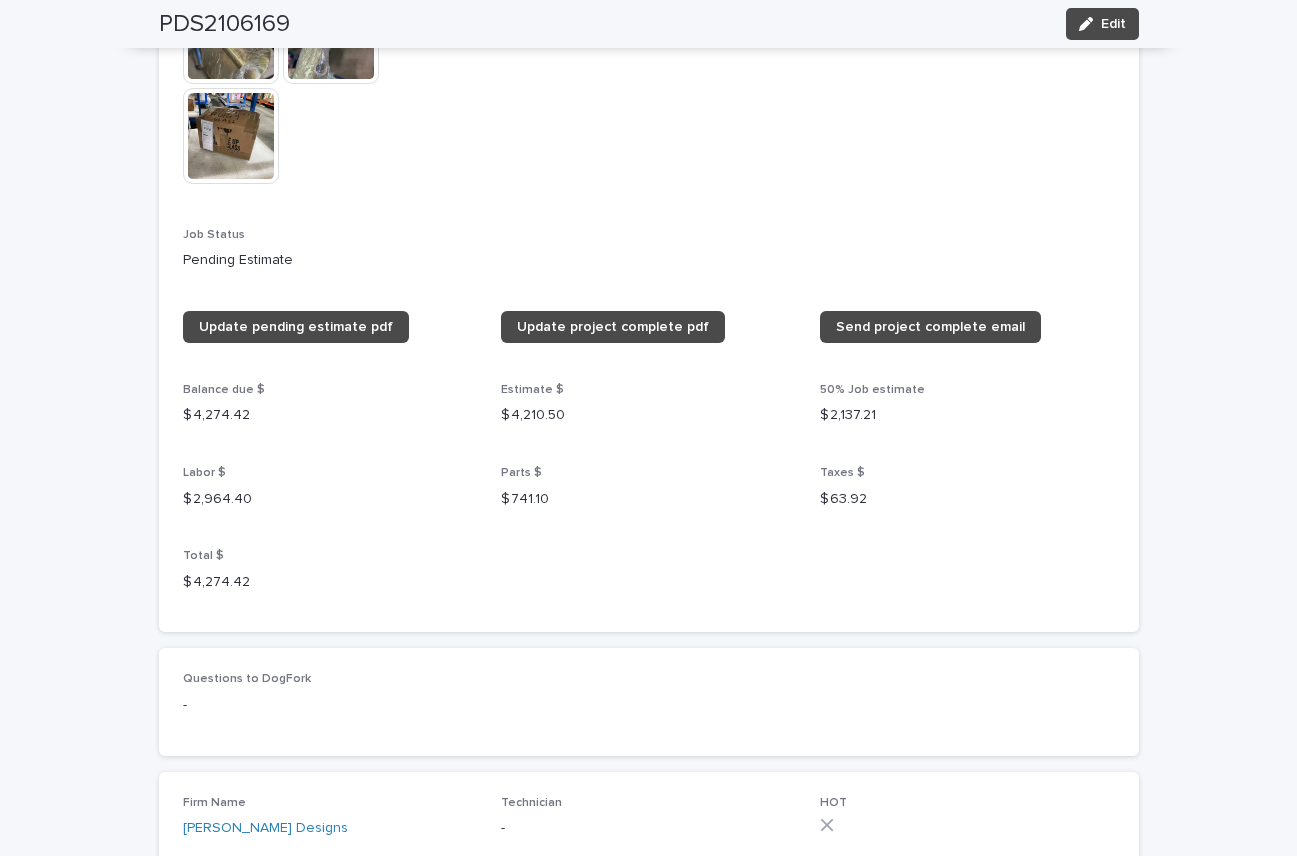 scroll, scrollTop: 1839, scrollLeft: 0, axis: vertical 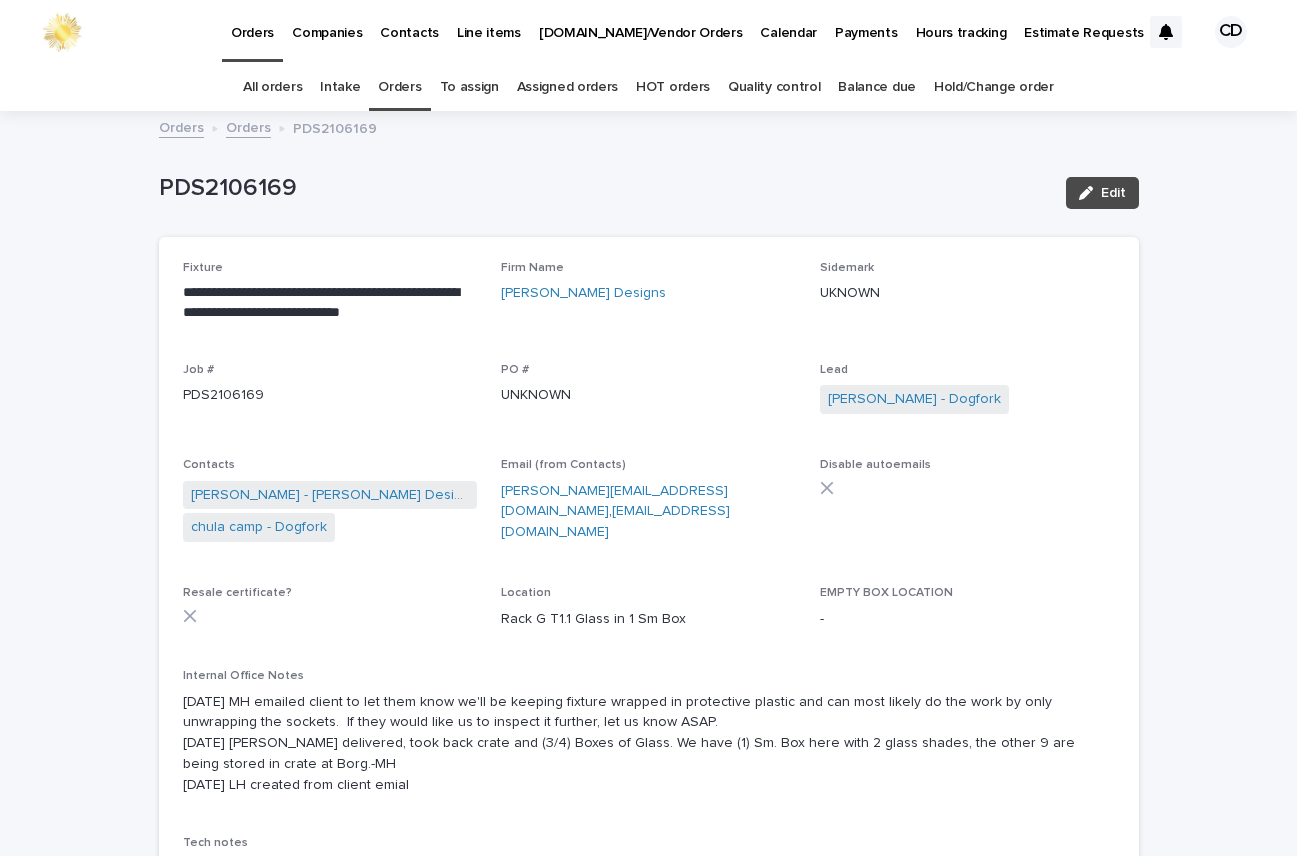 click on "Orders" at bounding box center [399, 87] 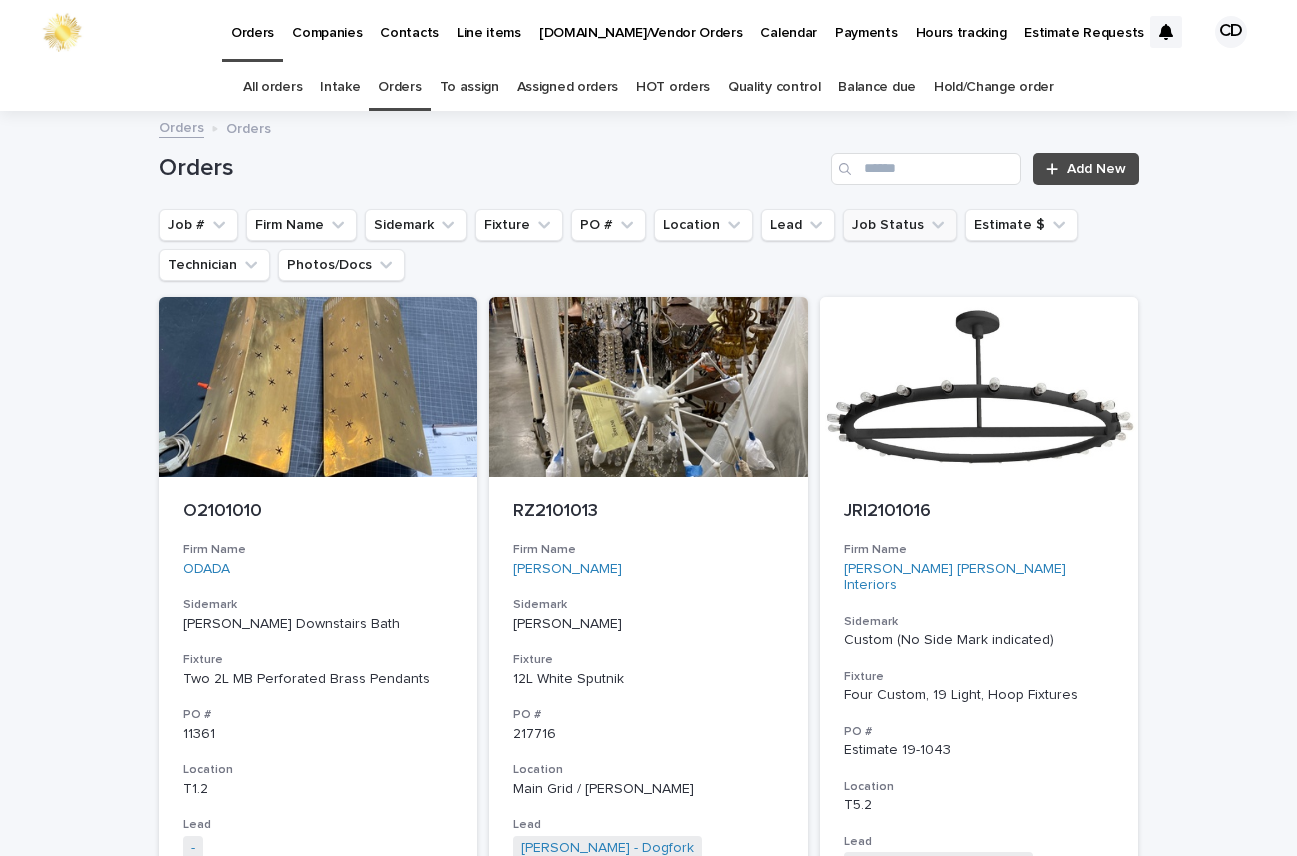 click 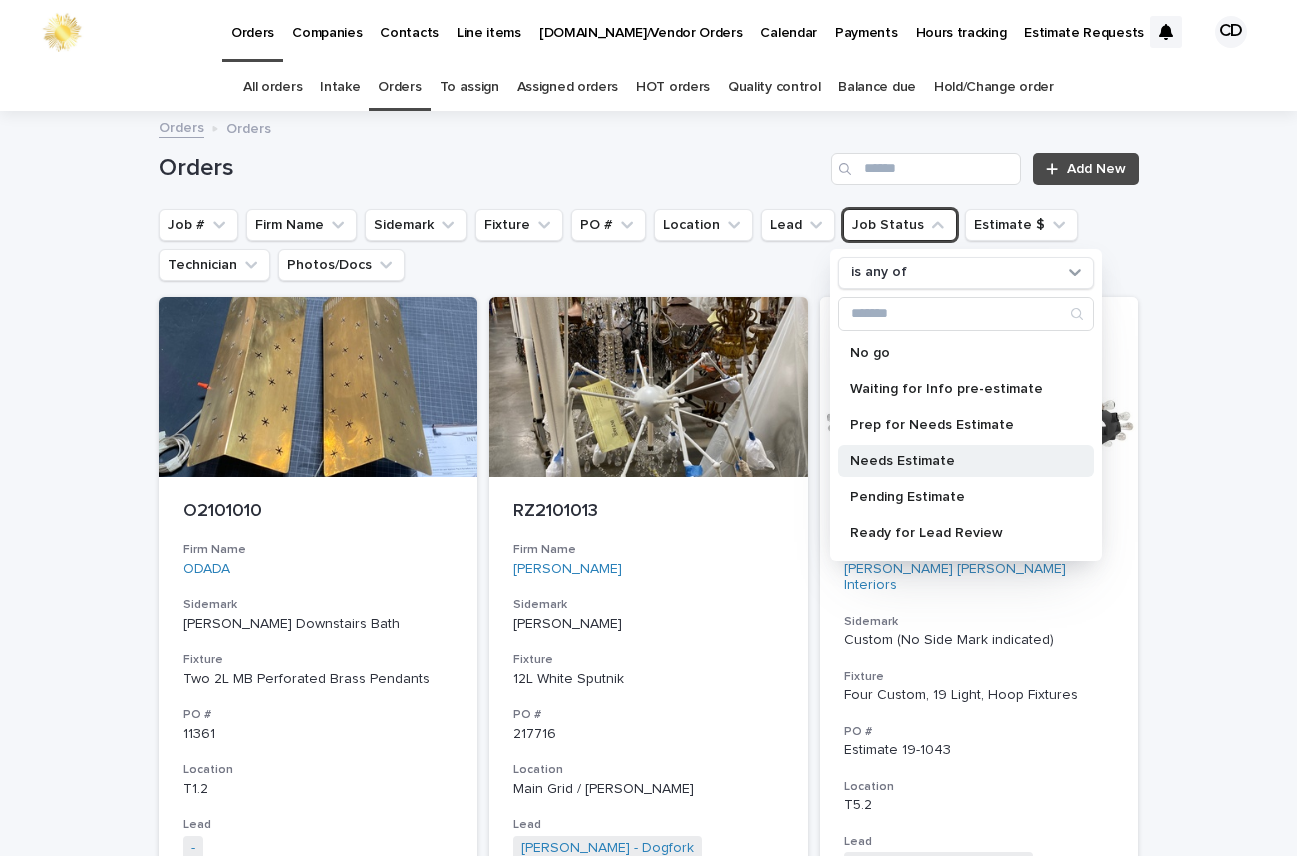 click on "Needs Estimate" at bounding box center (956, 461) 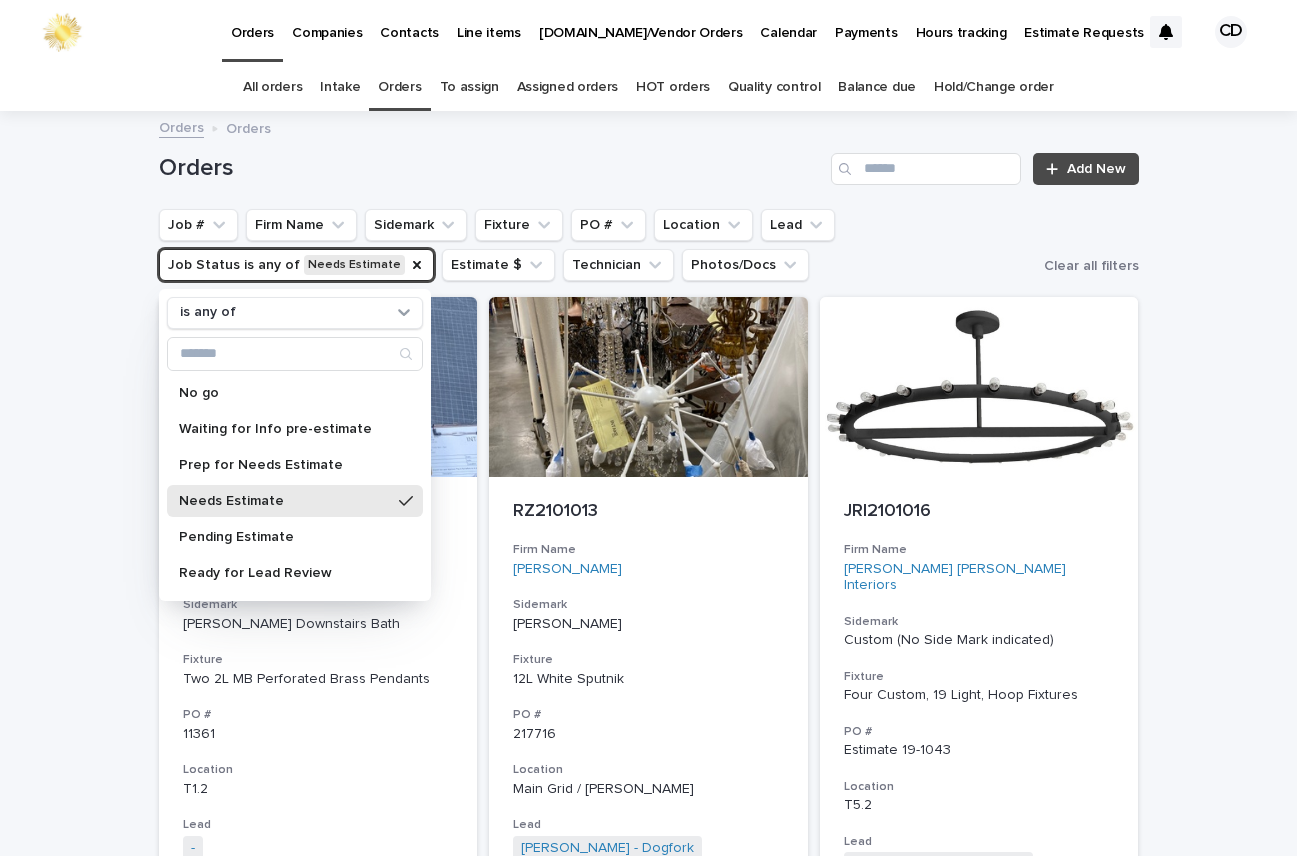 click on "Loading... Saving… Loading... Saving… Orders Add New Job # Firm Name Sidemark Fixture PO # Location Lead Job Status is any of Needs Estimate is any of No go Waiting for Info pre-estimate Prep for Needs Estimate Needs Estimate Pending Estimate Ready for Lead Review Working on it TECH to LEAD Hold Order TBDs Parts on Order/Out with Vendor Assigned Change Order Completed Estimate $ Technician Photos/Docs Clear all filters O2101010 Firm Name ODADA   Sidemark [PERSON_NAME] Downstairs Bath Fixture Two 2L MB Perforated Brass Pendants
PO # 11361 Location T1.2 Lead   -    + 0 Job Status Completed Estimate $ $ 800.00 Technician [PERSON_NAME] - Dogfork - Technician   + 0 RZ2101013 Firm Name [PERSON_NAME]   Sidemark [PERSON_NAME] Fixture 12L White Sputnik
PO # 217716 Location Main Grid / [PERSON_NAME] Lead [PERSON_NAME] - Dogfork   + 0 Job Status Completed Estimate $ $ 360.00 Technician [PERSON_NAME] [PERSON_NAME] - Dogfork - Technician   + 0 JRI2101016 Firm Name [PERSON_NAME] [PERSON_NAME] Interiors   Sidemark Fixture PO # Location" at bounding box center (648, 4977) 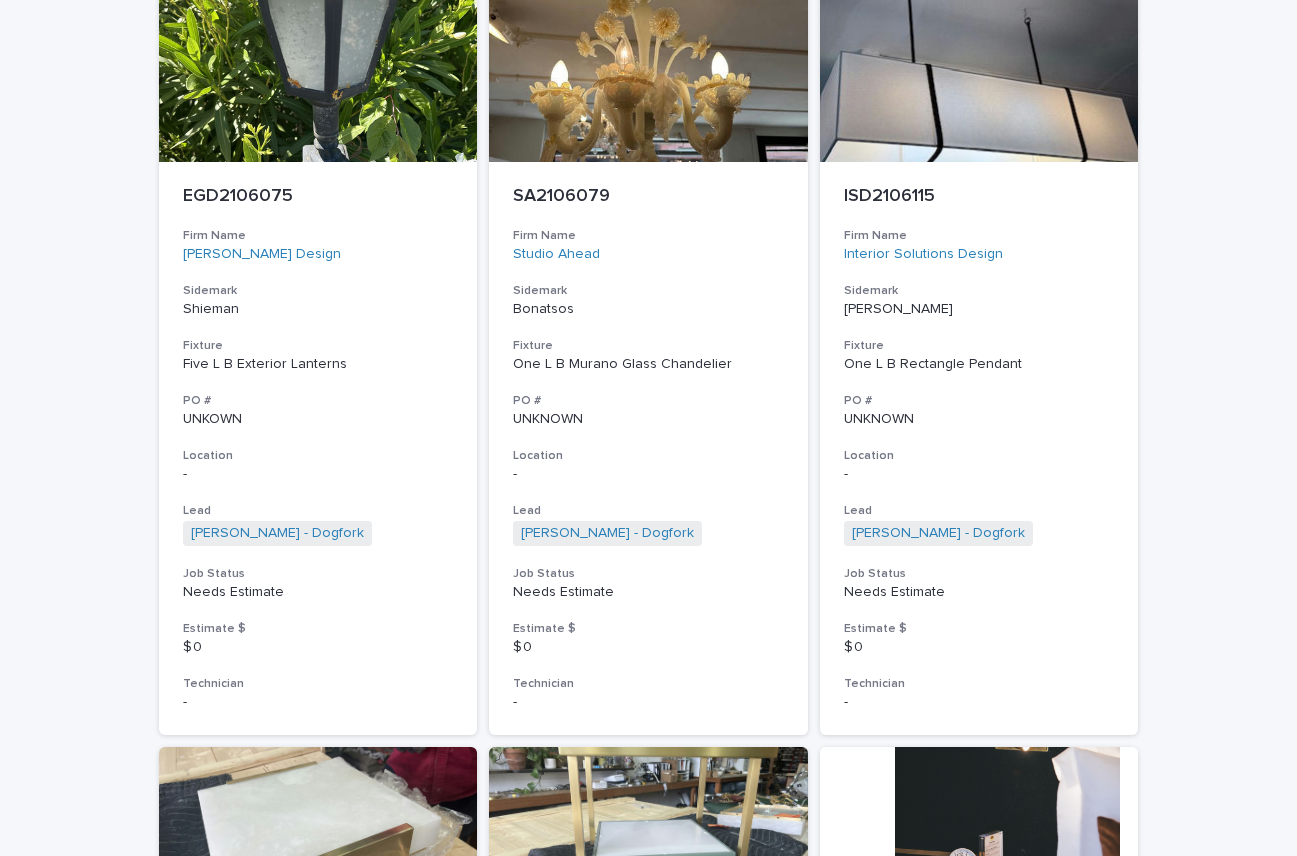 scroll, scrollTop: 8985, scrollLeft: 0, axis: vertical 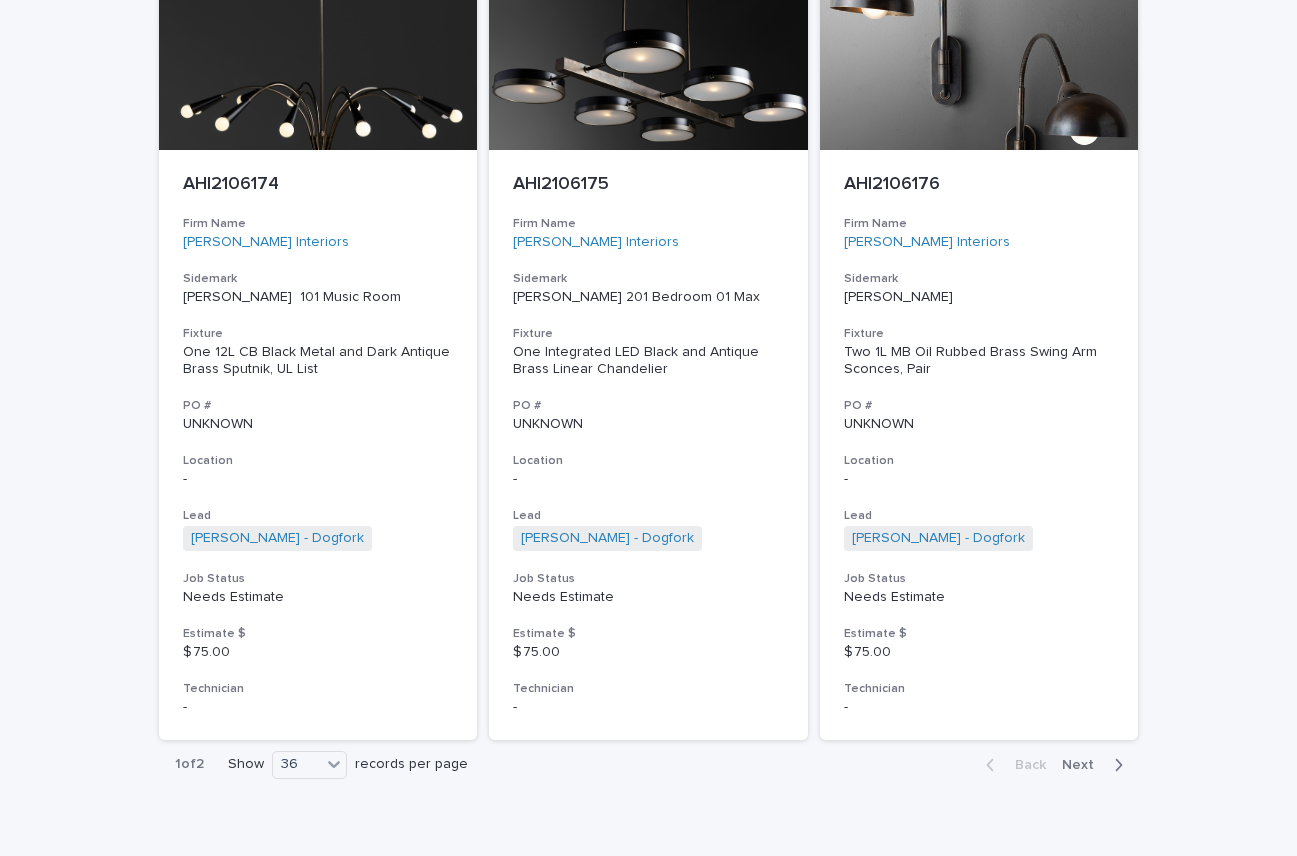 click on "Next" at bounding box center [1084, 765] 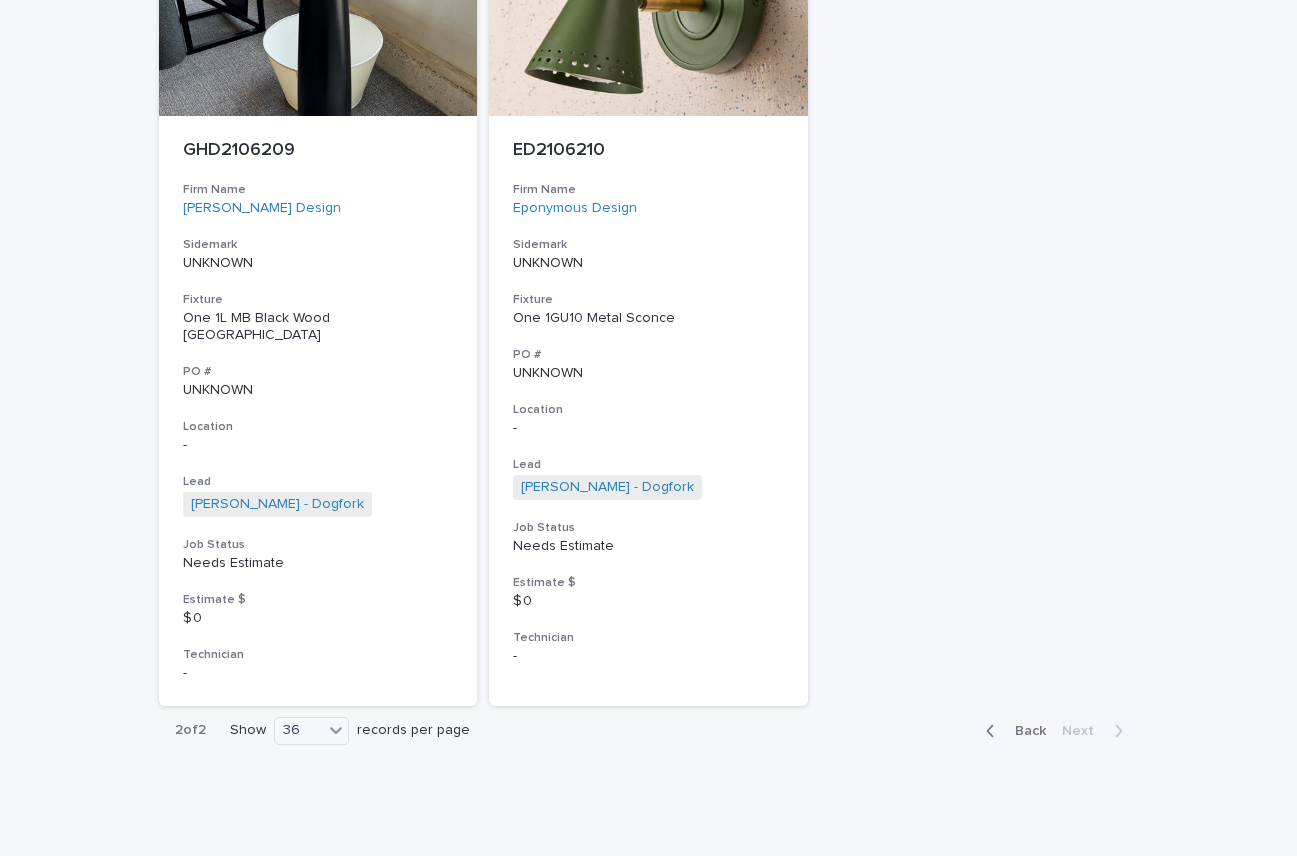 scroll, scrollTop: 5830, scrollLeft: 0, axis: vertical 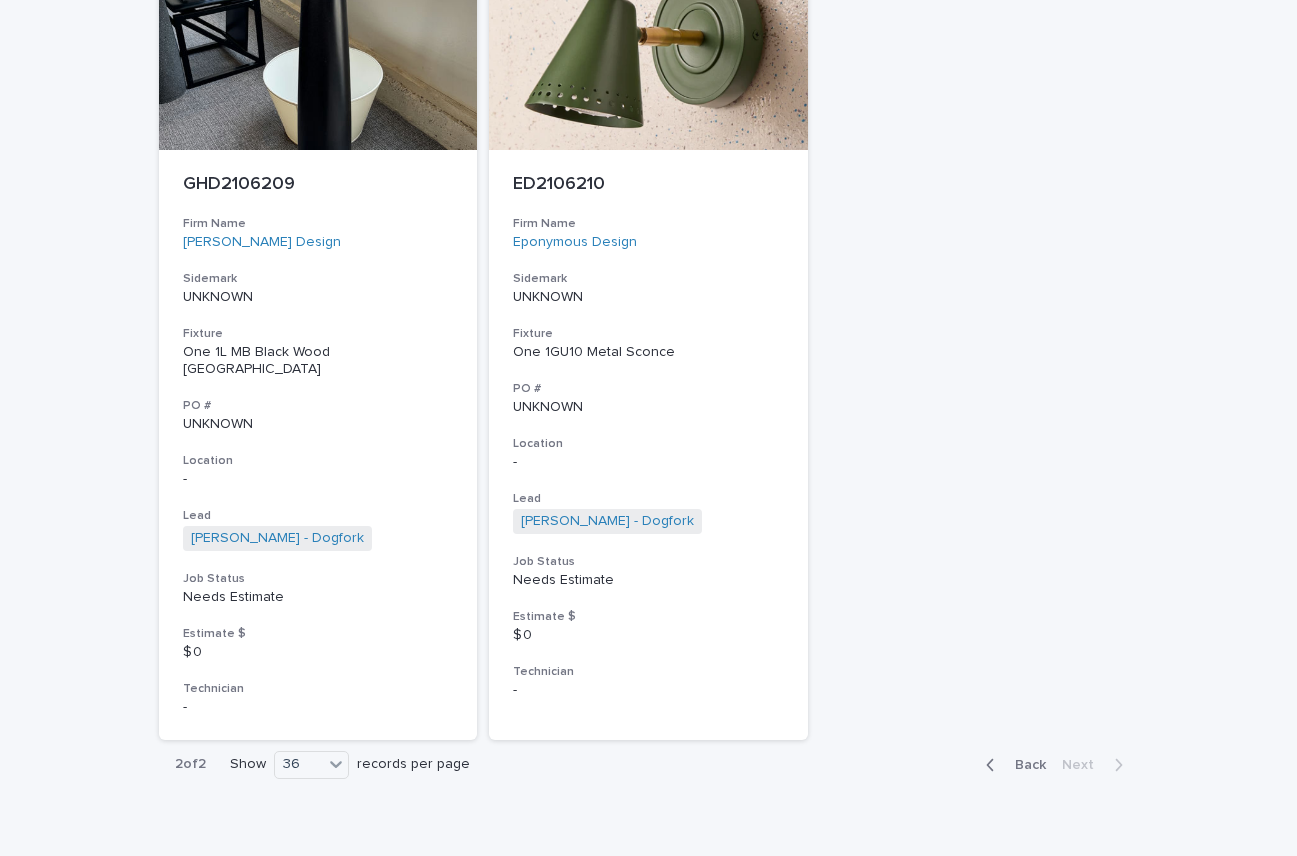 click on "Back" at bounding box center (1024, 765) 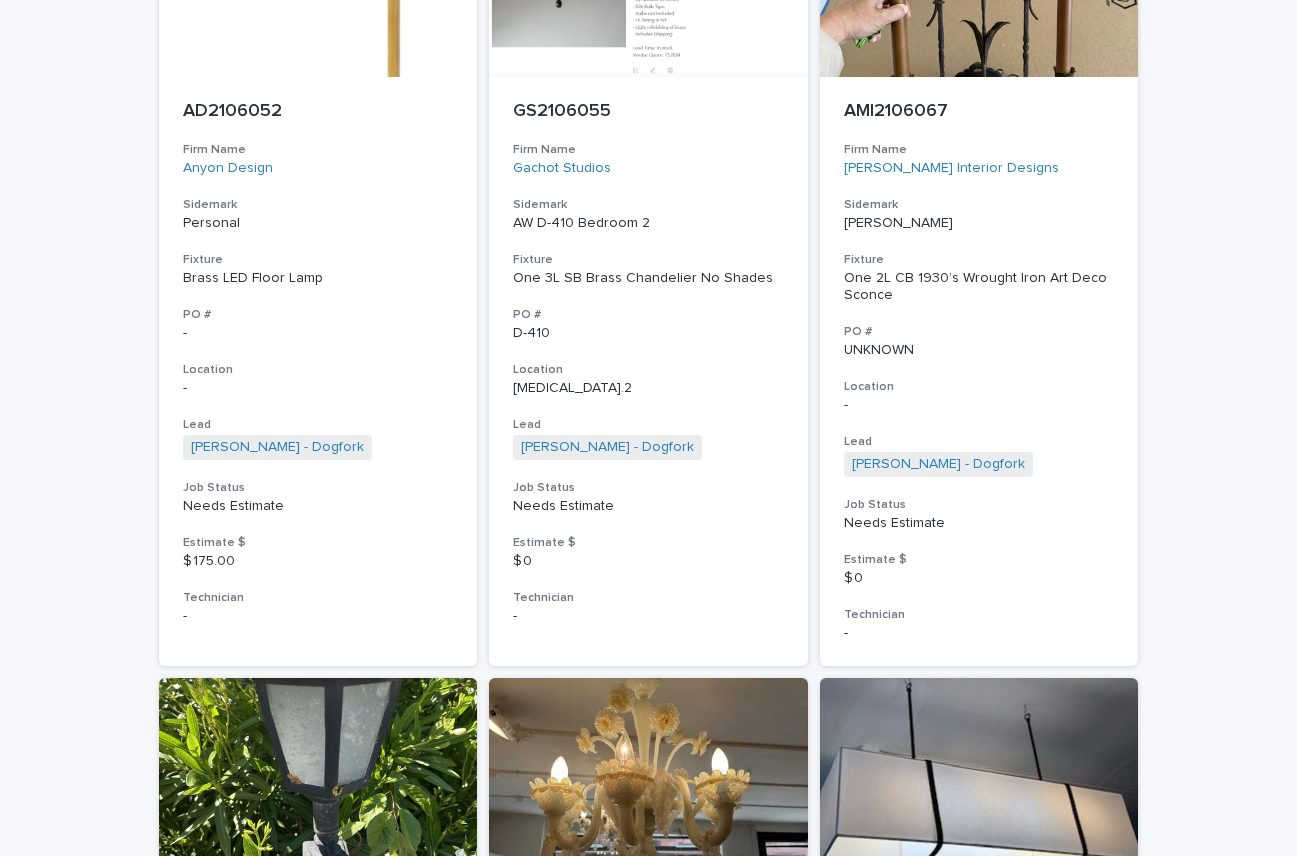 scroll, scrollTop: 6094, scrollLeft: 0, axis: vertical 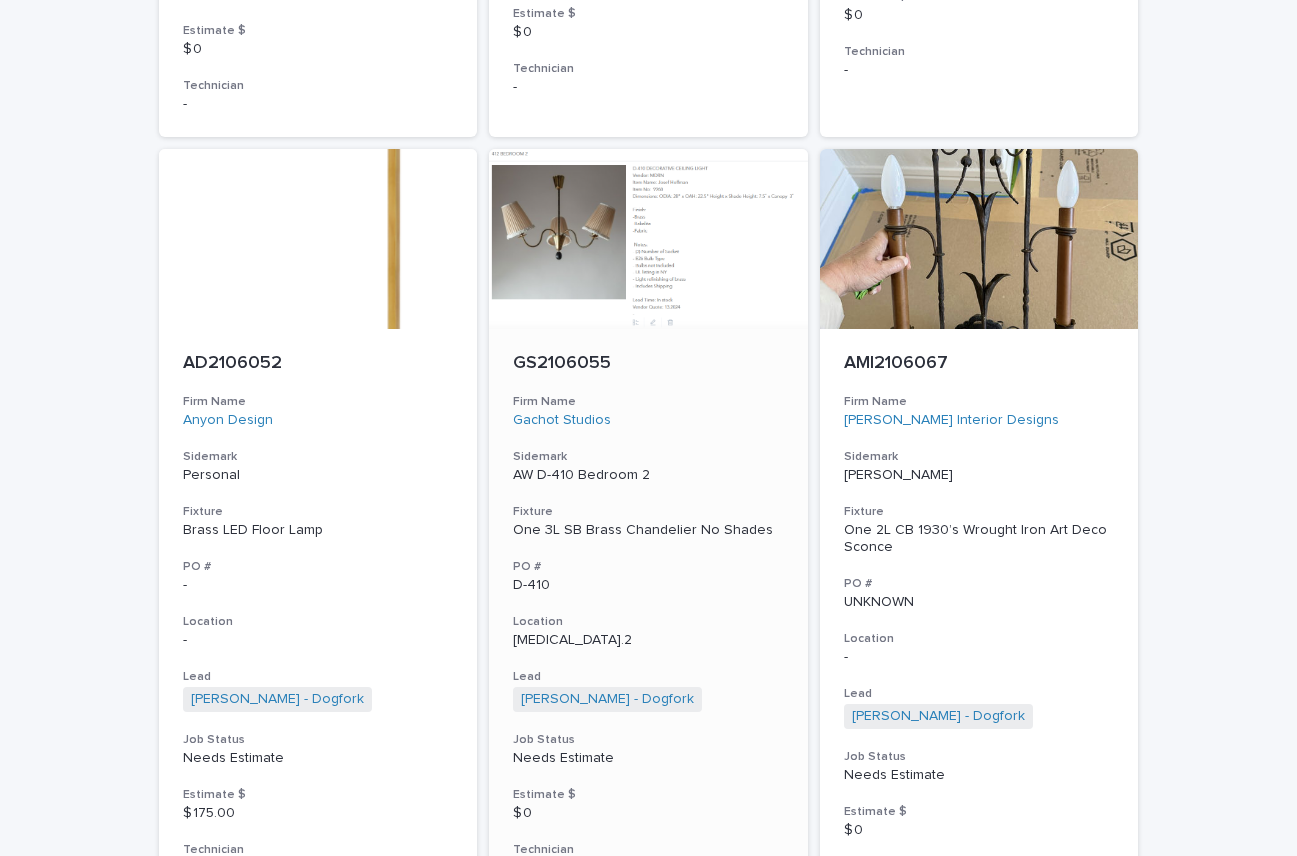 click on "GS2106055" at bounding box center [648, 364] 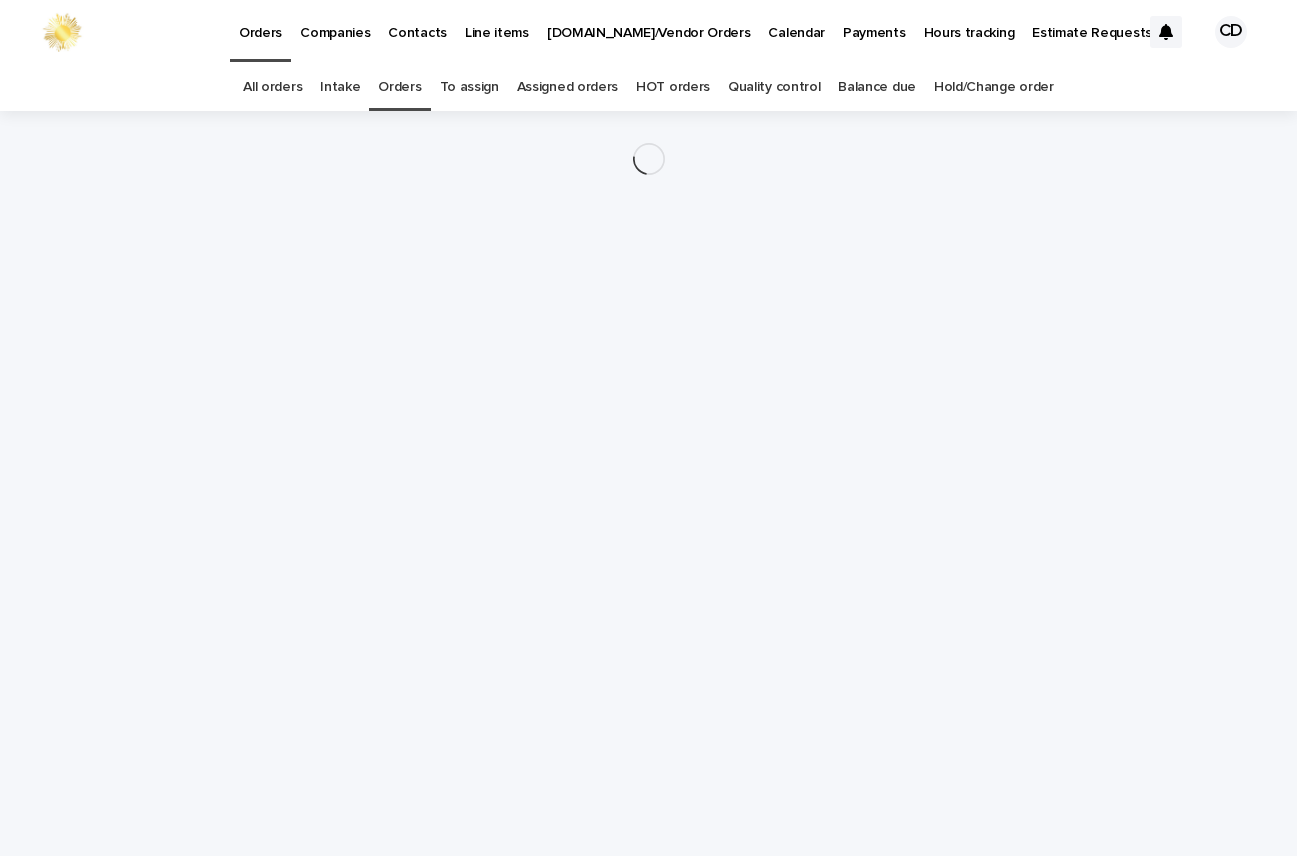 scroll, scrollTop: 0, scrollLeft: 0, axis: both 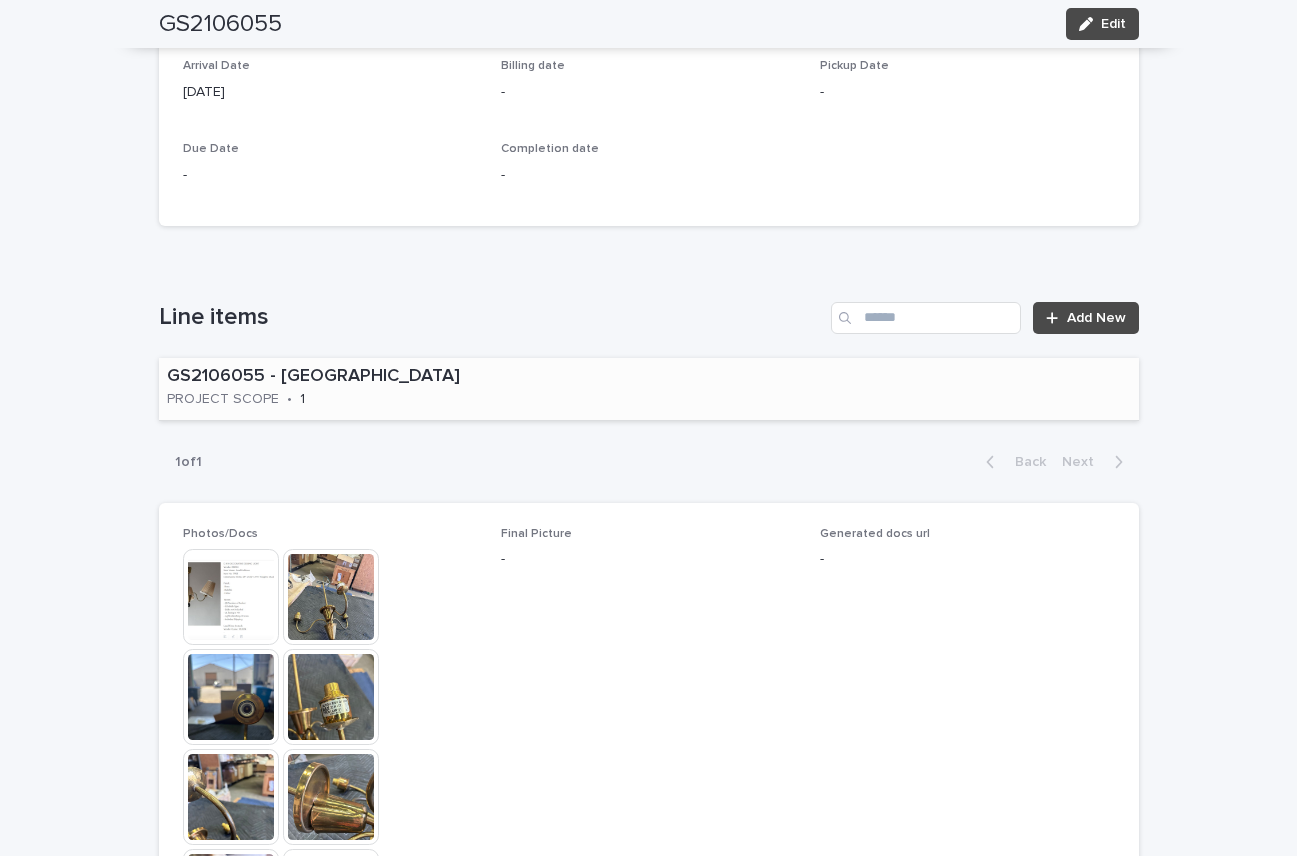 click on "GS2106055 - Gachot Studios PROJECT SCOPE • 1" at bounding box center (382, 389) 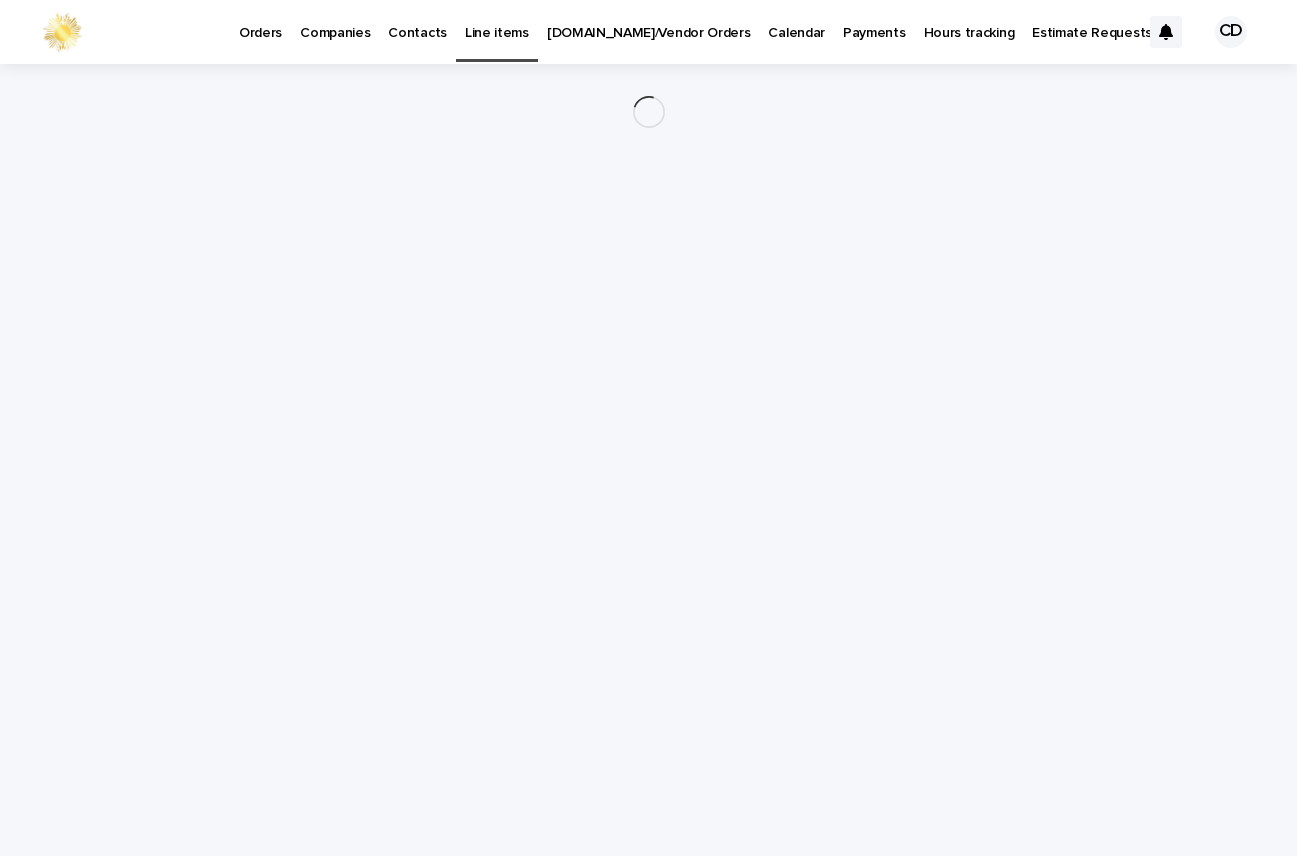 scroll, scrollTop: 0, scrollLeft: 0, axis: both 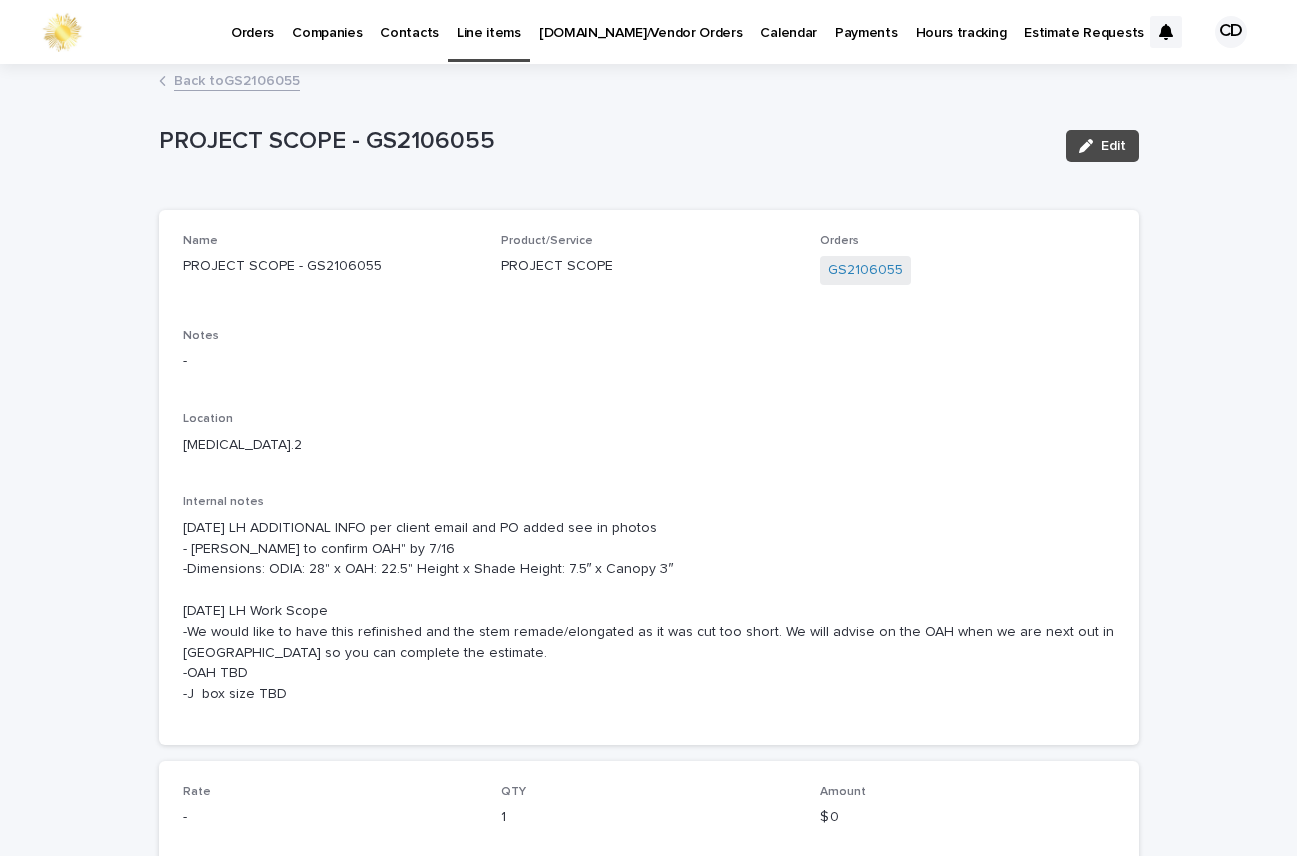click on "Back to  GS2106055" at bounding box center [237, 79] 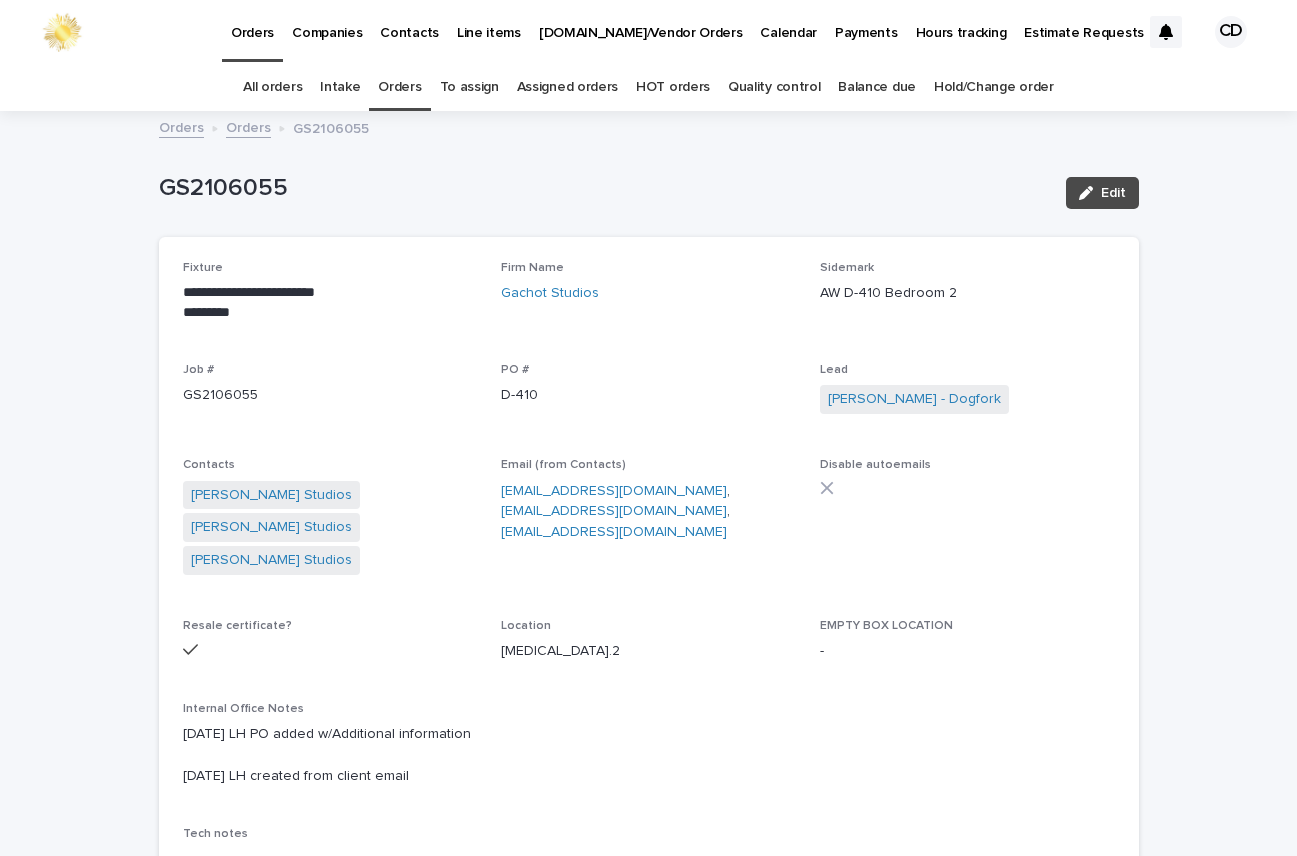 scroll, scrollTop: 64, scrollLeft: 0, axis: vertical 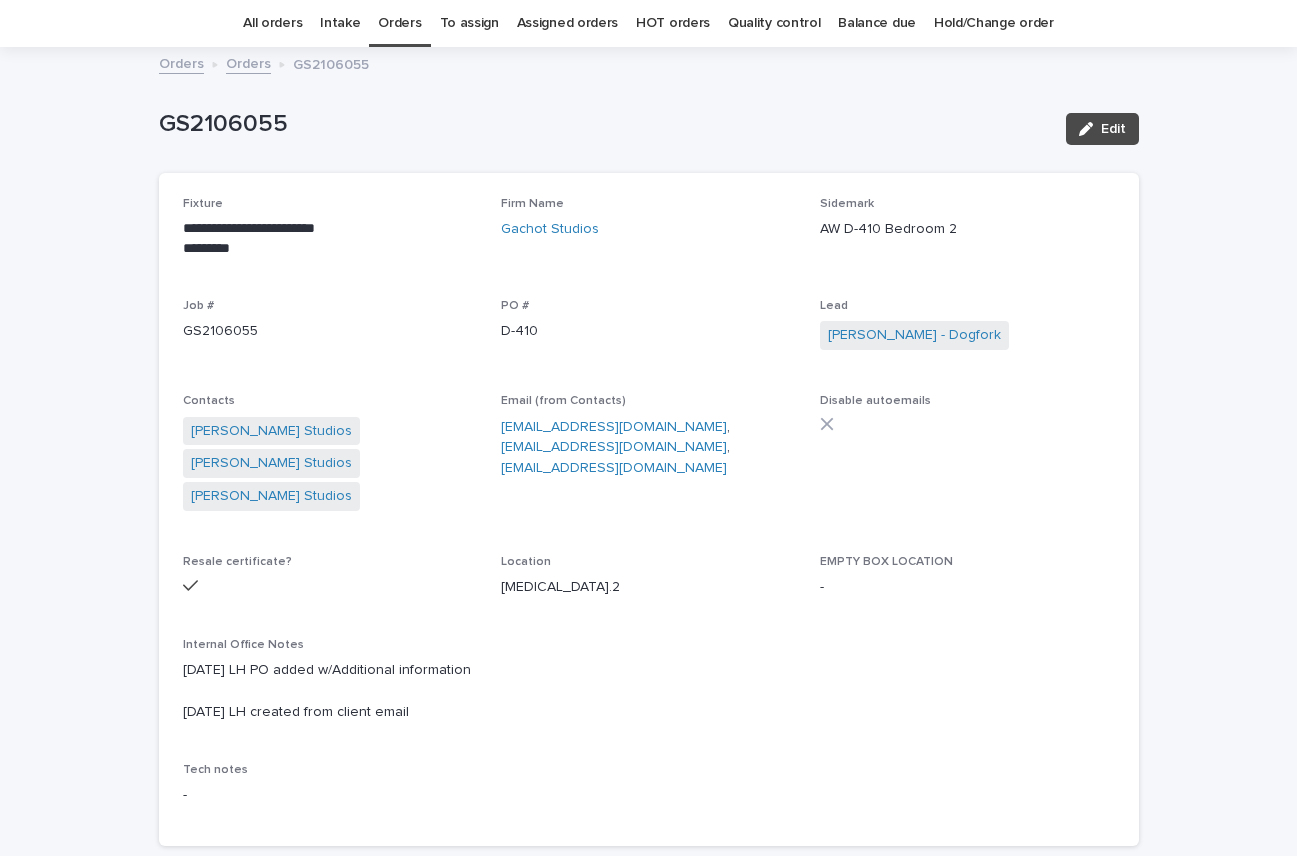 click on "Orders" at bounding box center (399, 23) 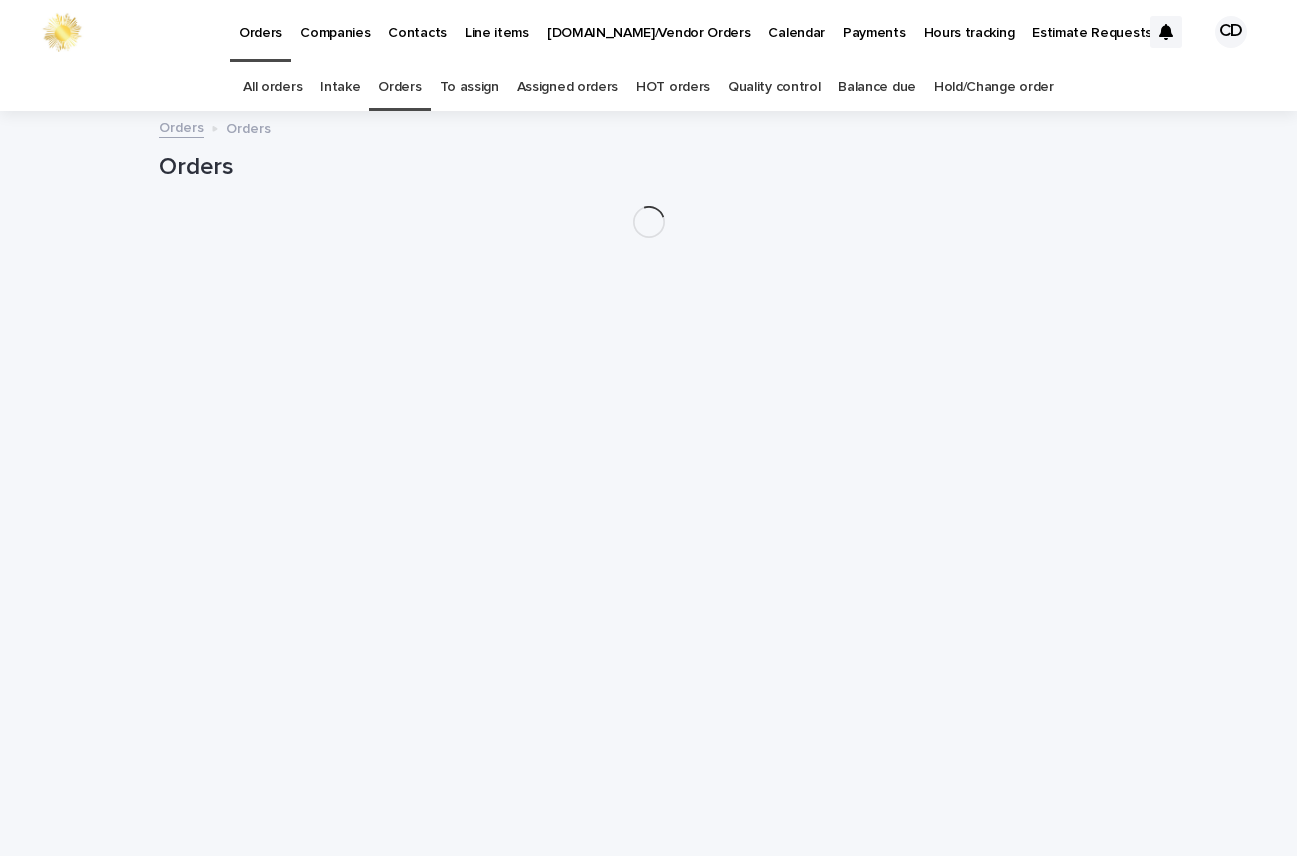 scroll, scrollTop: 0, scrollLeft: 0, axis: both 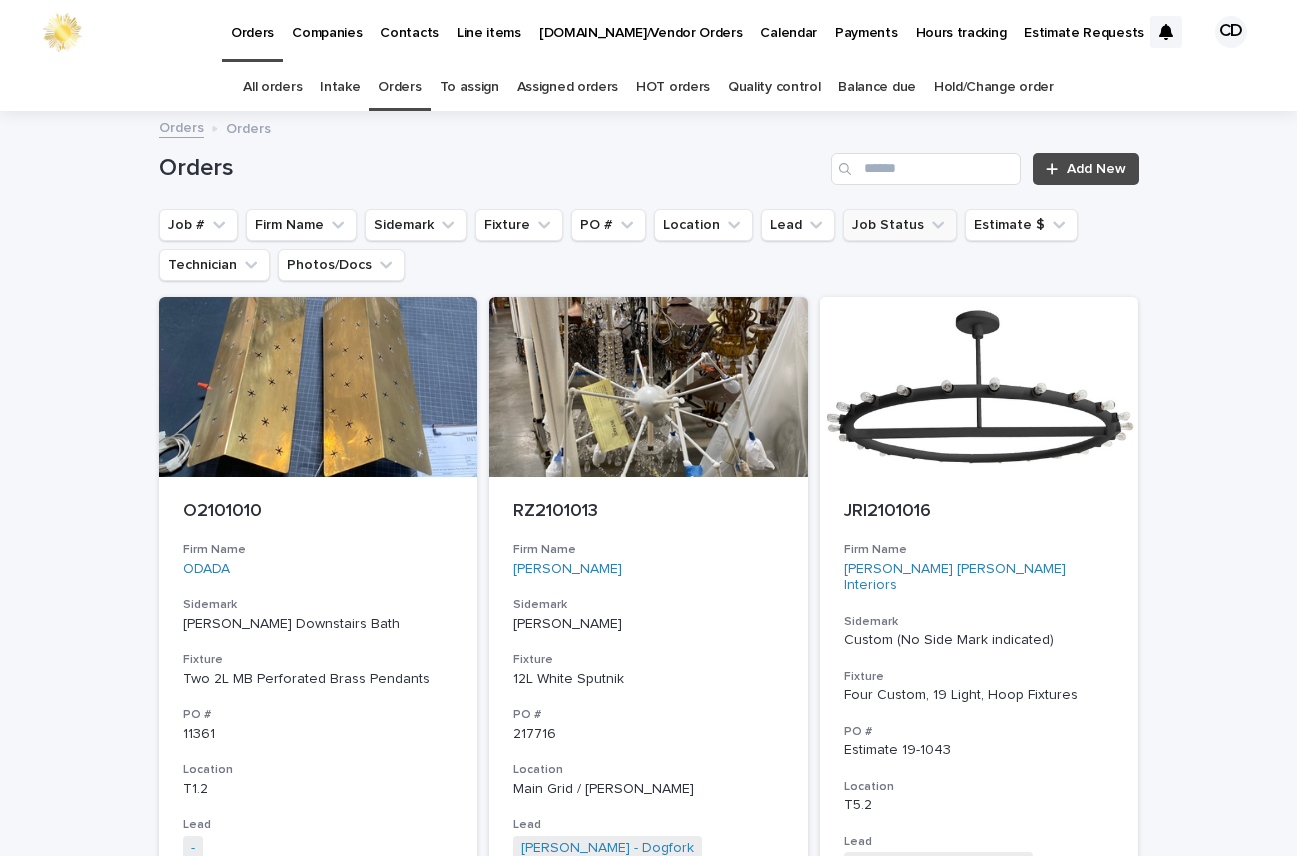 click 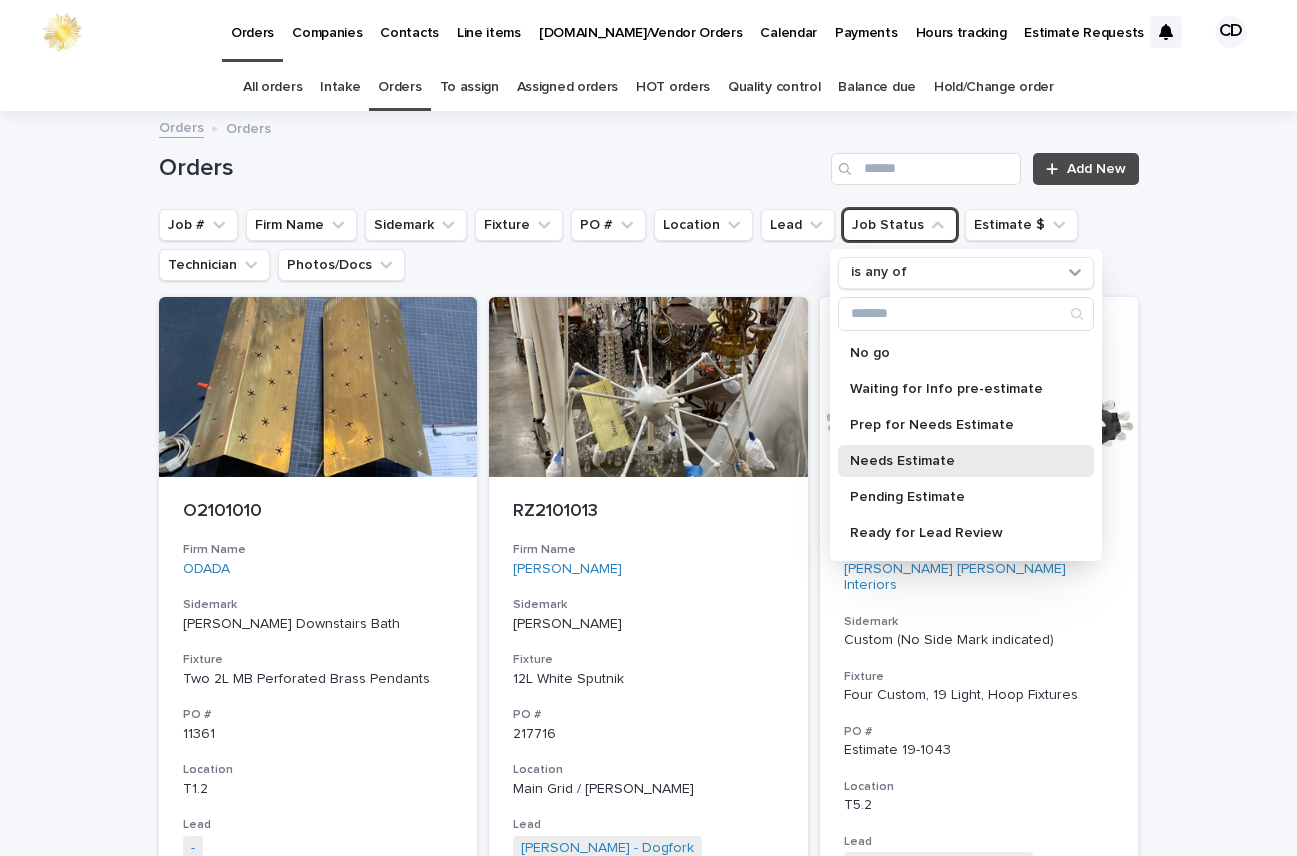 click on "Needs Estimate" at bounding box center (956, 461) 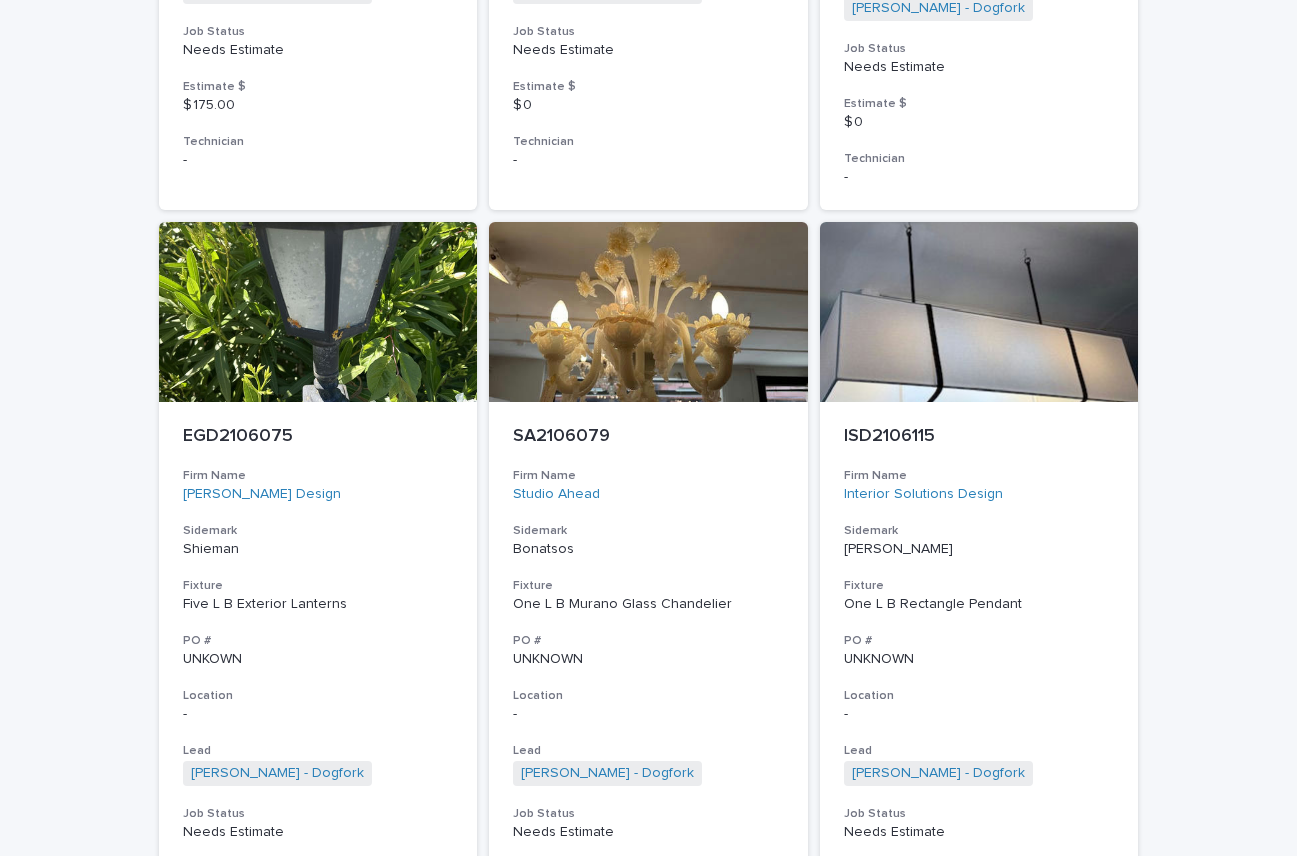 scroll, scrollTop: 6574, scrollLeft: 0, axis: vertical 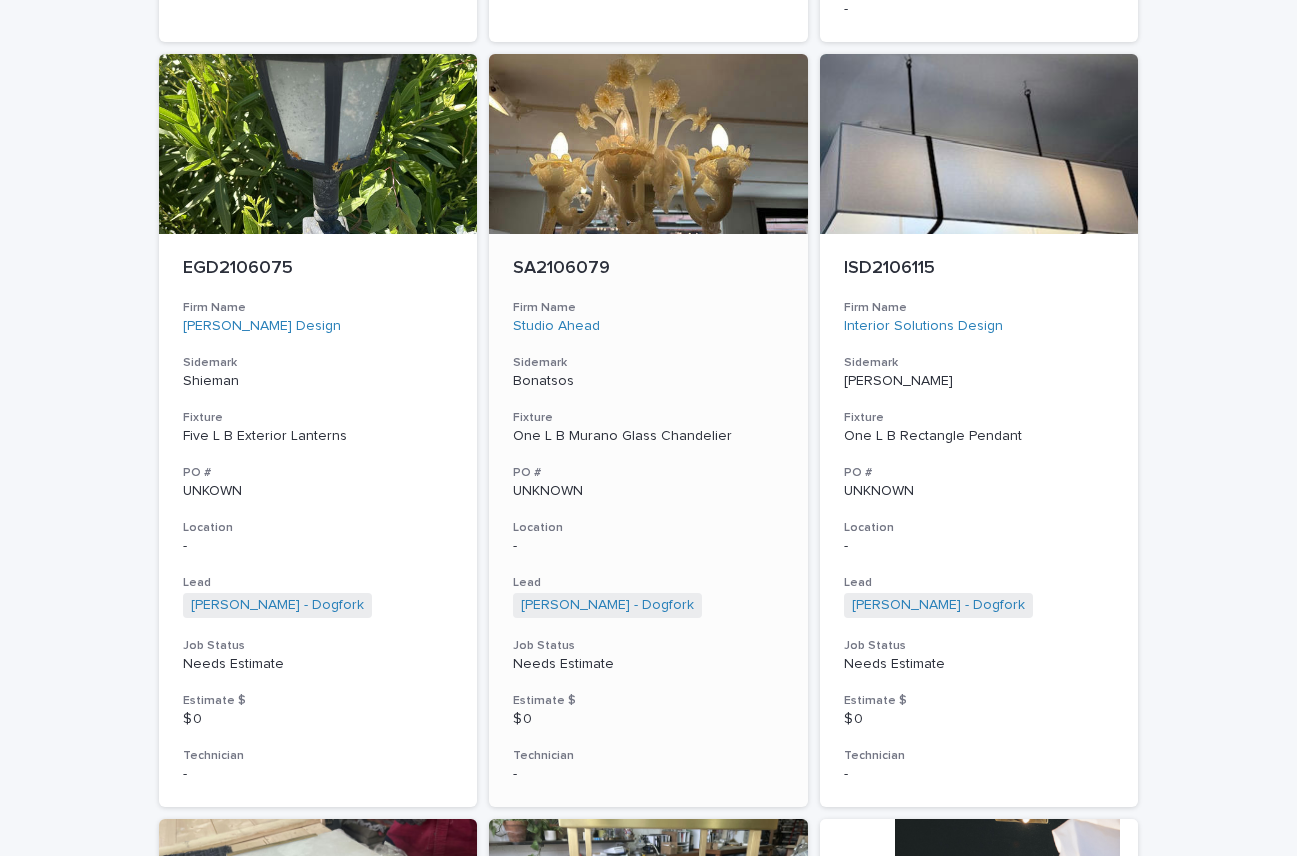 click on "Location" at bounding box center [648, 528] 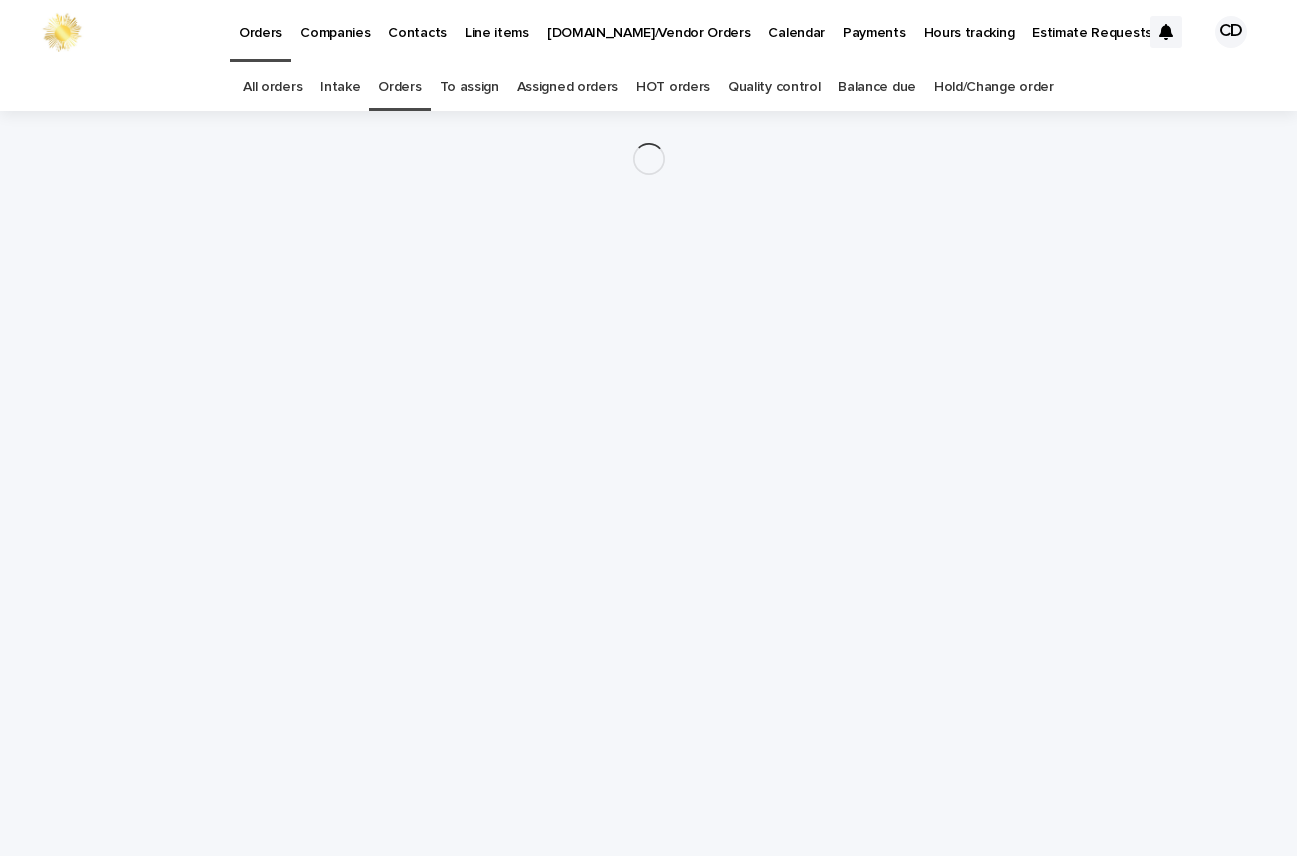 scroll, scrollTop: 0, scrollLeft: 0, axis: both 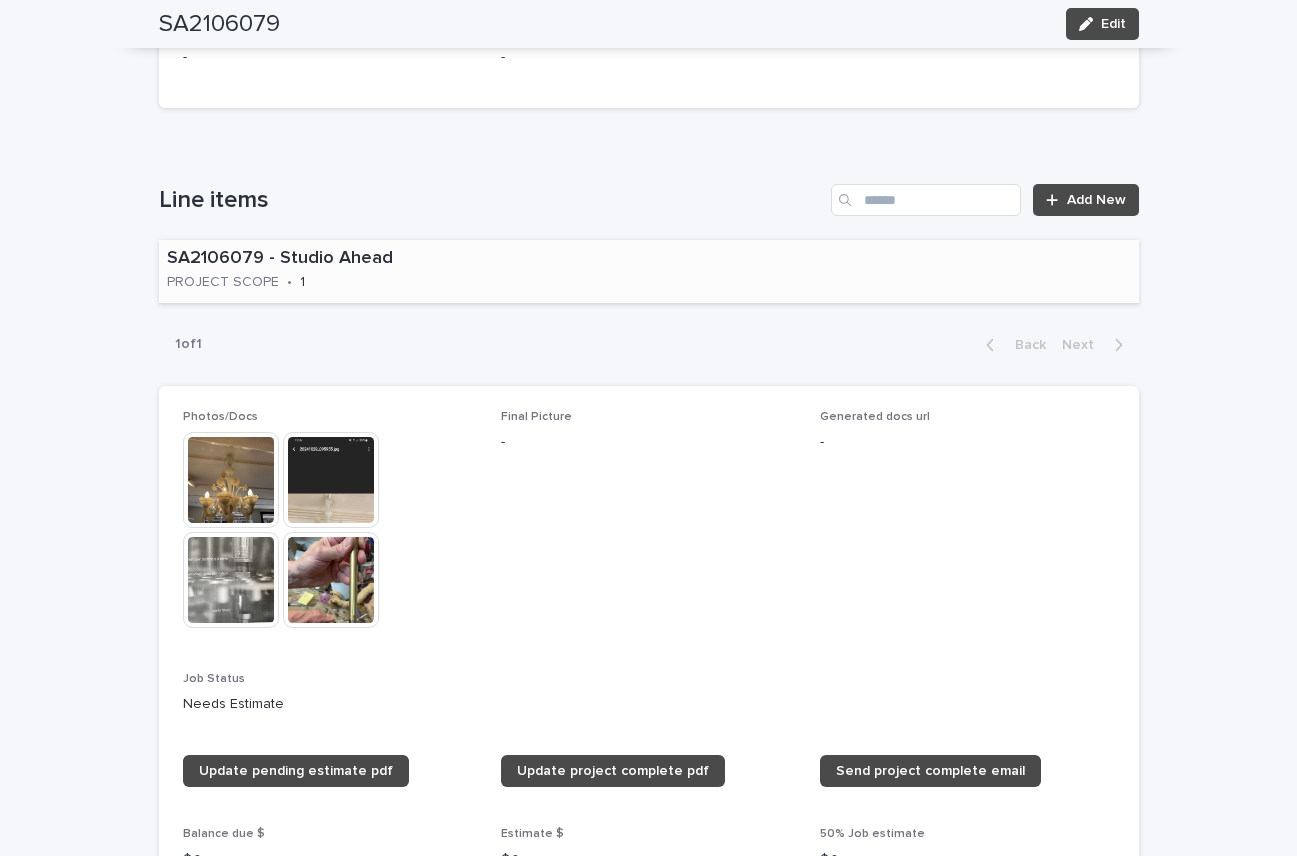 click on "SA2106079 - Studio Ahead PROJECT SCOPE • 1" at bounding box center [349, 271] 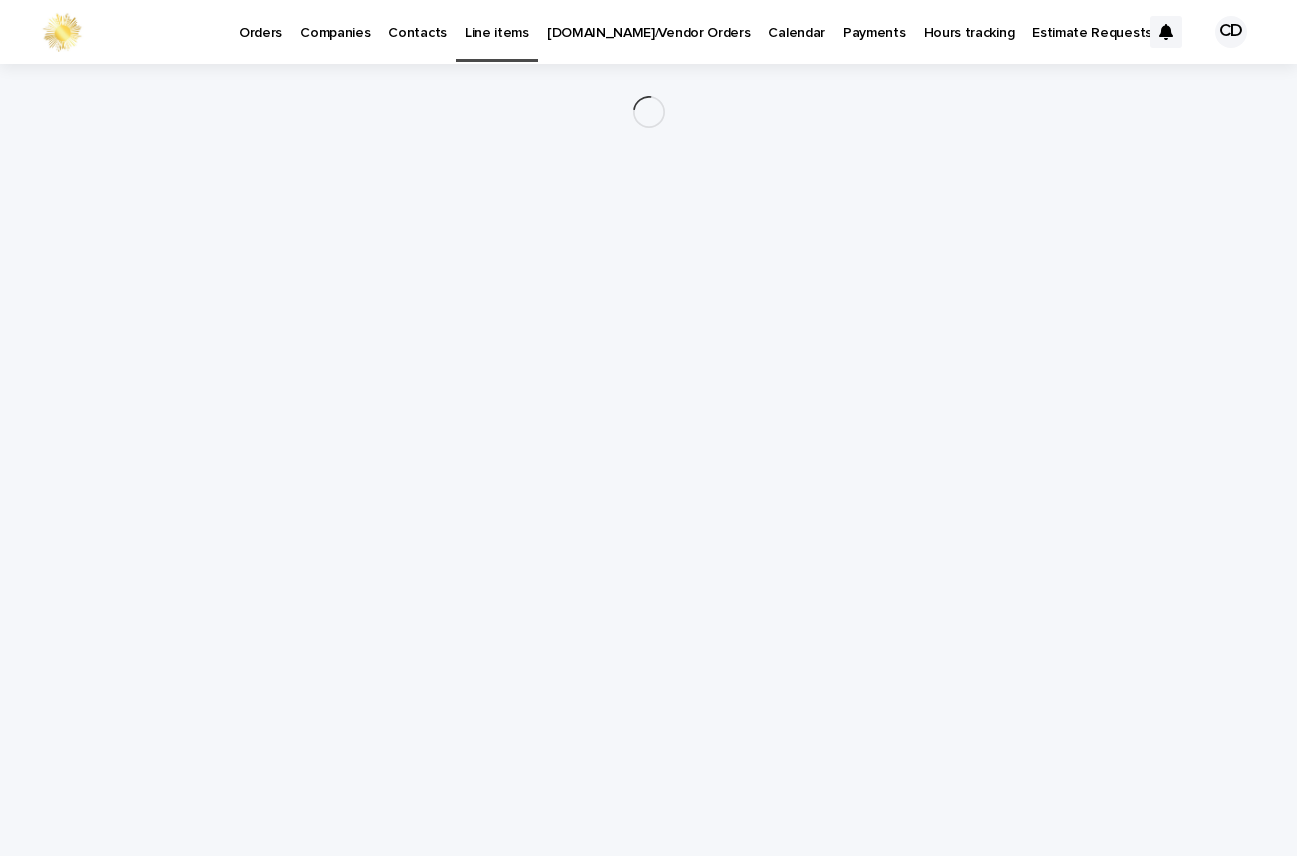 scroll, scrollTop: 0, scrollLeft: 0, axis: both 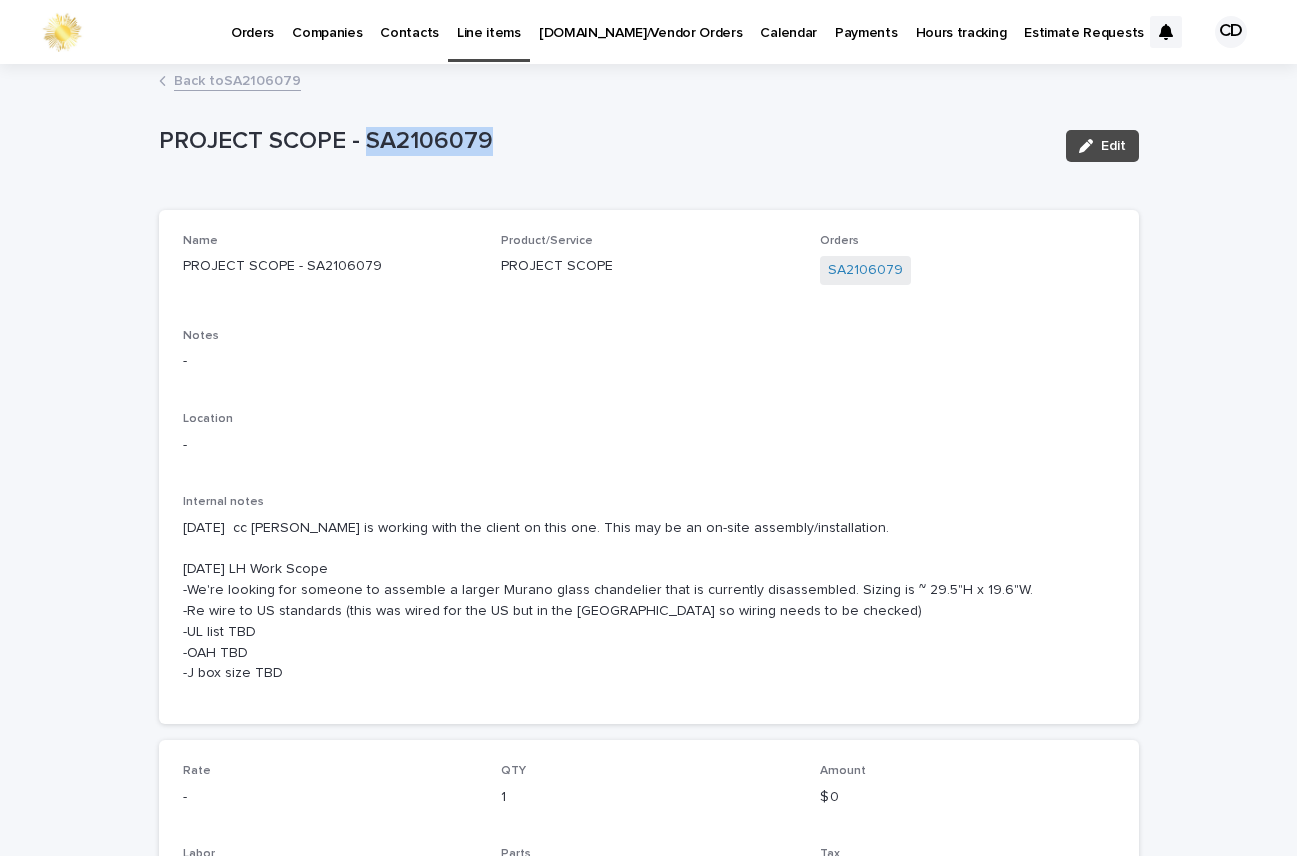 drag, startPoint x: 358, startPoint y: 132, endPoint x: 559, endPoint y: 137, distance: 201.06218 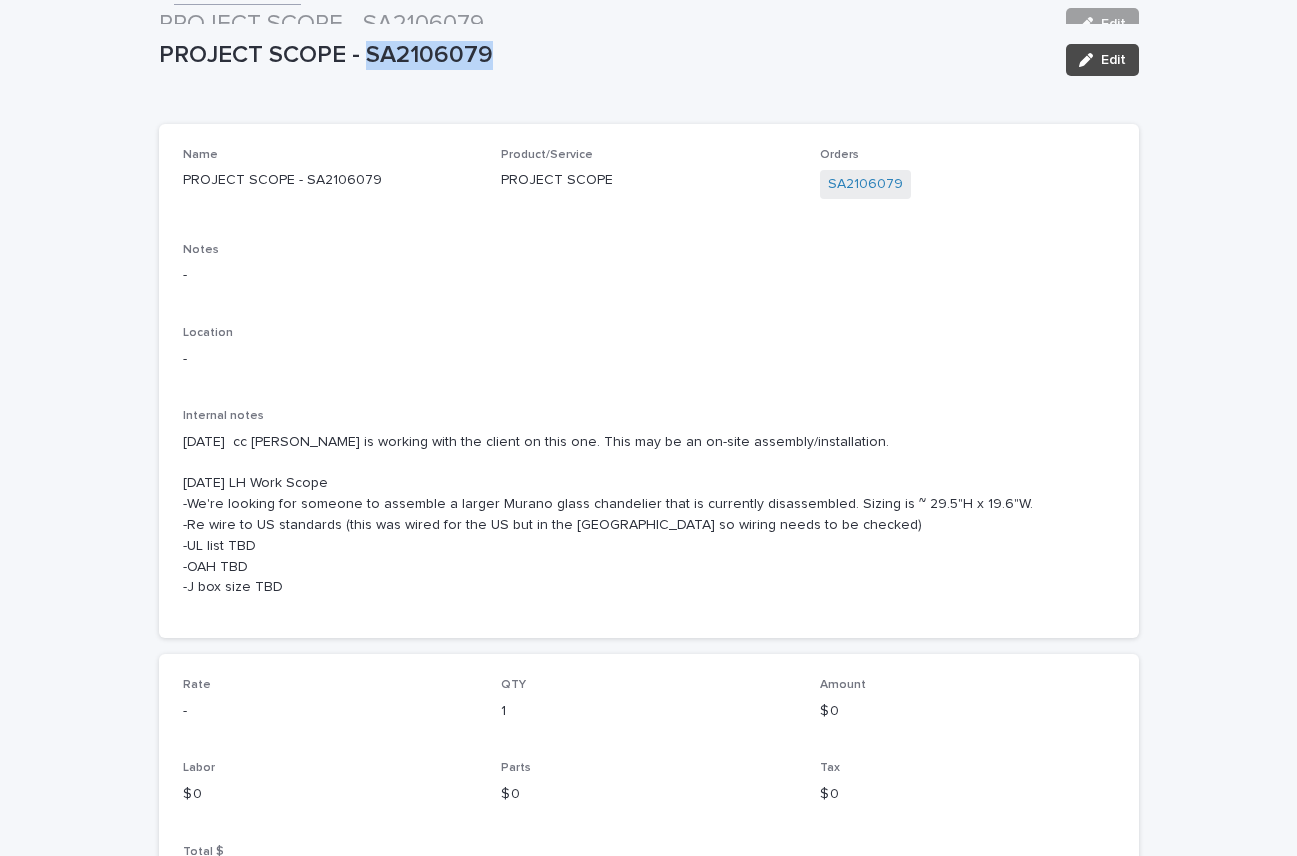 scroll, scrollTop: 0, scrollLeft: 0, axis: both 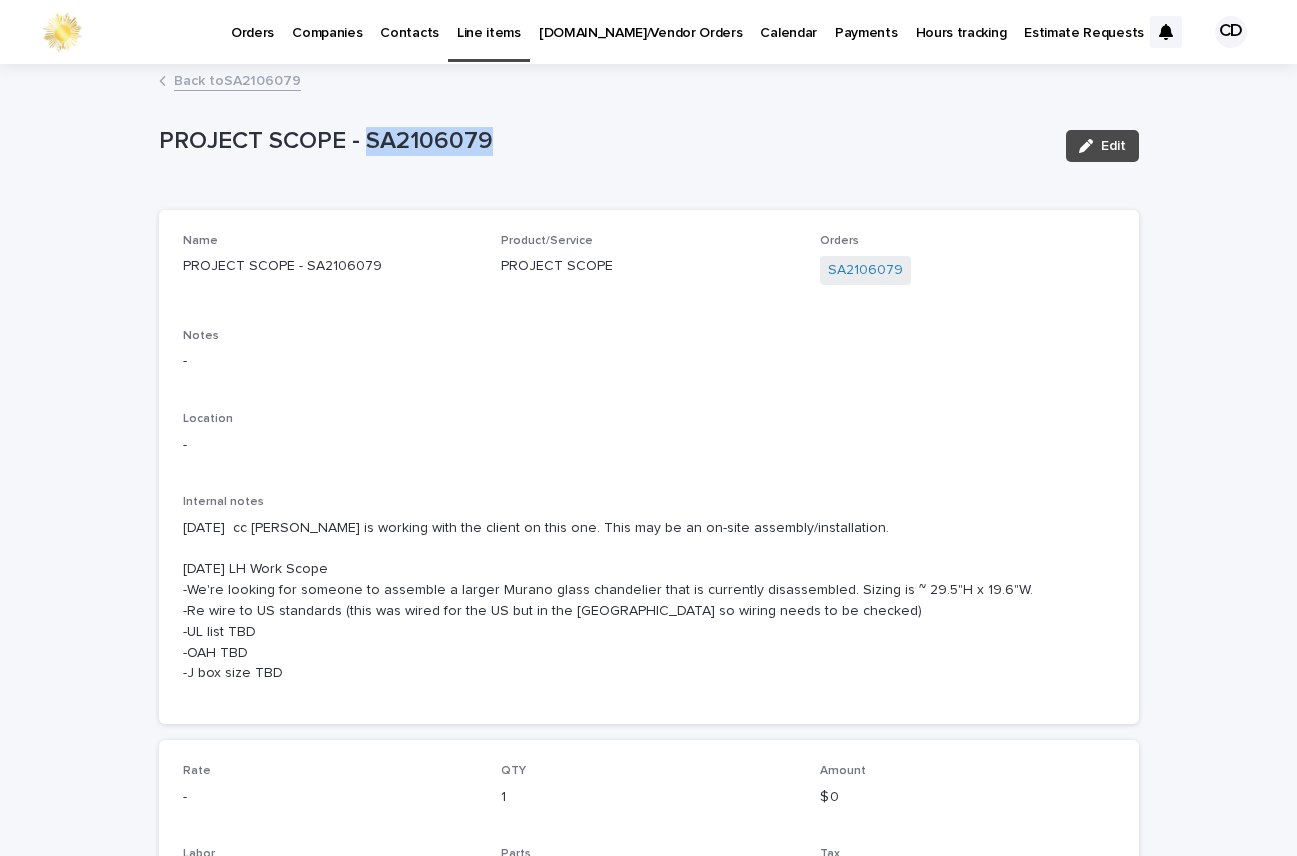 click on "Back to  SA2106079" at bounding box center (237, 79) 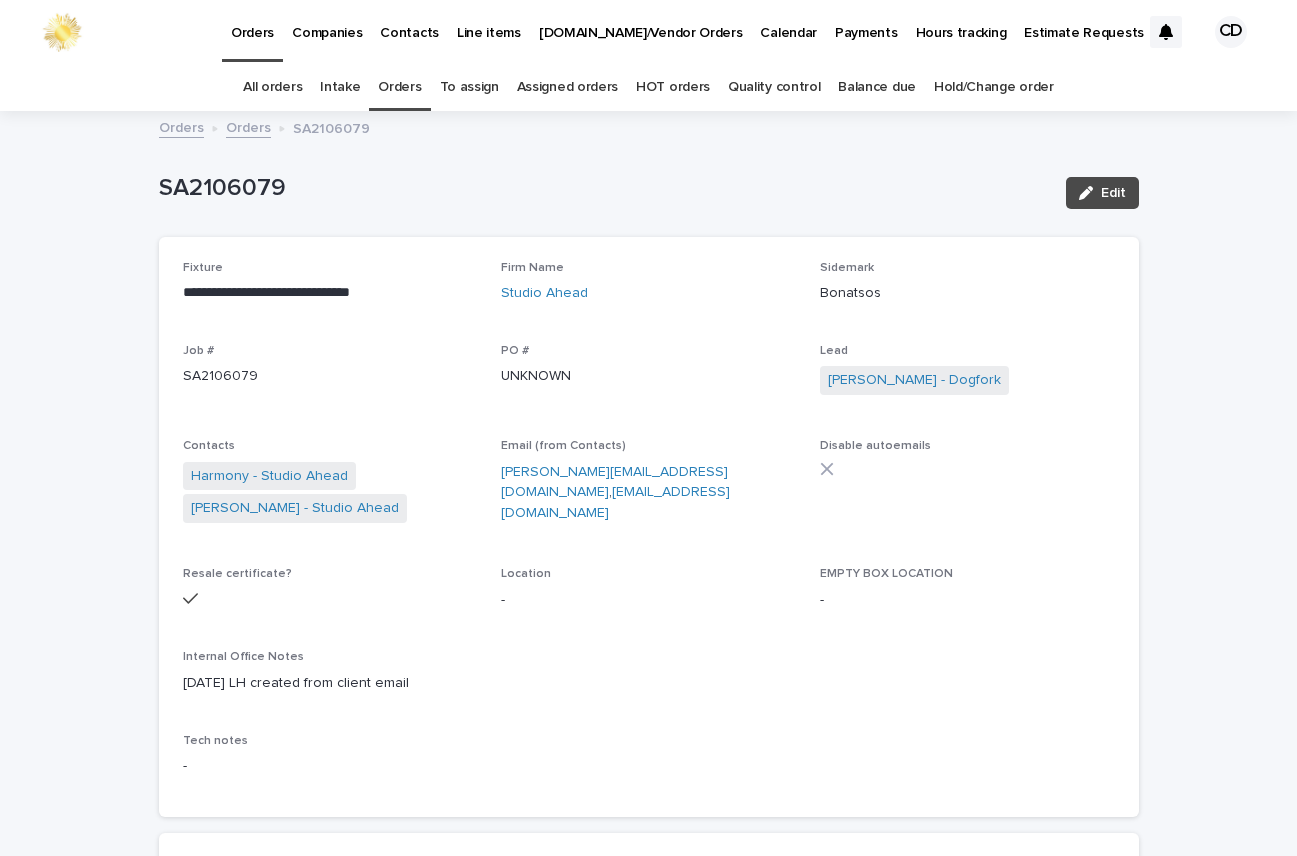 scroll, scrollTop: 64, scrollLeft: 0, axis: vertical 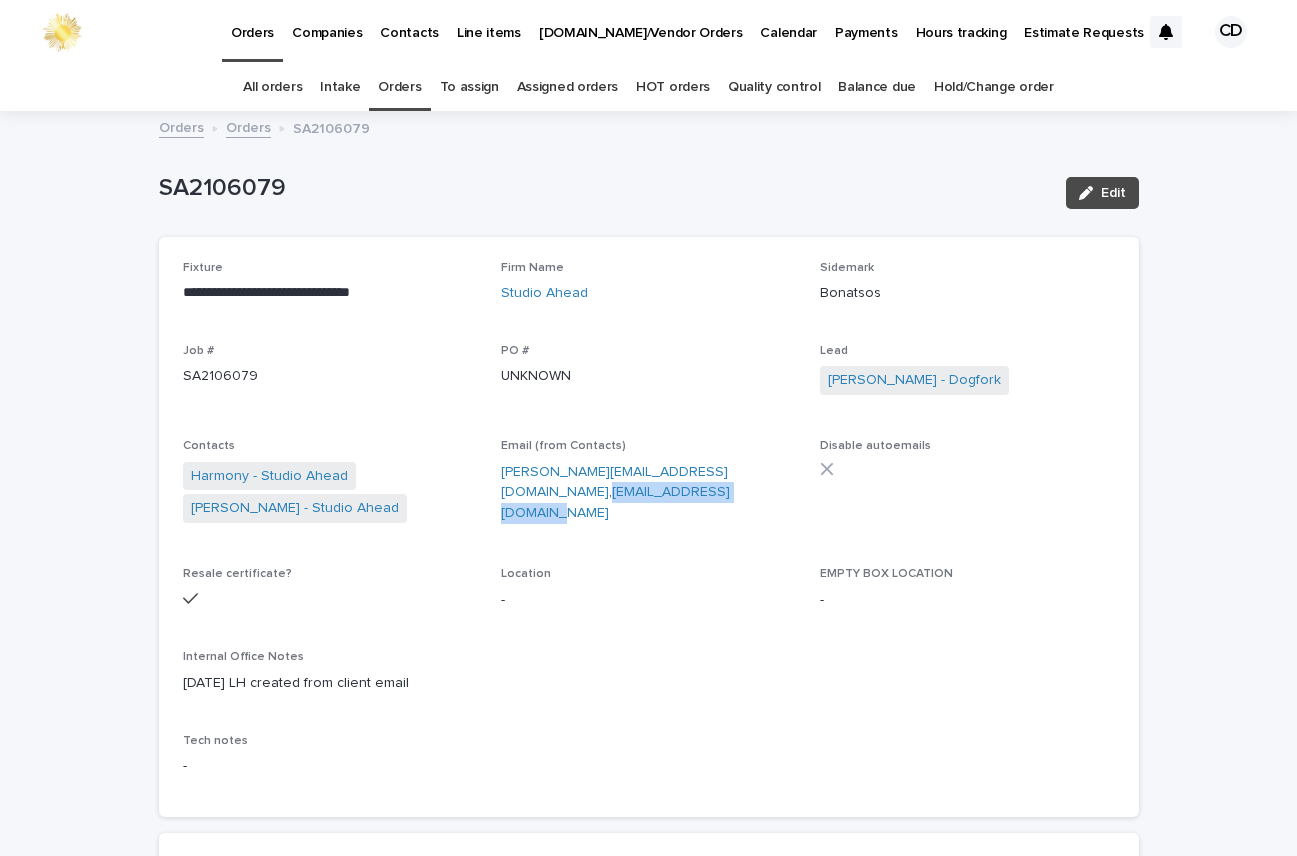 drag, startPoint x: 650, startPoint y: 468, endPoint x: 679, endPoint y: 494, distance: 38.948685 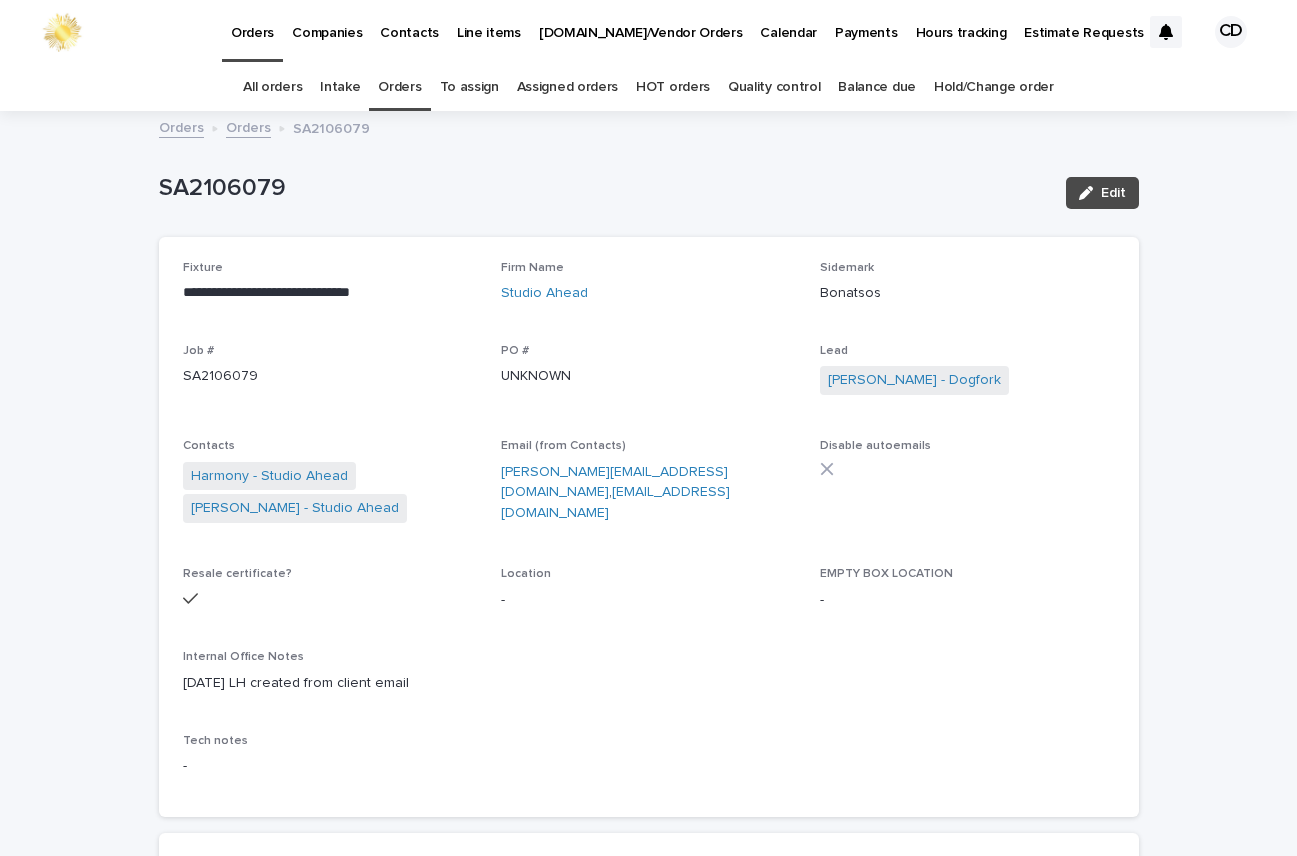 click on "[DATE] LH created from client email" at bounding box center [649, 681] 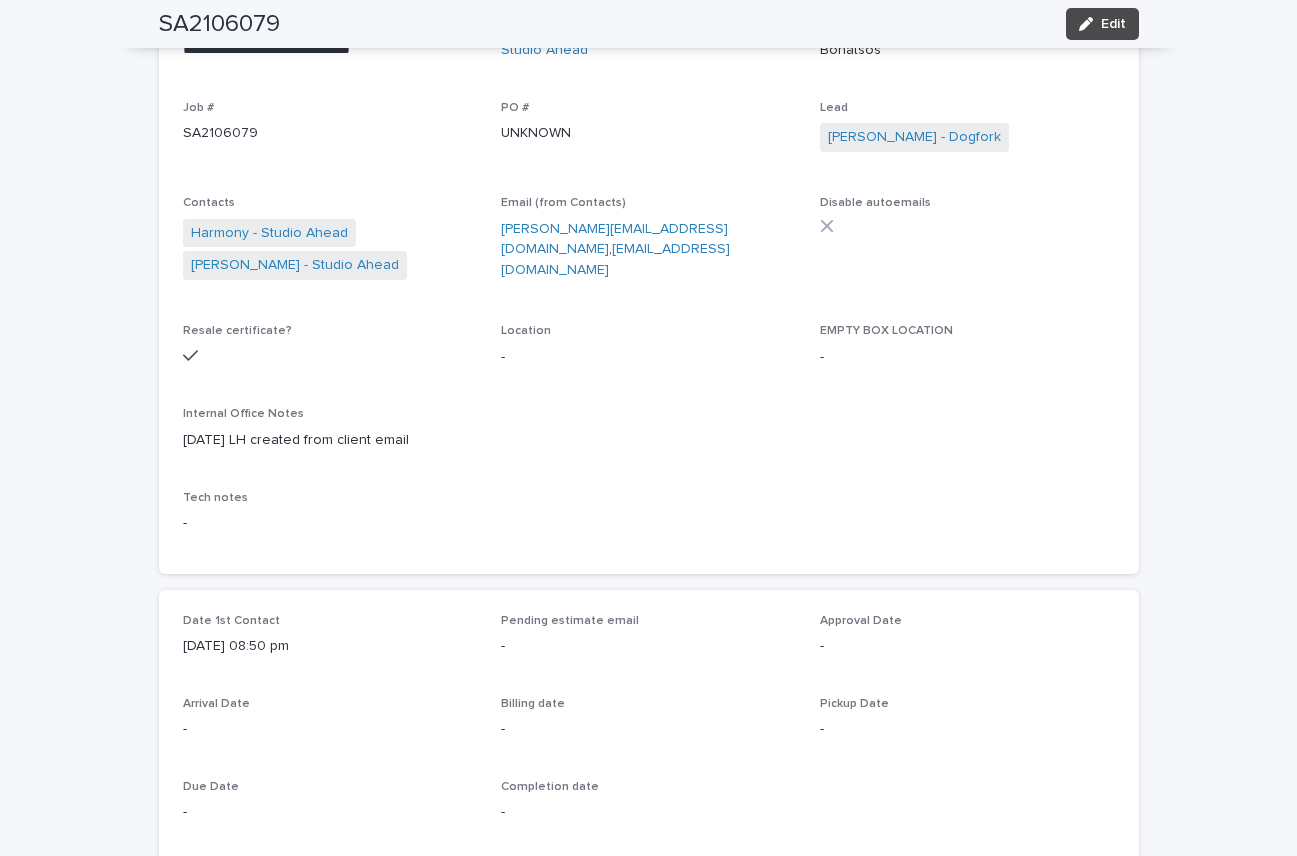 scroll, scrollTop: 0, scrollLeft: 0, axis: both 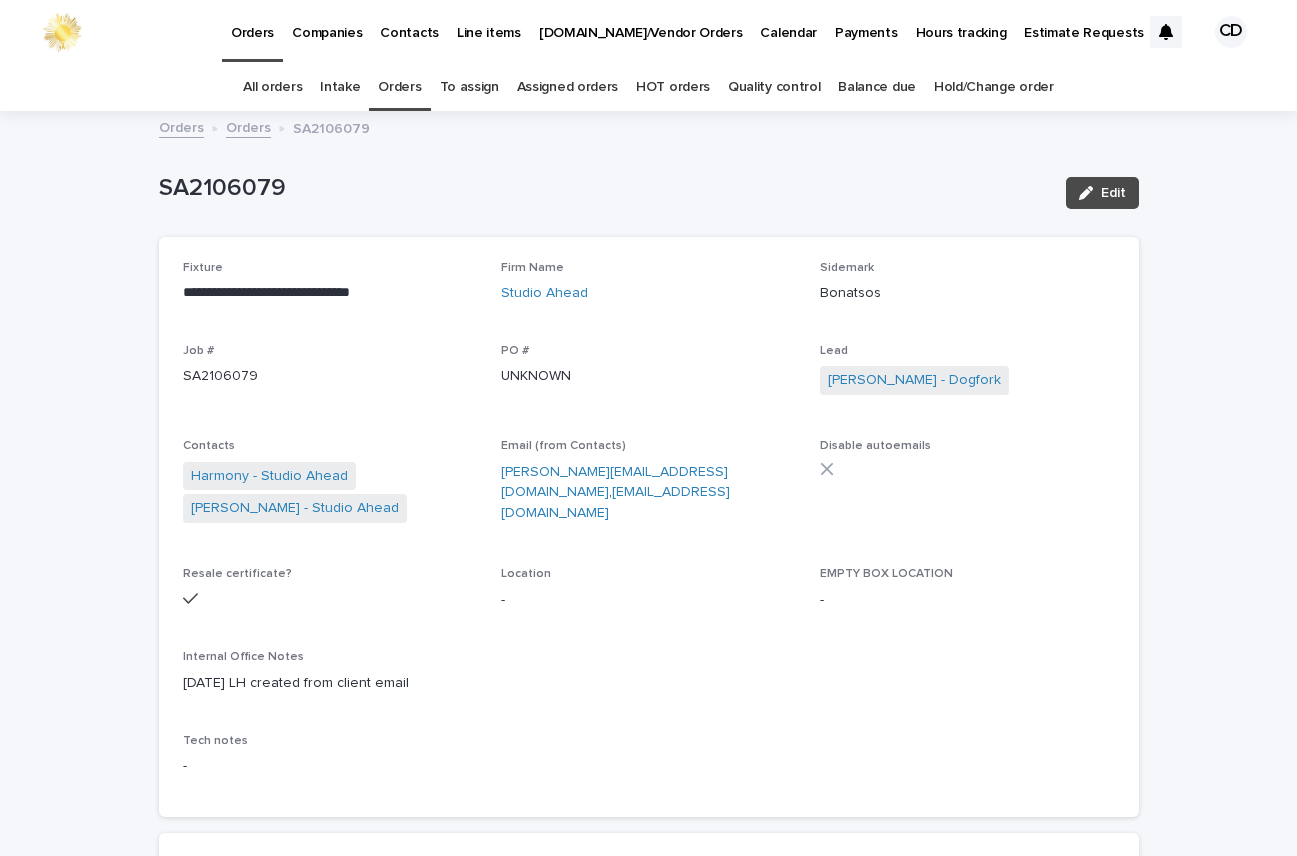 click on "Orders" at bounding box center [399, 87] 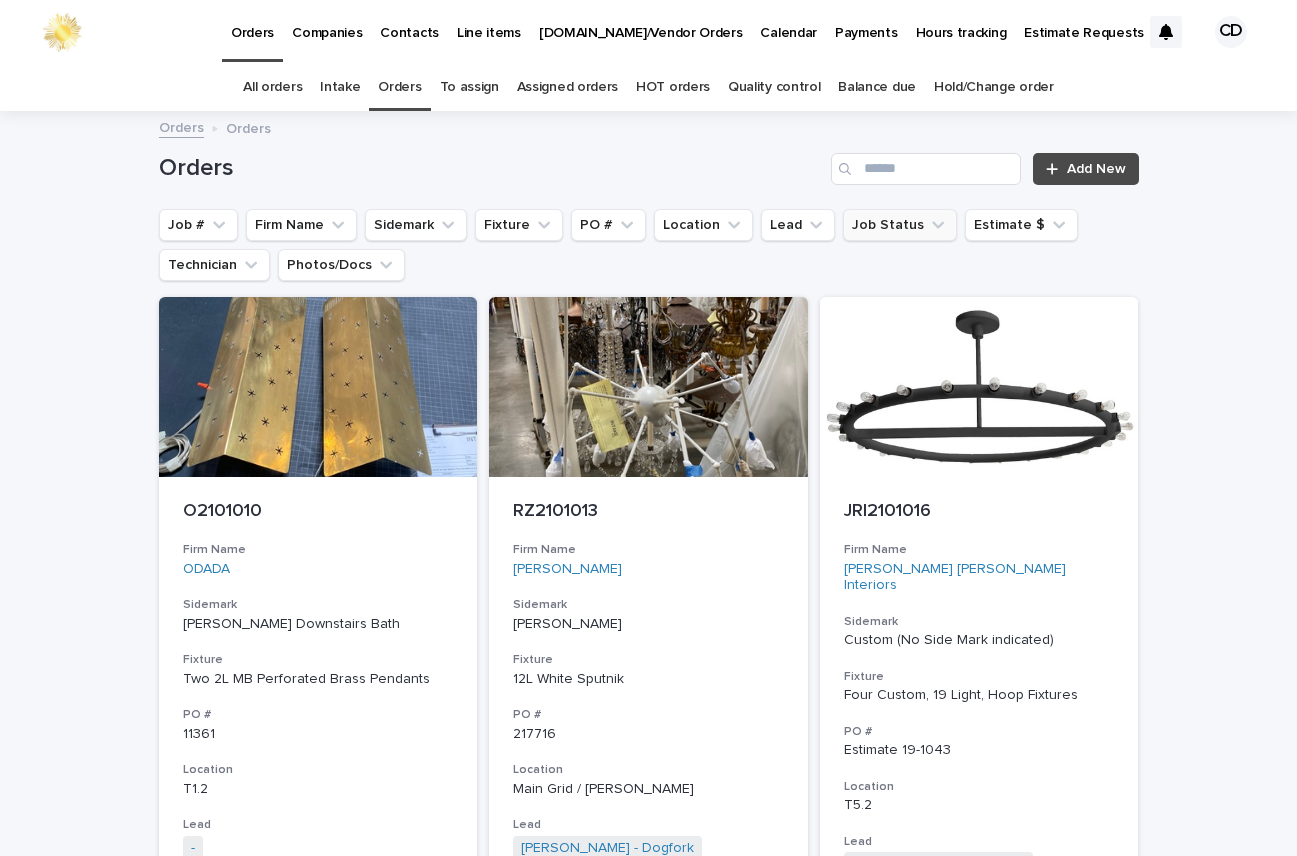 click 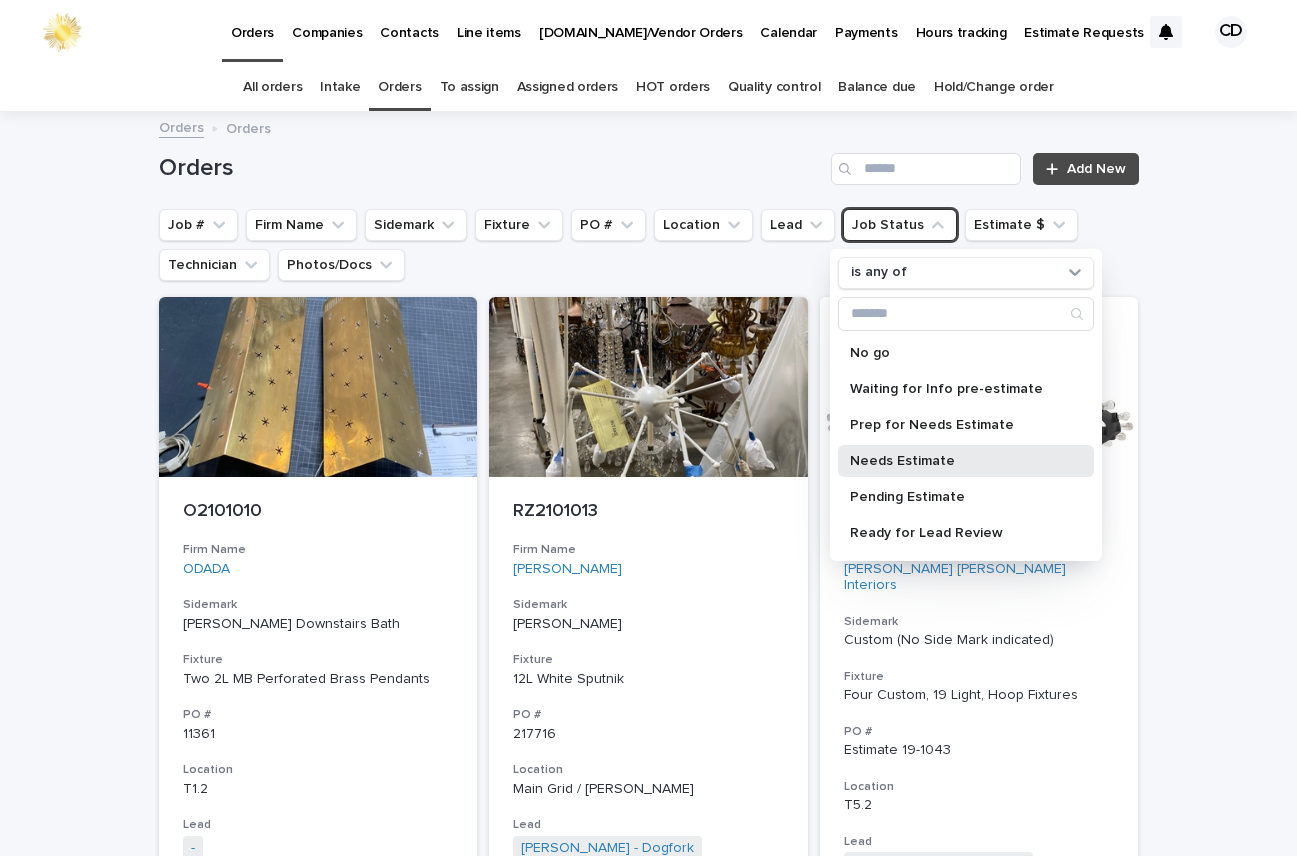 click on "Needs Estimate" at bounding box center (956, 461) 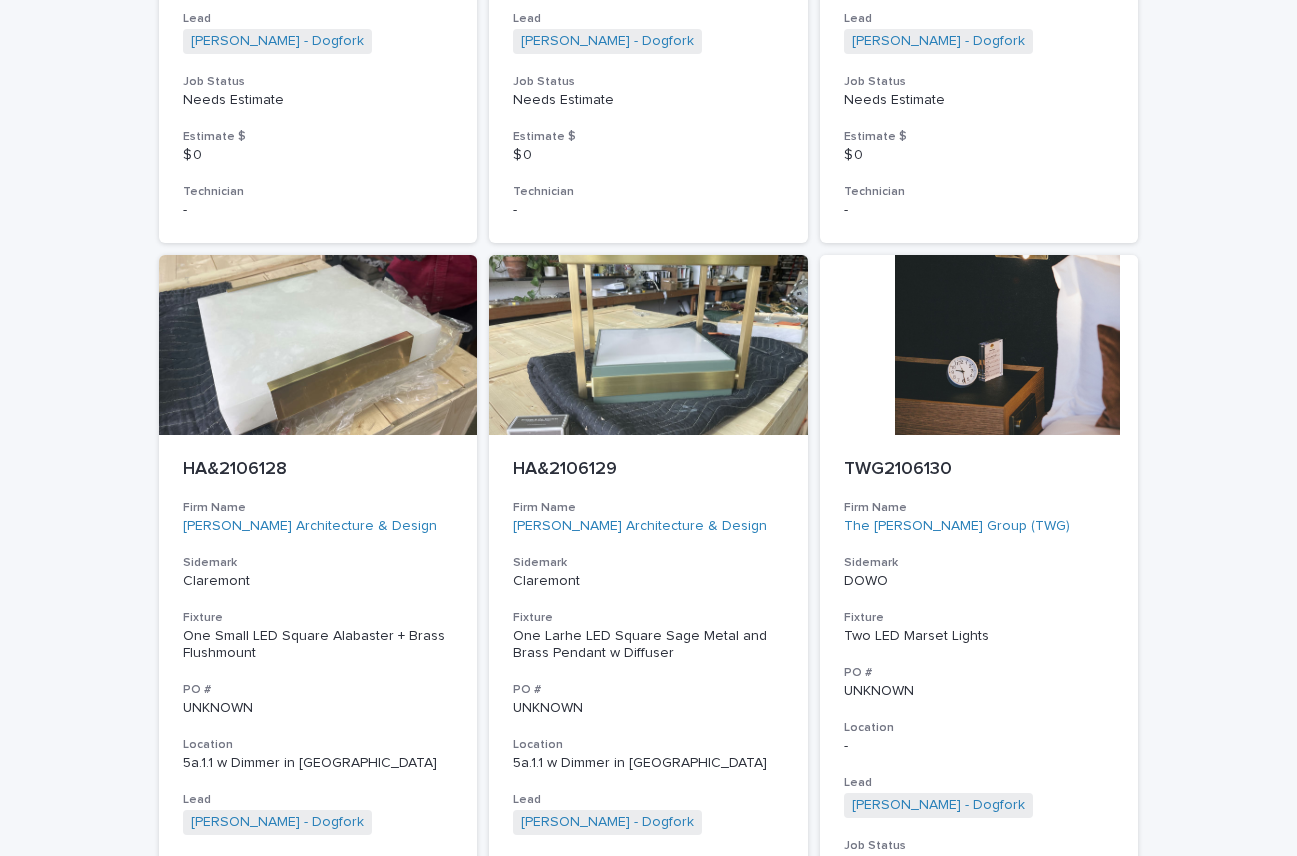 scroll, scrollTop: 7162, scrollLeft: 0, axis: vertical 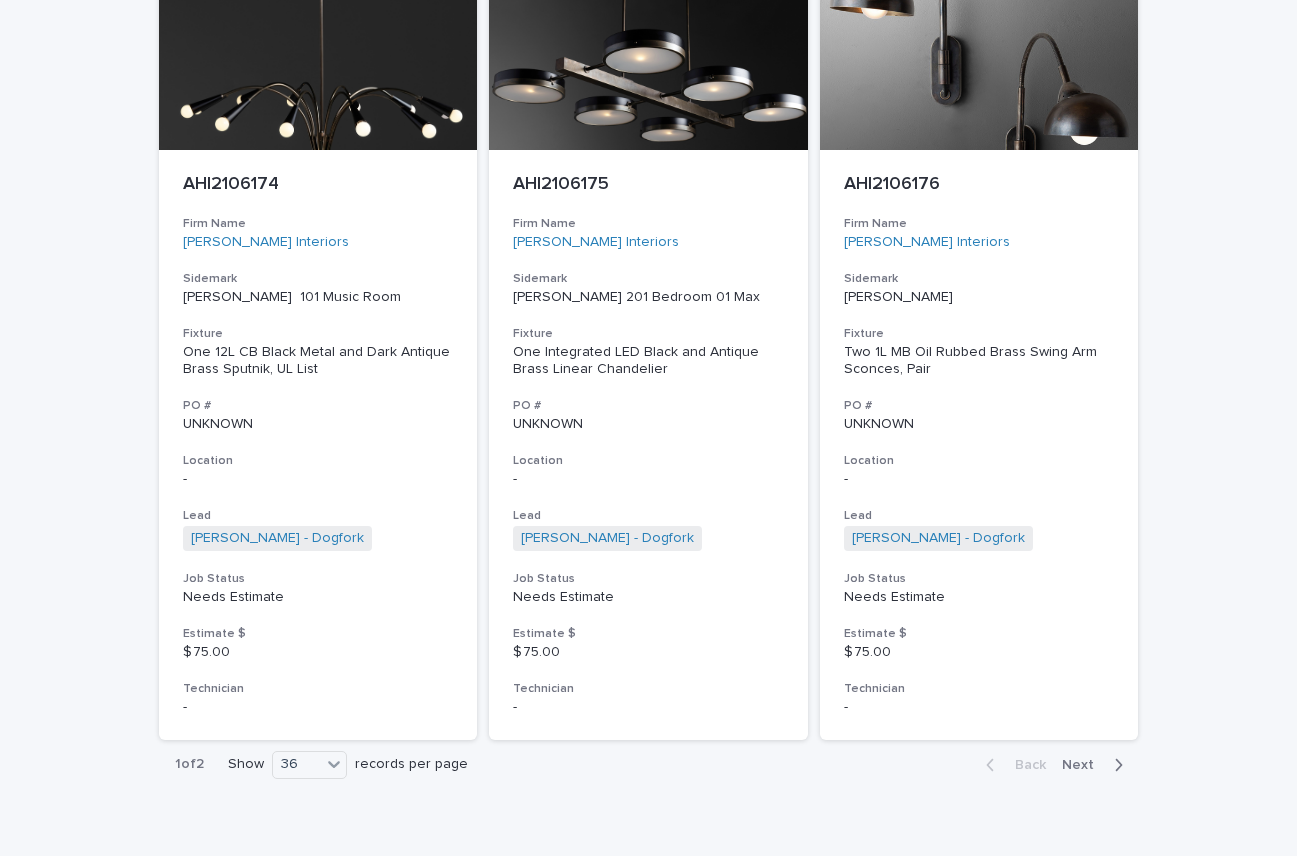 click on "Next" at bounding box center [1084, 765] 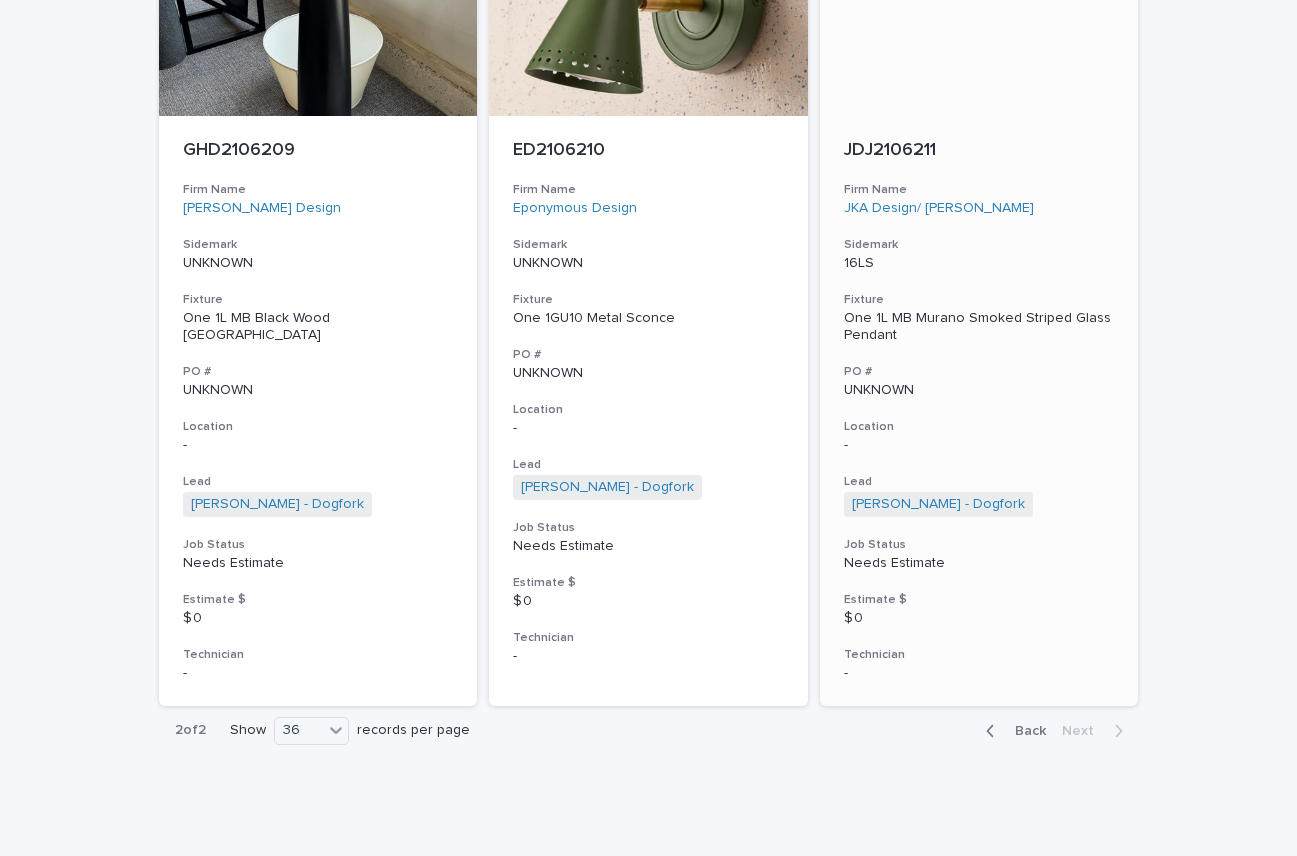 scroll, scrollTop: 5847, scrollLeft: 0, axis: vertical 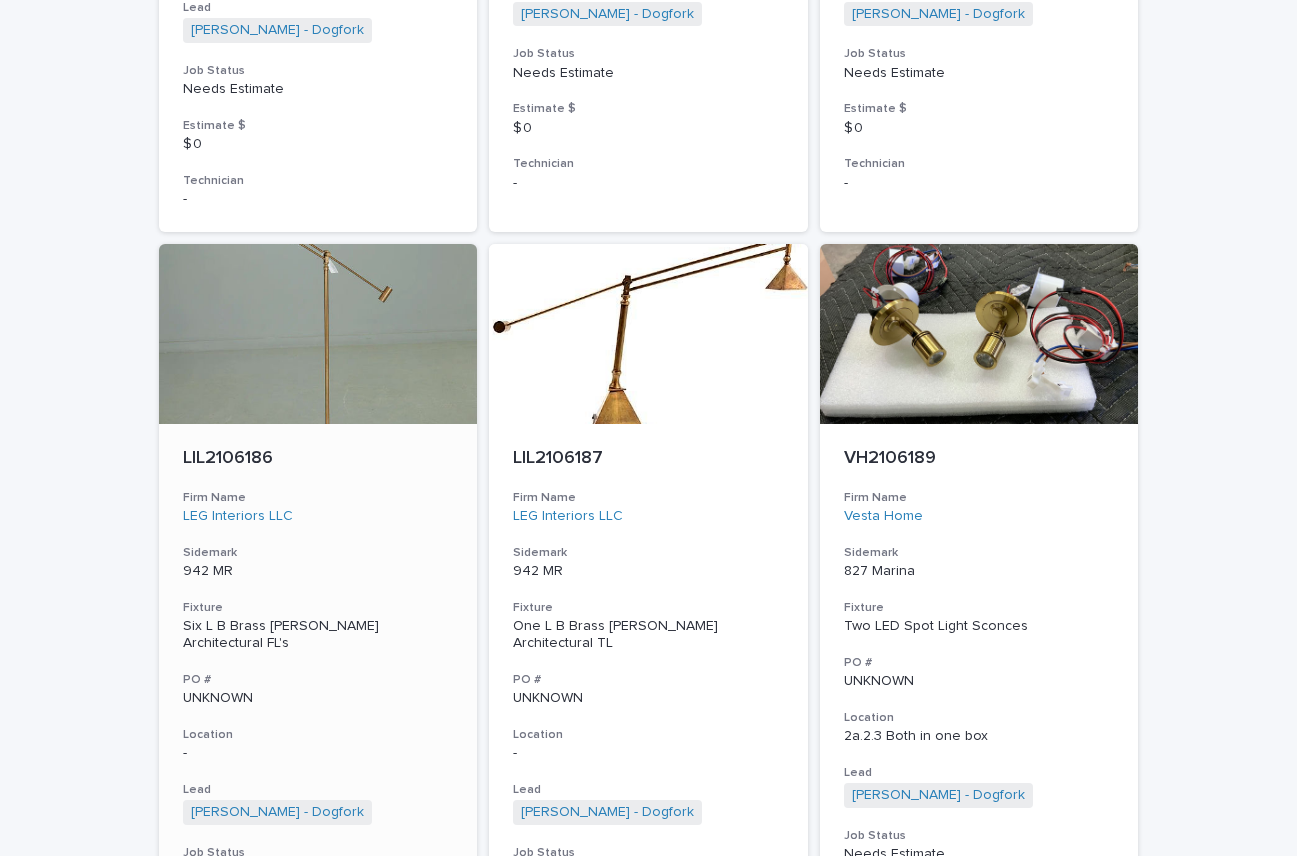 click on "Sidemark" at bounding box center (318, 553) 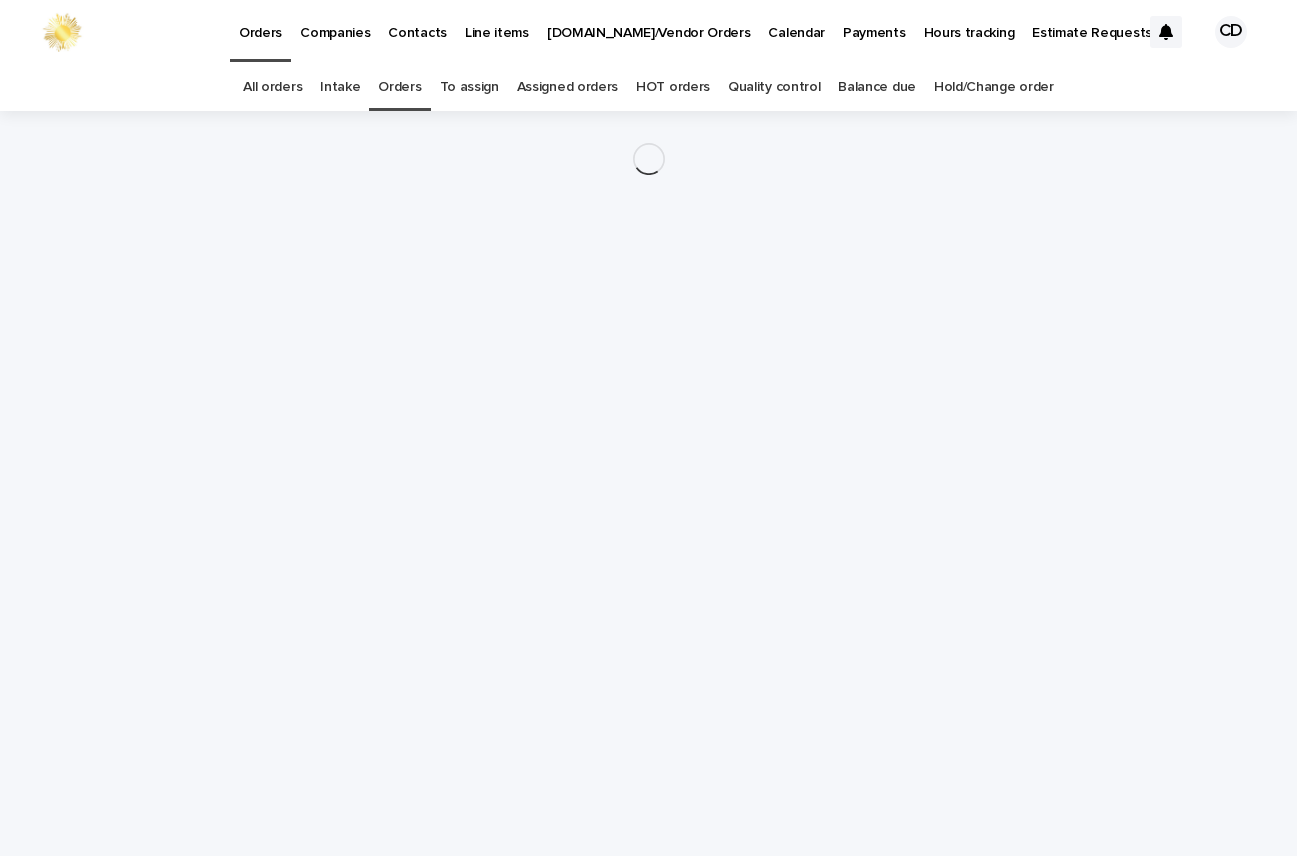 scroll, scrollTop: 0, scrollLeft: 0, axis: both 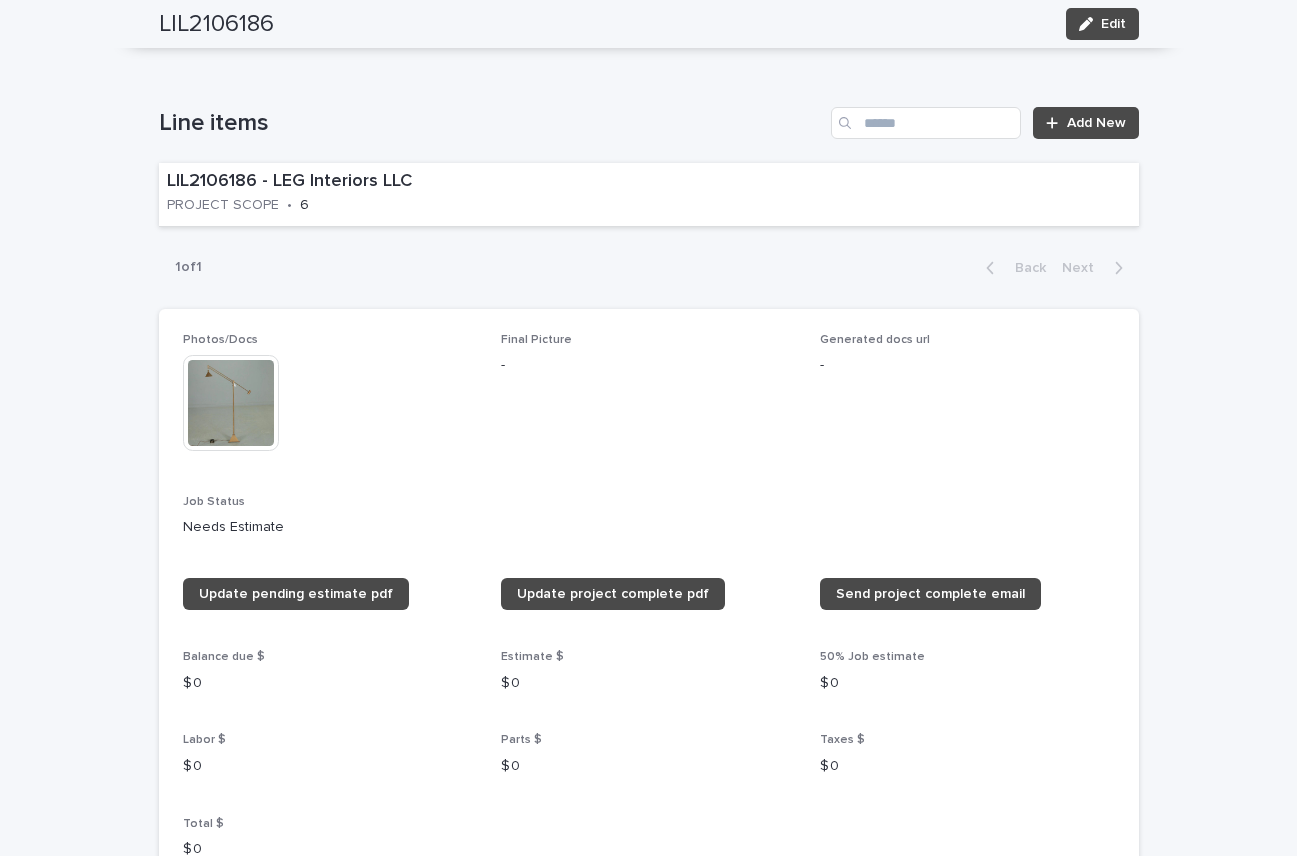 click at bounding box center (231, 403) 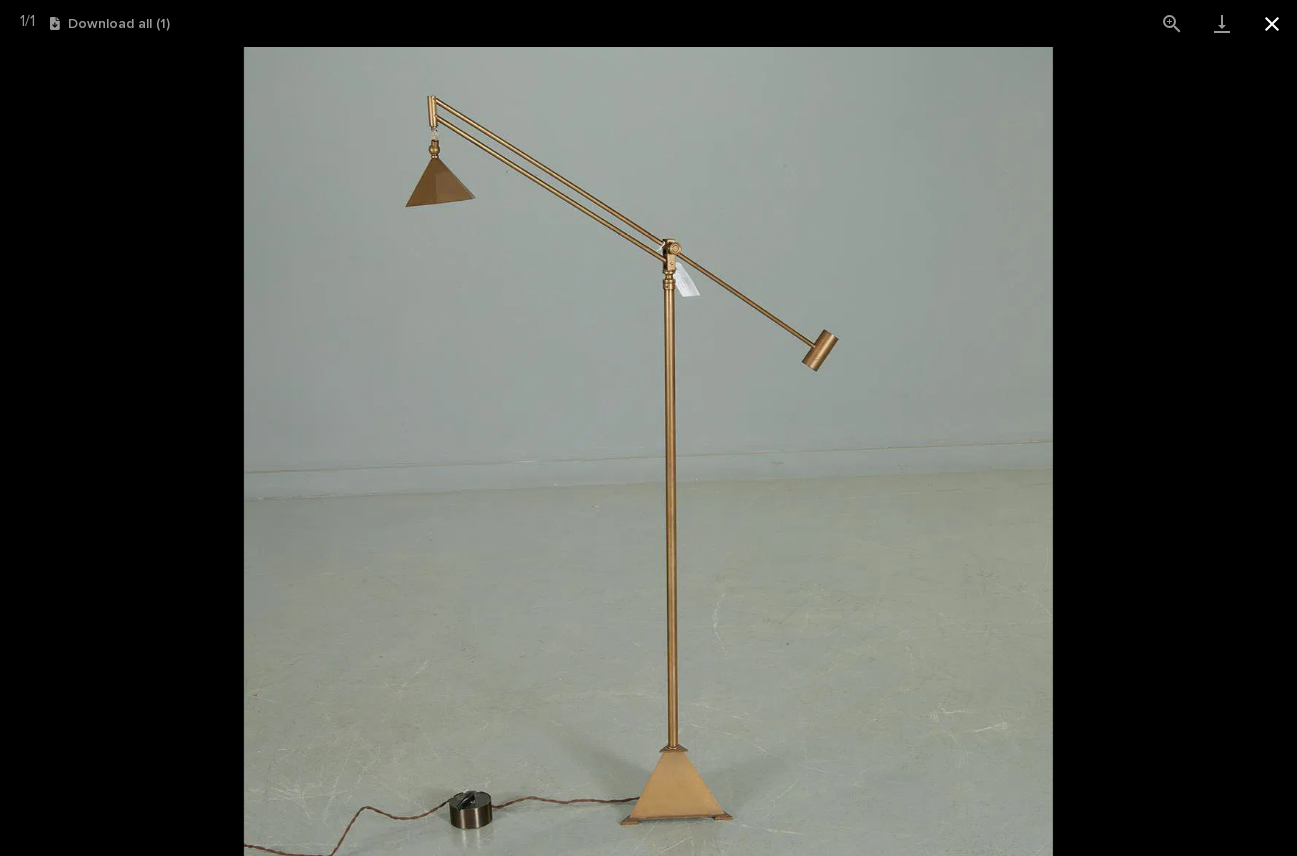 click at bounding box center (1272, 23) 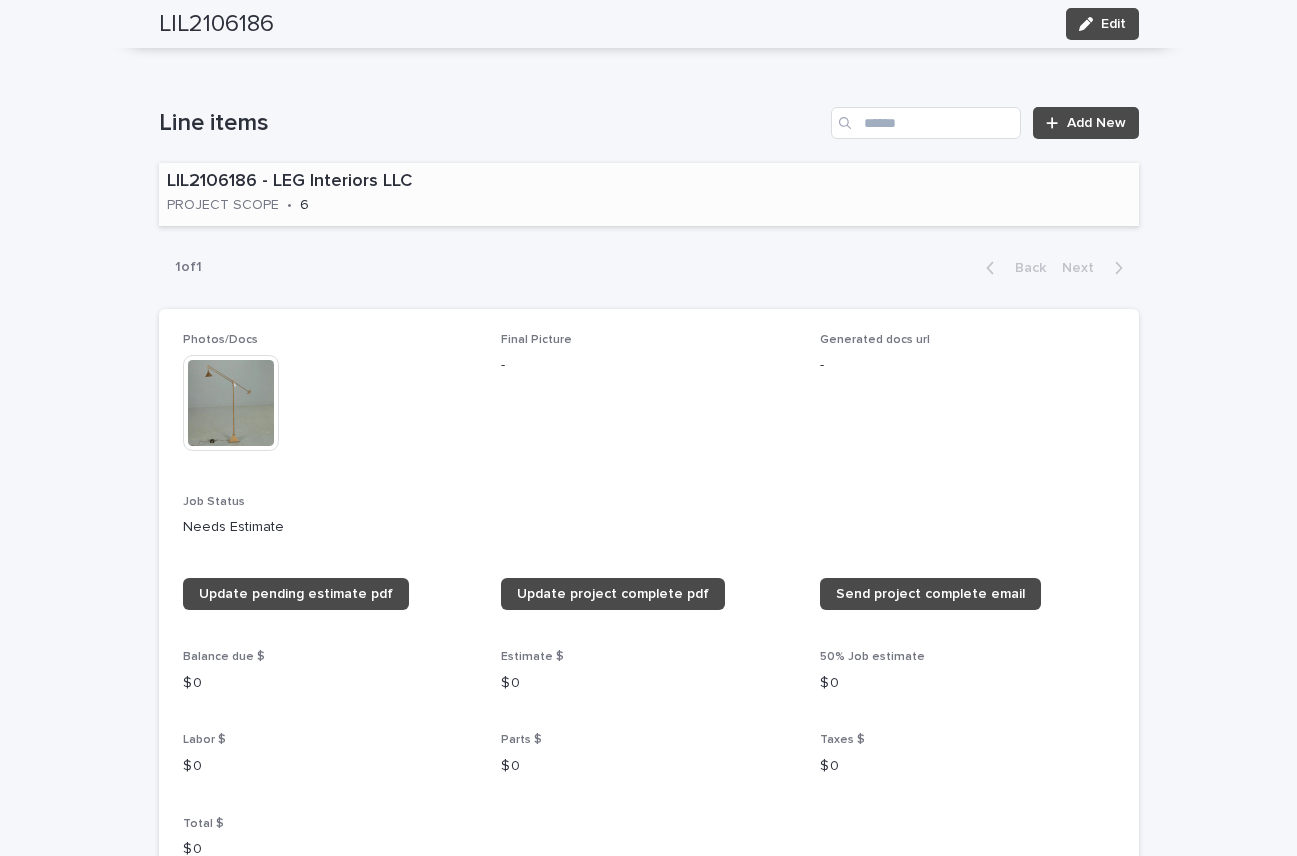 click on "LIL2106186 - LEG Interiors LLC PROJECT SCOPE • 6" at bounding box center [649, 194] 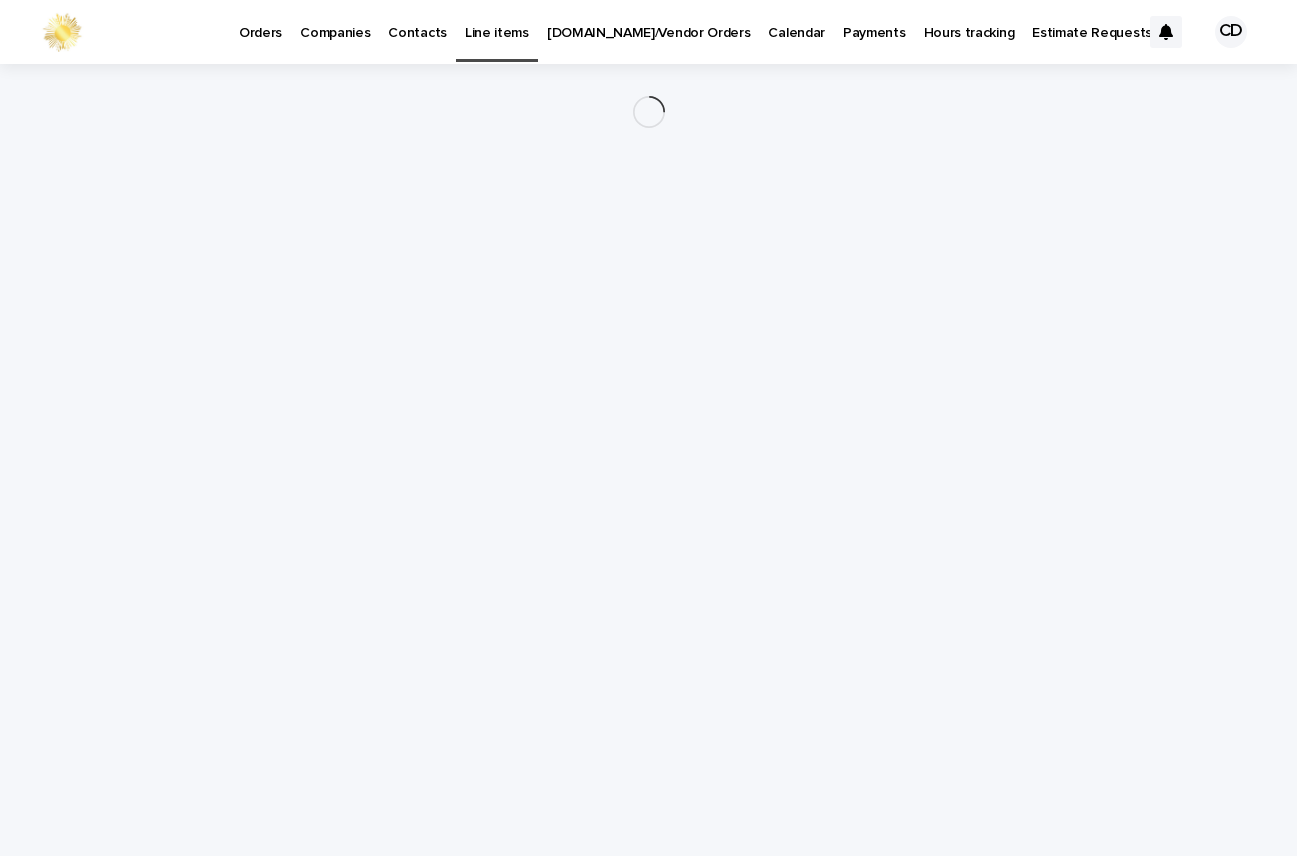 scroll, scrollTop: 0, scrollLeft: 0, axis: both 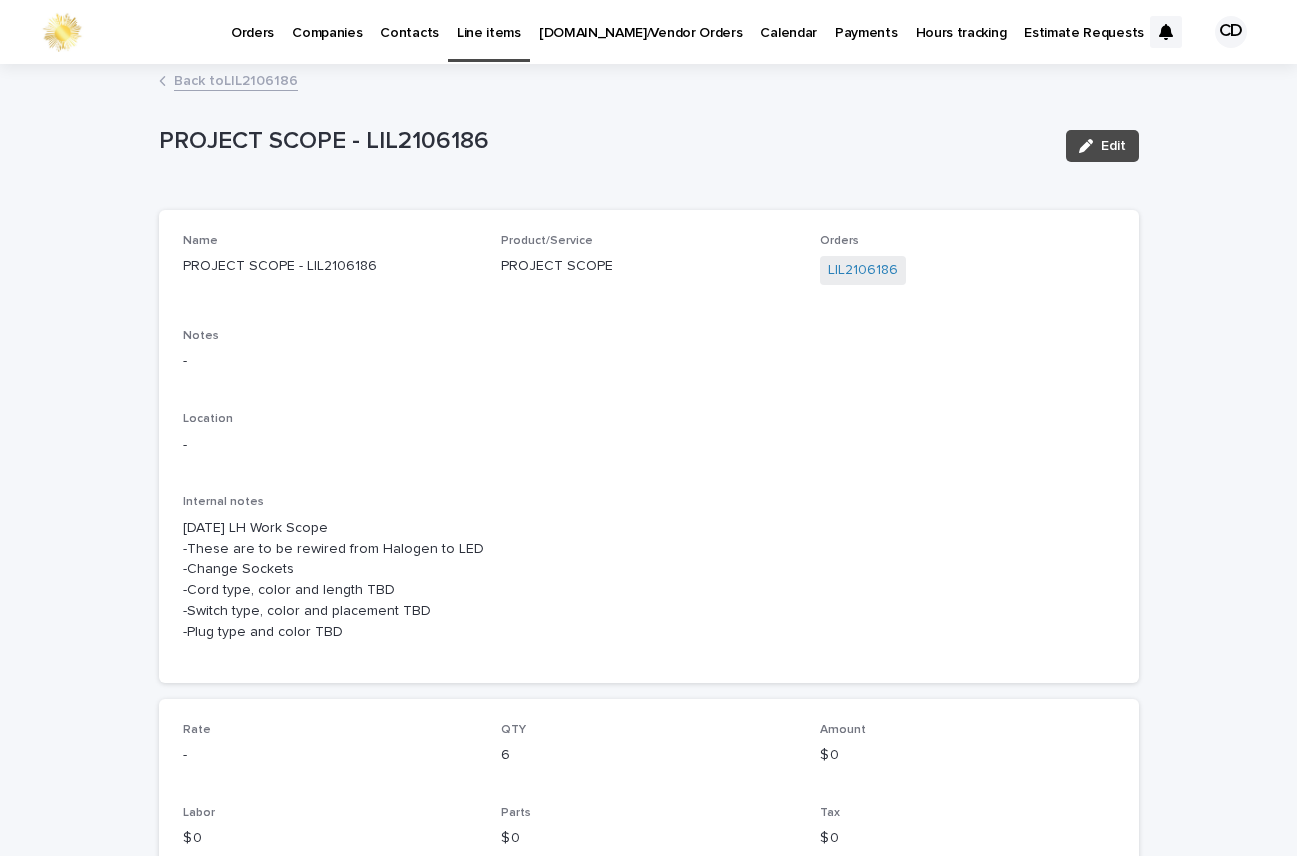 click on "Back to  LIL2106186" at bounding box center [236, 79] 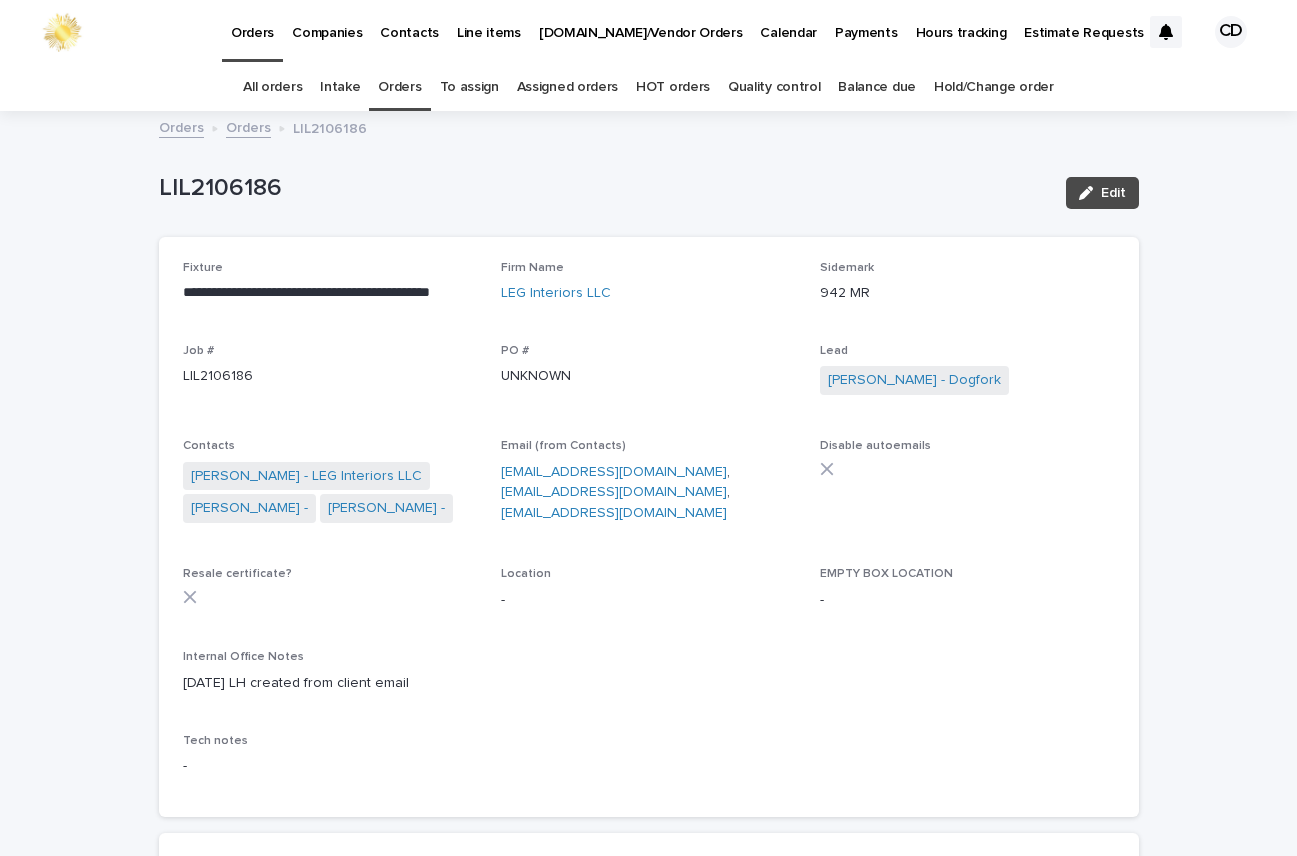 scroll, scrollTop: 64, scrollLeft: 0, axis: vertical 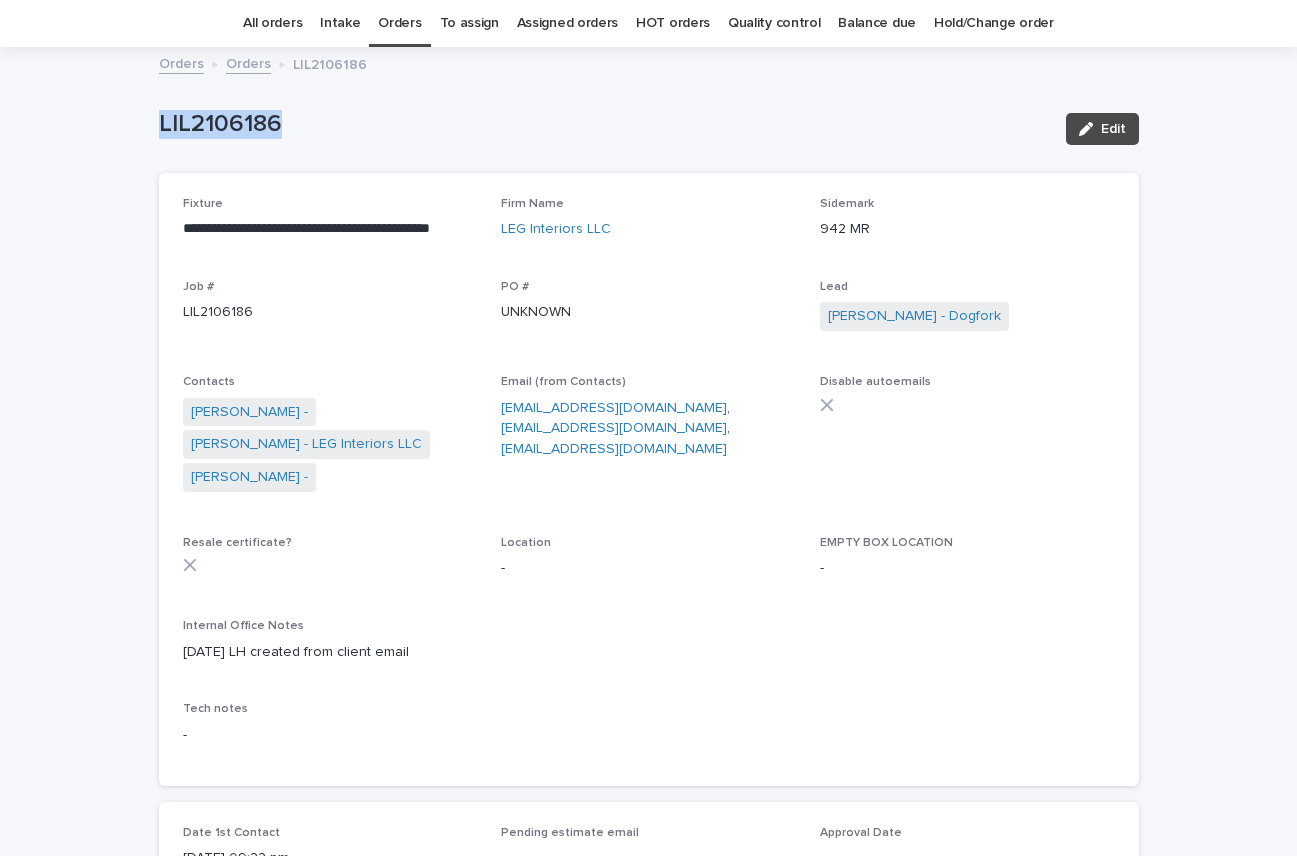 drag, startPoint x: 153, startPoint y: 117, endPoint x: 284, endPoint y: 128, distance: 131.46101 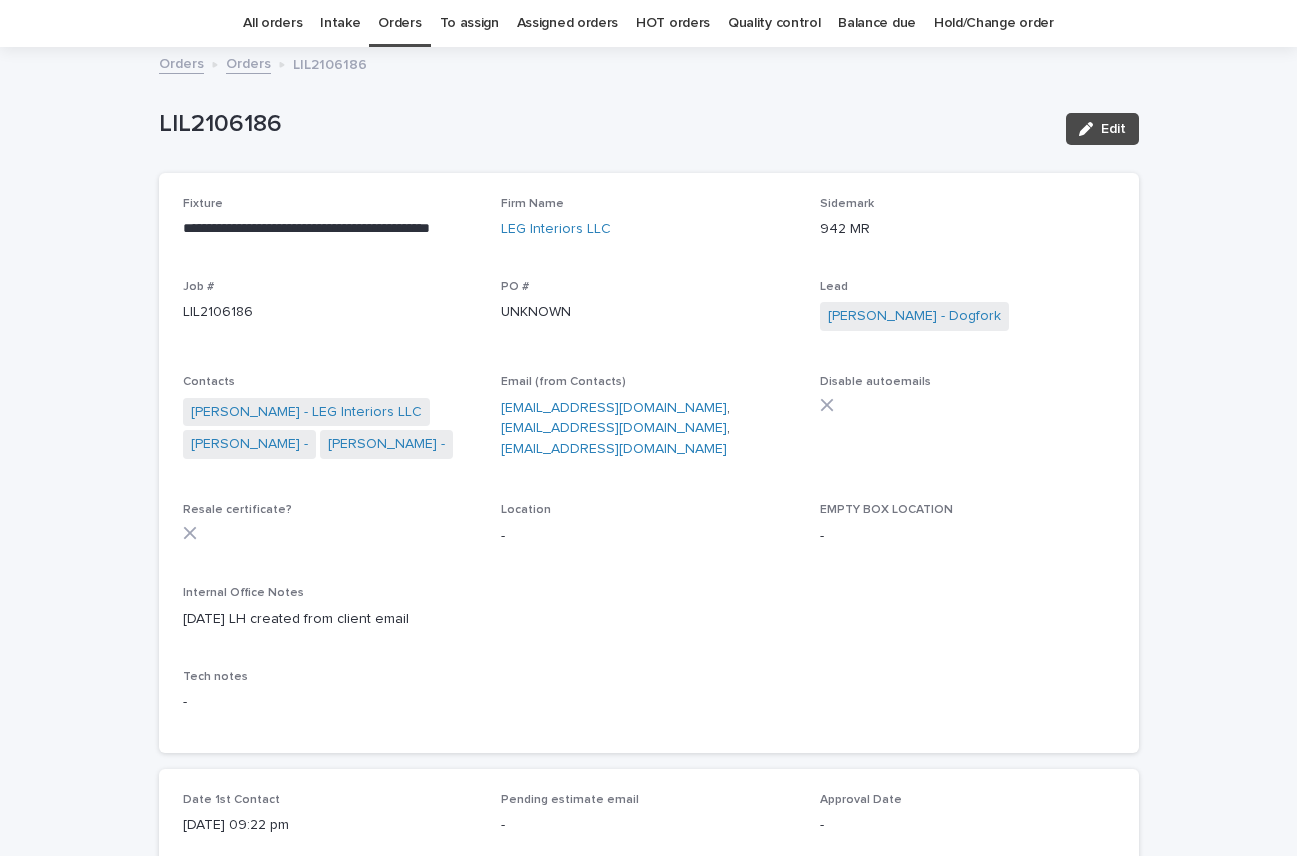 click on "Job #" at bounding box center [330, 287] 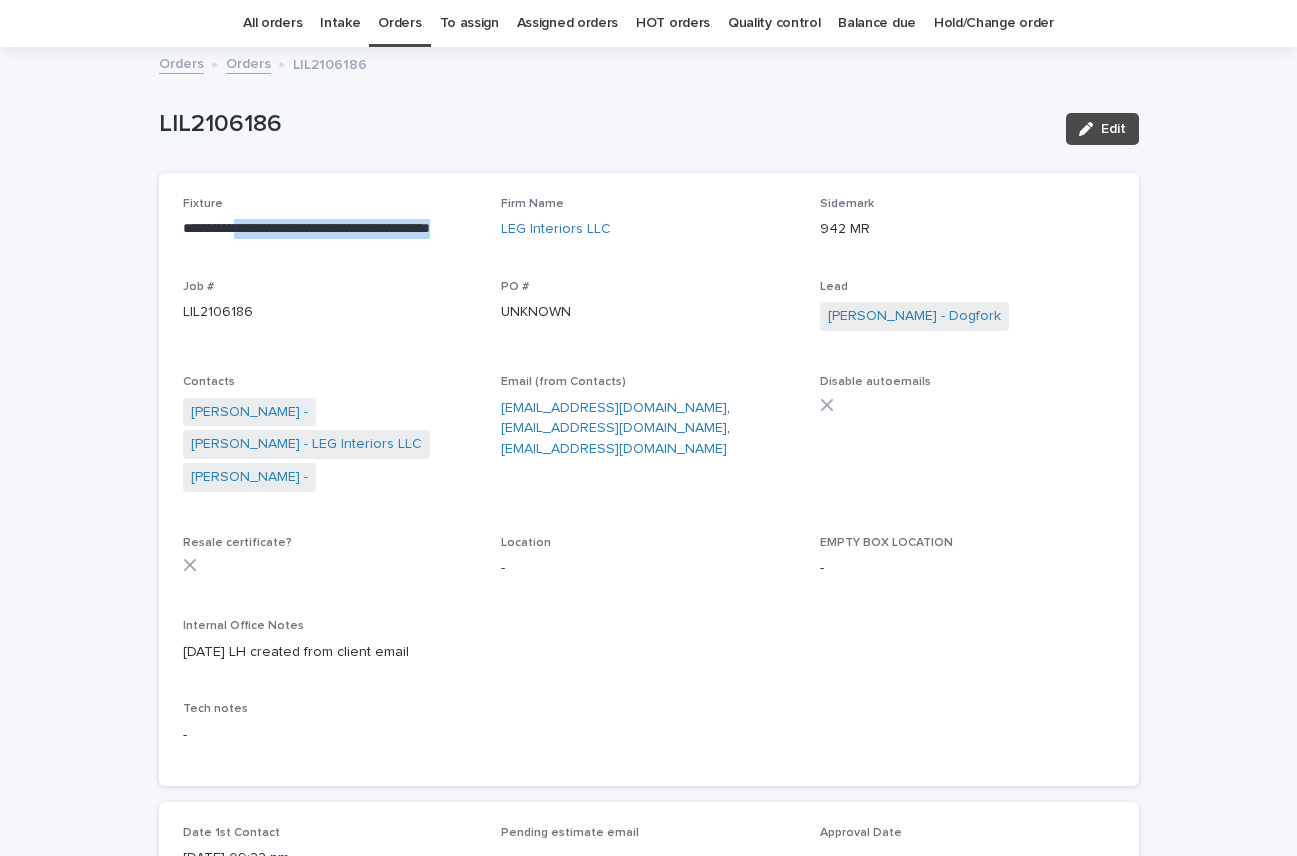 drag, startPoint x: 237, startPoint y: 225, endPoint x: 479, endPoint y: 226, distance: 242.00206 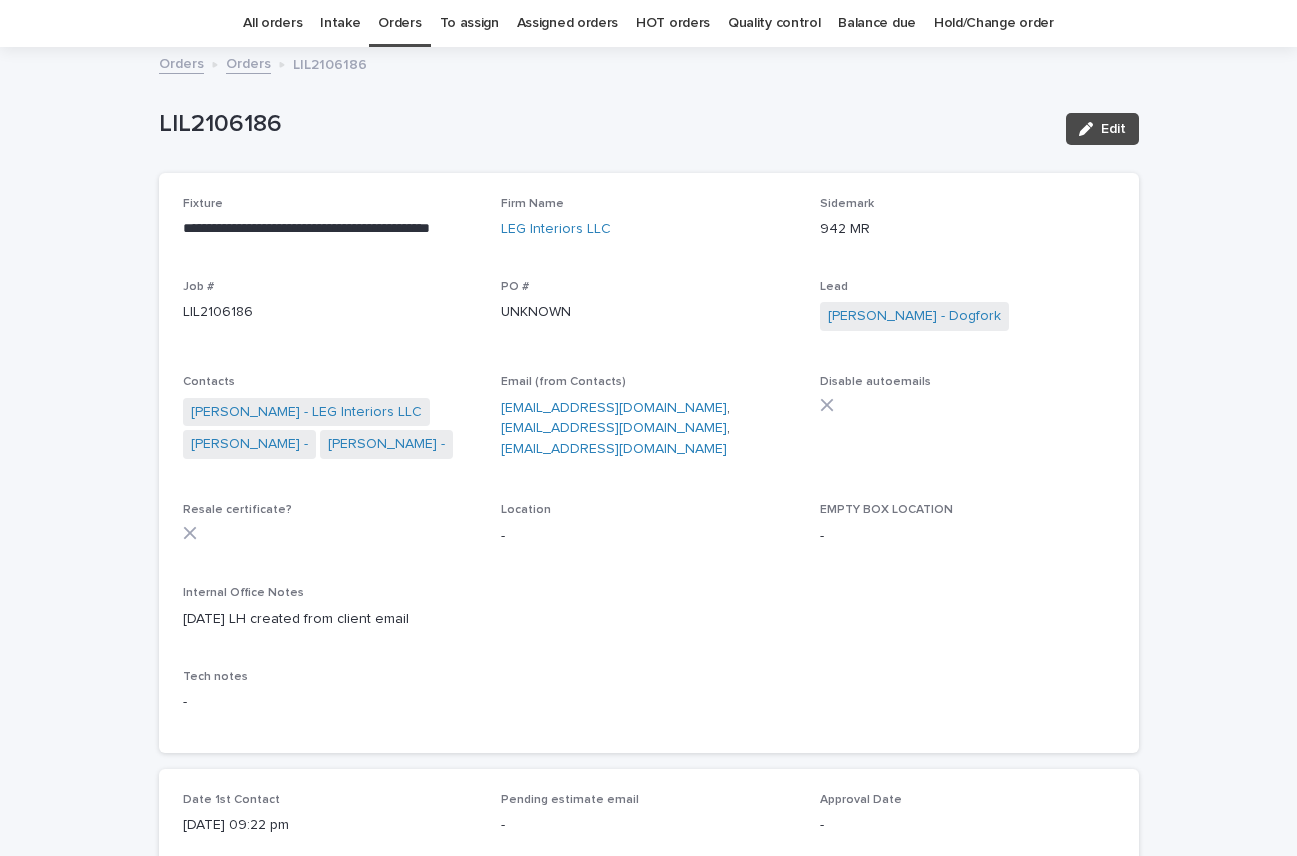 click on "LIL2106186" at bounding box center [330, 312] 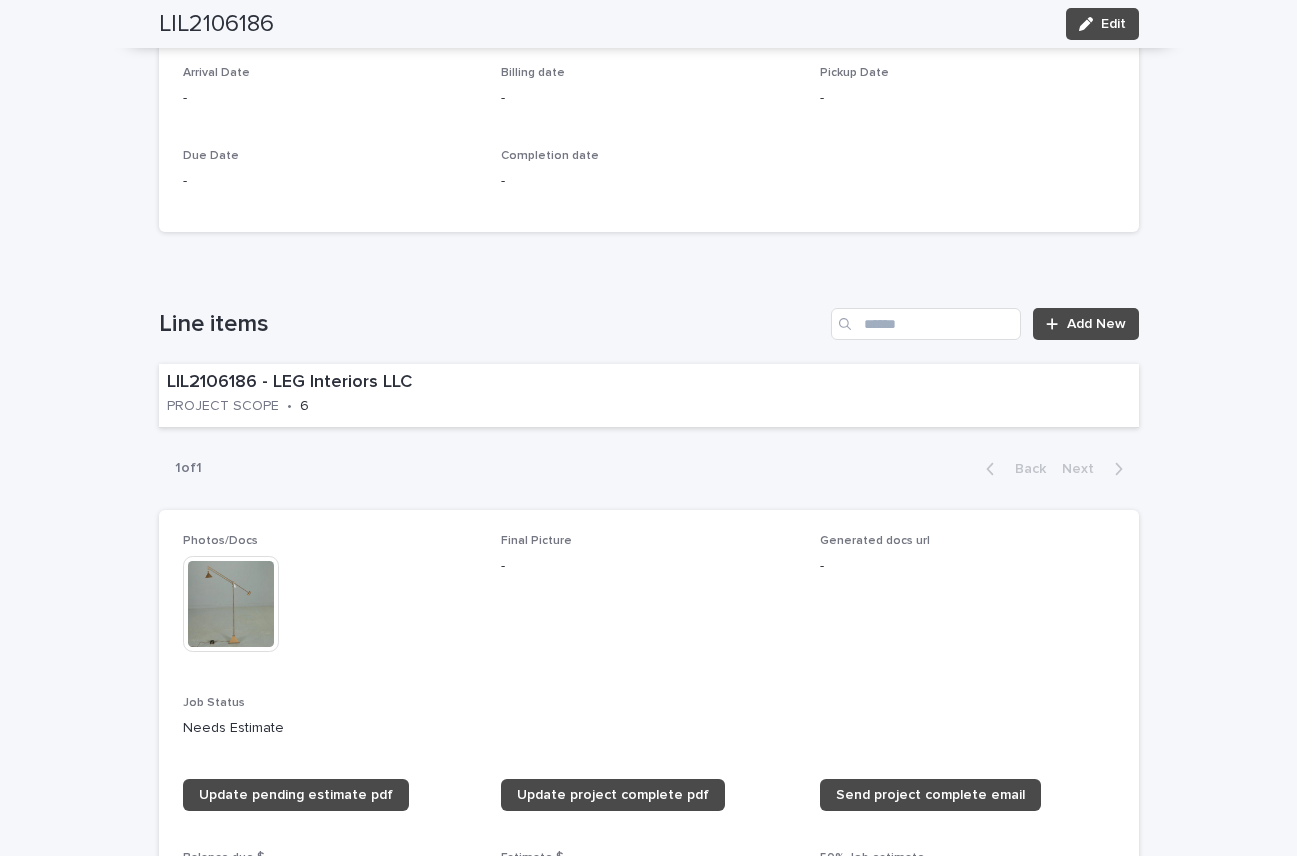scroll, scrollTop: 984, scrollLeft: 0, axis: vertical 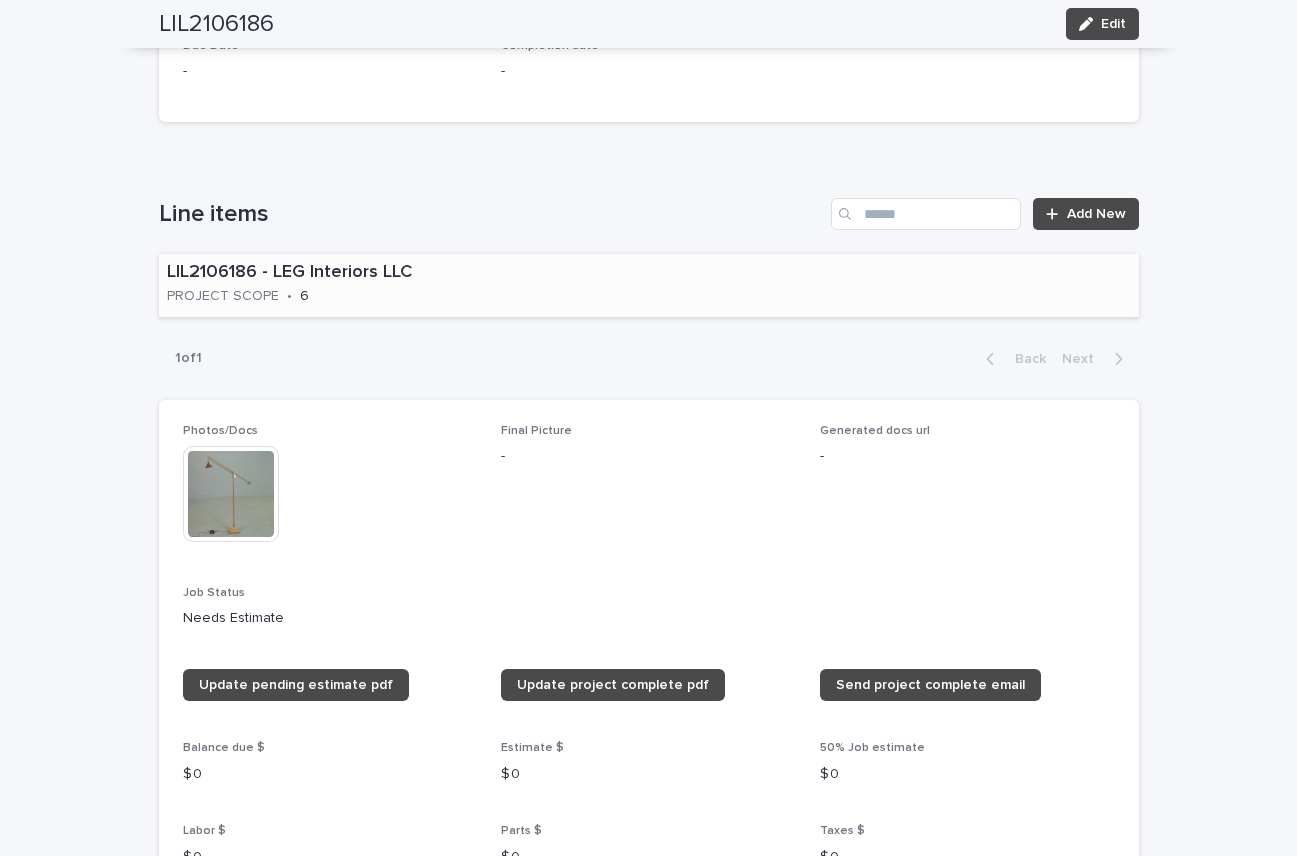 click on "LIL2106186 - LEG Interiors LLC PROJECT SCOPE • 6" at bounding box center [360, 285] 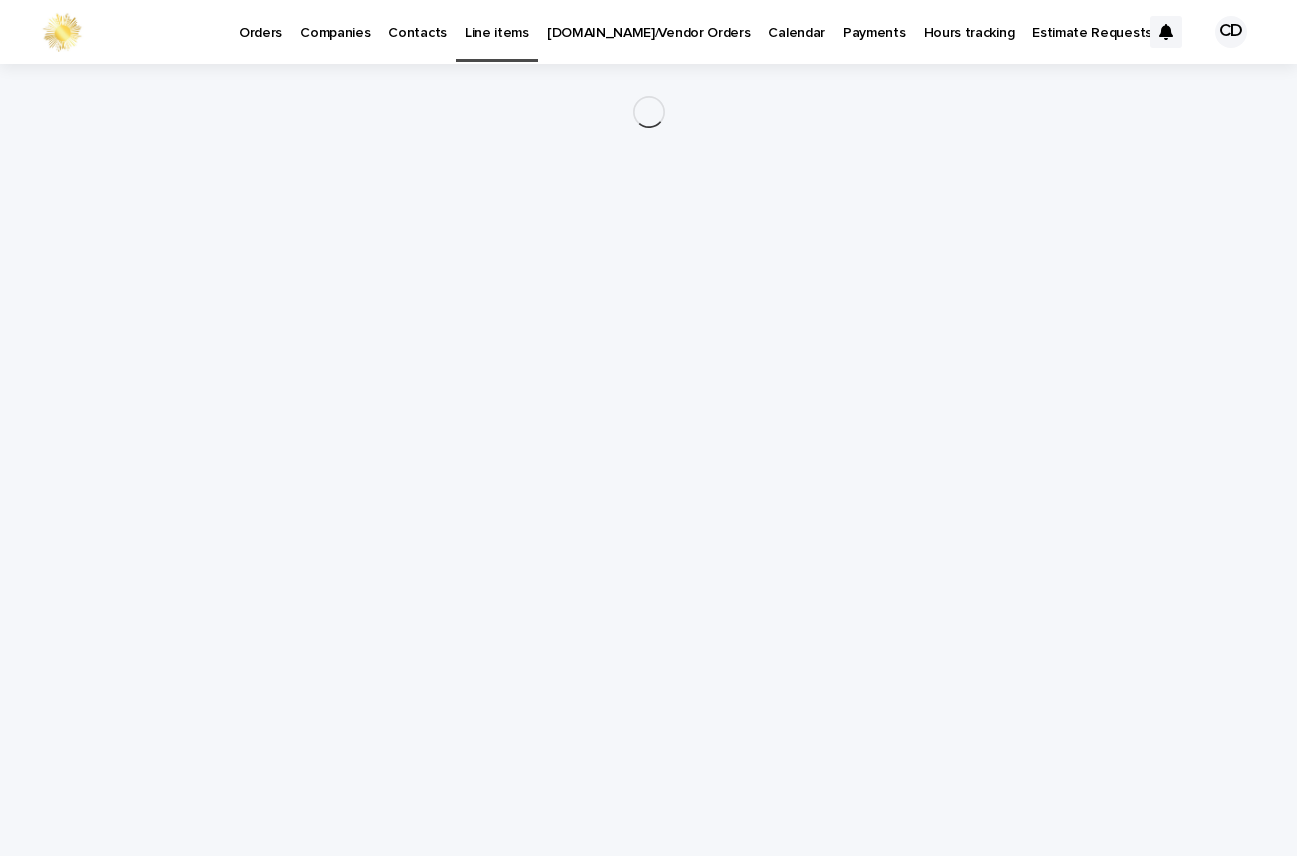 scroll, scrollTop: 0, scrollLeft: 0, axis: both 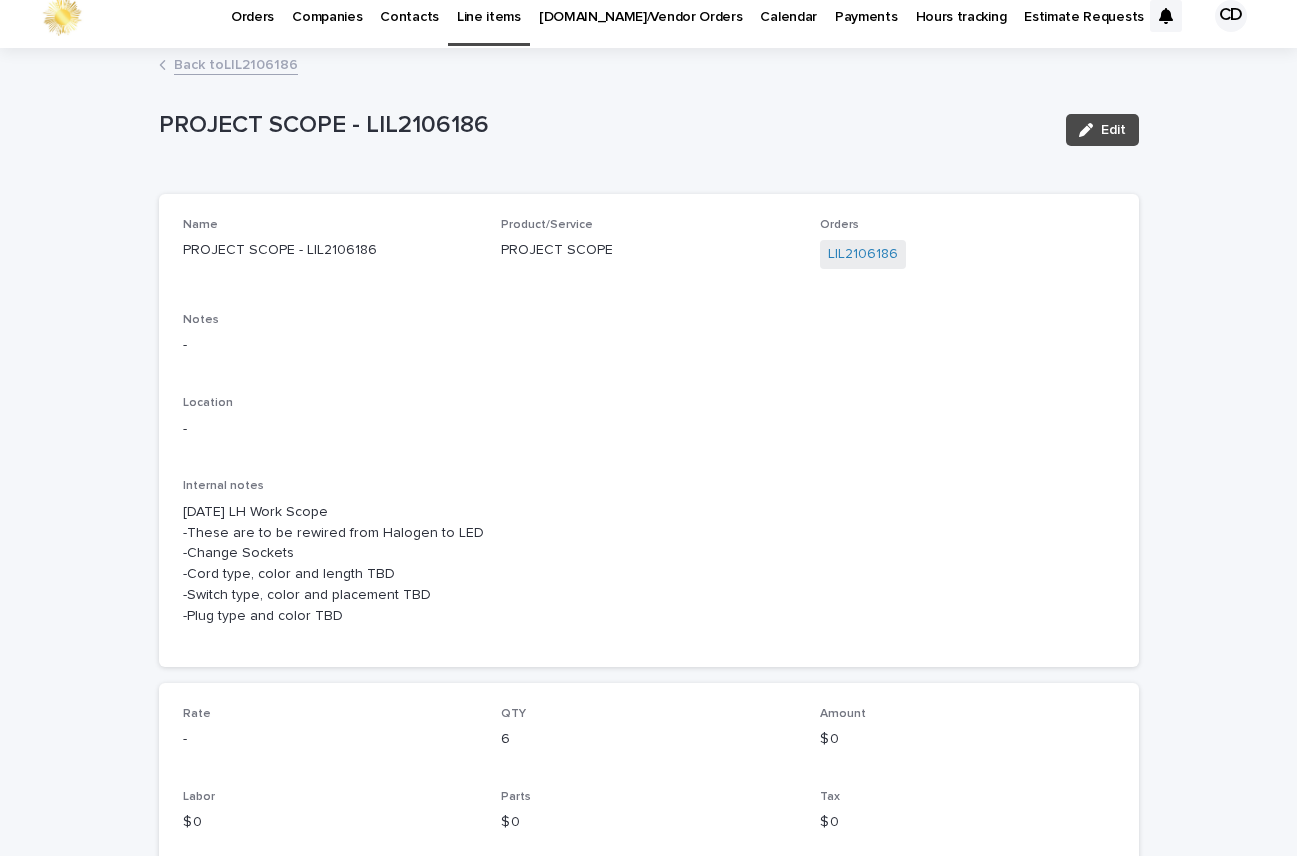 click on "Back to  LIL2106186" at bounding box center (236, 63) 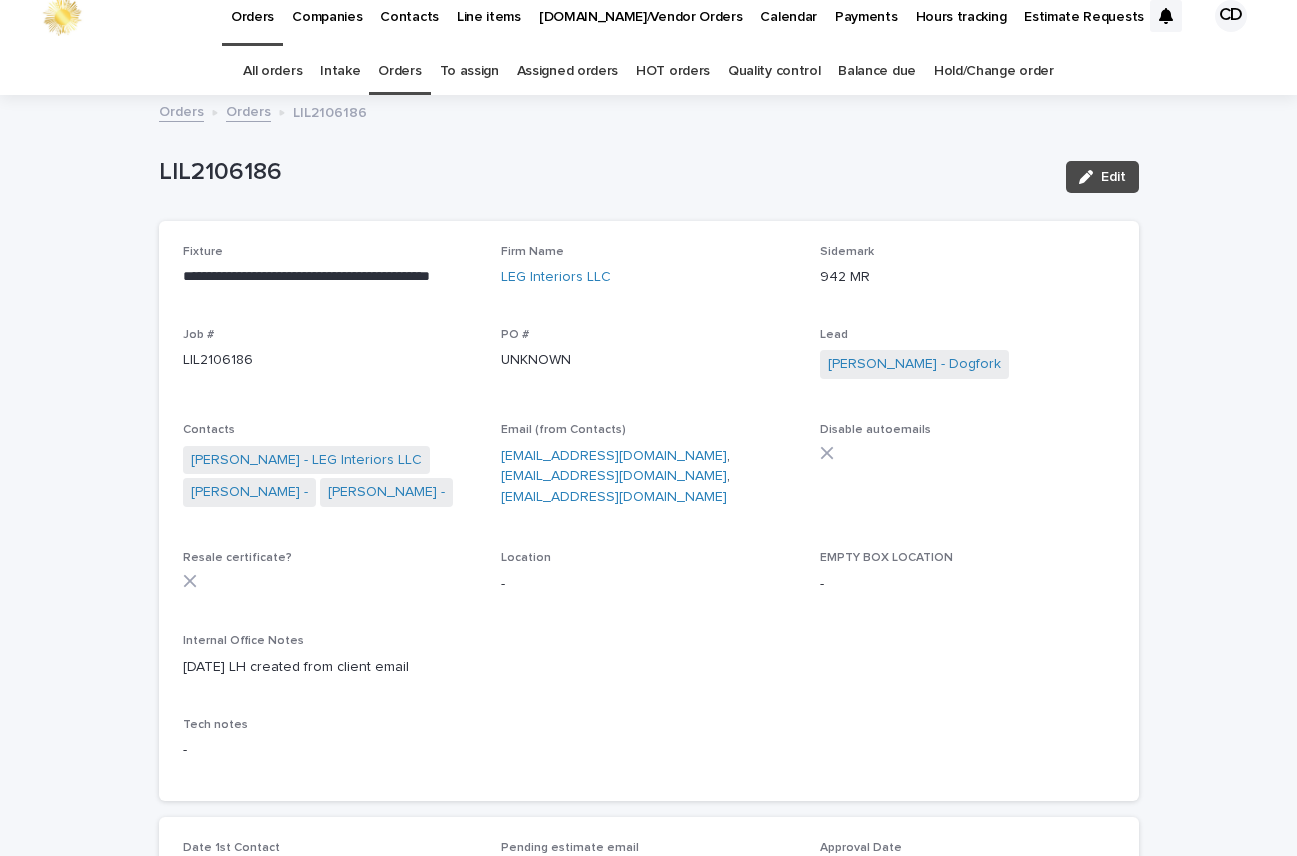 scroll, scrollTop: 64, scrollLeft: 0, axis: vertical 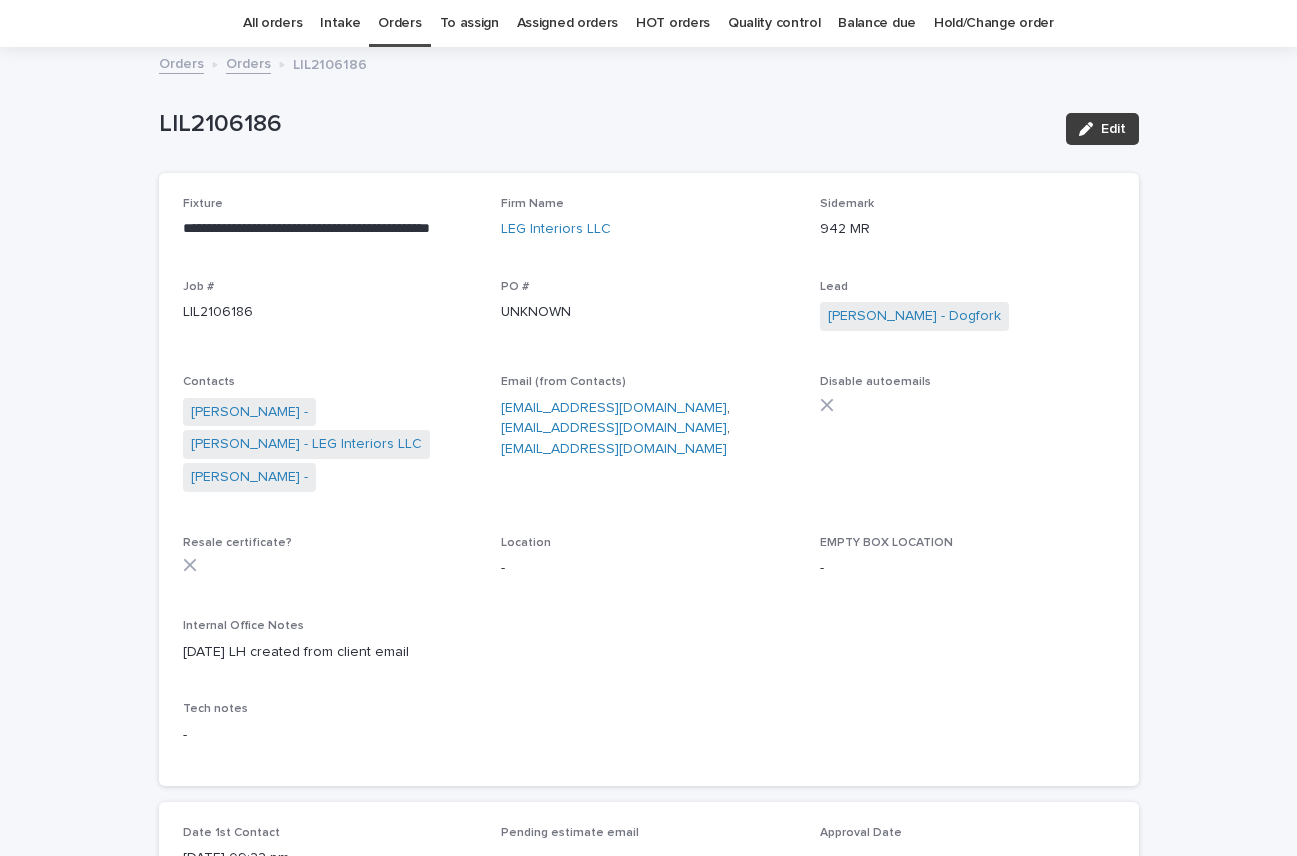 click on "Edit" at bounding box center (1113, 129) 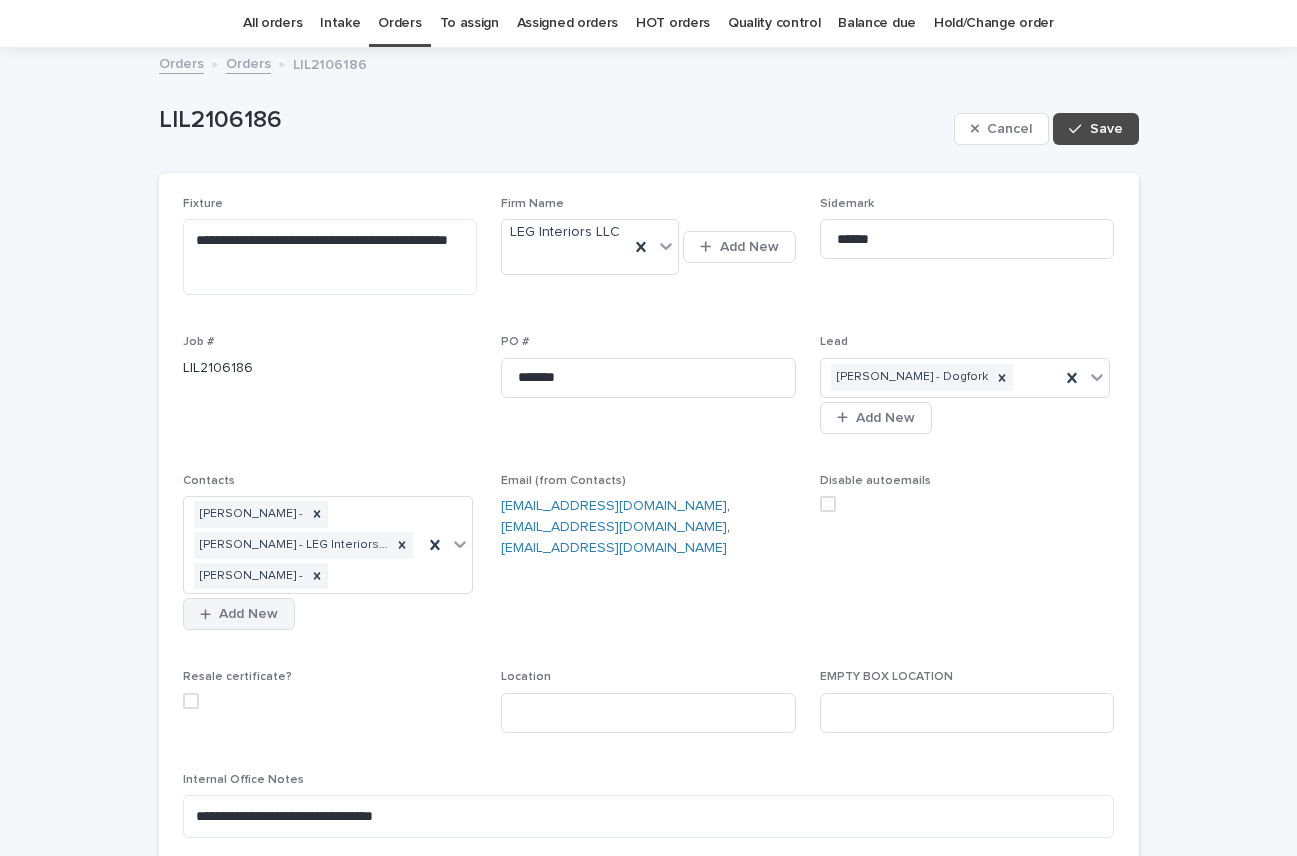 click on "Add New" at bounding box center (248, 614) 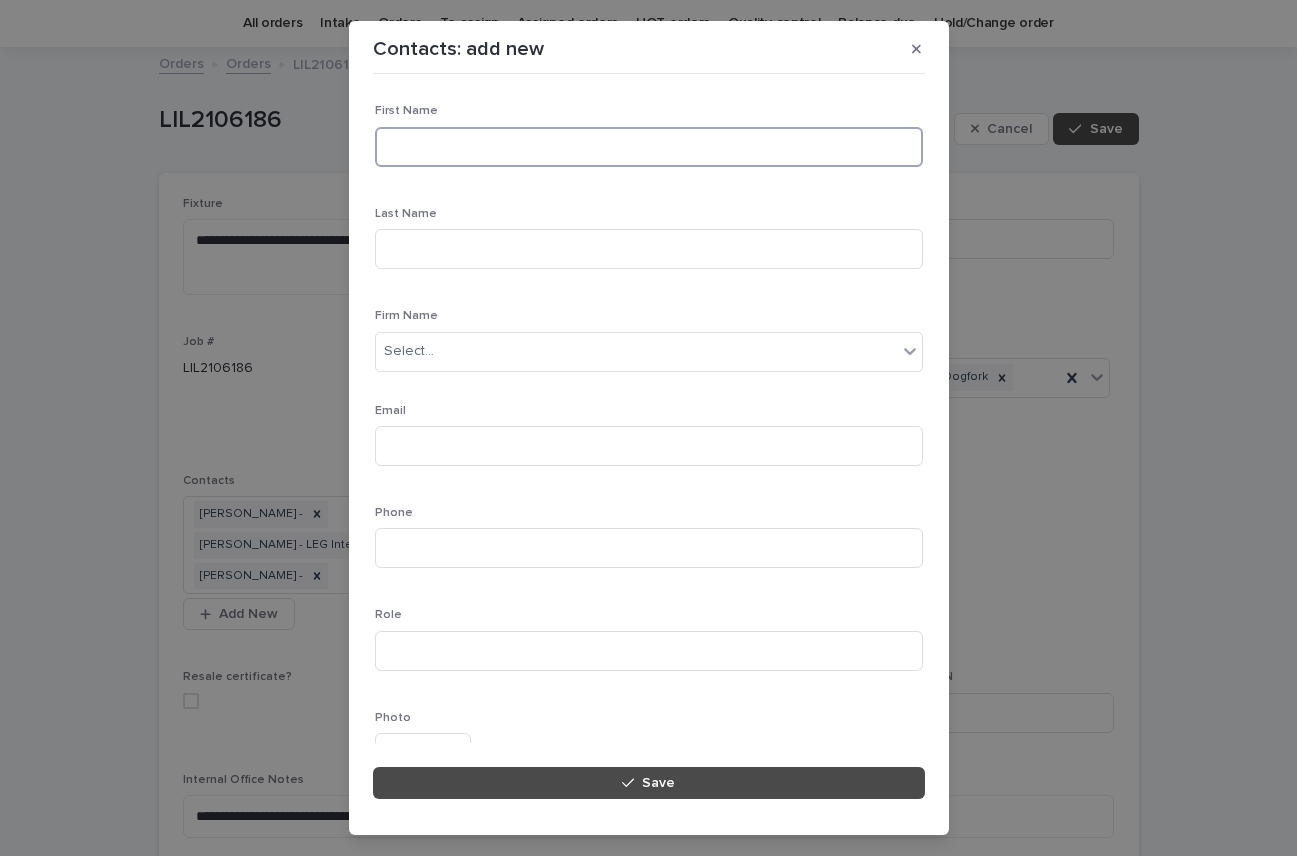 click at bounding box center (649, 147) 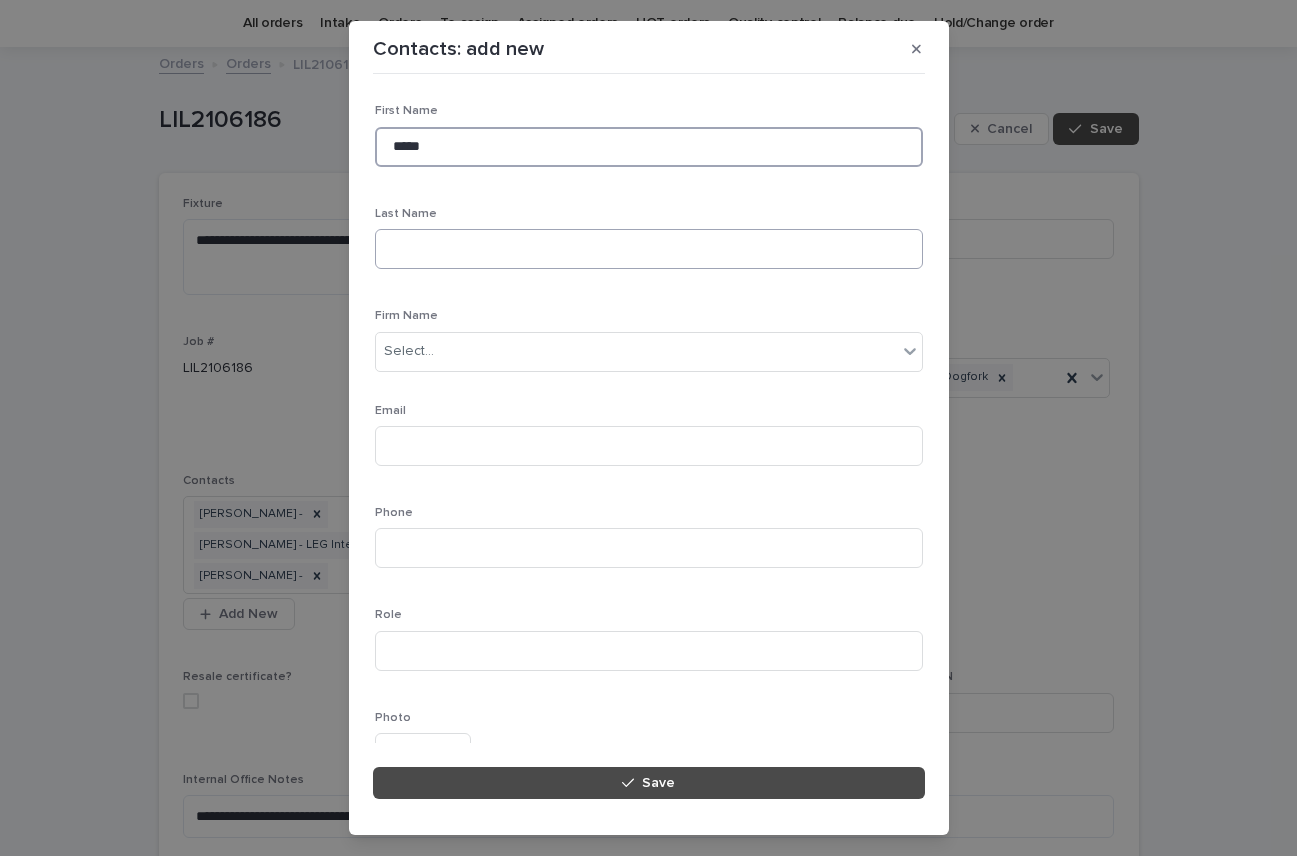 type on "*****" 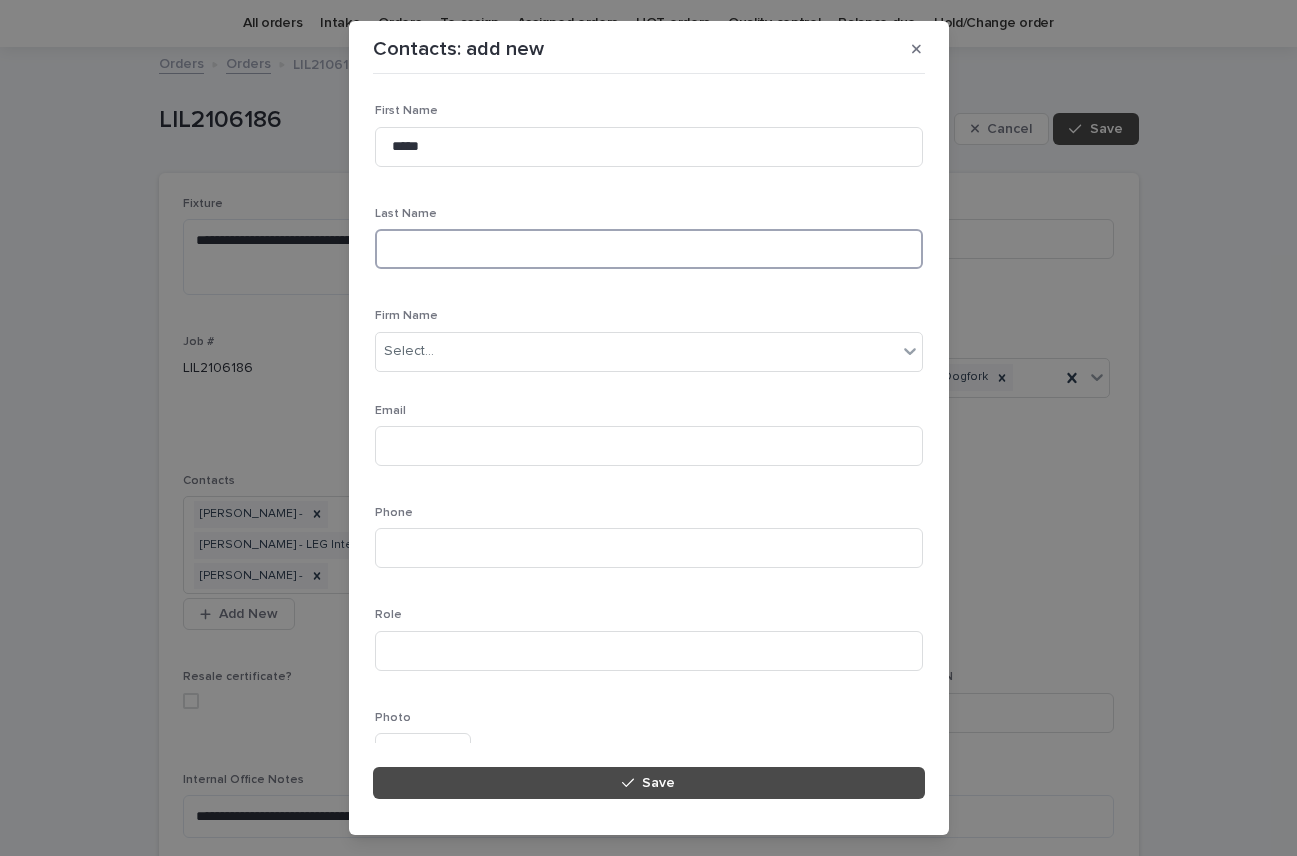 click at bounding box center [649, 249] 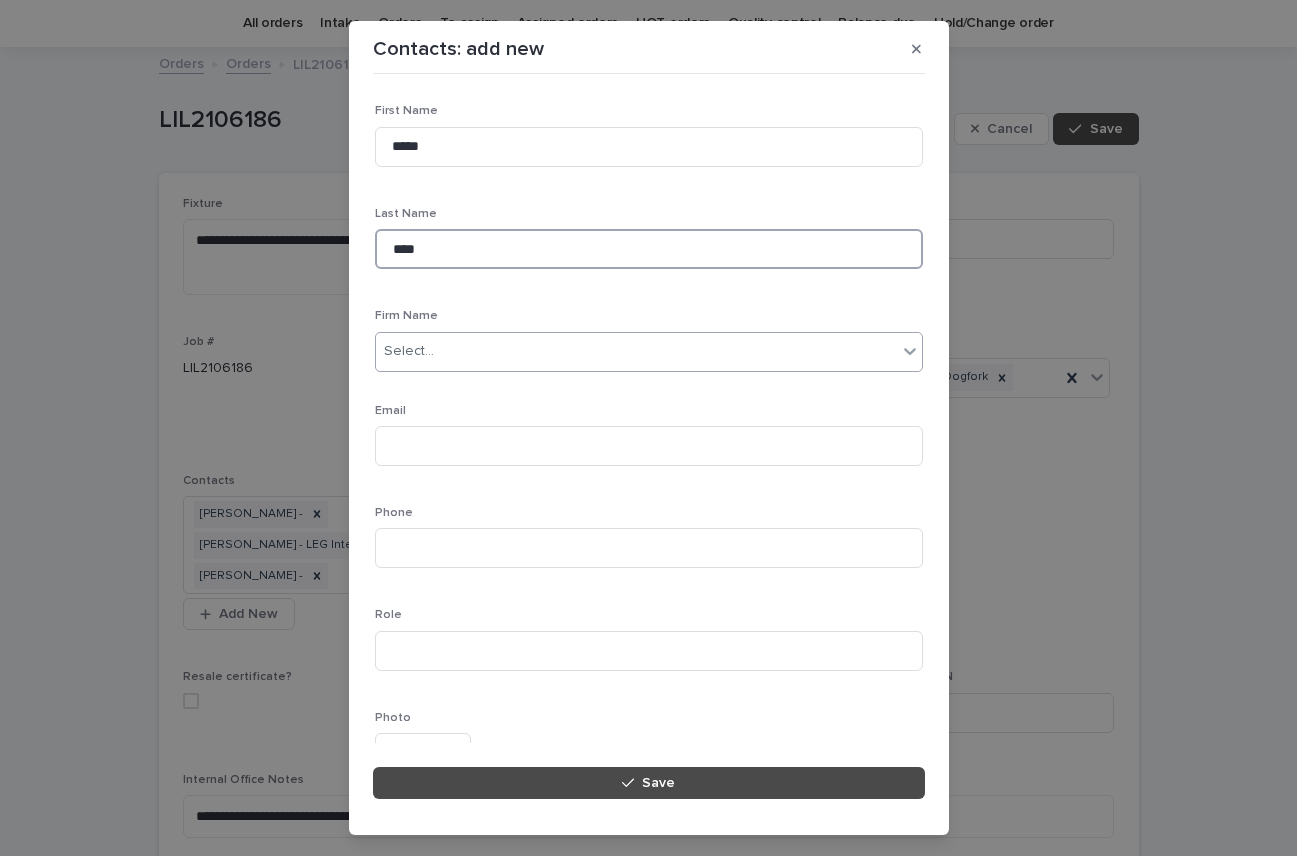 type on "****" 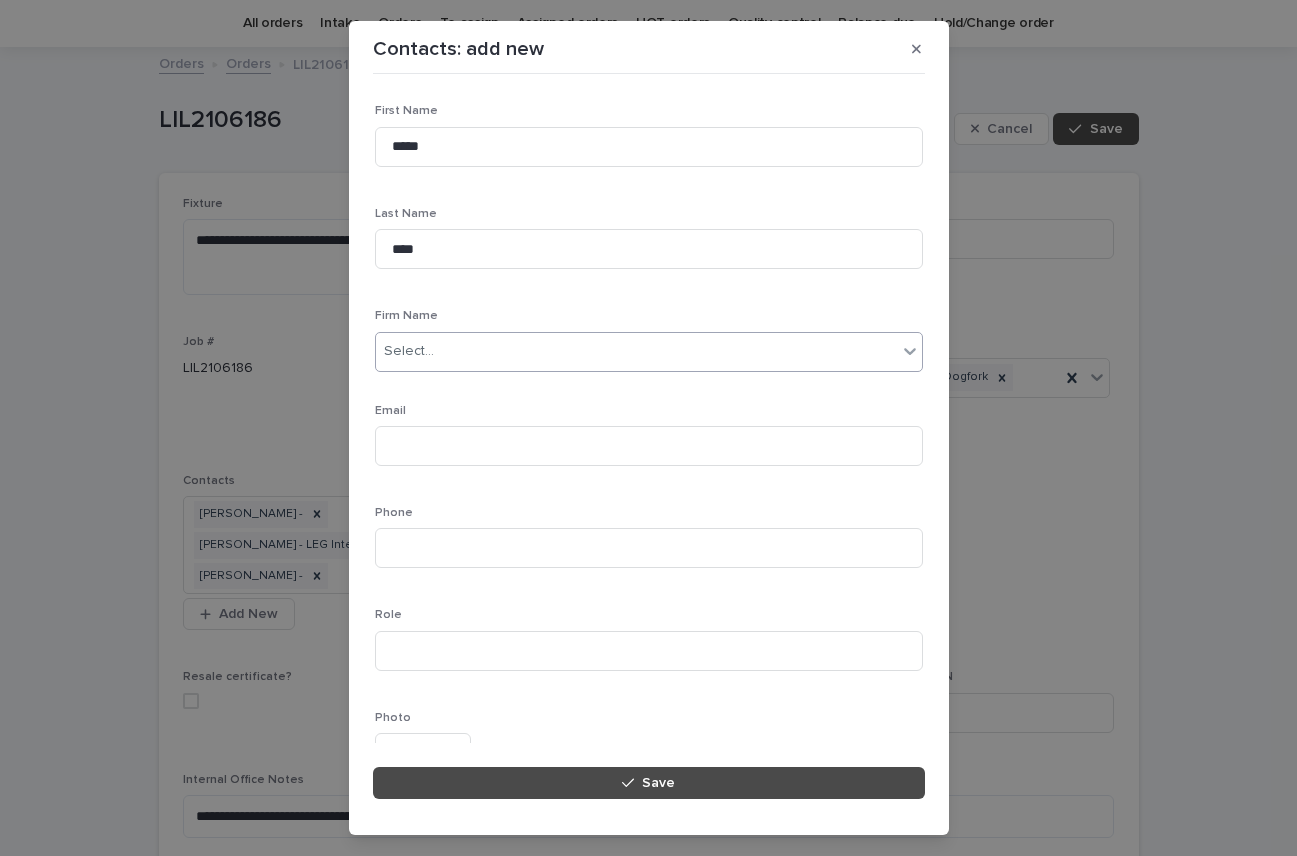 click on "Select..." at bounding box center [409, 351] 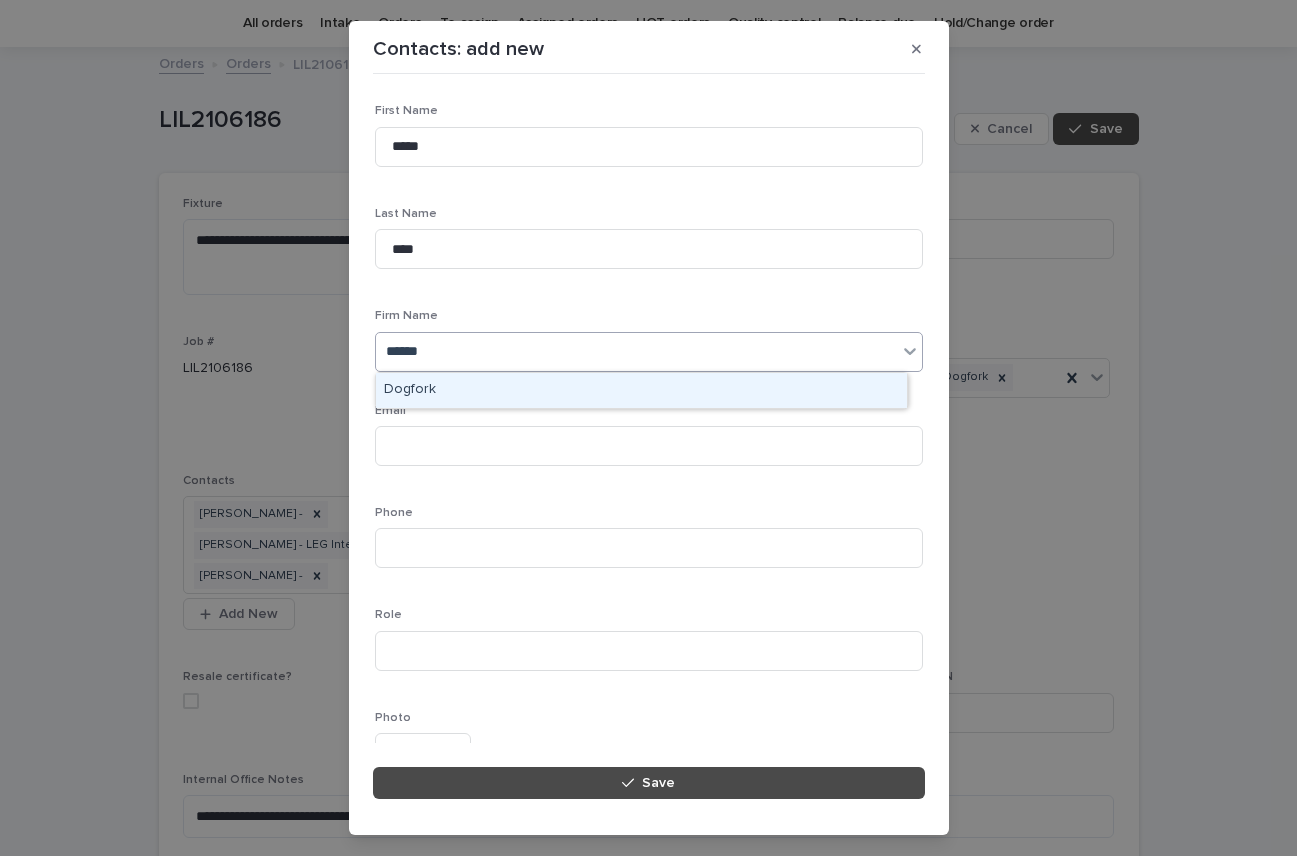 type on "*******" 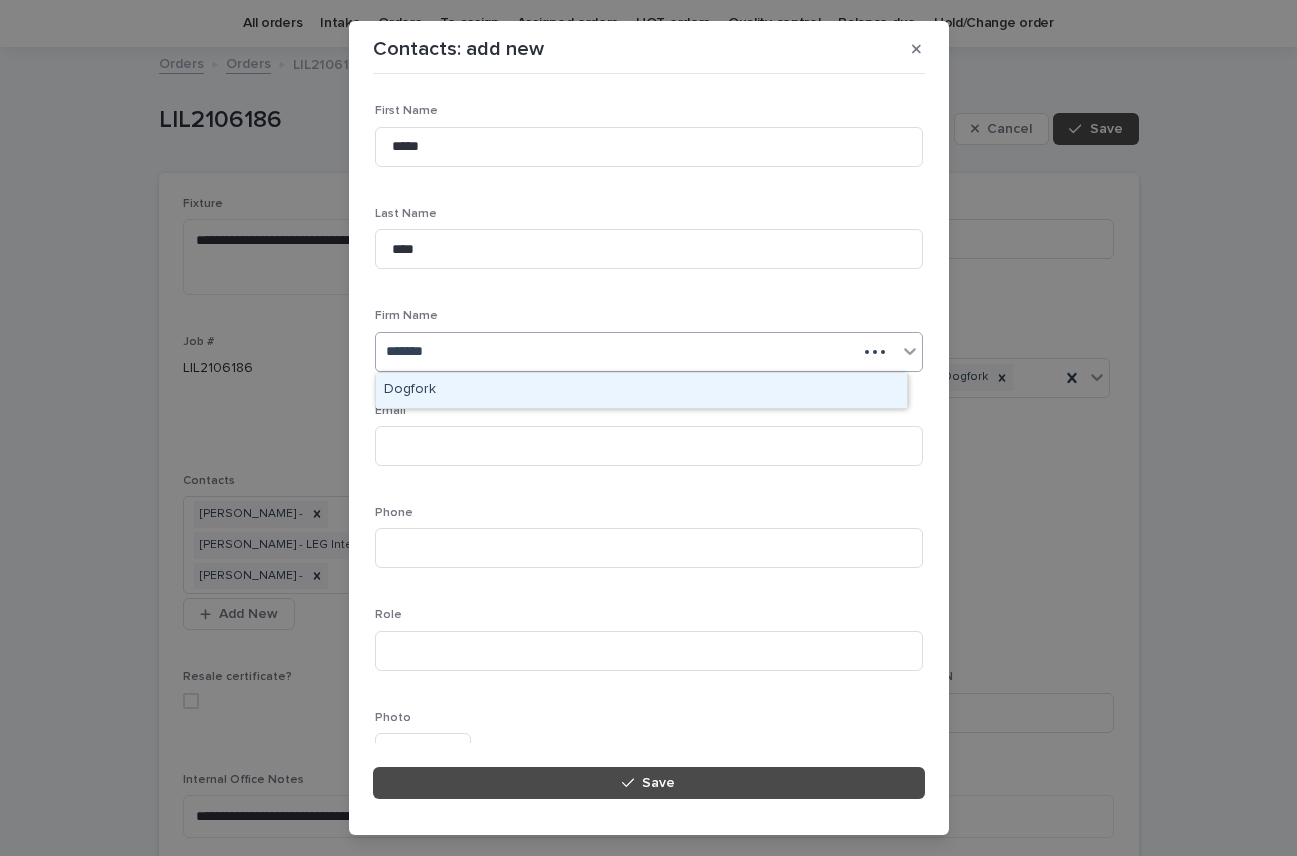 type 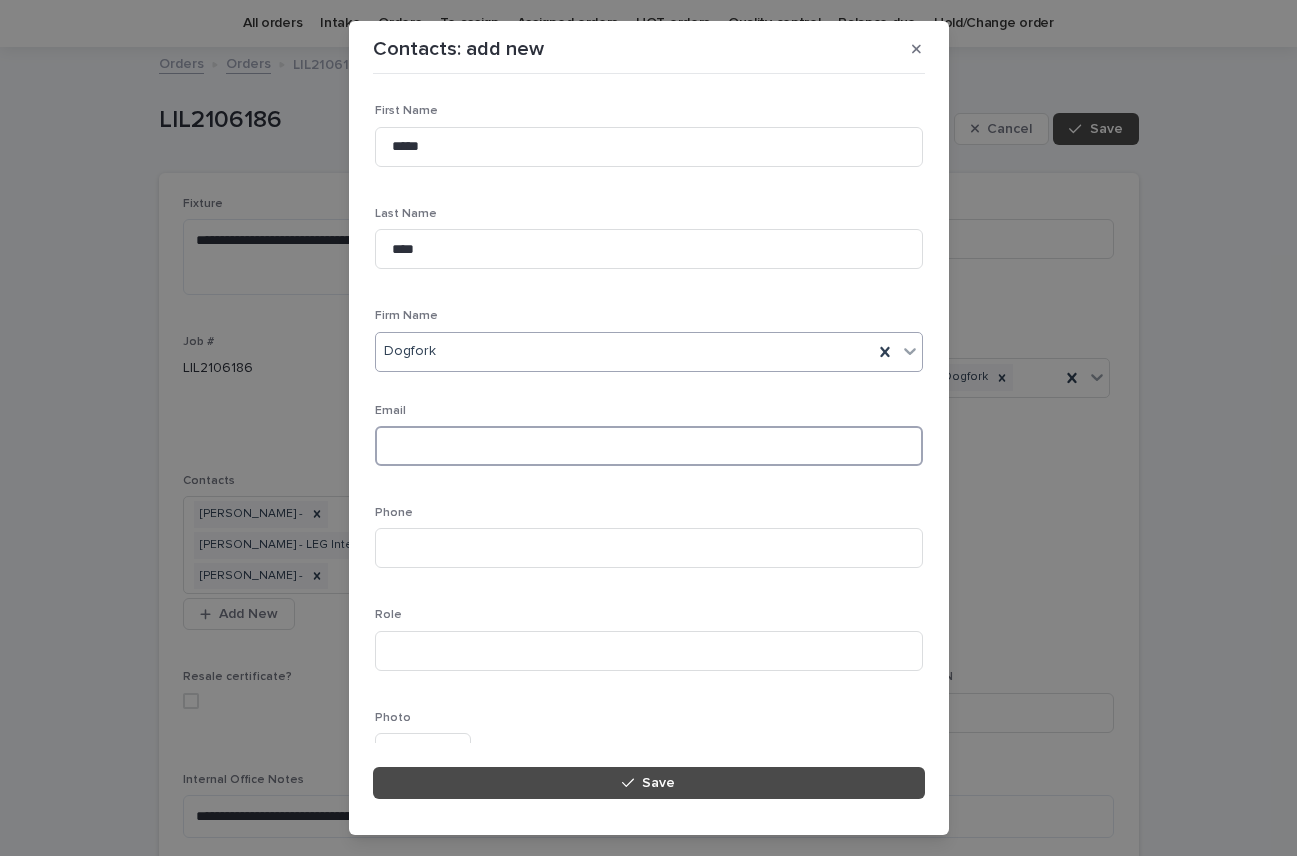 click at bounding box center [649, 446] 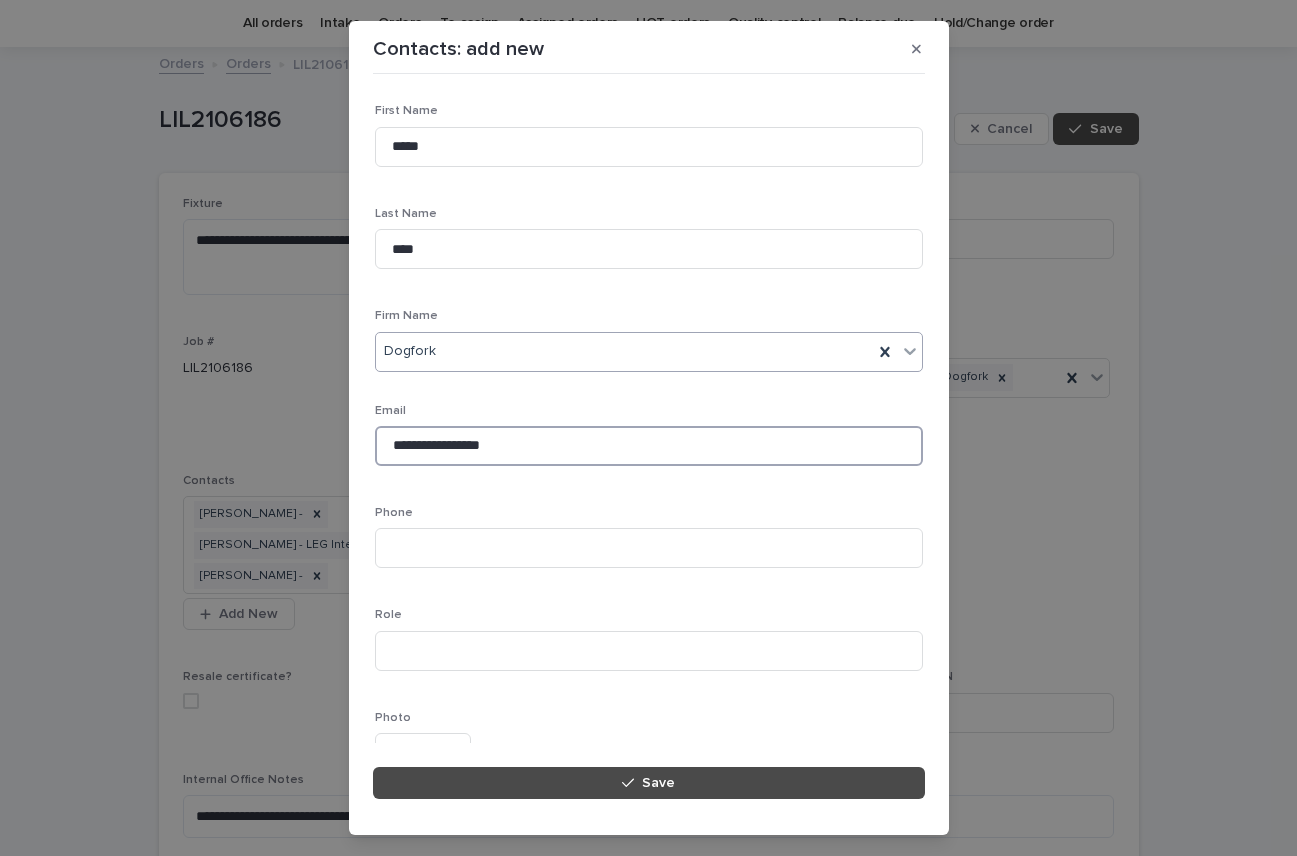 type on "**********" 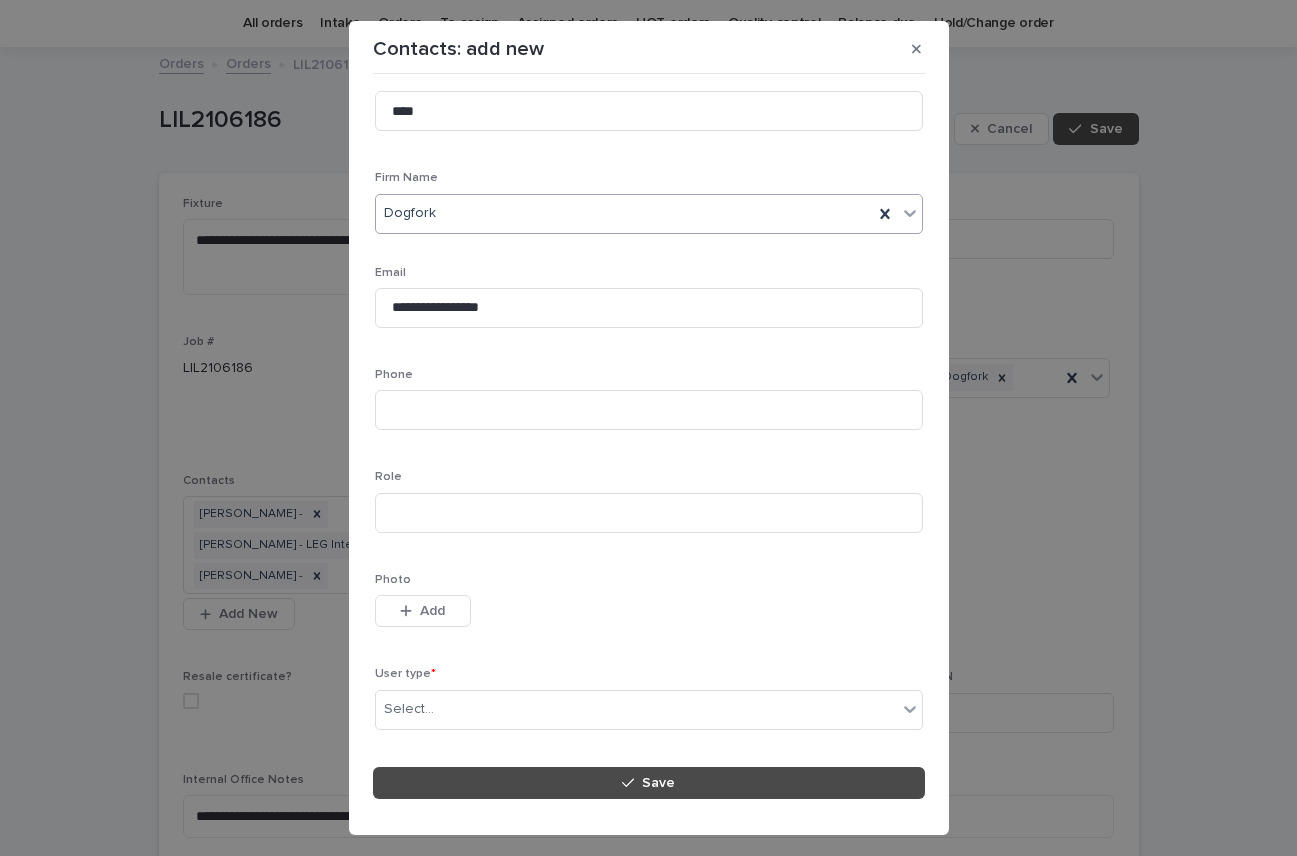 scroll, scrollTop: 187, scrollLeft: 0, axis: vertical 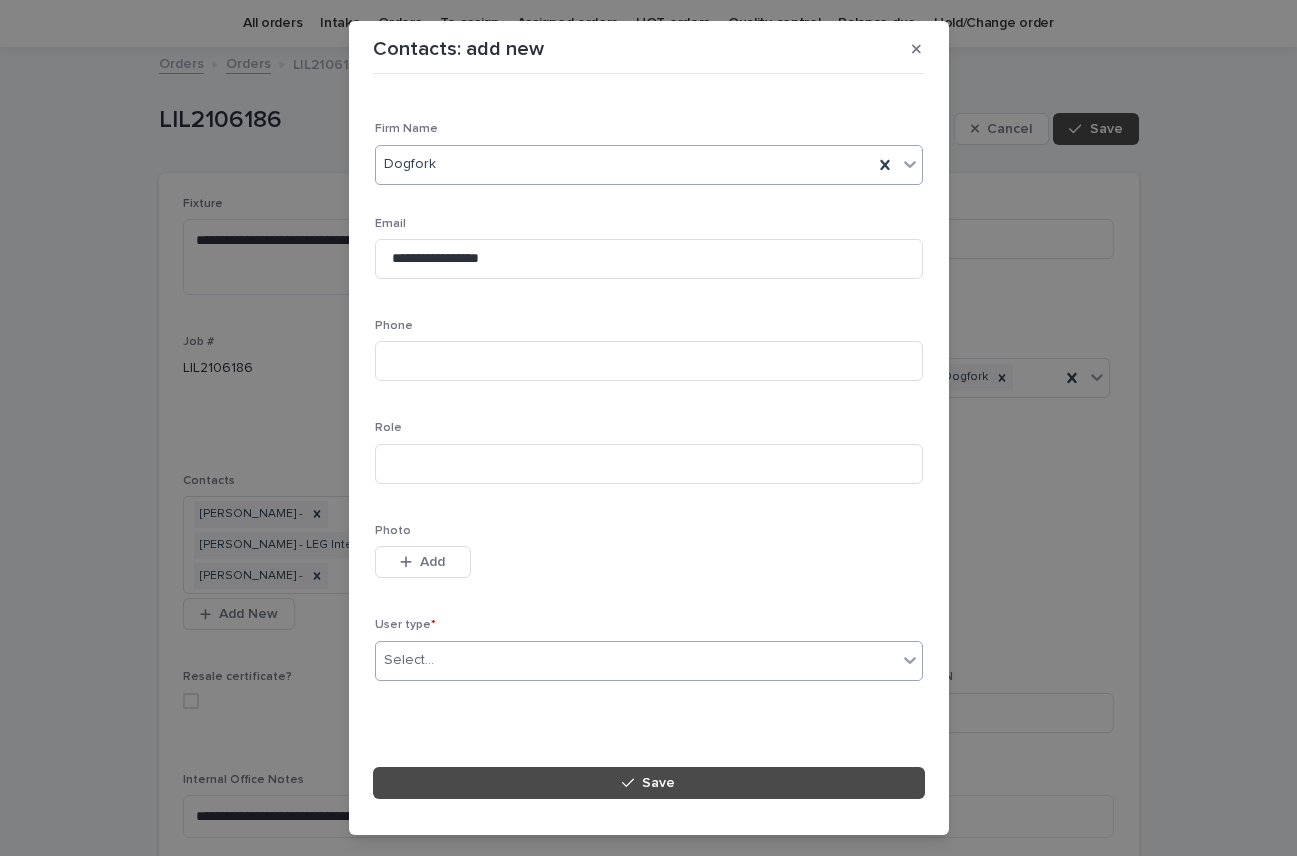 click on "Select..." at bounding box center [409, 660] 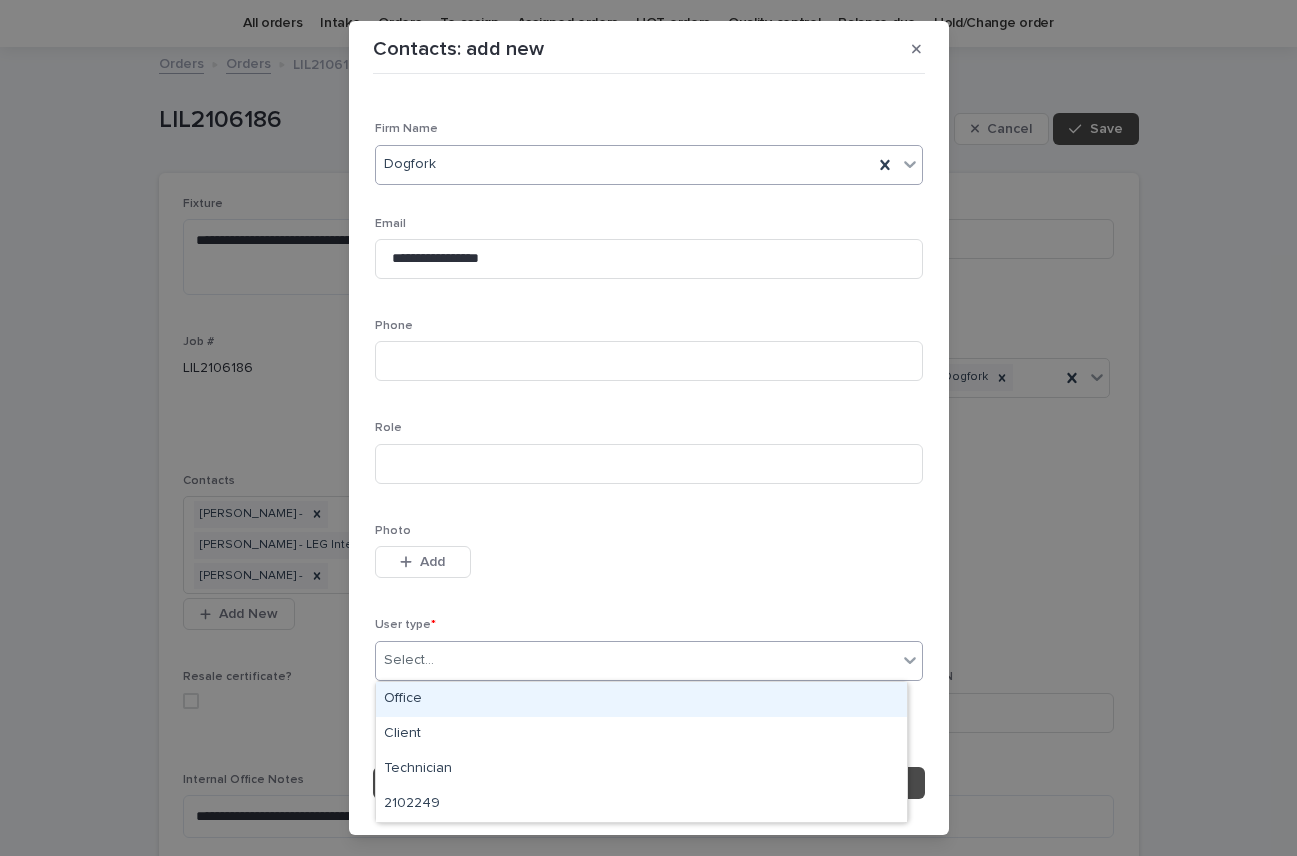 click on "Office" at bounding box center [641, 699] 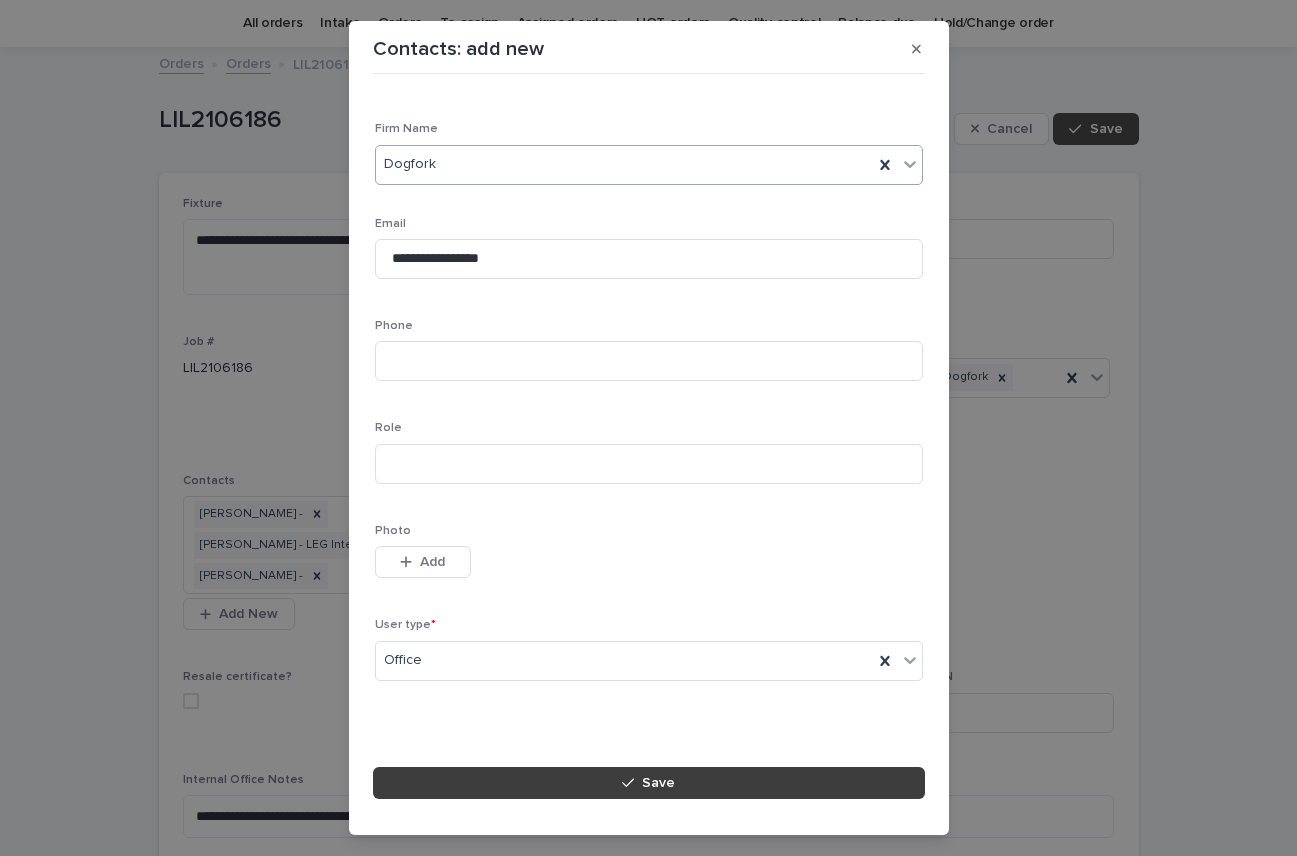 click on "Save" at bounding box center [649, 783] 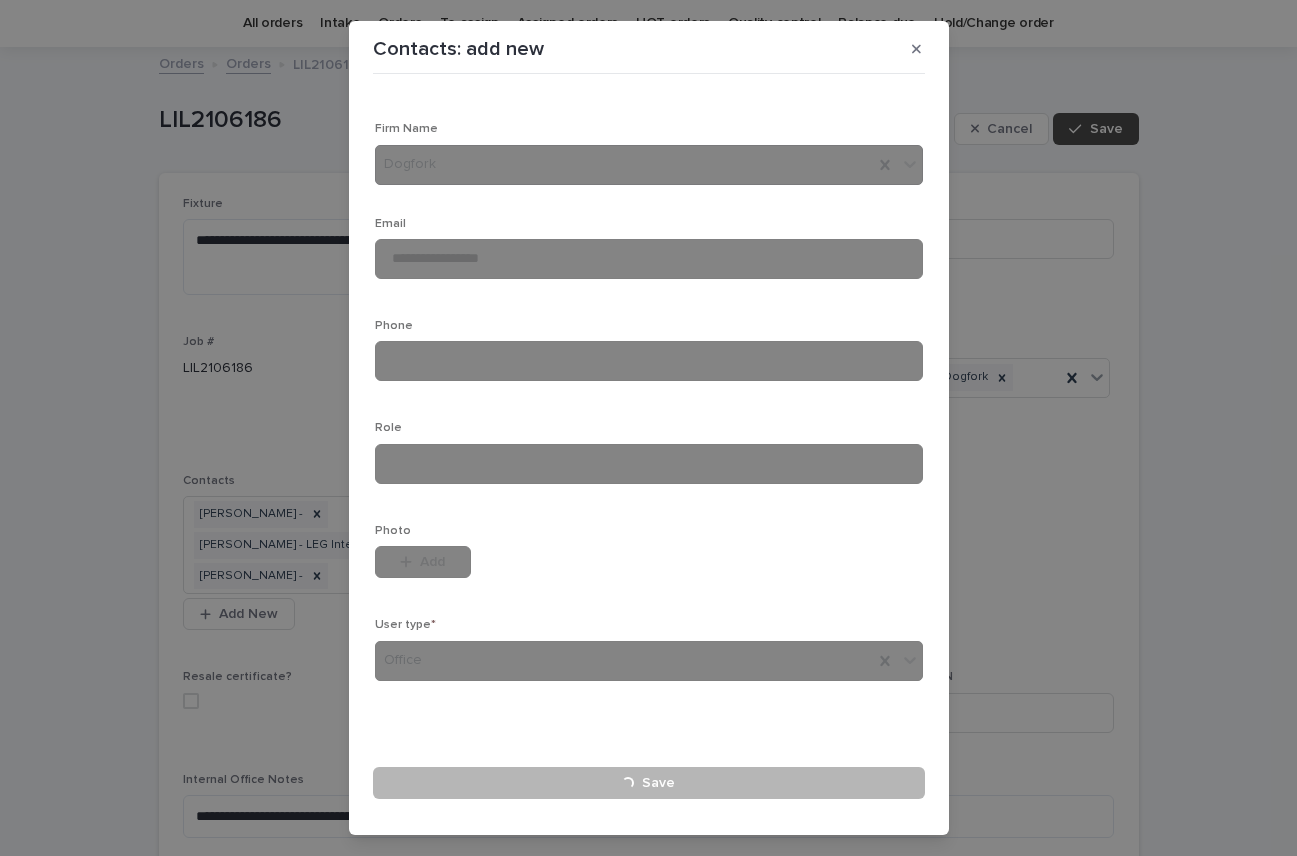 type 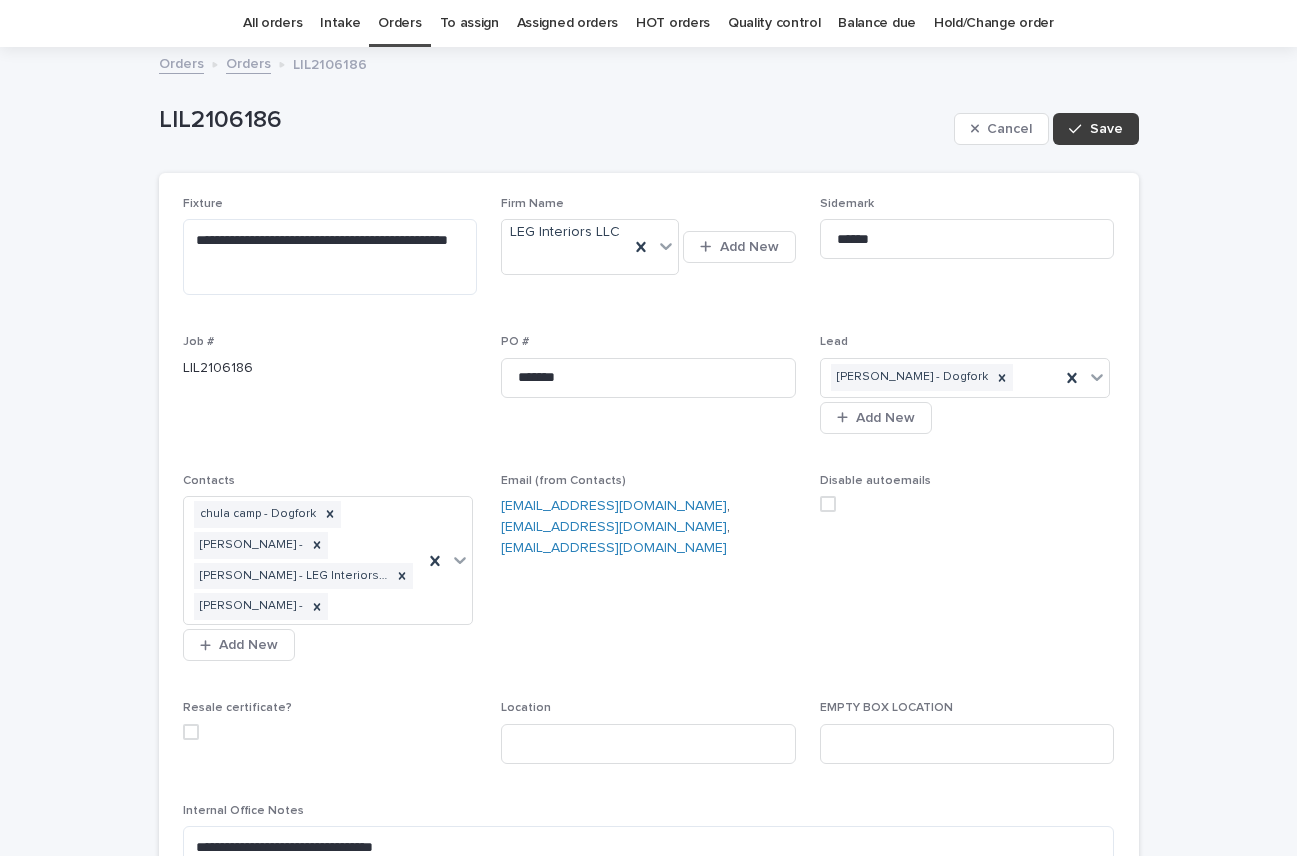 click on "Save" at bounding box center [1106, 129] 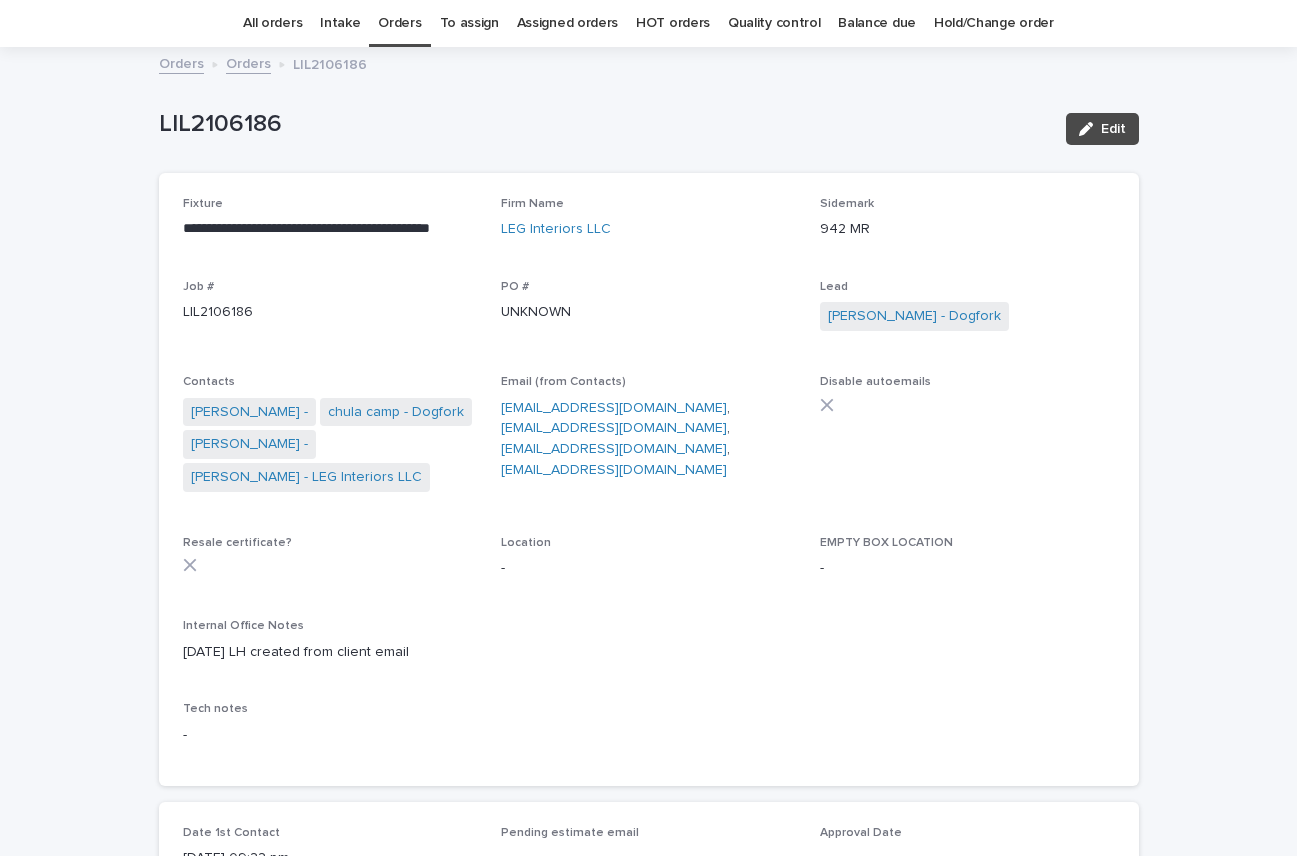 click on "**********" at bounding box center (649, 479) 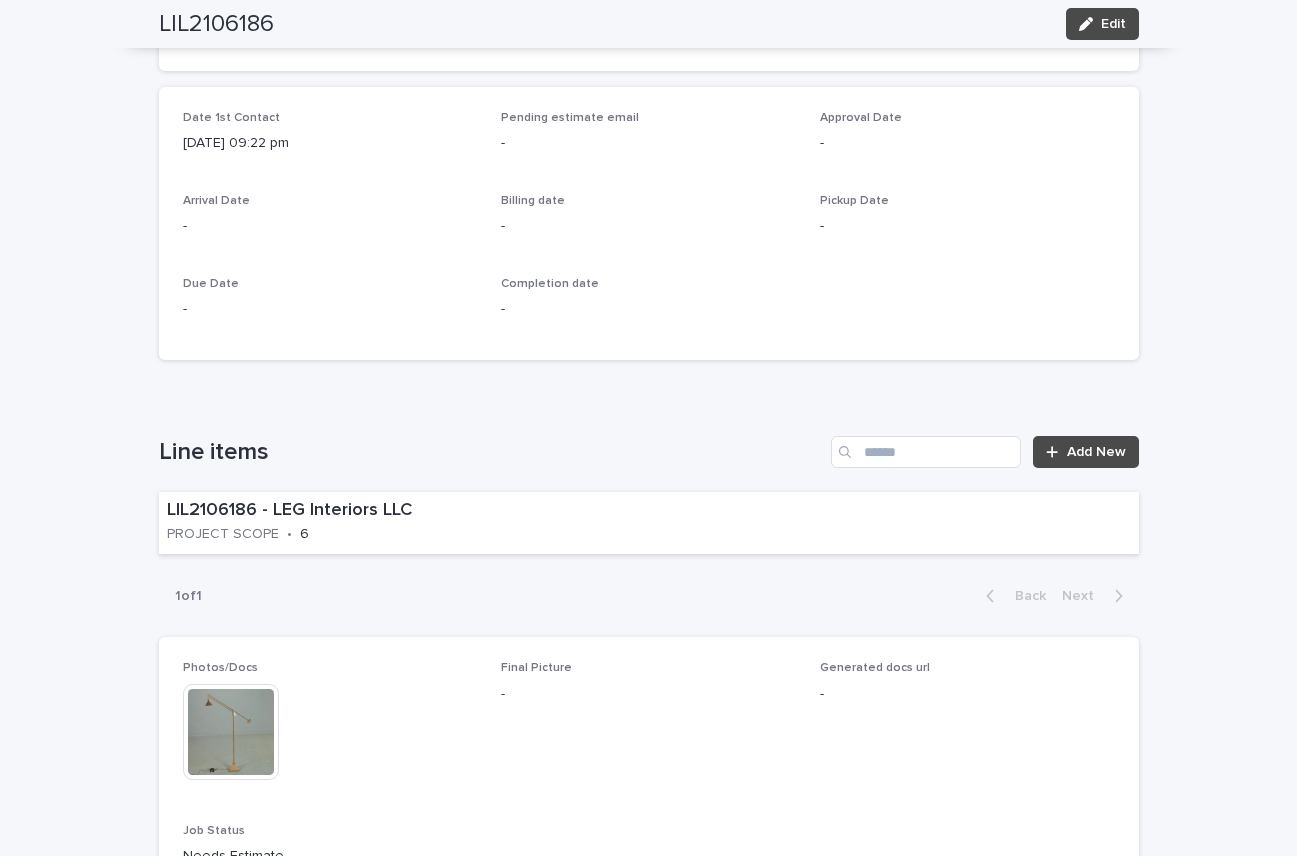 scroll, scrollTop: 903, scrollLeft: 0, axis: vertical 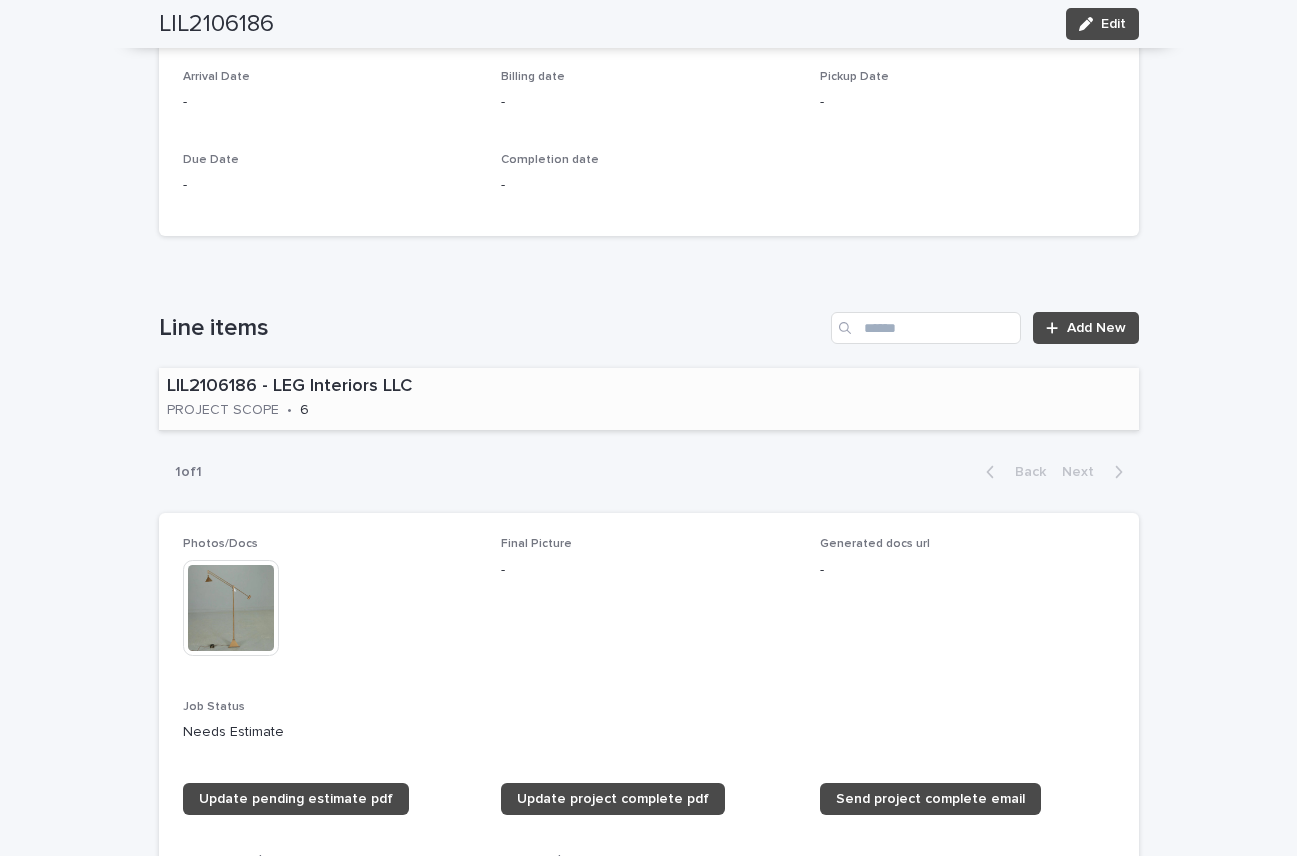 click on "LIL2106186 - LEG Interiors LLC" at bounding box center (360, 387) 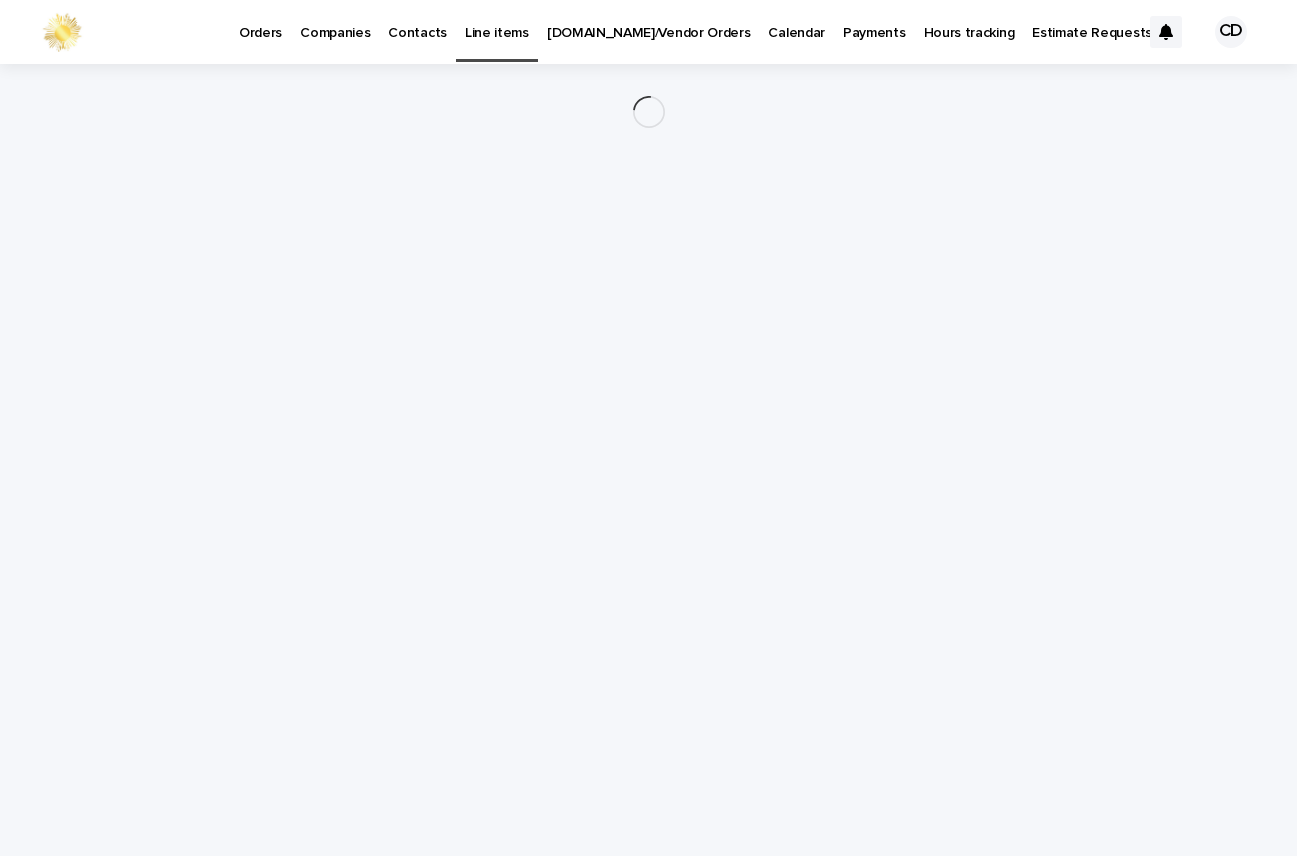 scroll, scrollTop: 0, scrollLeft: 0, axis: both 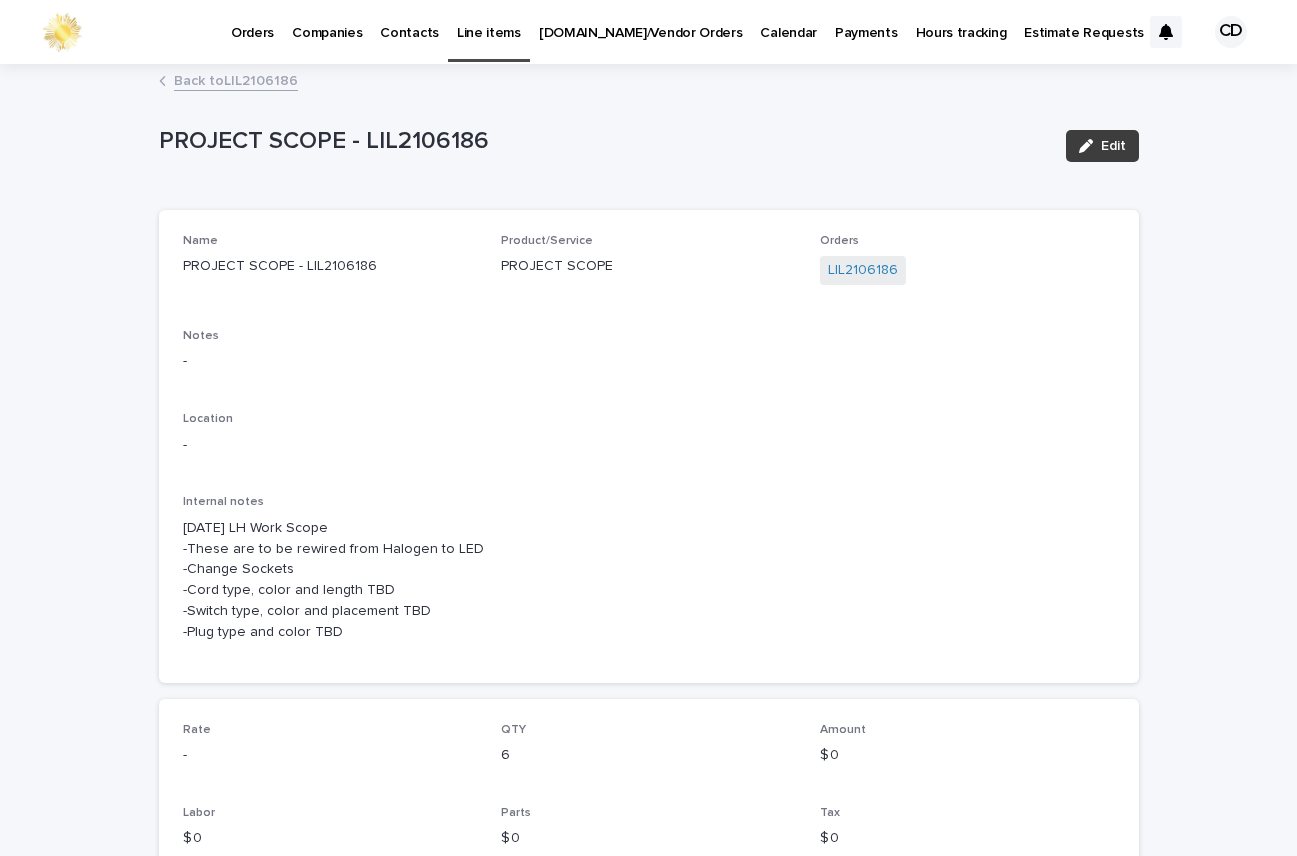 click on "Edit" at bounding box center [1113, 146] 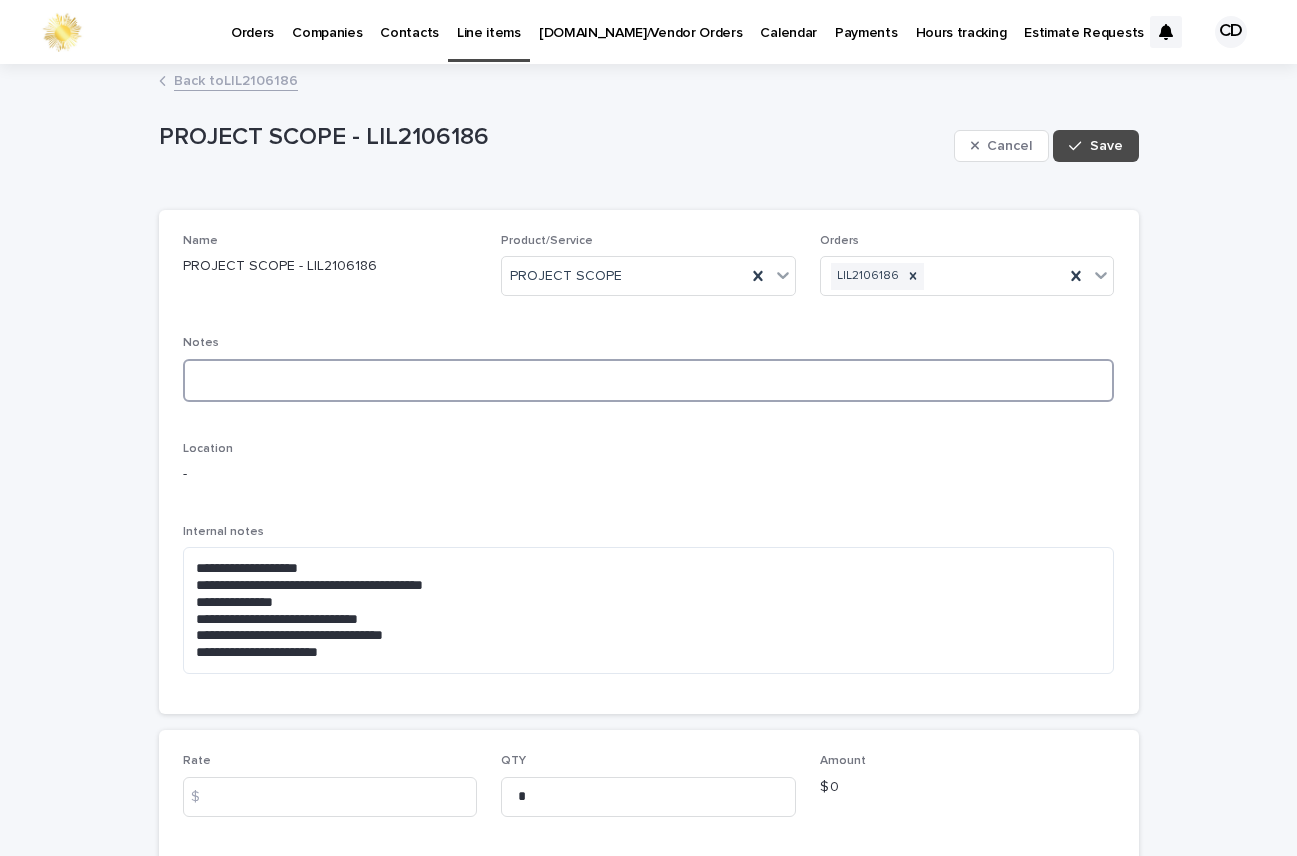 click at bounding box center (649, 380) 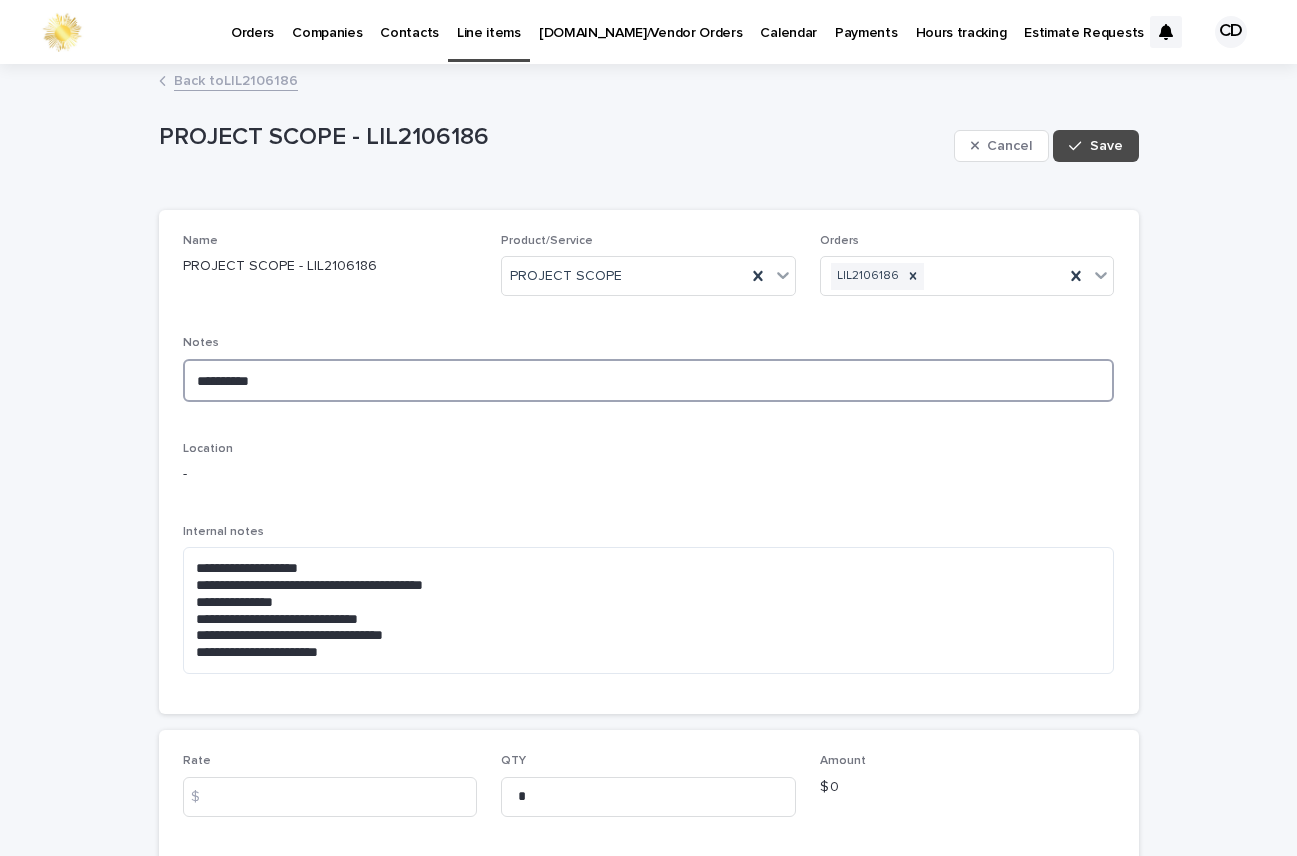 type on "********" 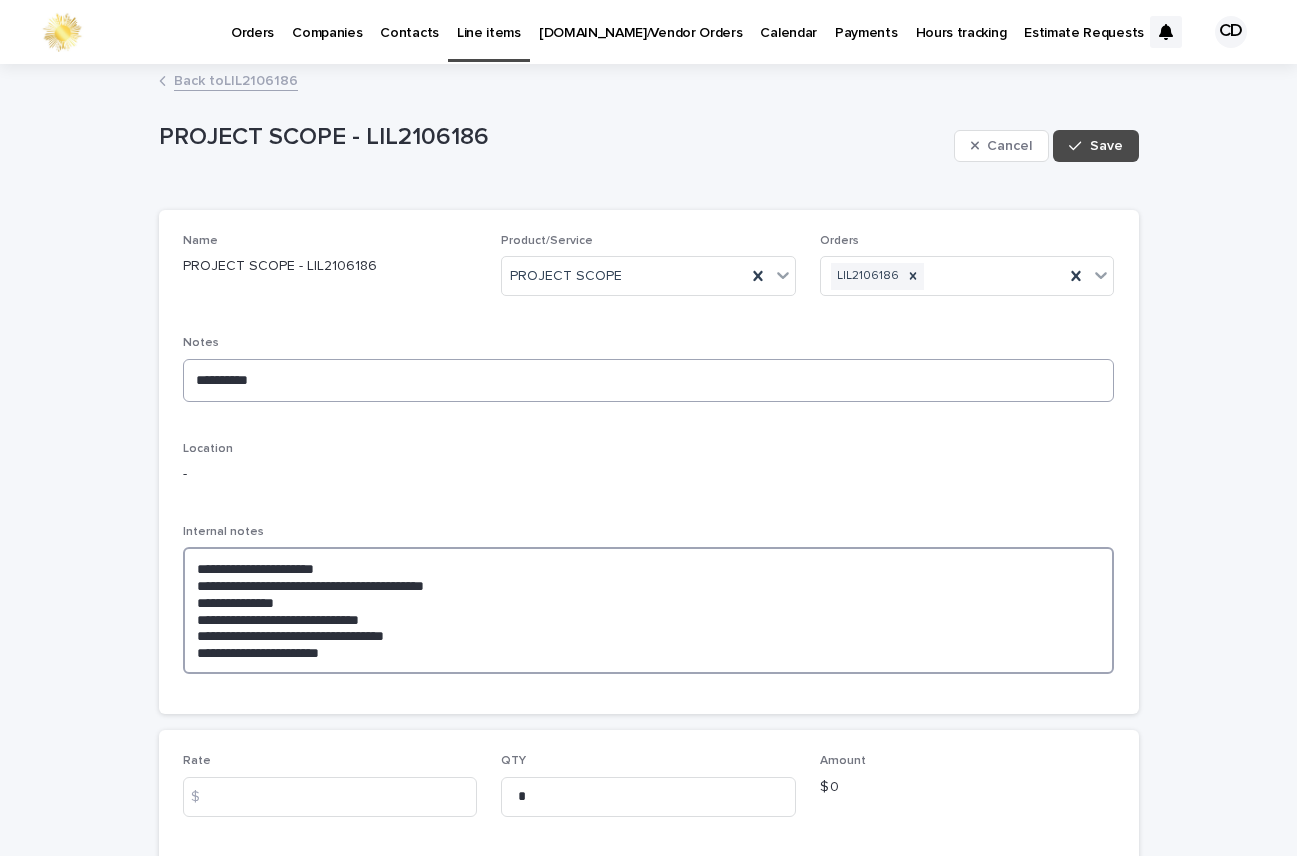 type on "**********" 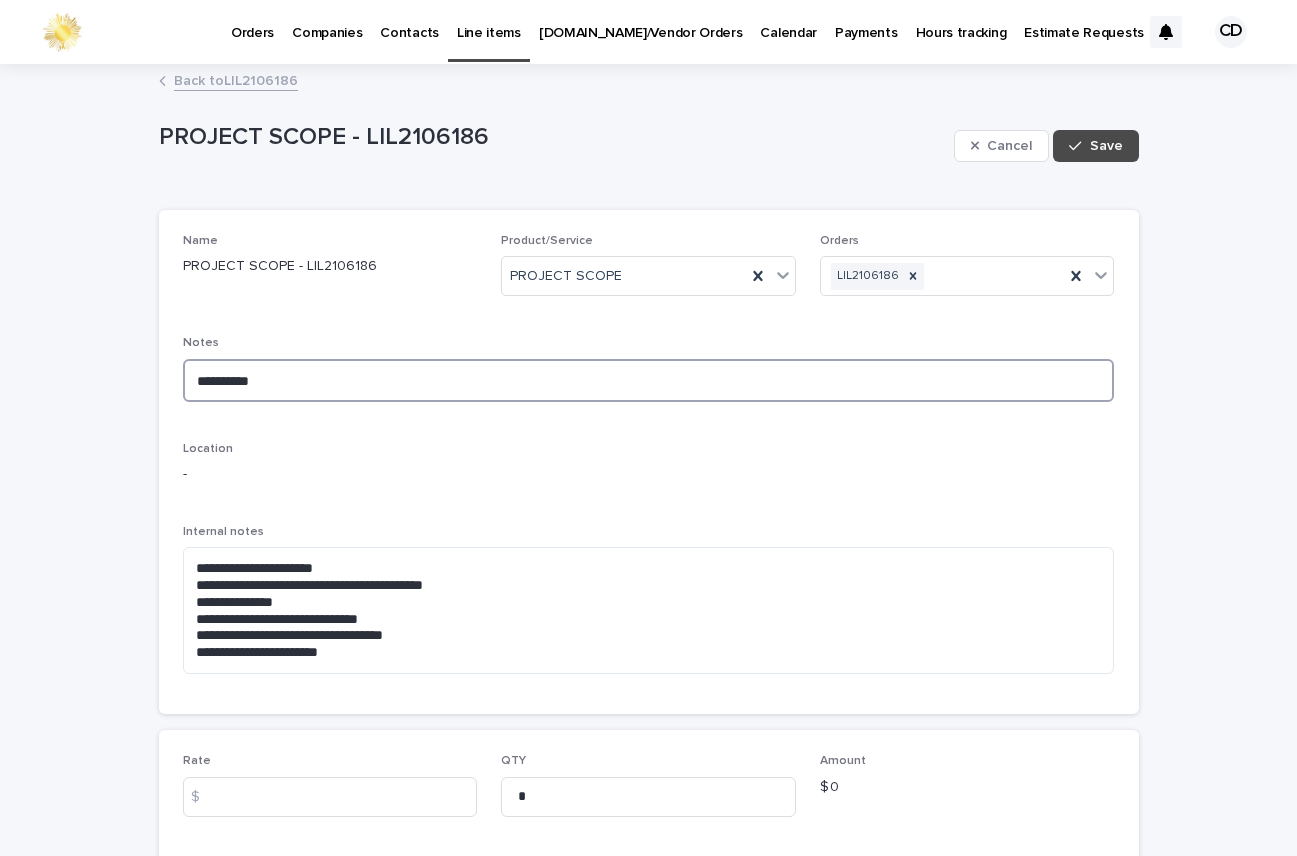 click on "********" at bounding box center [649, 380] 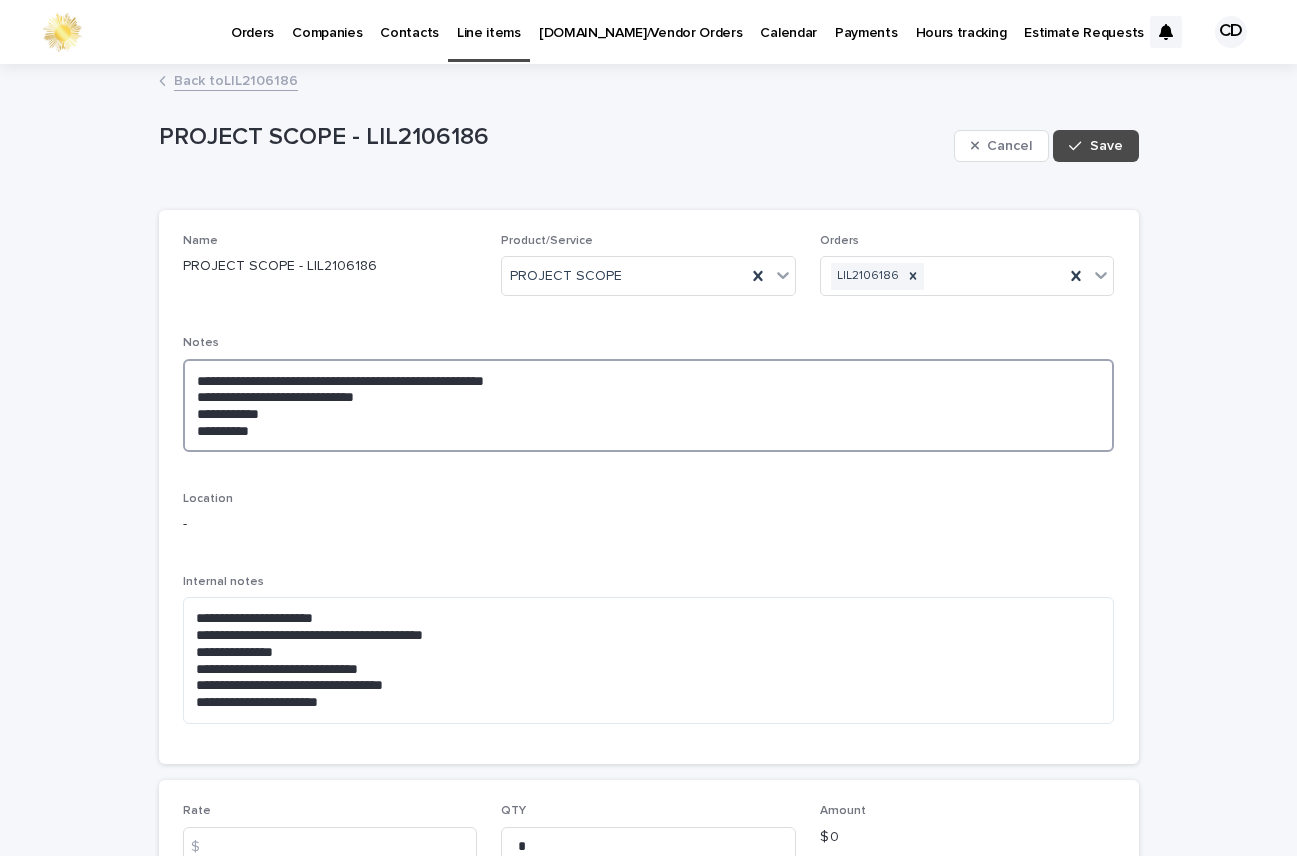 click on "**********" at bounding box center [649, 405] 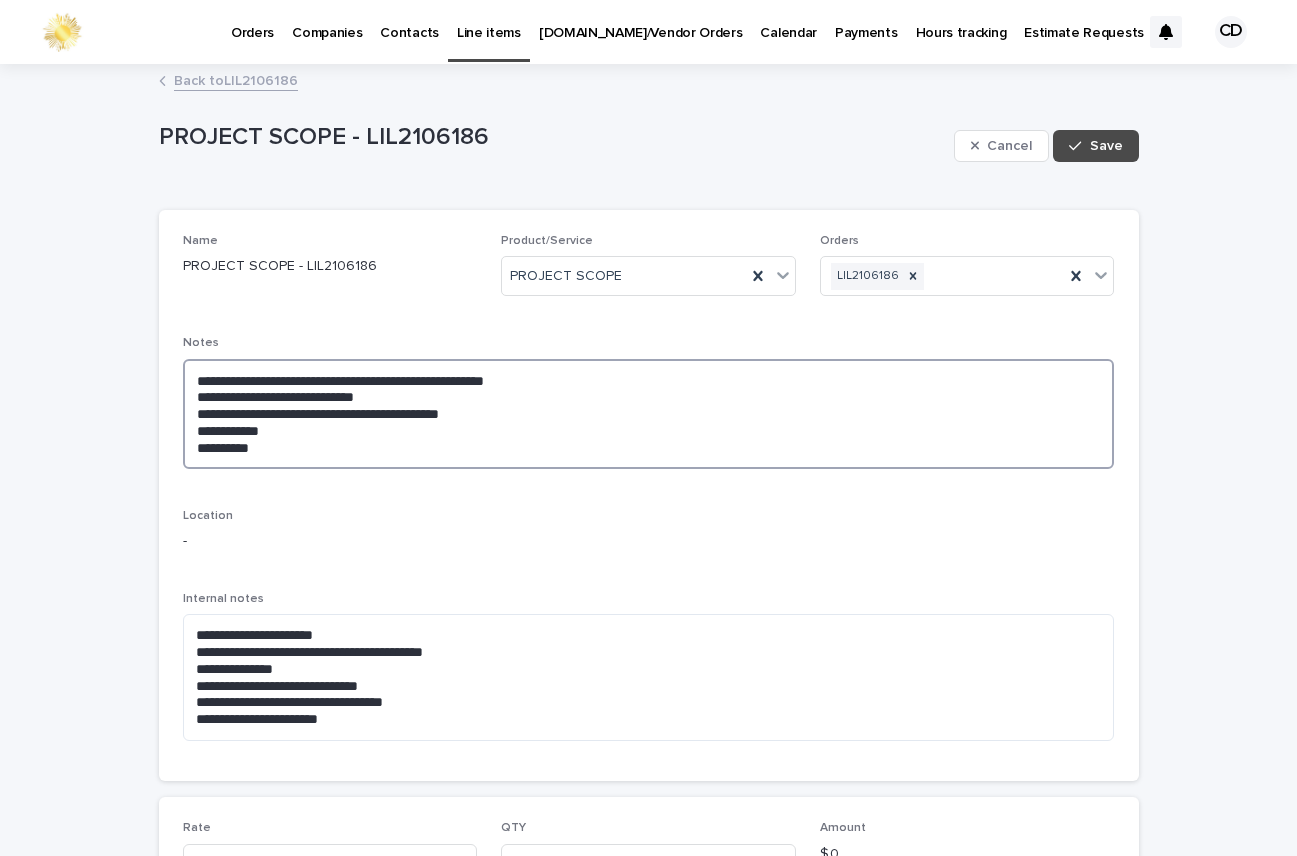 click on "**********" at bounding box center (649, 414) 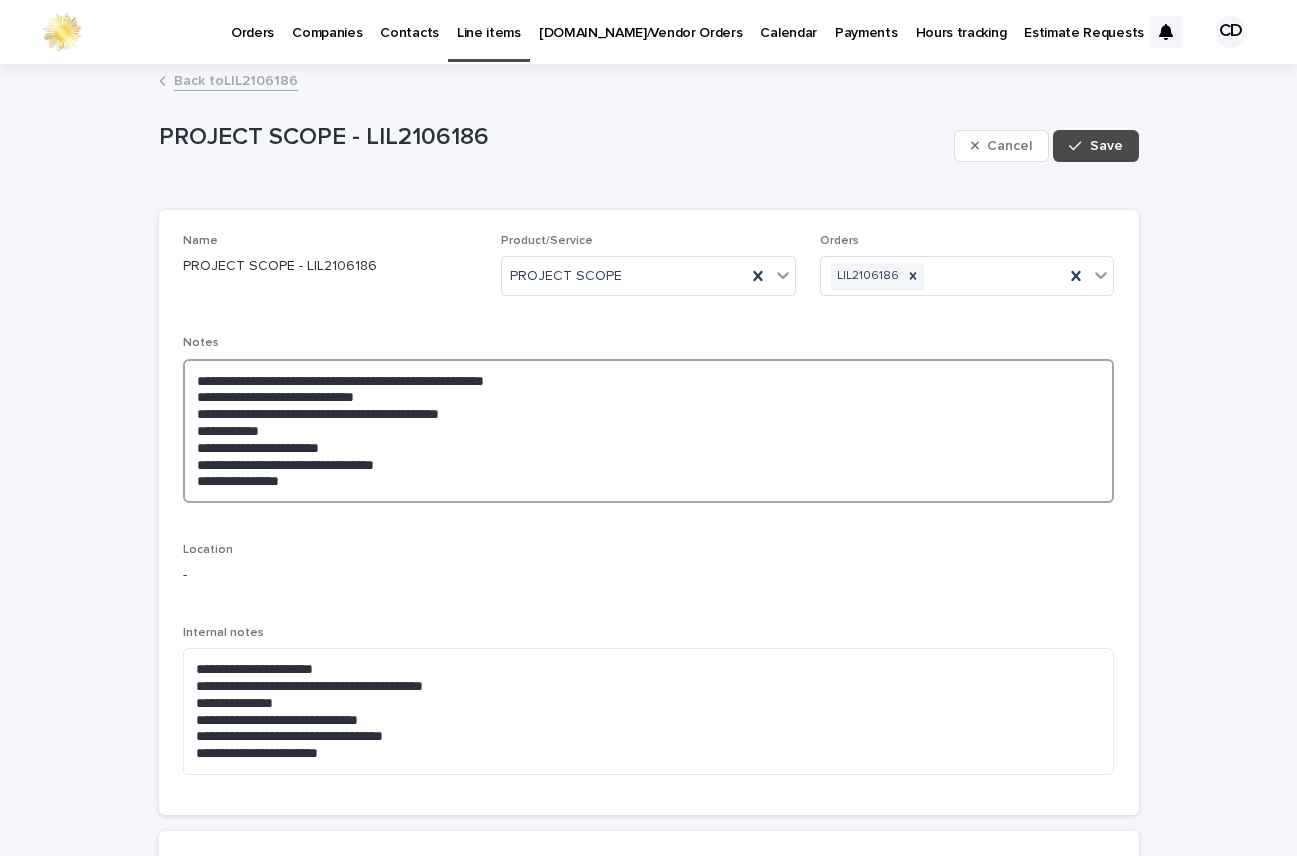 click on "**********" at bounding box center [649, 431] 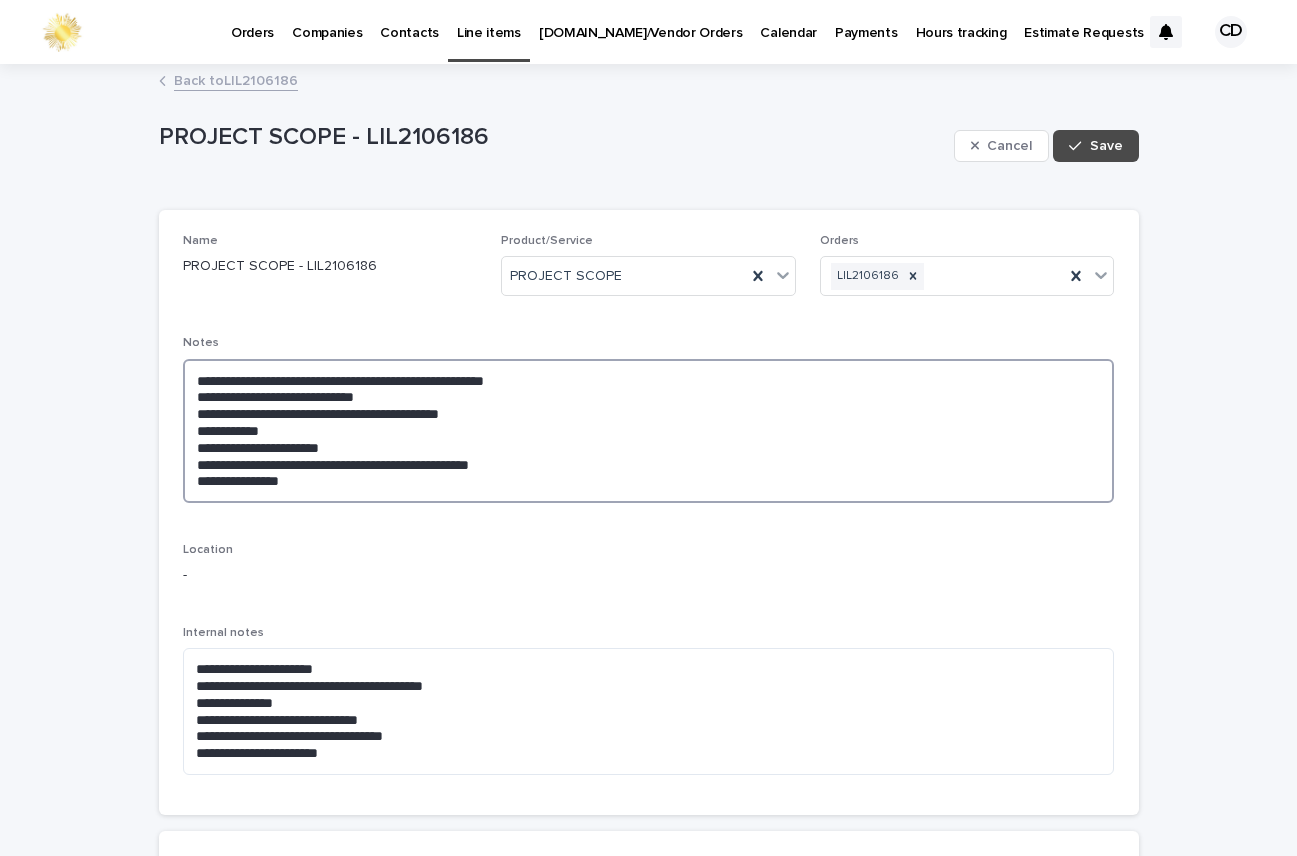 click on "**********" at bounding box center (649, 431) 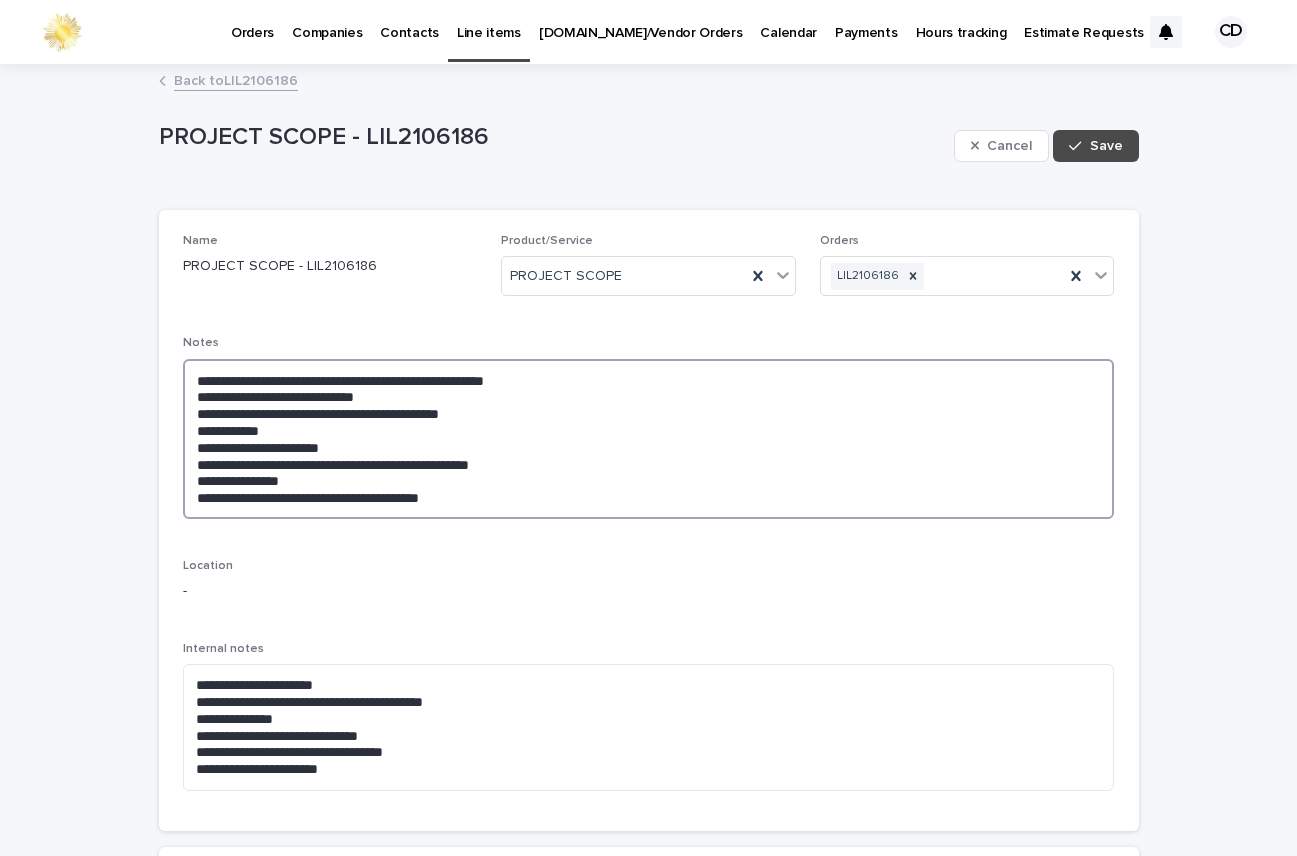 click on "**********" at bounding box center (649, 439) 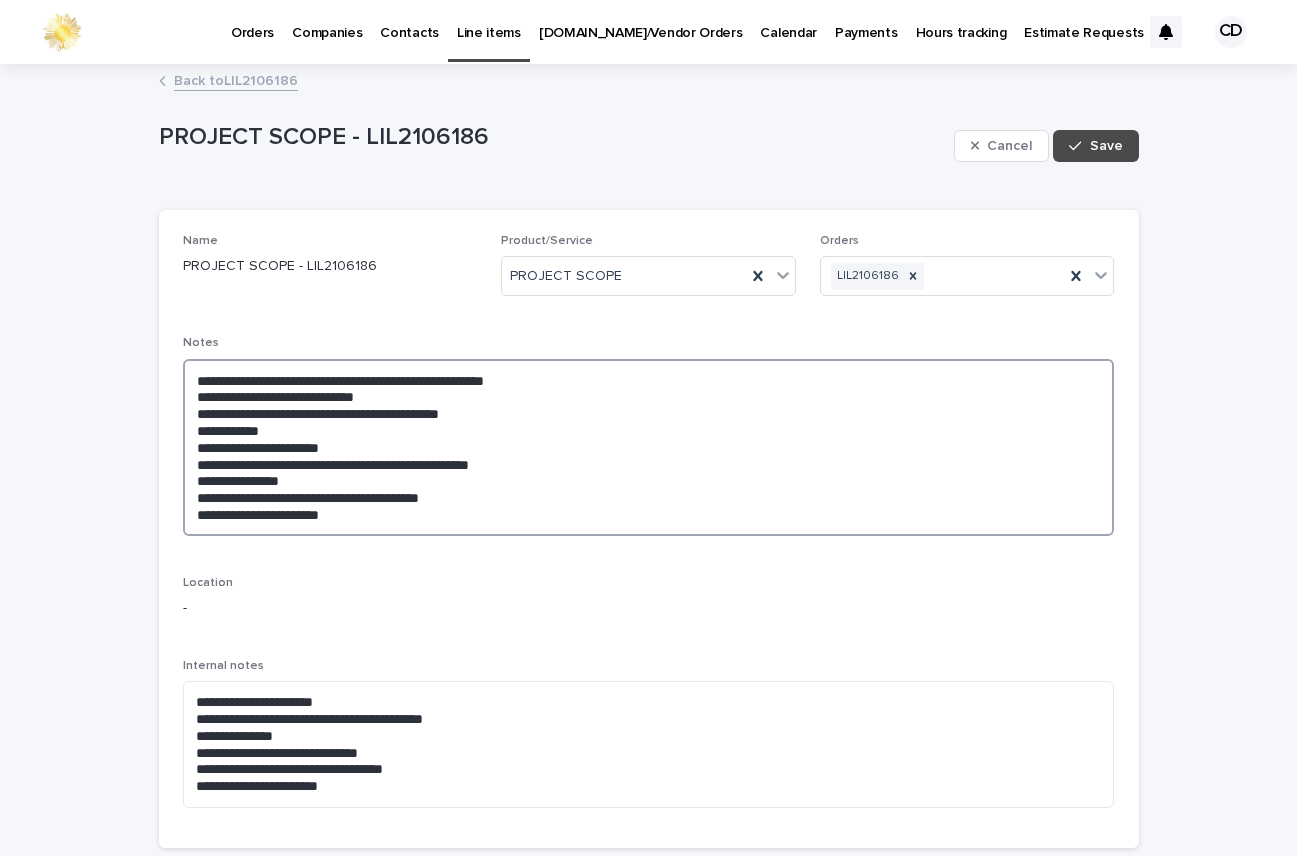 click on "**********" at bounding box center [649, 447] 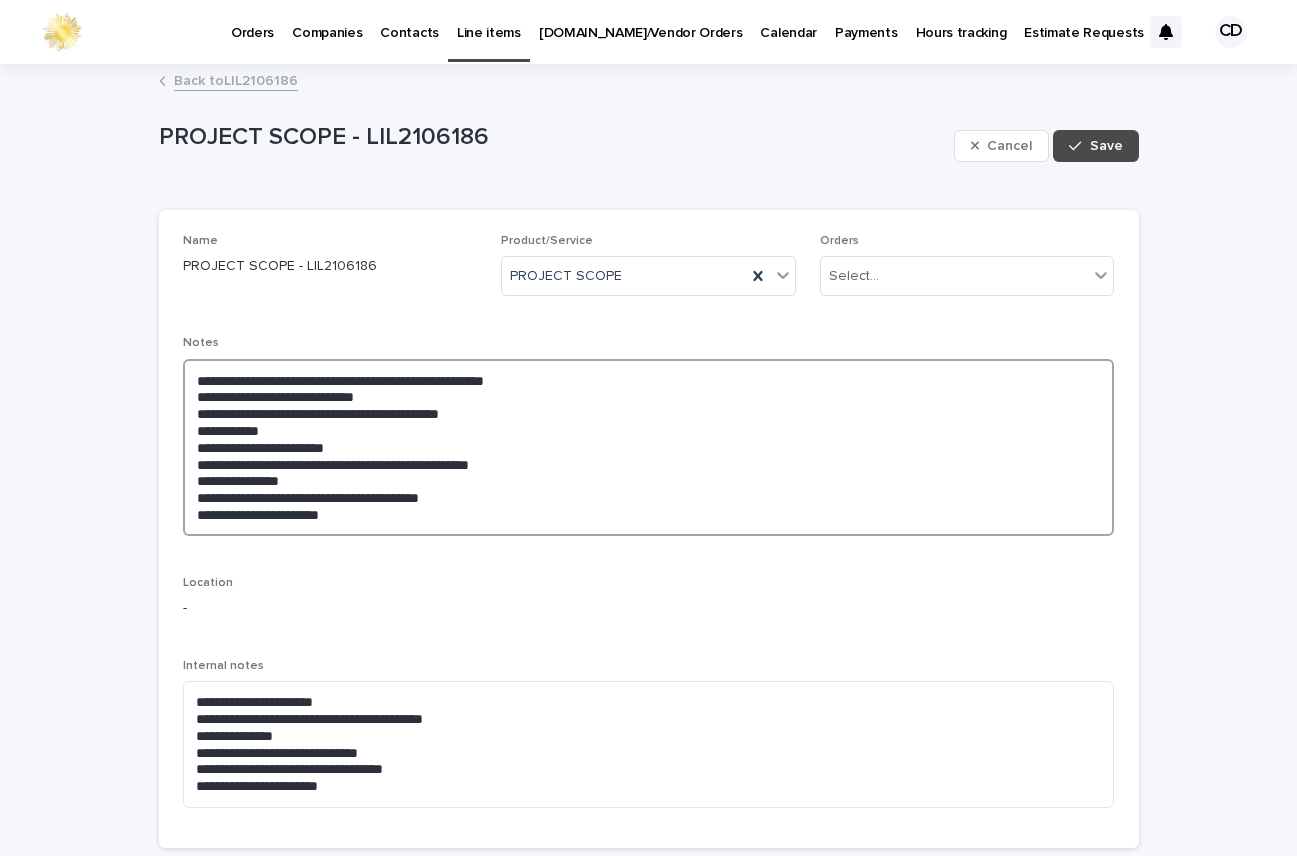 click on "**********" at bounding box center [649, 447] 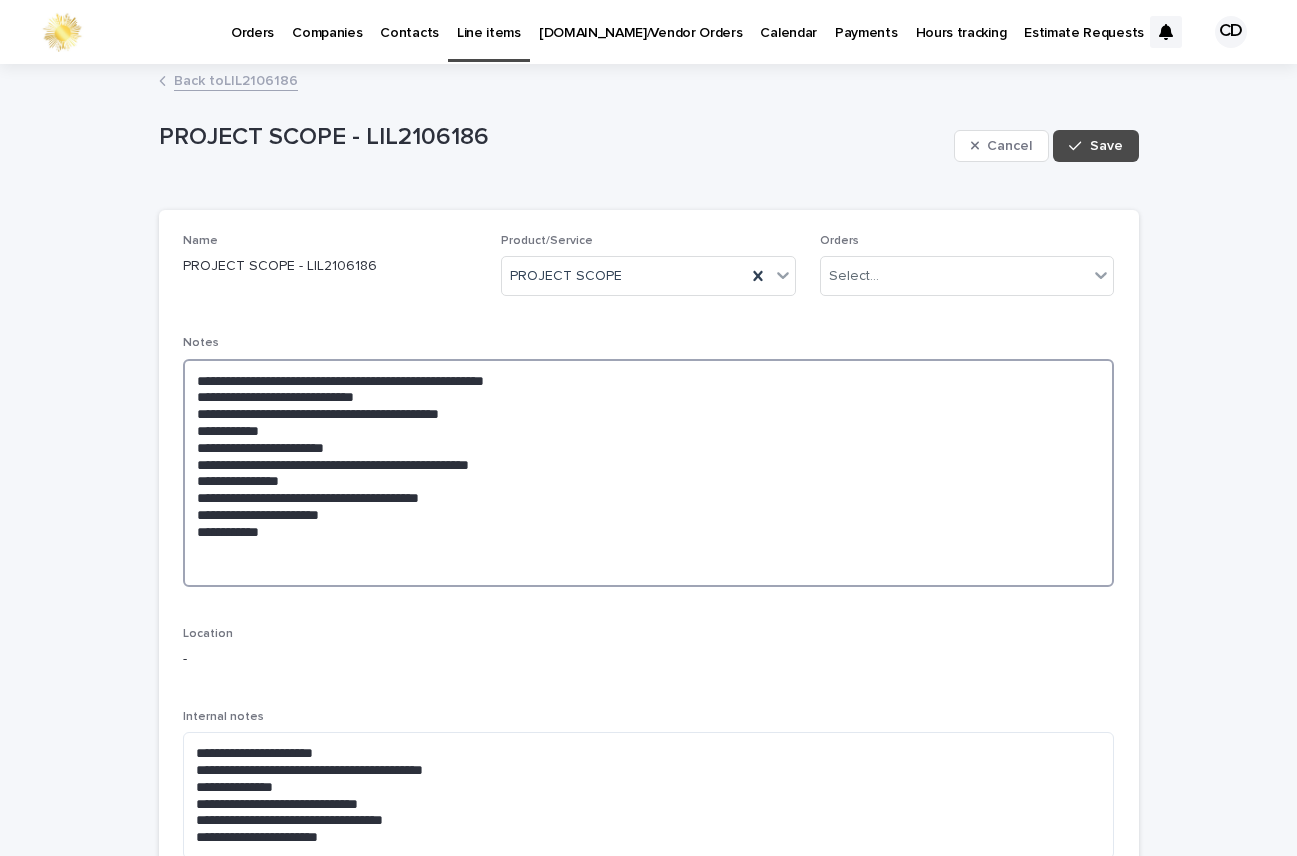 click on "**********" at bounding box center [649, 473] 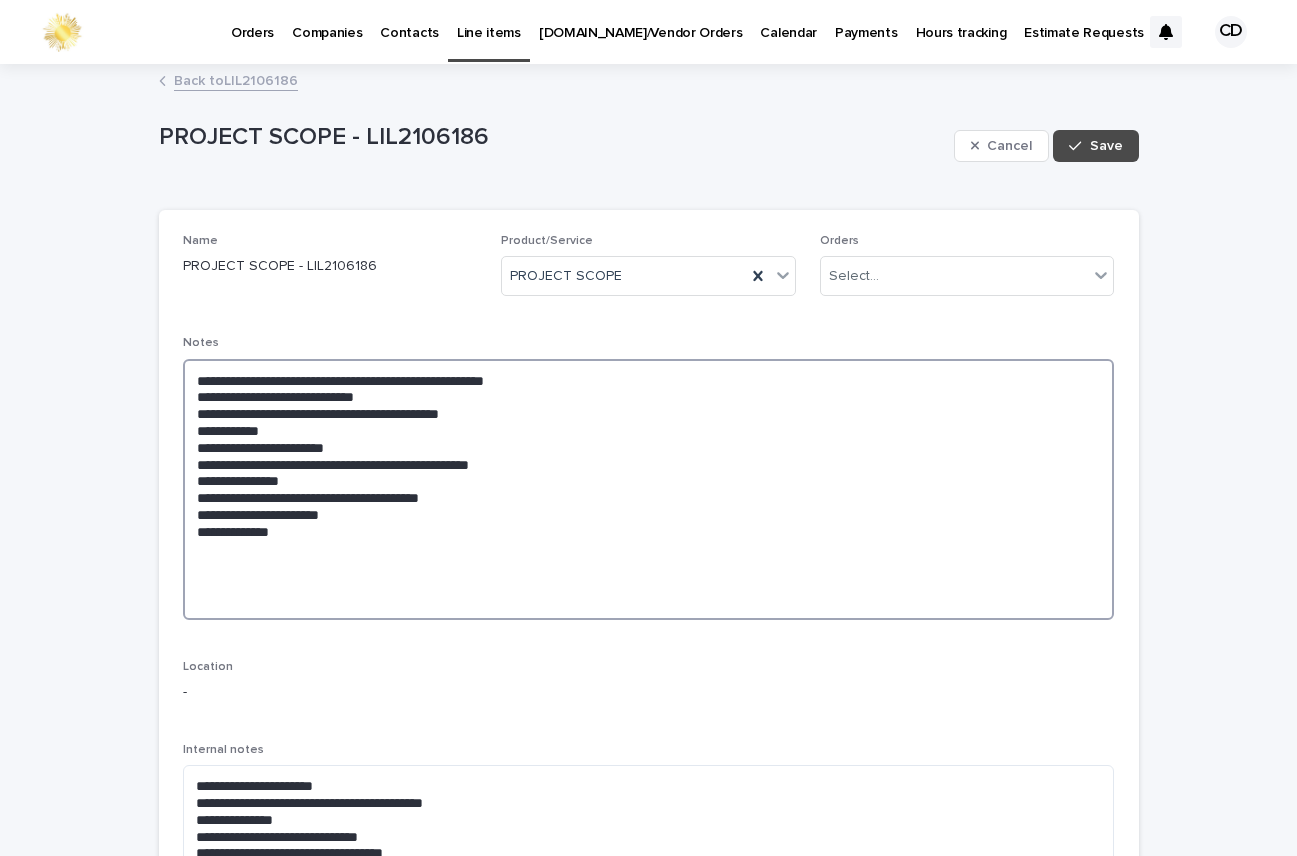 paste on "**********" 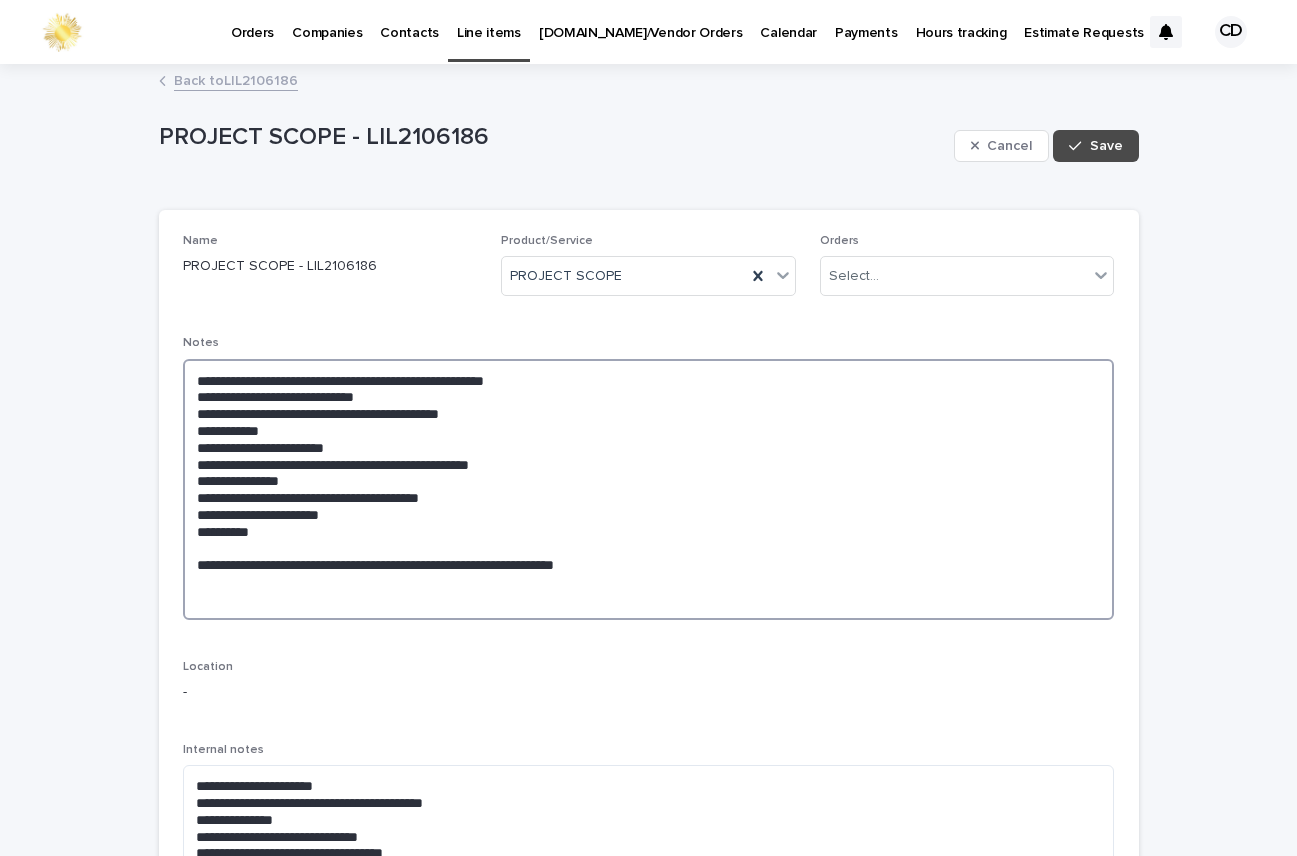click on "**********" at bounding box center (649, 489) 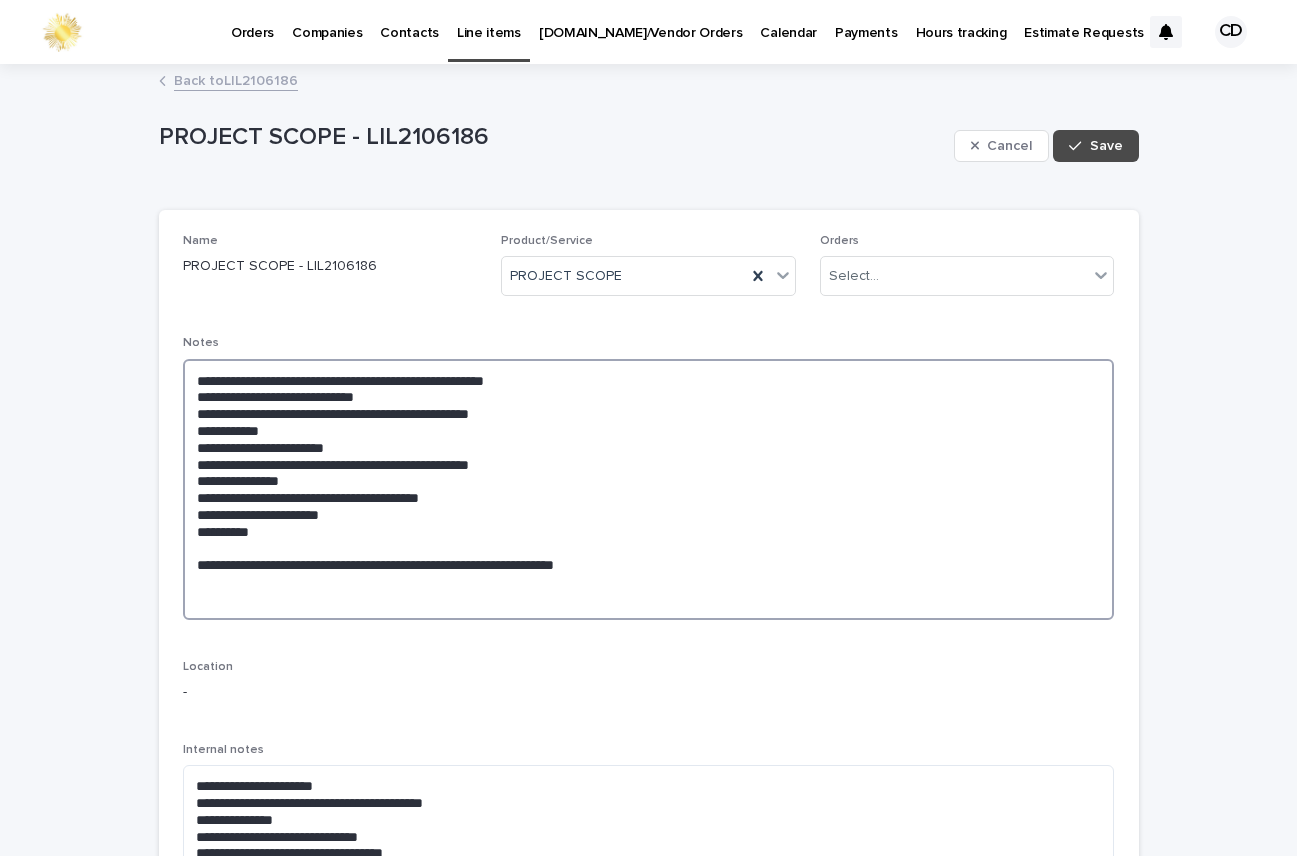 click on "**********" at bounding box center (649, 489) 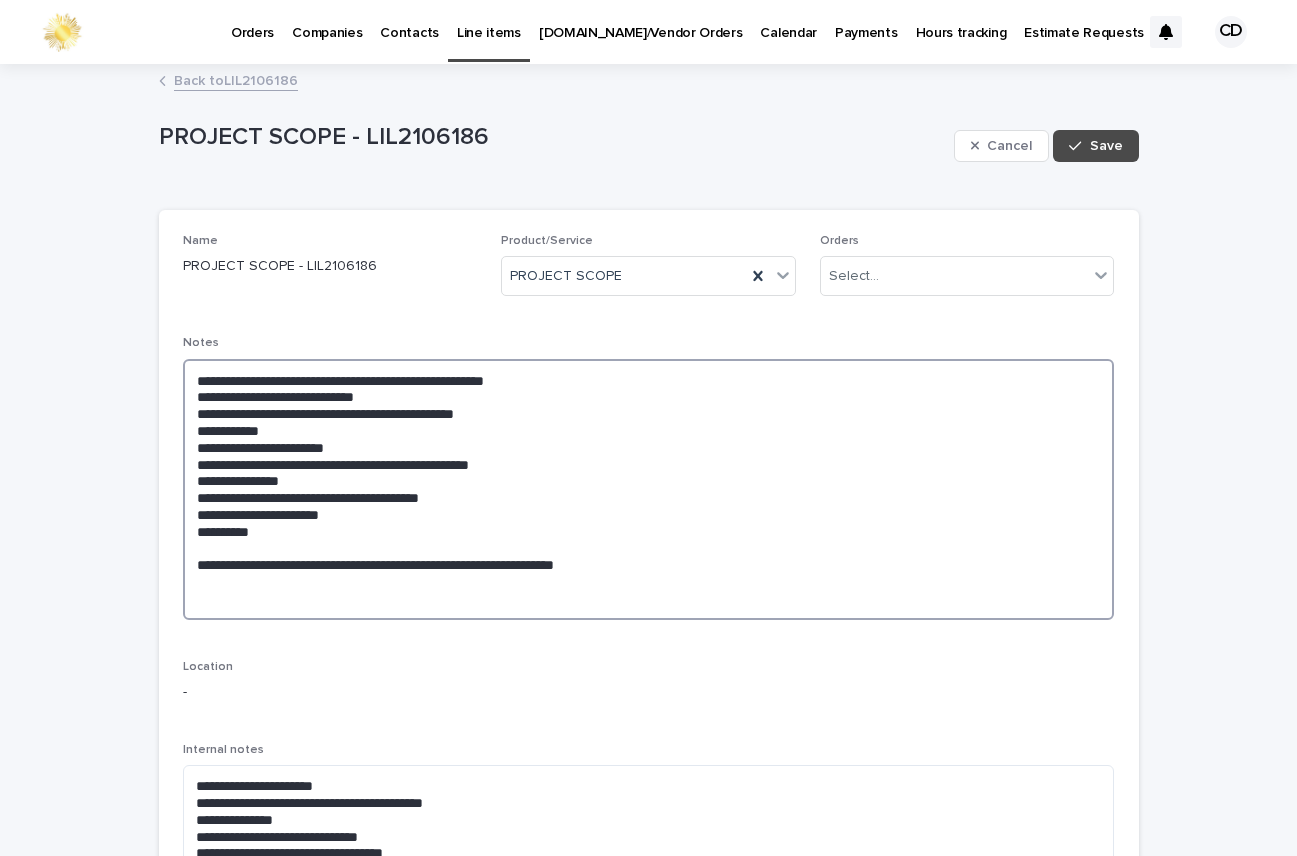 click on "**********" at bounding box center [649, 489] 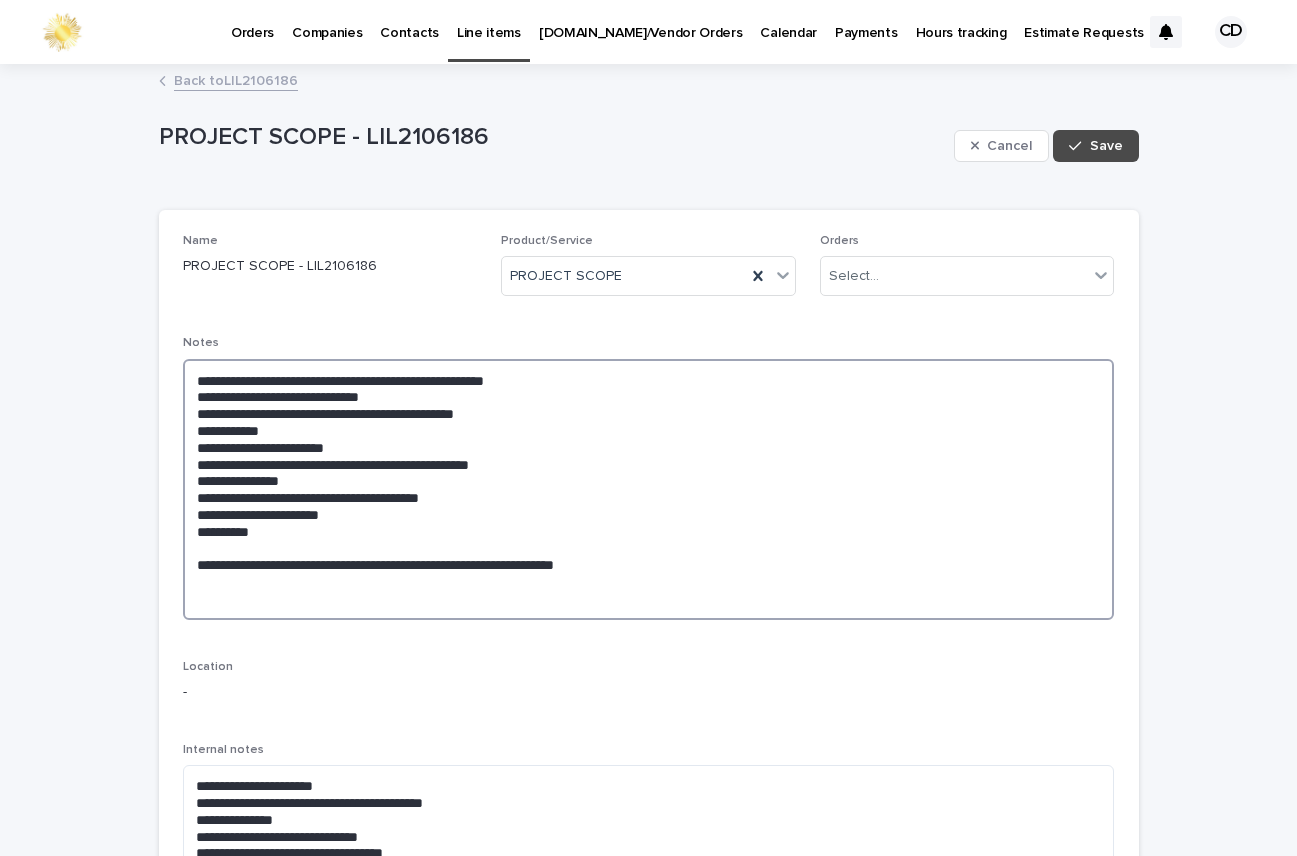 click on "**********" at bounding box center [649, 489] 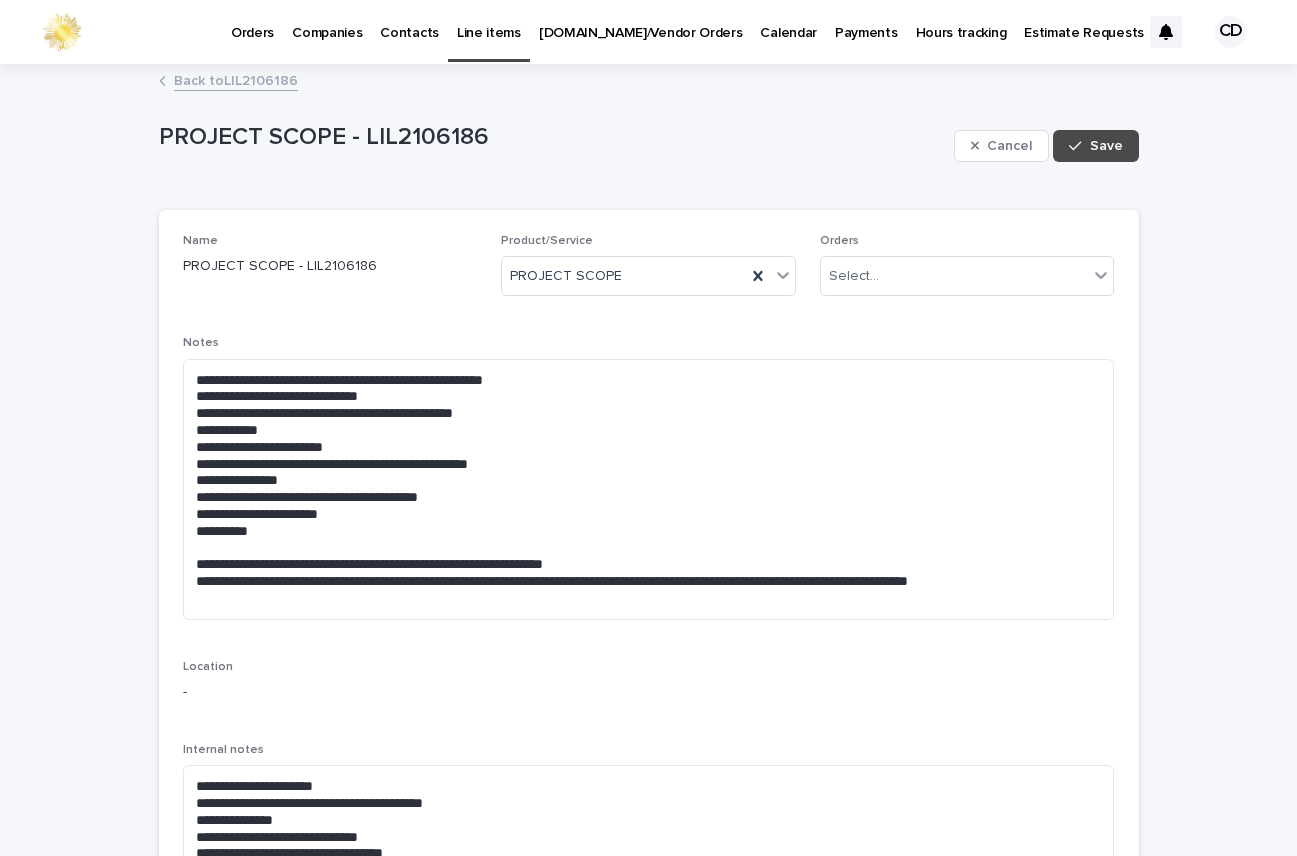 click on "**********" at bounding box center [649, 571] 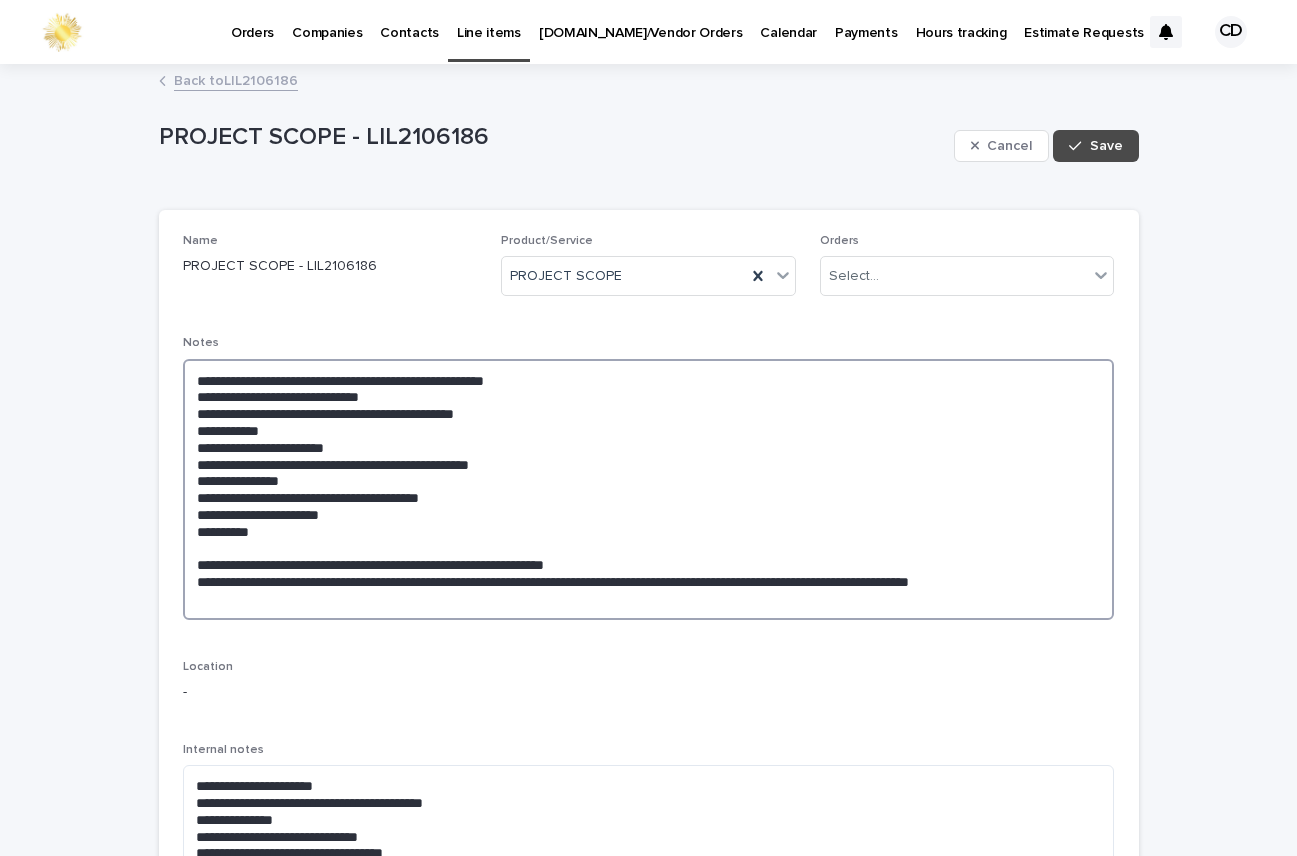 click on "**********" at bounding box center [649, 489] 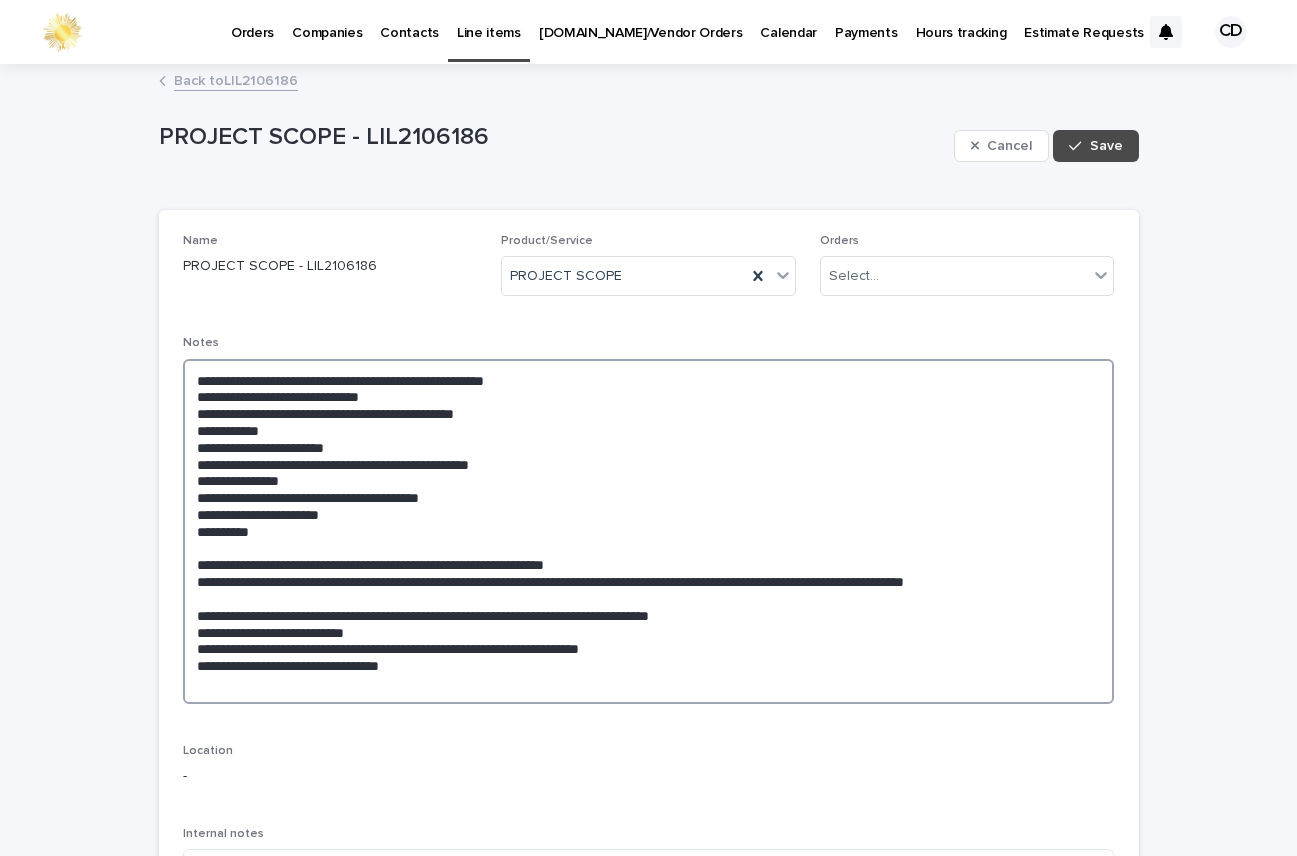 click on "**********" at bounding box center (649, 531) 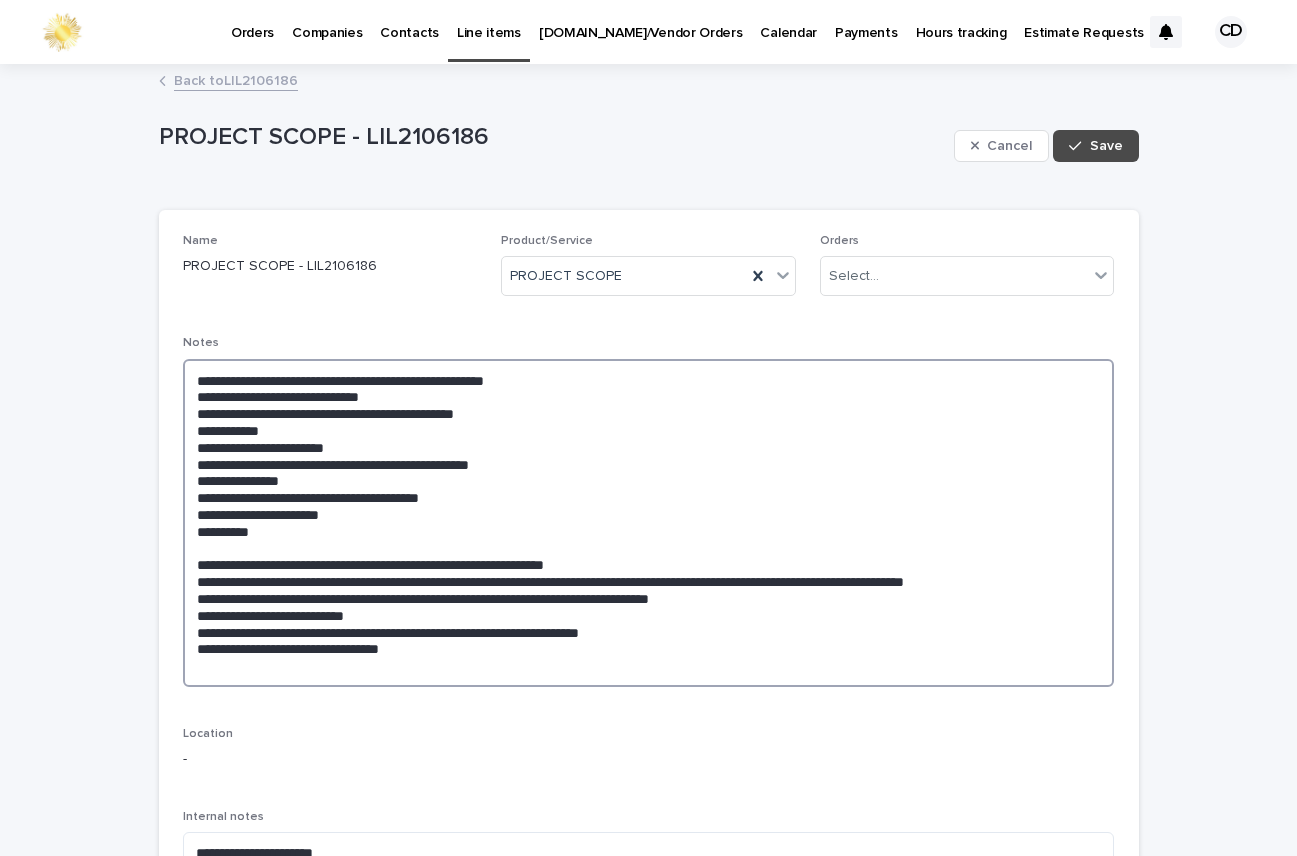 click on "**********" at bounding box center (649, 523) 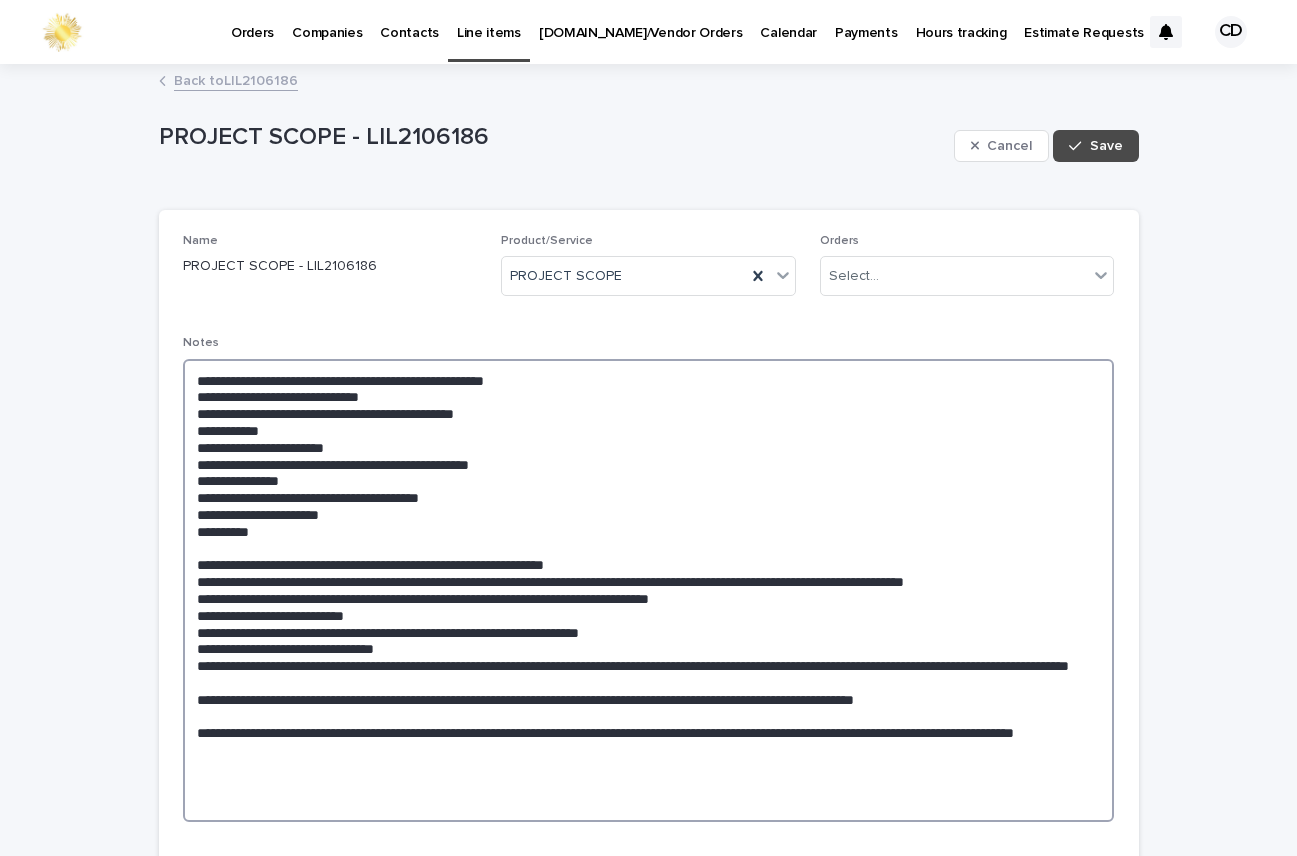 click at bounding box center [649, 590] 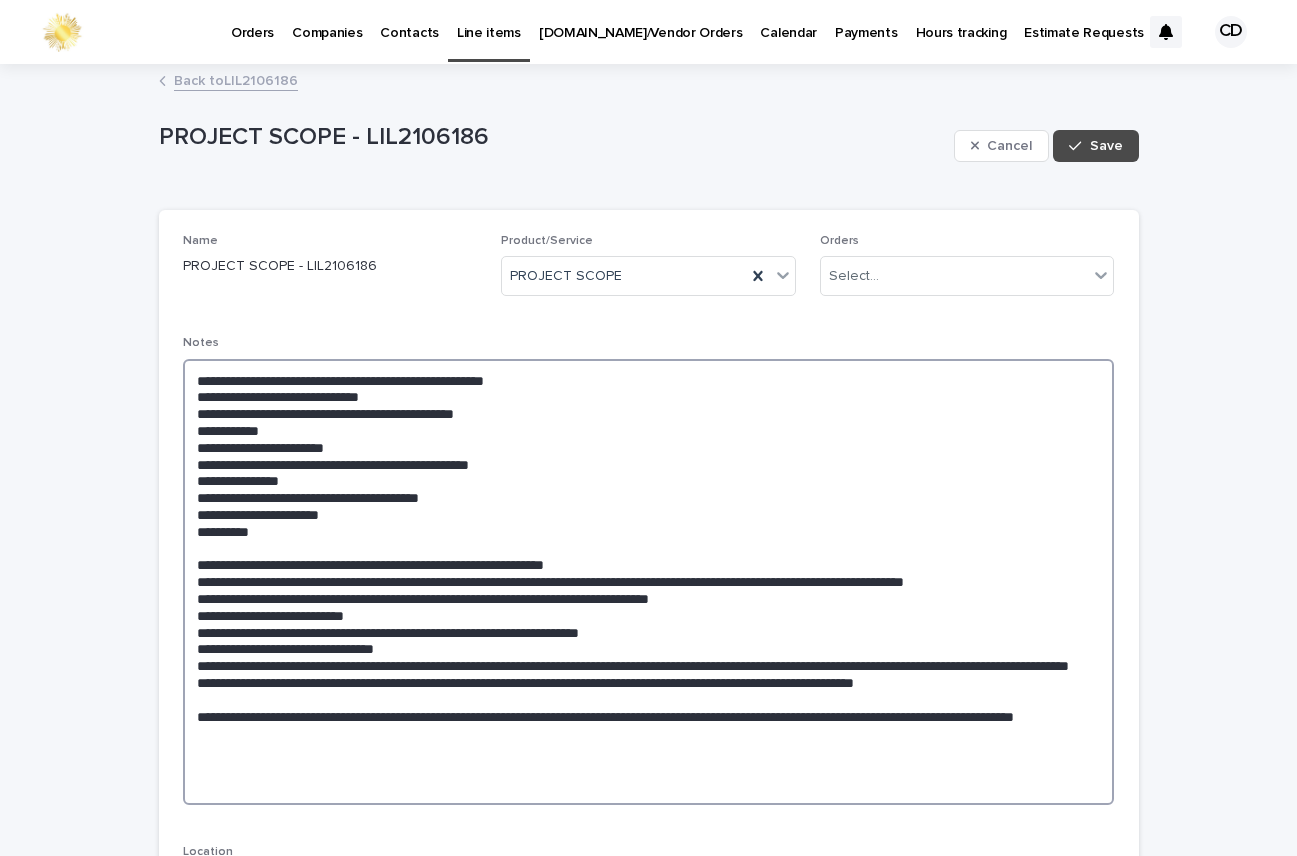 click at bounding box center [649, 582] 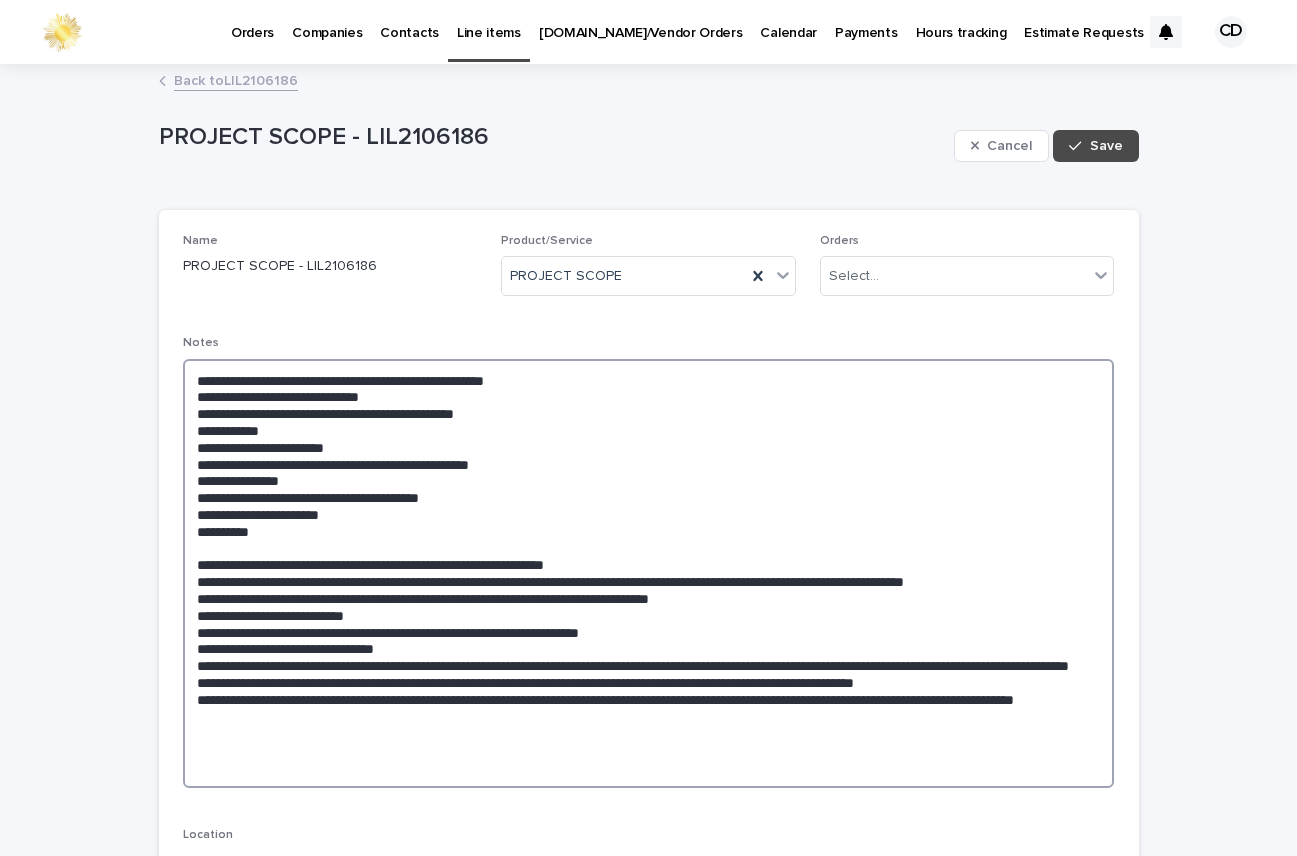 click at bounding box center [649, 573] 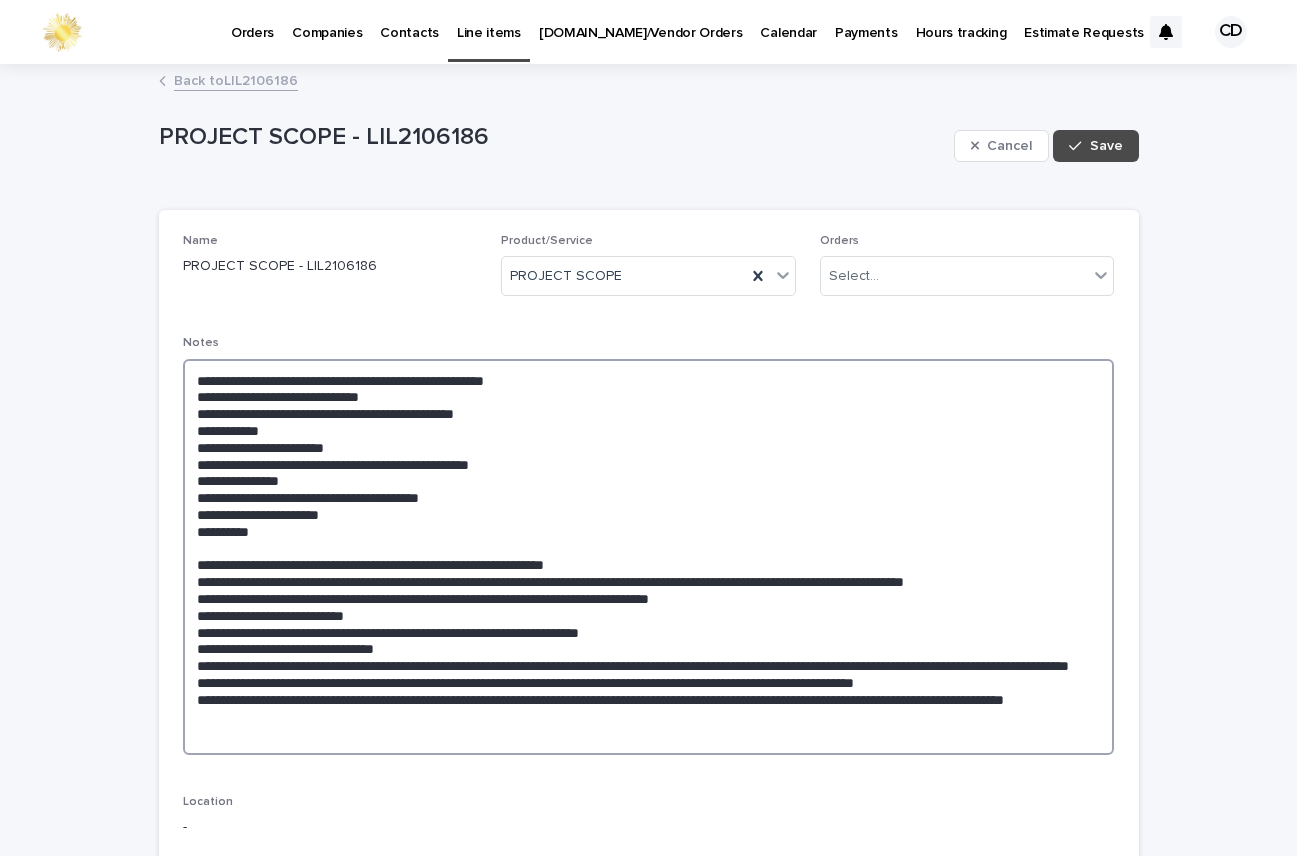 click at bounding box center [649, 557] 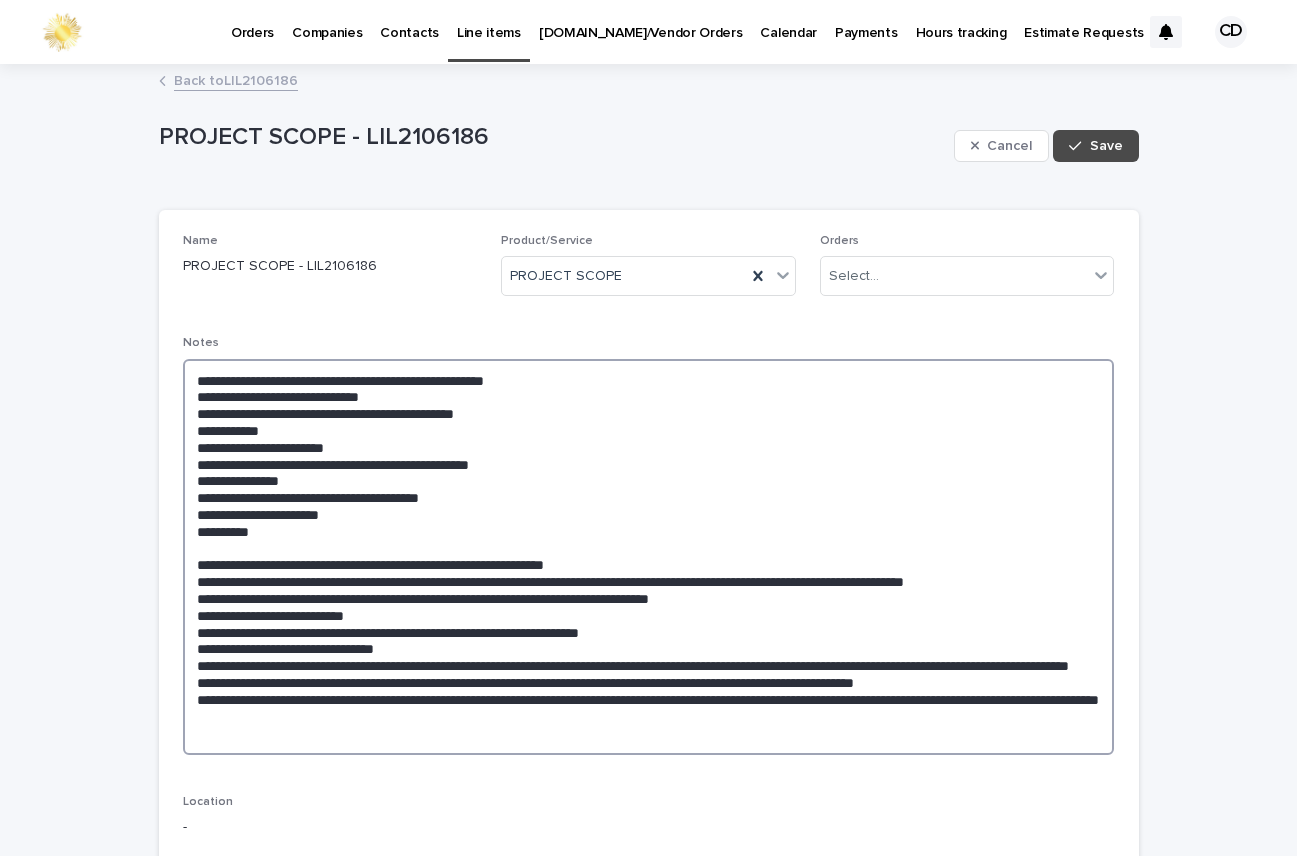 click at bounding box center [649, 557] 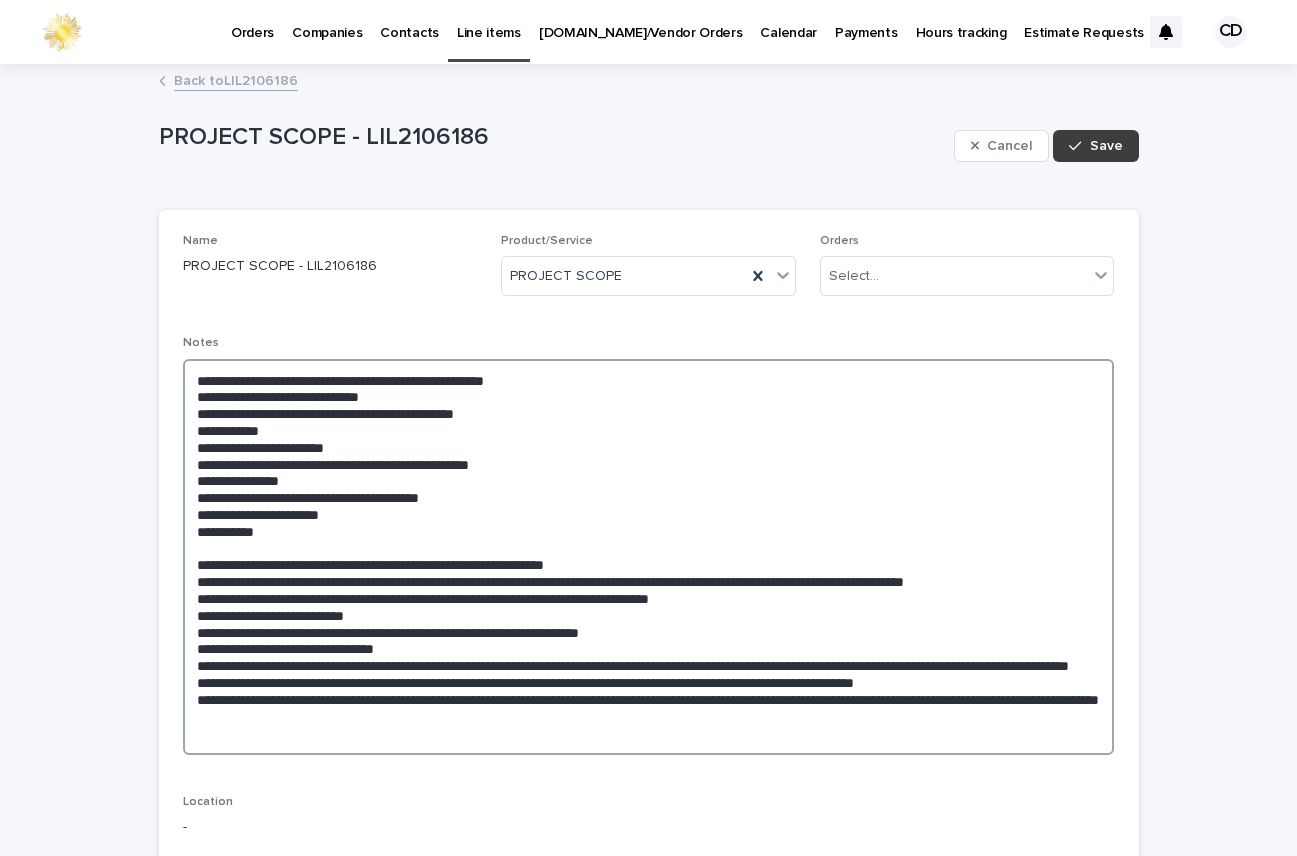 type on "**********" 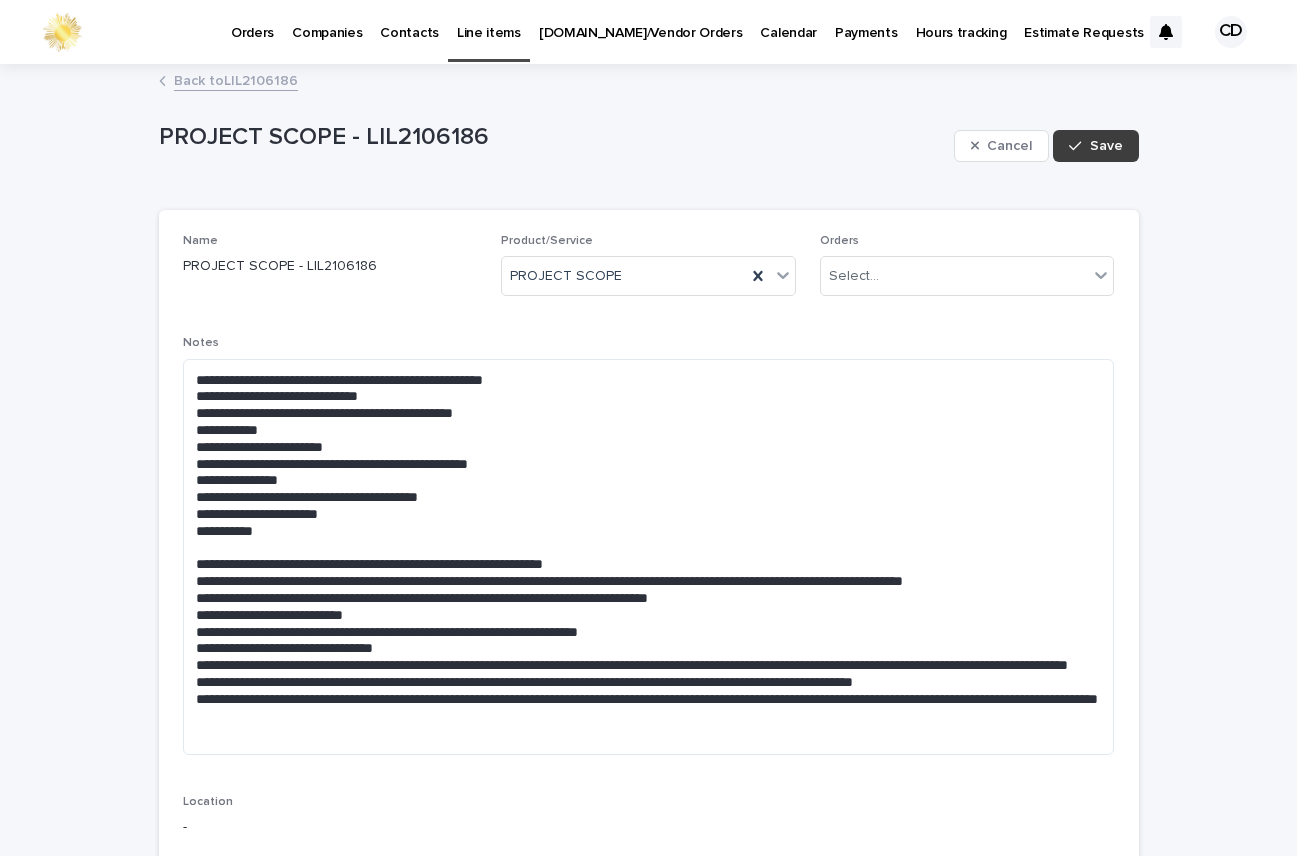 click on "Save" at bounding box center [1106, 146] 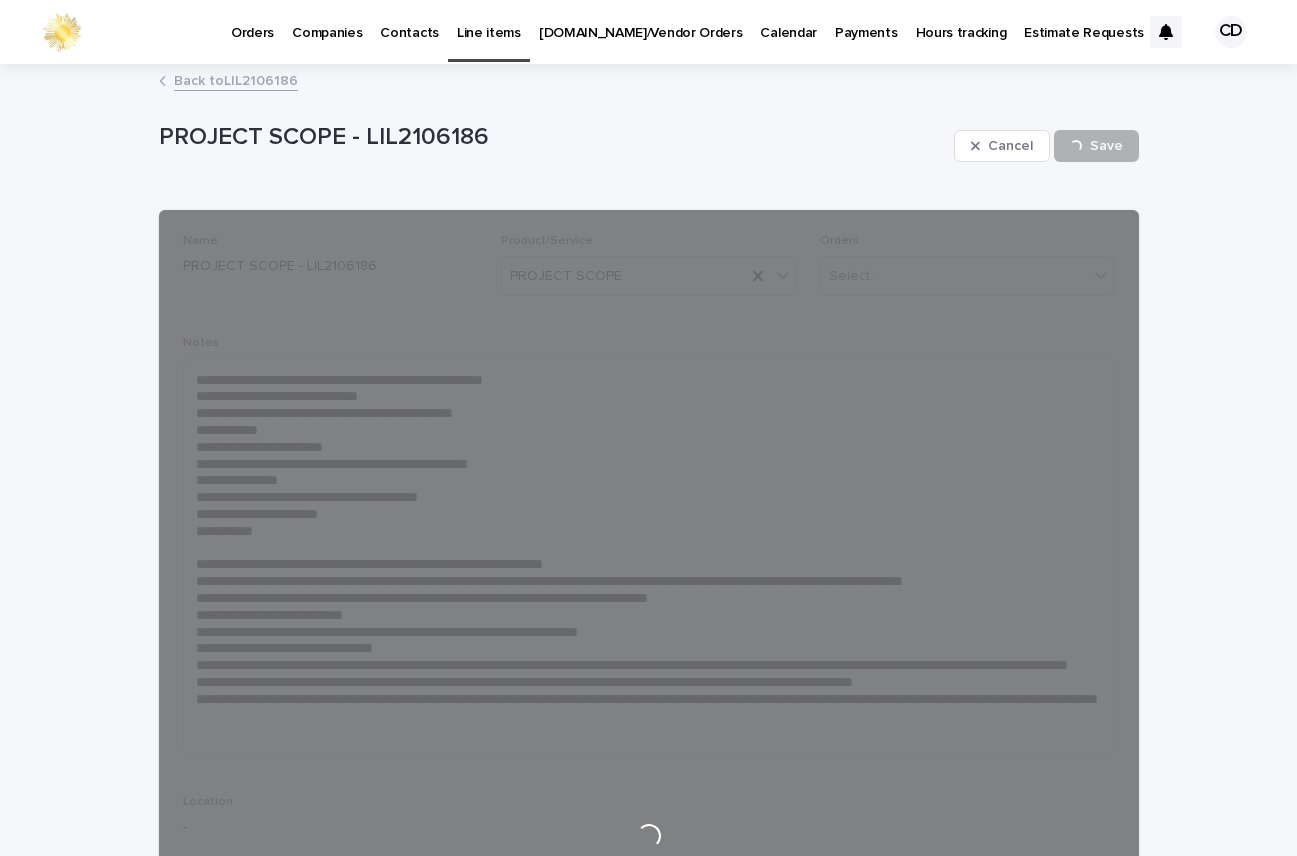 click on "Back to  LIL2106186" at bounding box center (236, 79) 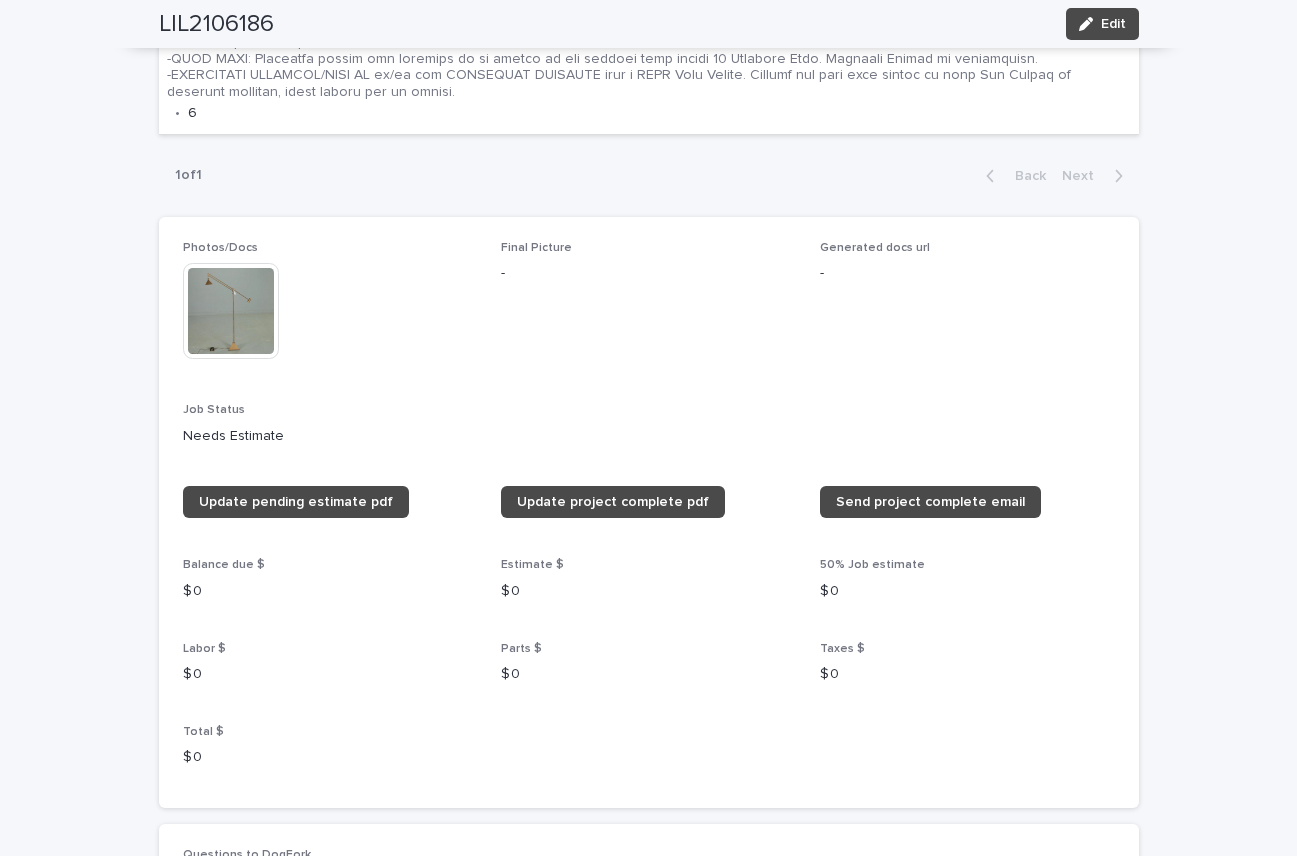 scroll, scrollTop: 1636, scrollLeft: 0, axis: vertical 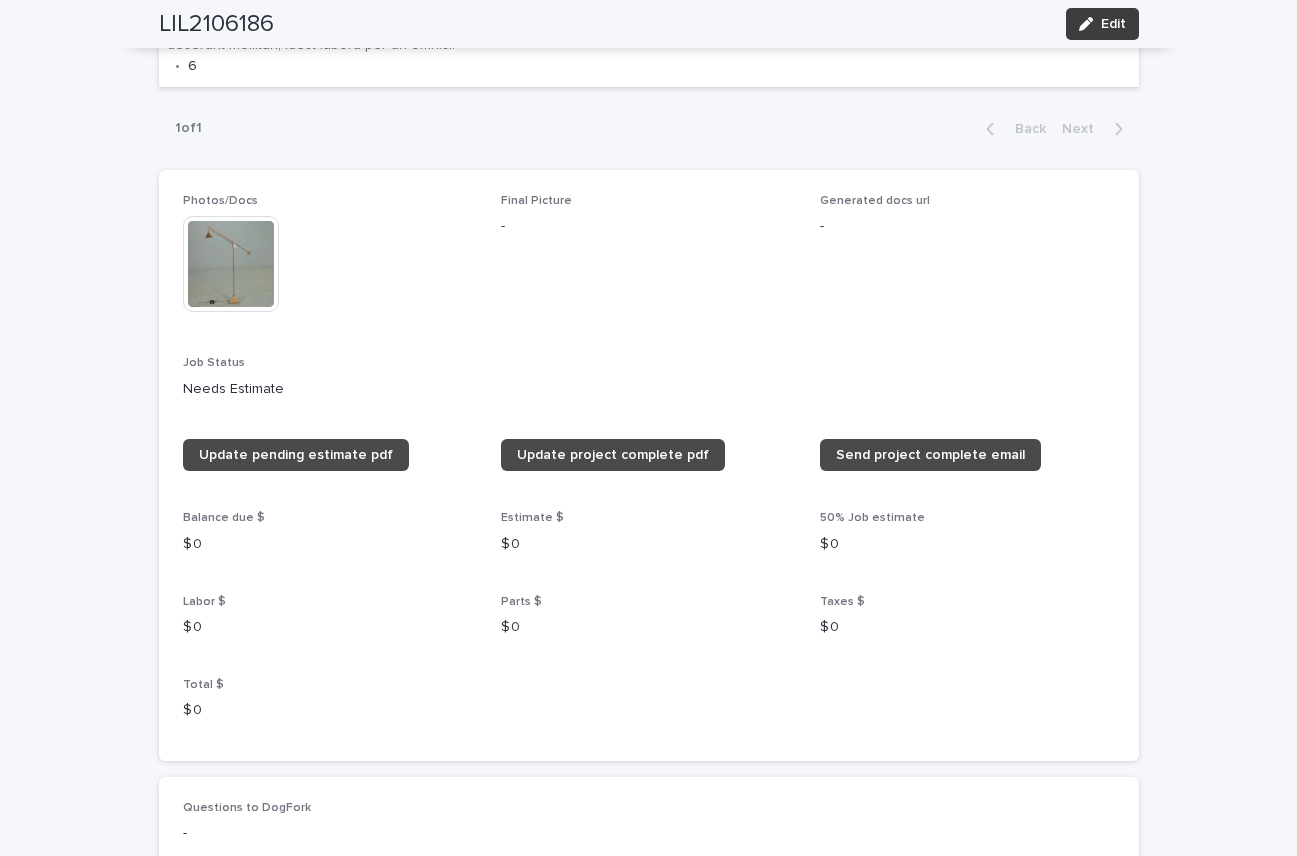 click on "Edit" at bounding box center [1113, 24] 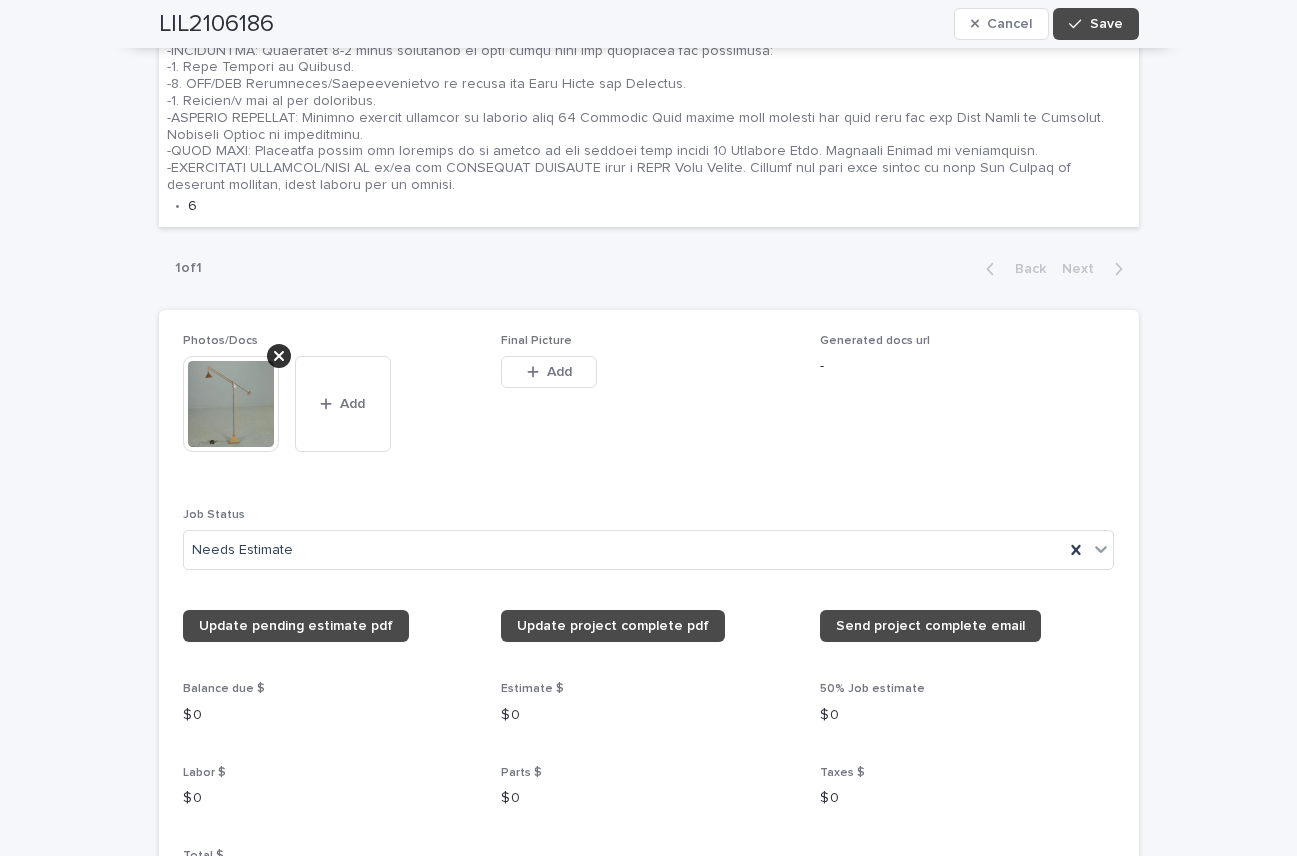 scroll, scrollTop: 1824, scrollLeft: 0, axis: vertical 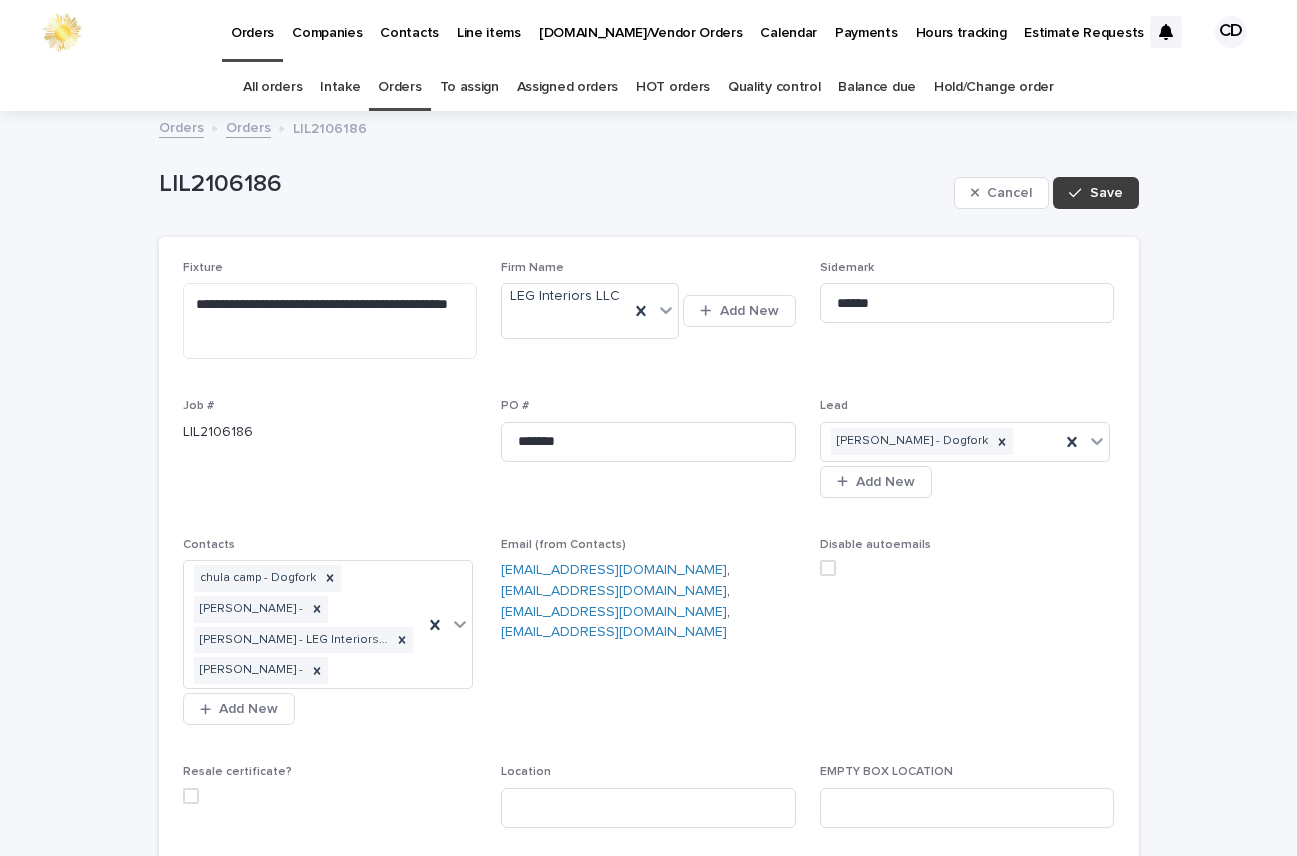 click on "Save" at bounding box center [1106, 193] 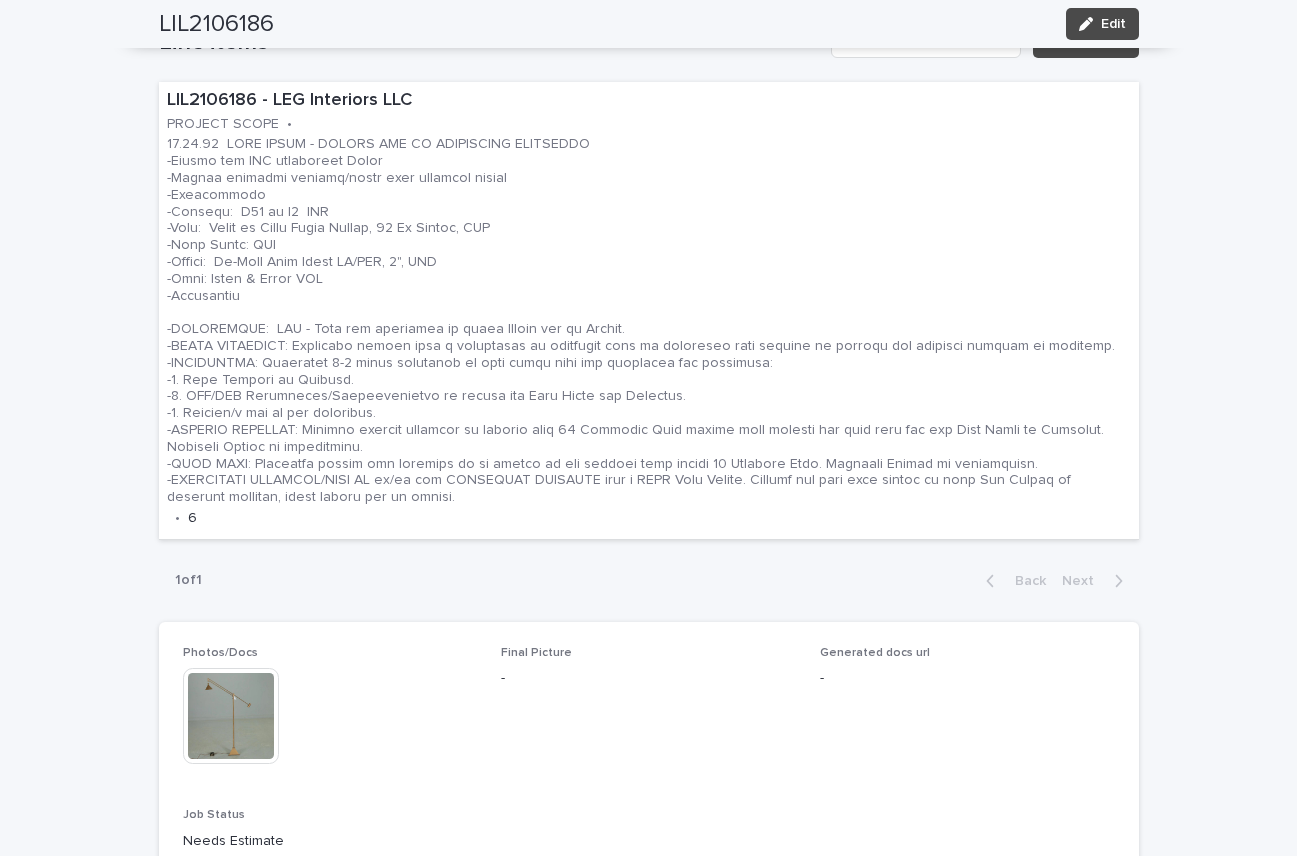 scroll, scrollTop: 1193, scrollLeft: 0, axis: vertical 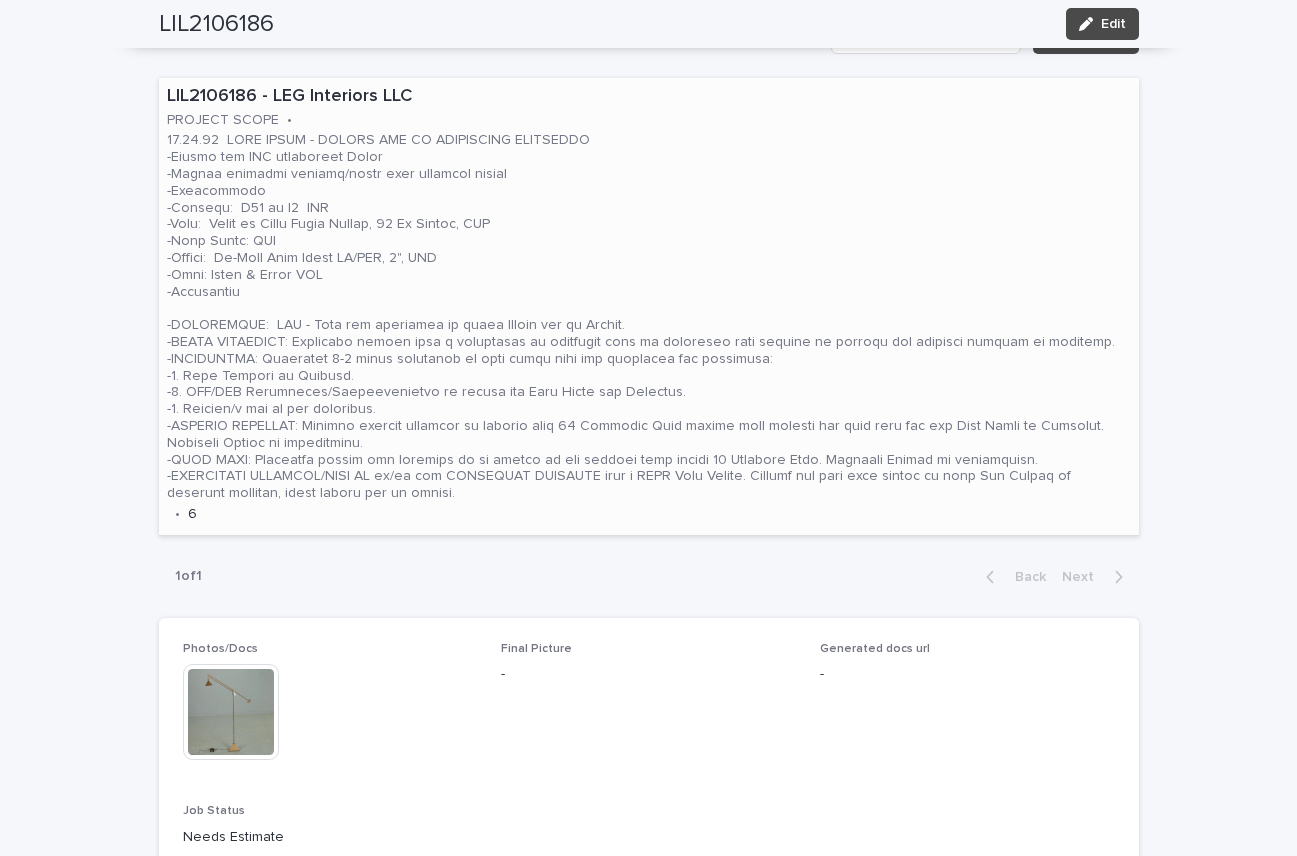 click at bounding box center (649, 317) 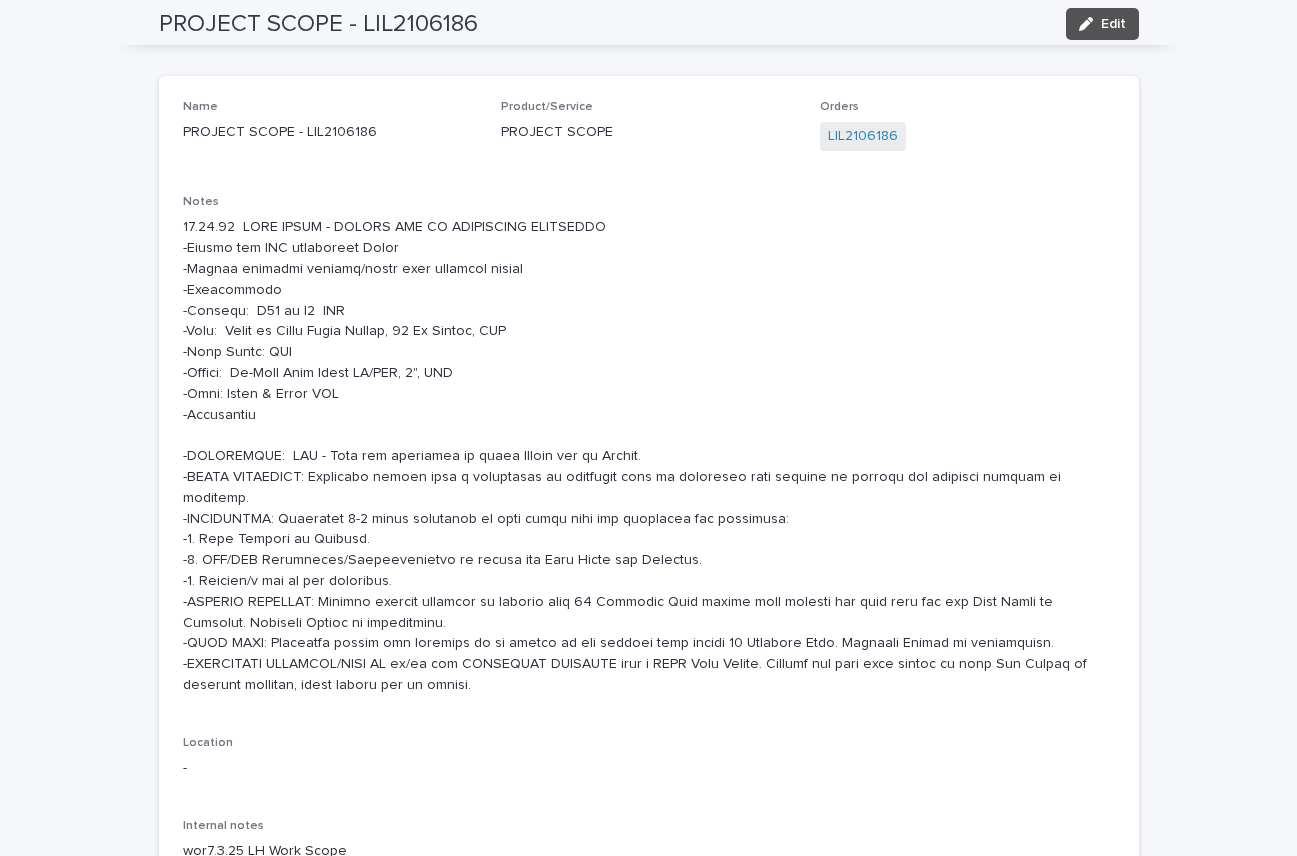 scroll, scrollTop: 0, scrollLeft: 0, axis: both 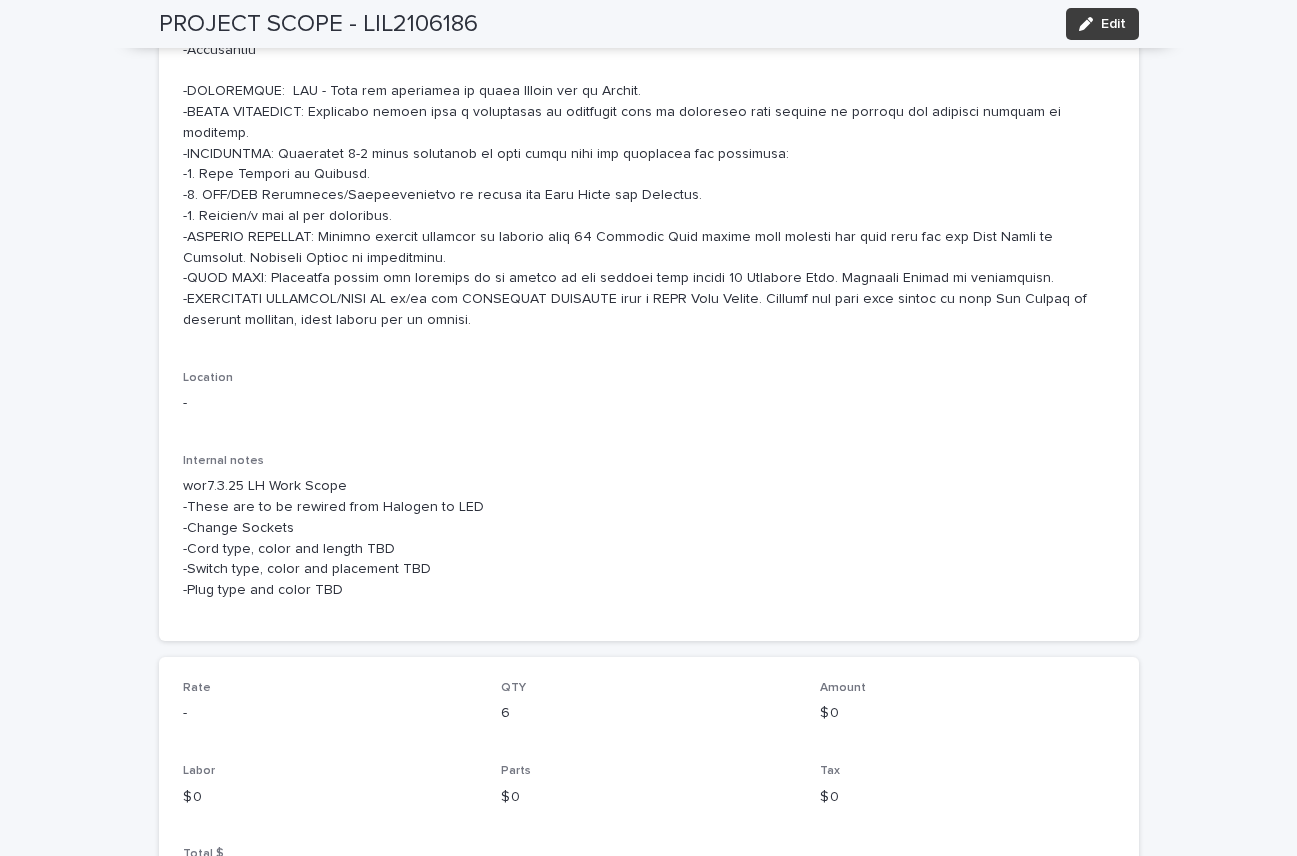click on "Edit" at bounding box center (1113, 24) 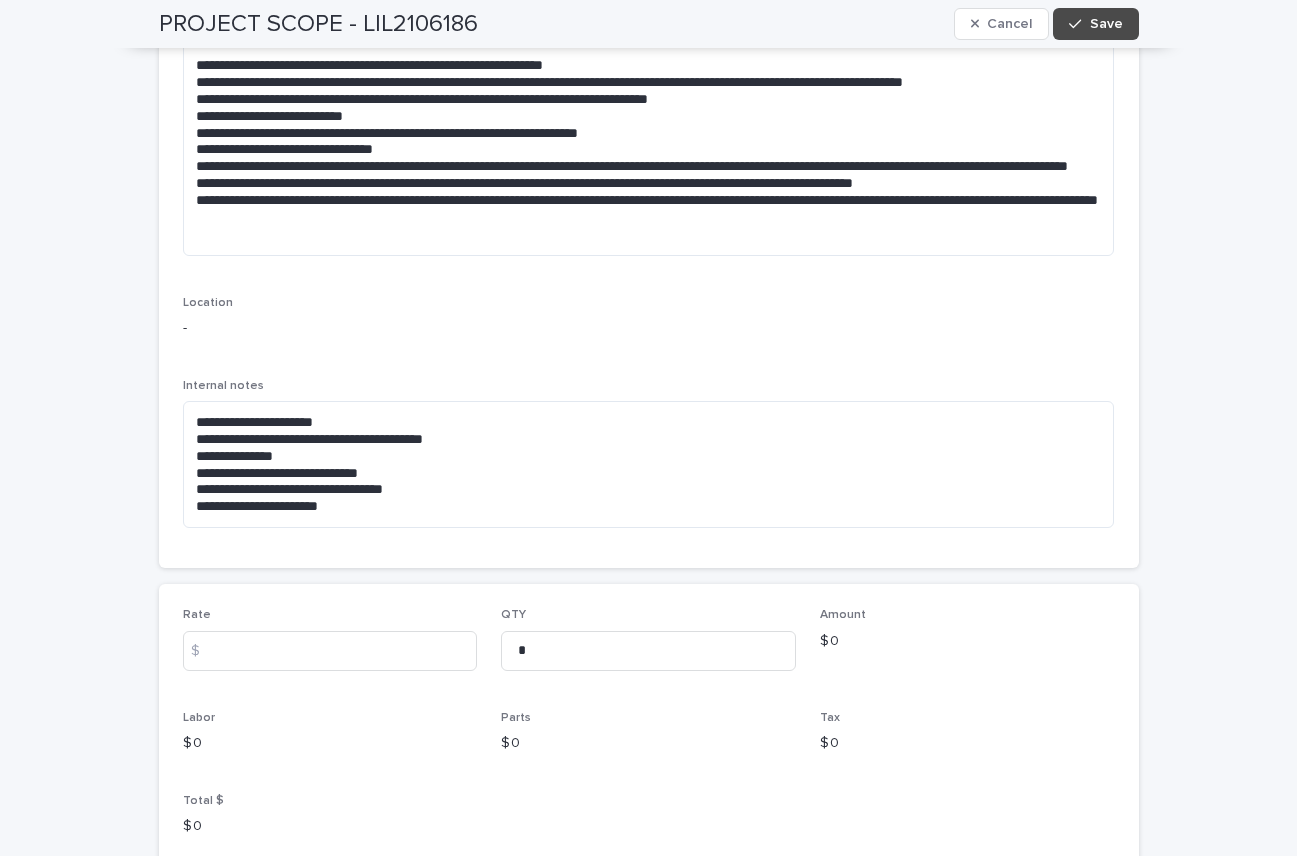 scroll, scrollTop: 265, scrollLeft: 0, axis: vertical 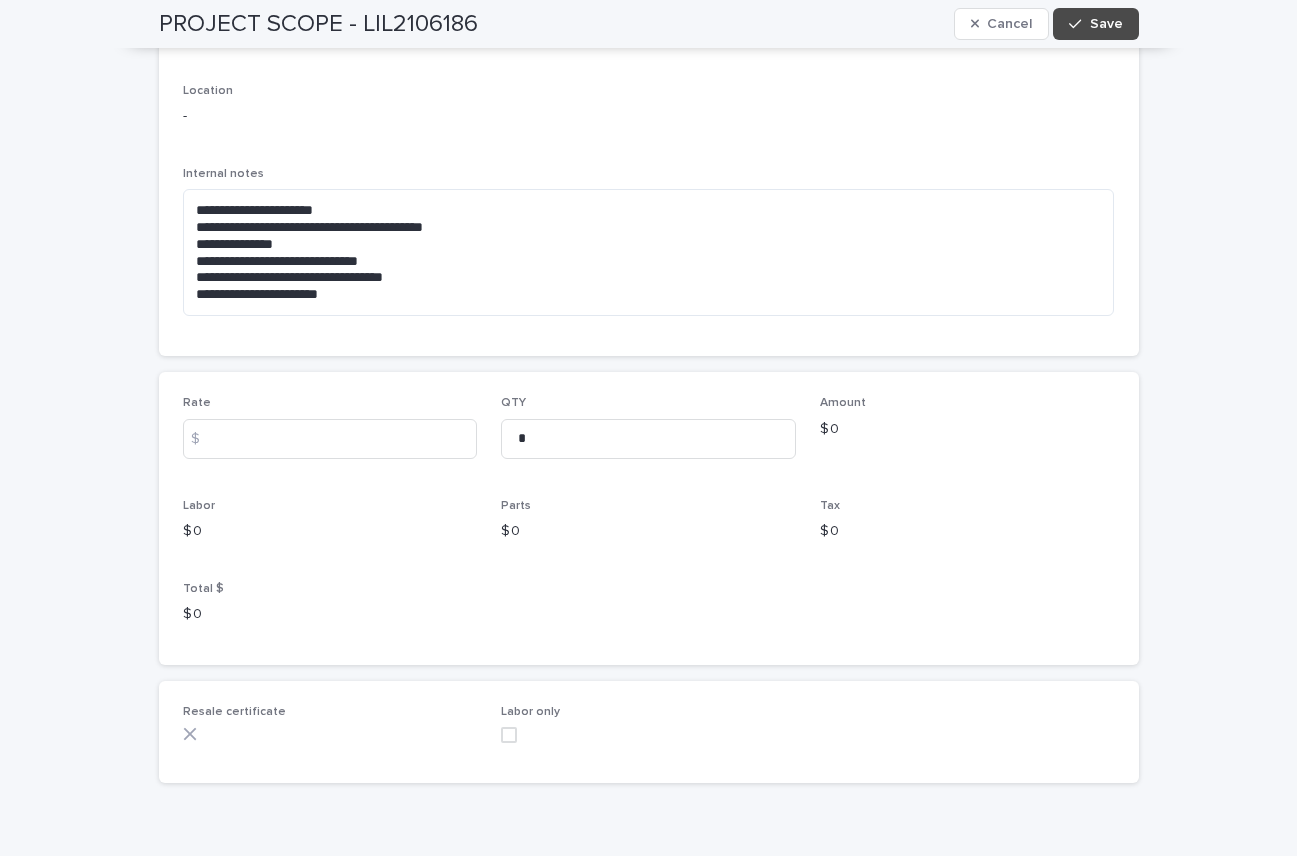 click on "$" at bounding box center [203, 439] 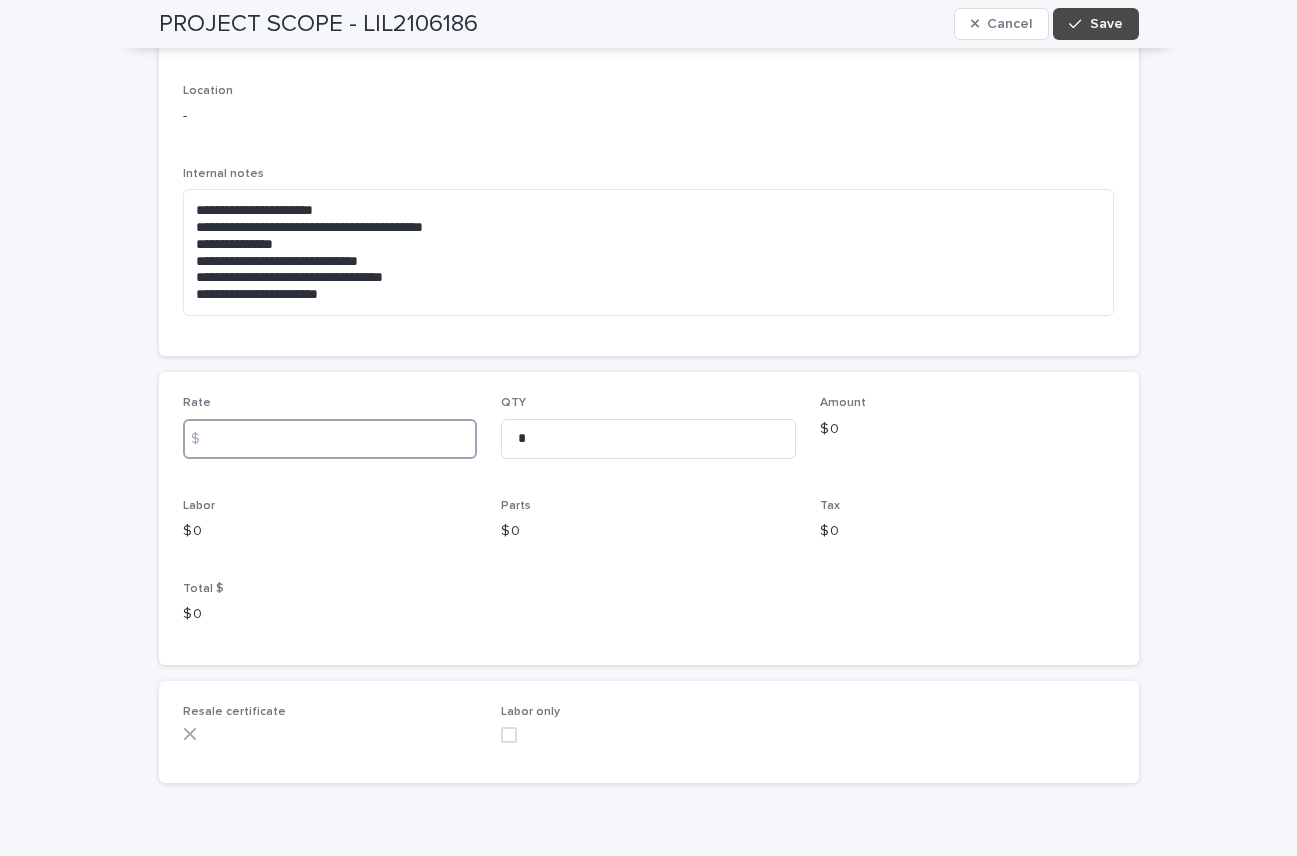 click at bounding box center (330, 439) 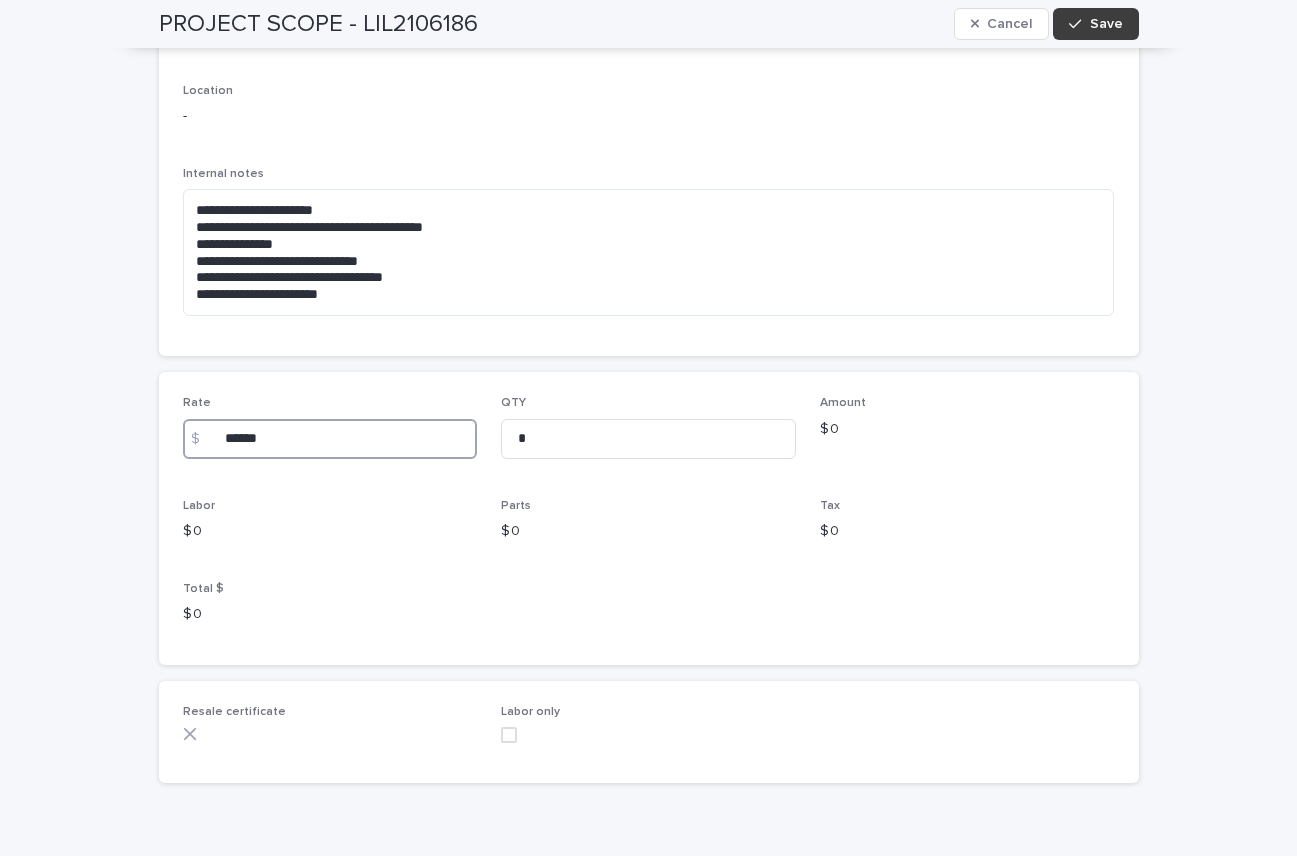 type on "******" 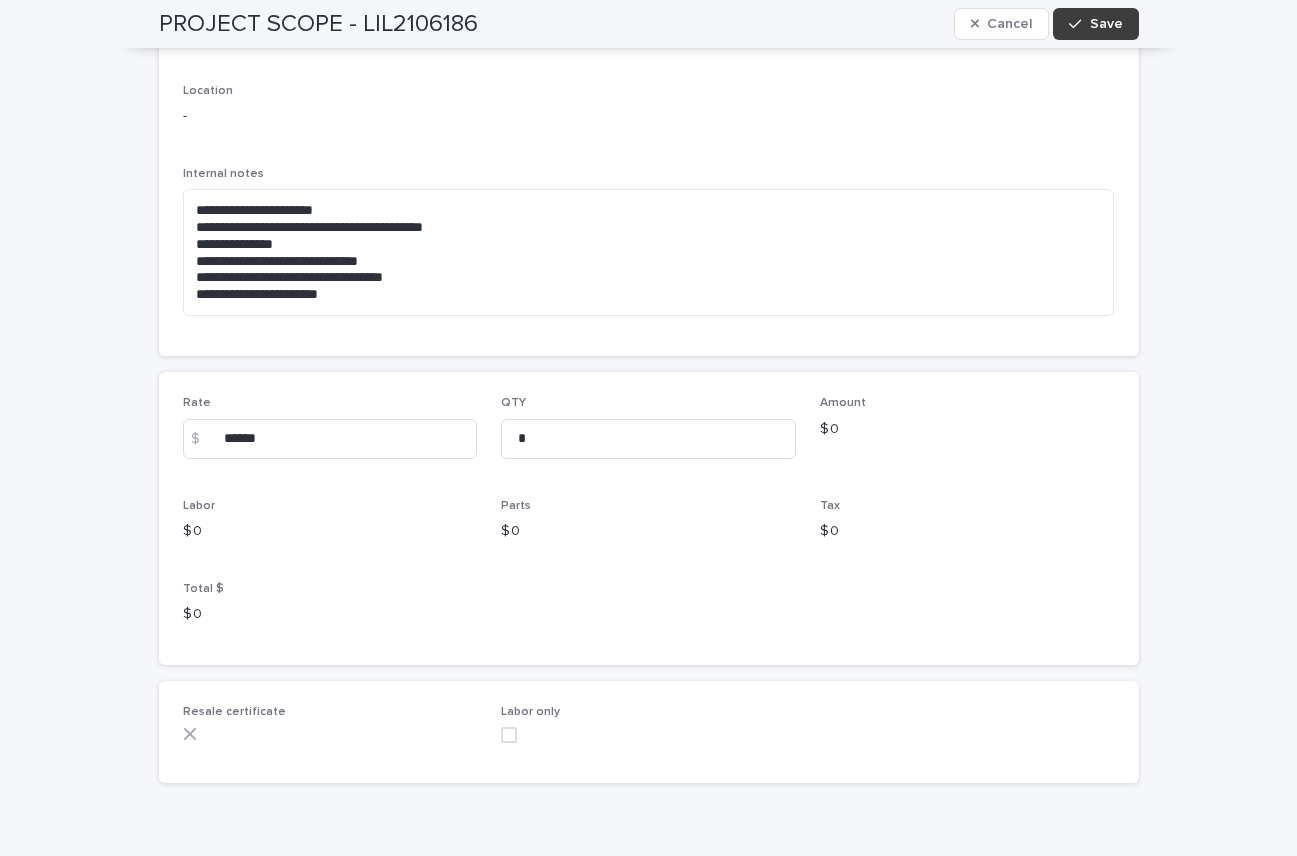 click on "Save" at bounding box center [1106, 24] 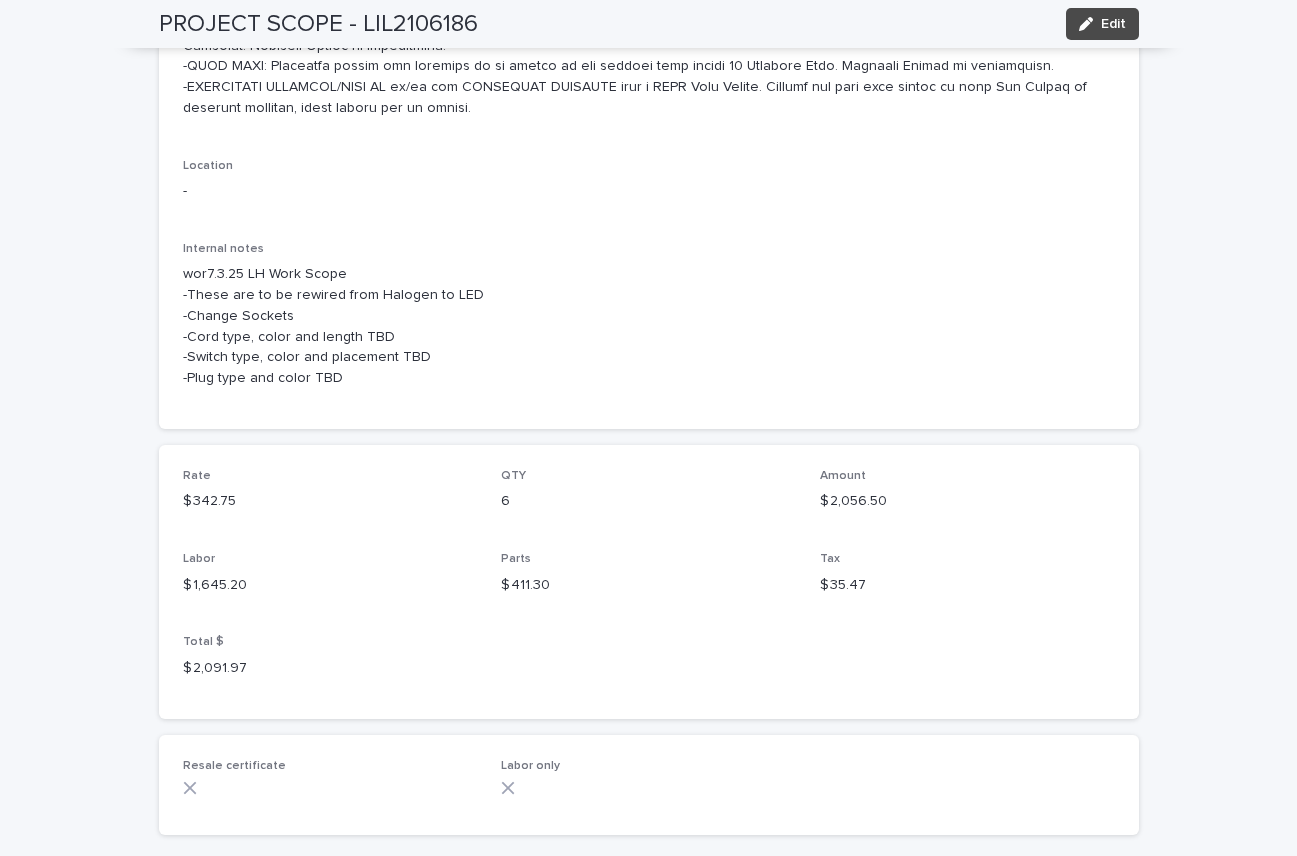 scroll, scrollTop: 726, scrollLeft: 0, axis: vertical 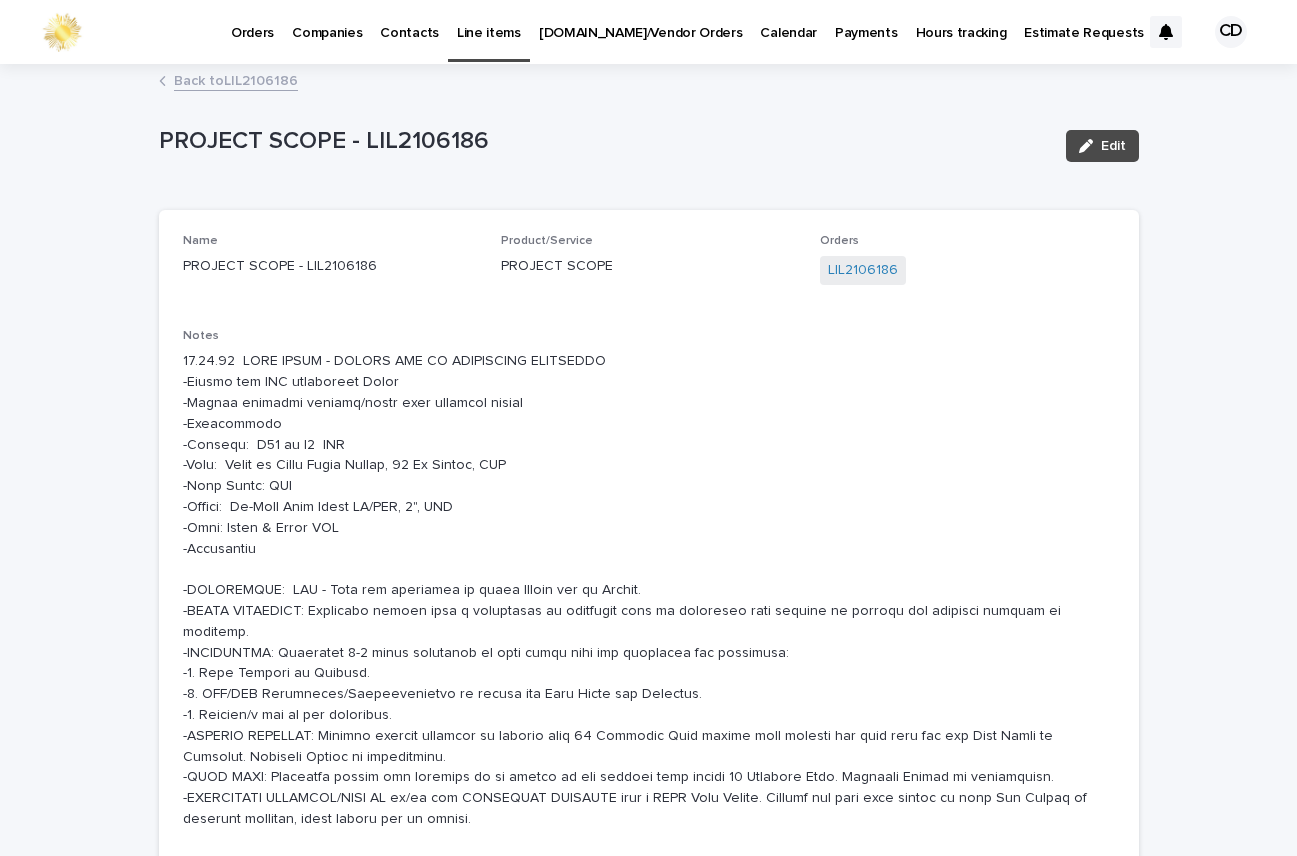 click on "Back to  LIL2106186" at bounding box center (236, 79) 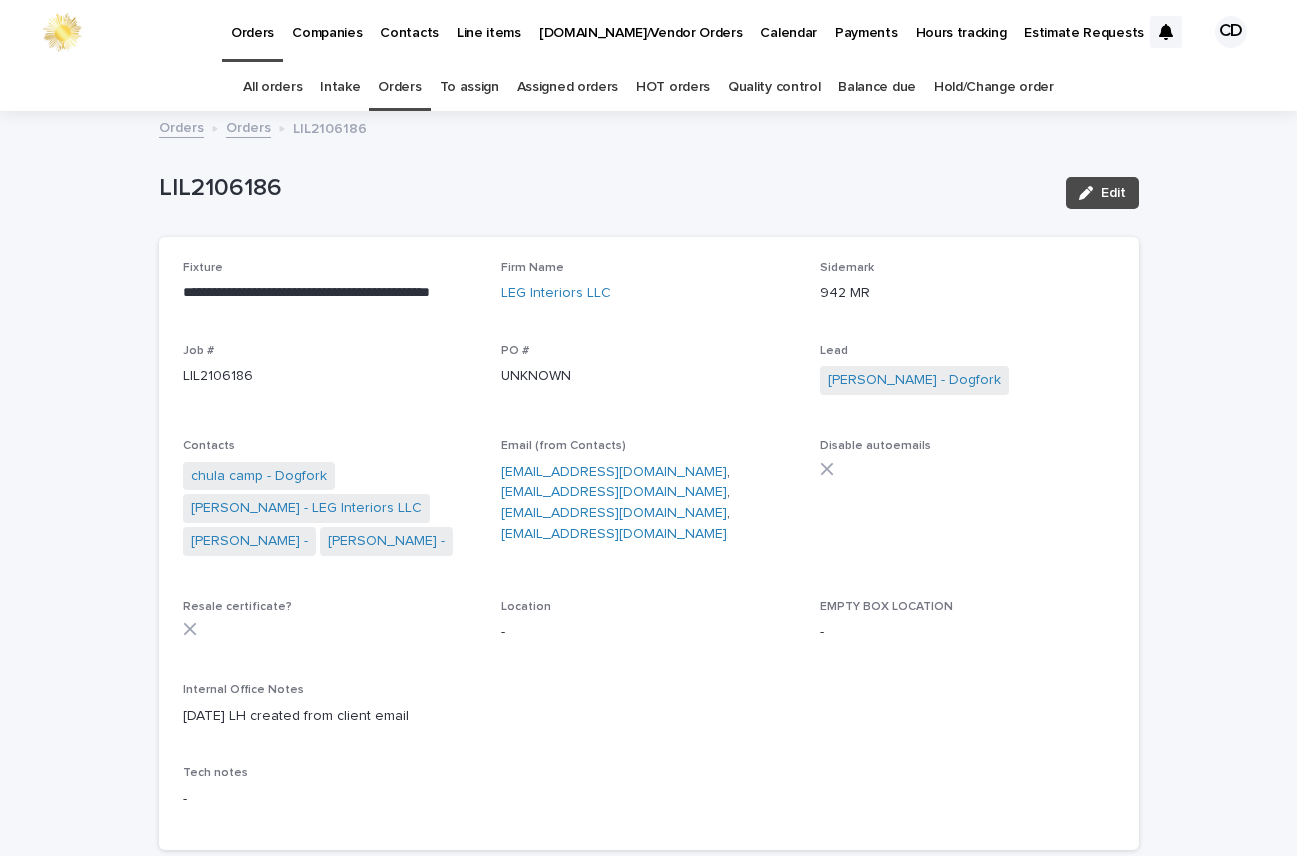 scroll, scrollTop: 64, scrollLeft: 0, axis: vertical 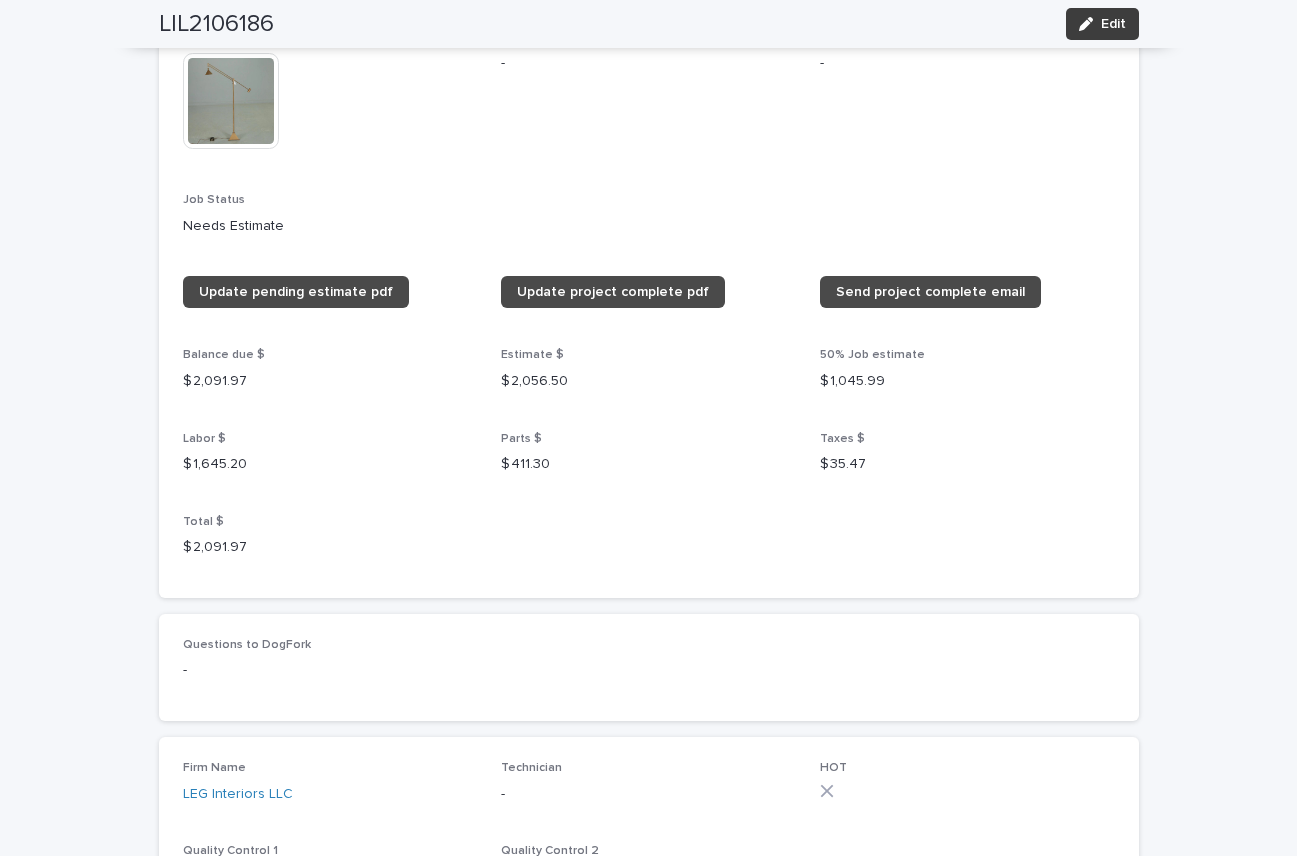 click on "Edit" at bounding box center [1113, 24] 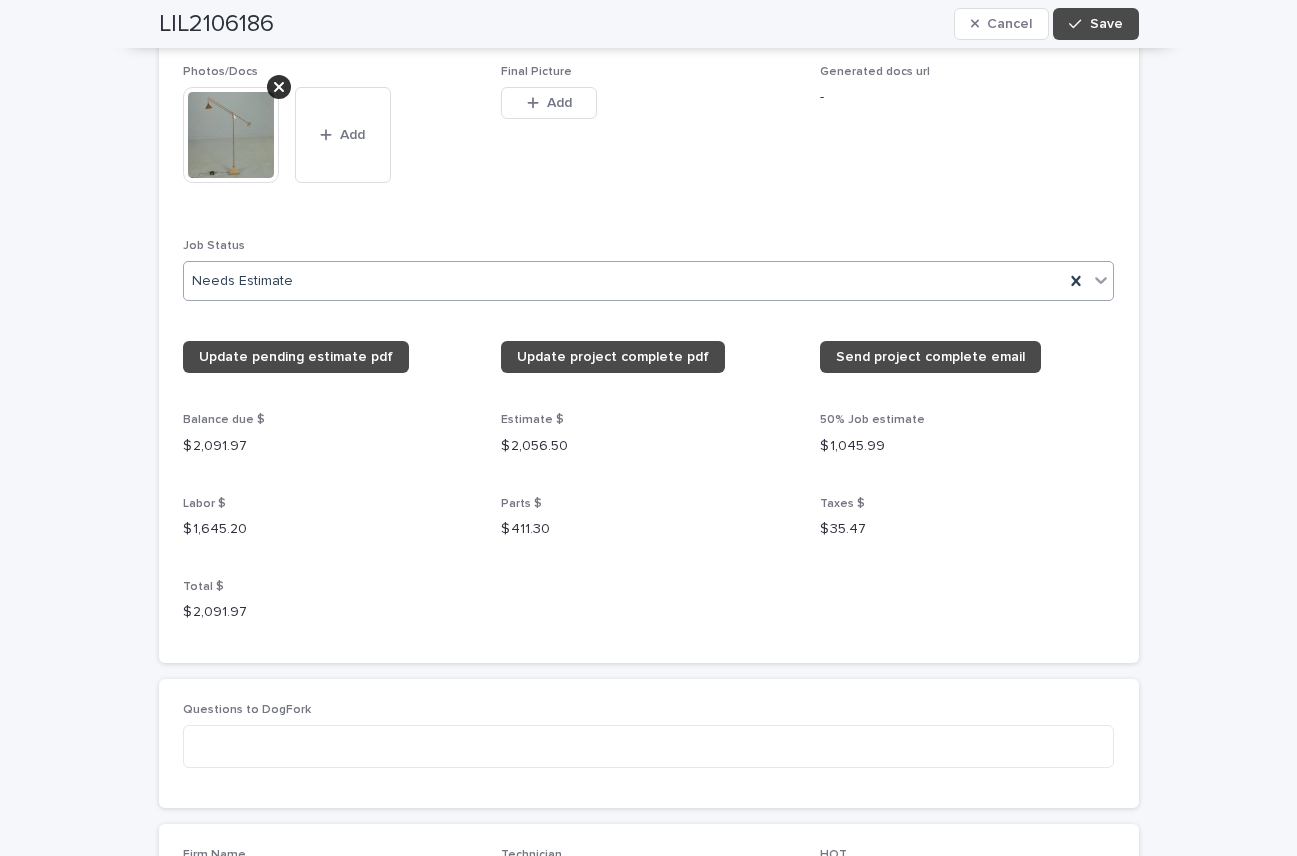 scroll, scrollTop: 2021, scrollLeft: 0, axis: vertical 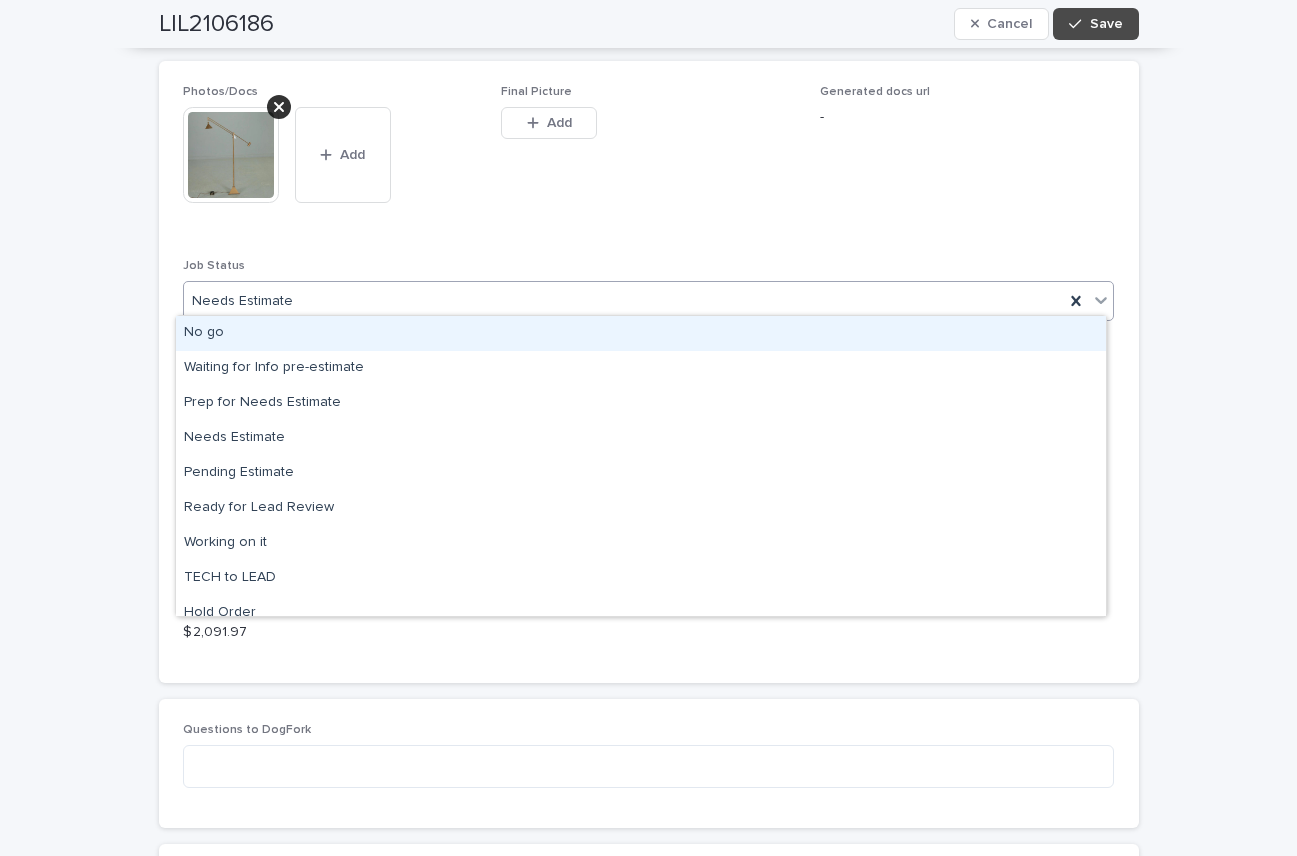 click 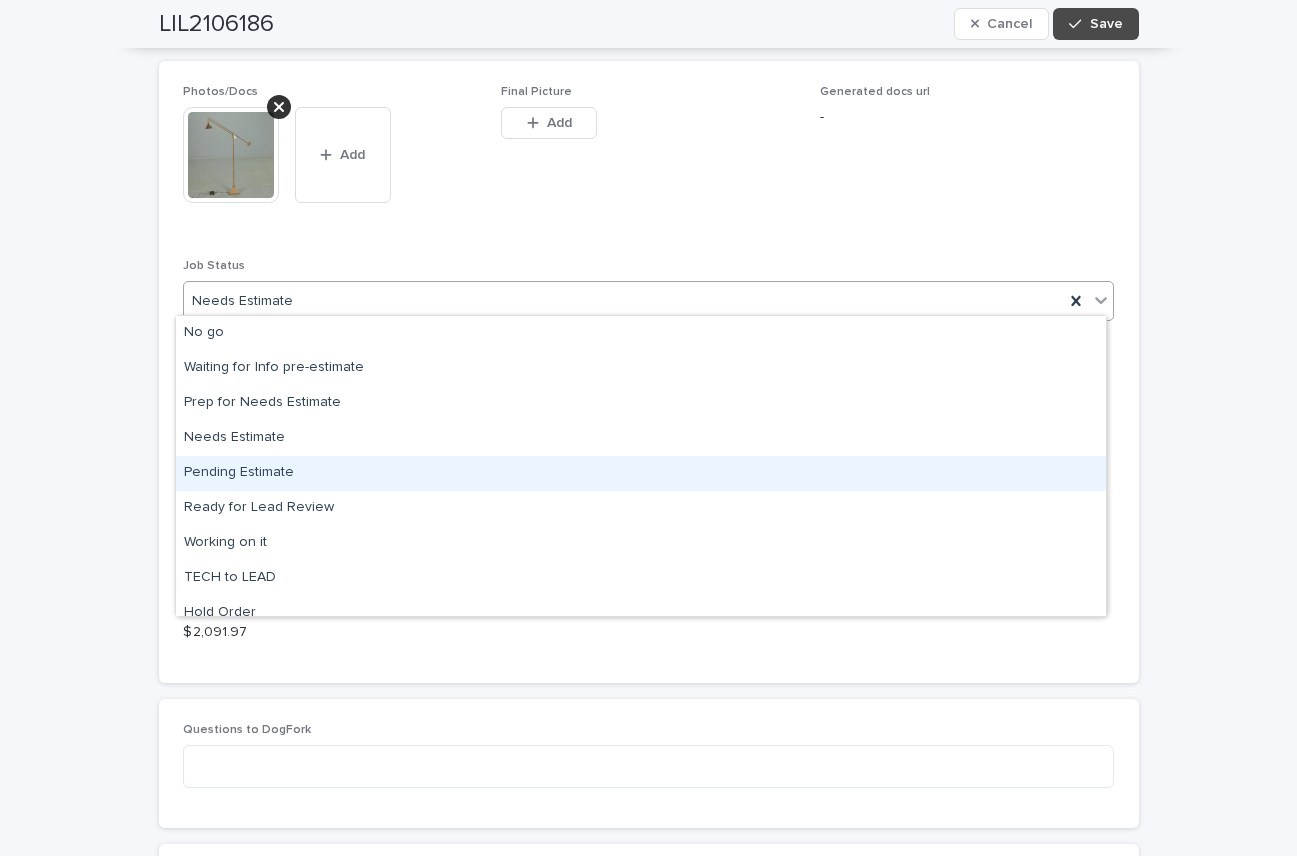 click on "Pending Estimate" at bounding box center (641, 473) 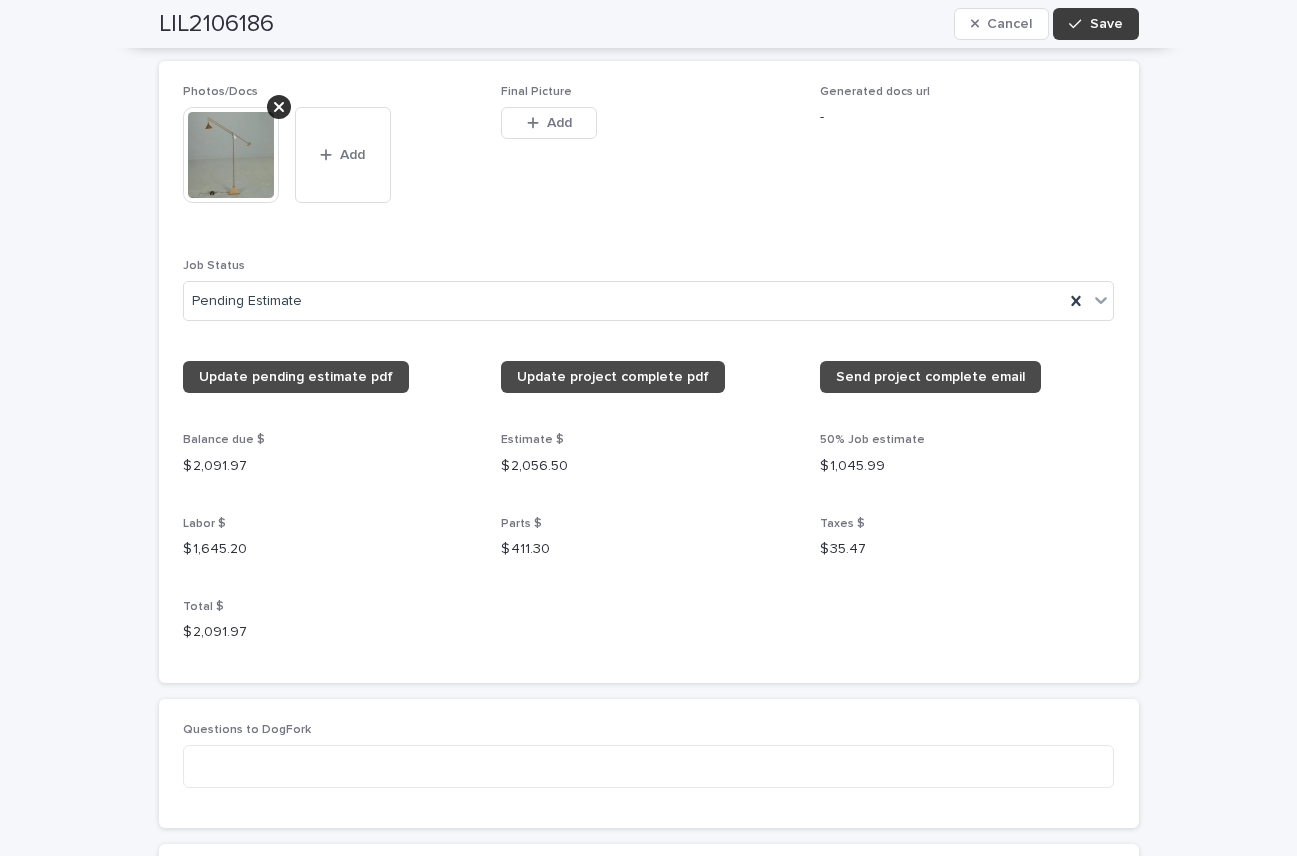 click on "Save" at bounding box center [1106, 24] 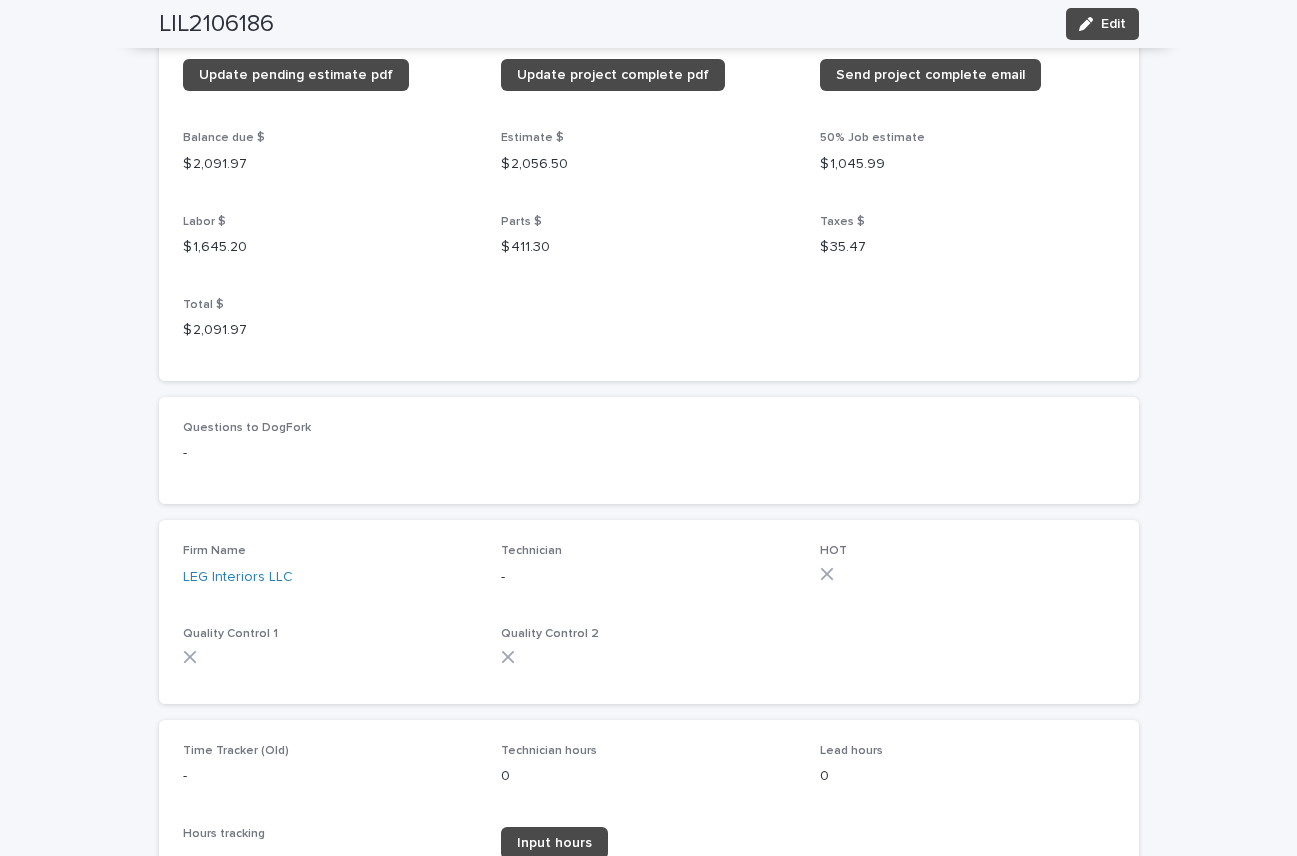 scroll, scrollTop: 1804, scrollLeft: 0, axis: vertical 